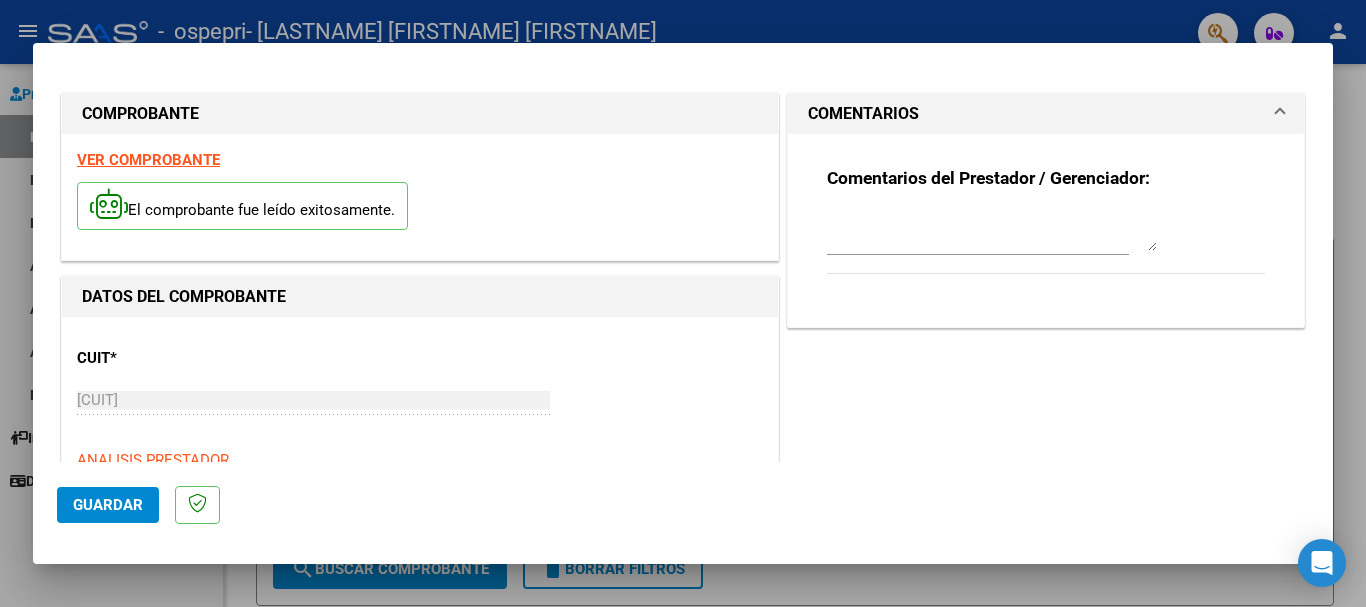 scroll, scrollTop: 0, scrollLeft: 0, axis: both 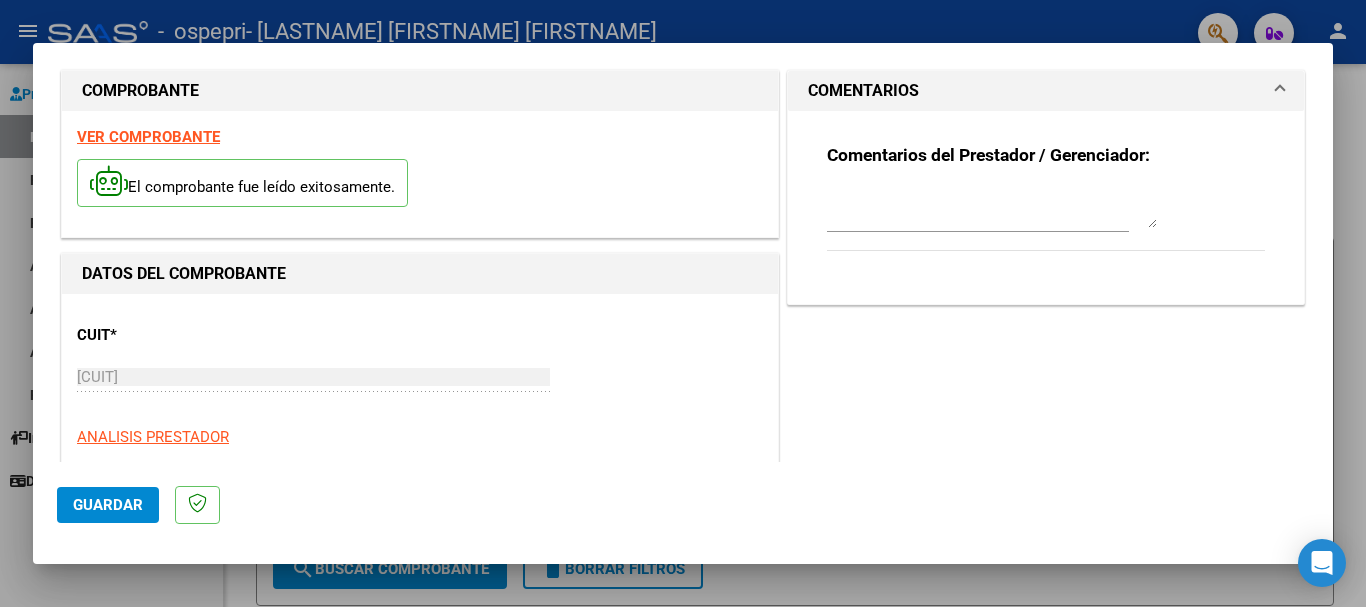 click on "VER COMPROBANTE" at bounding box center [148, 137] 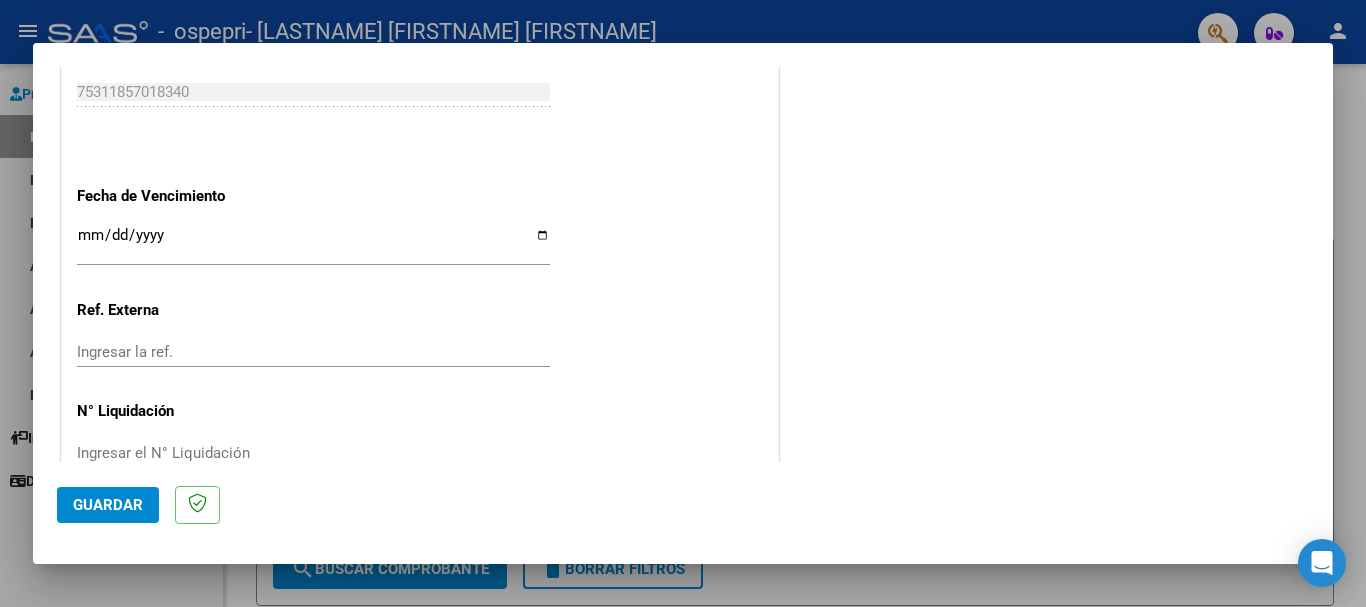 scroll, scrollTop: 1127, scrollLeft: 0, axis: vertical 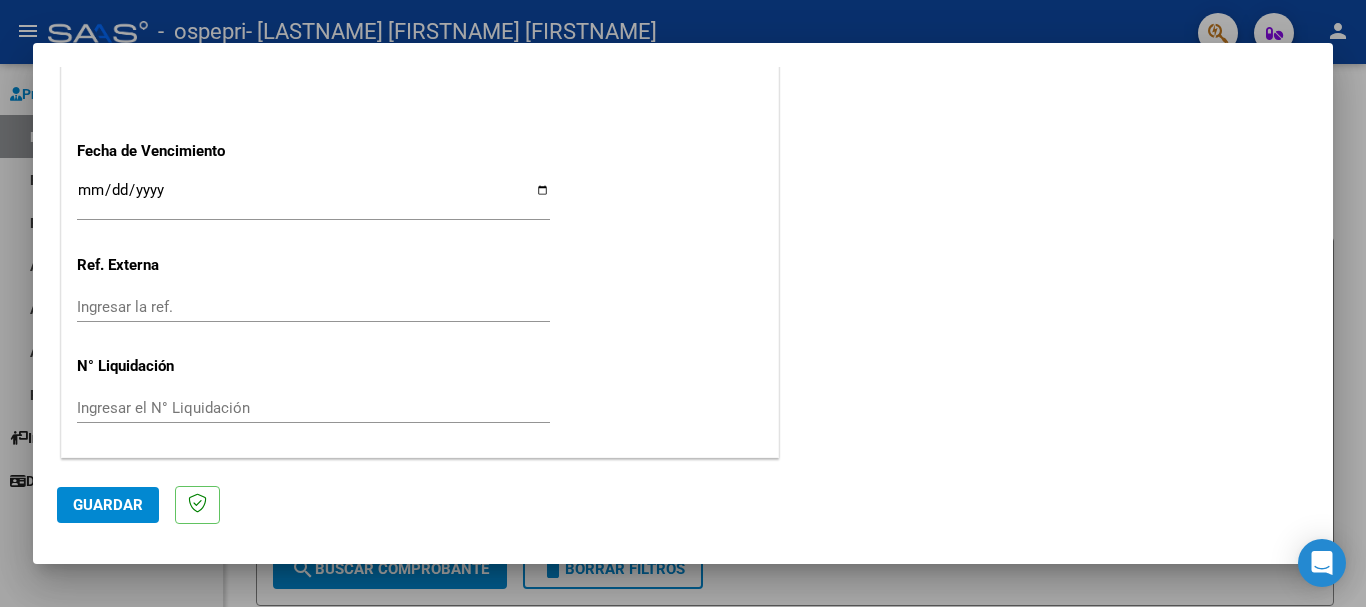 click on "Ingresar el N° Liquidación" 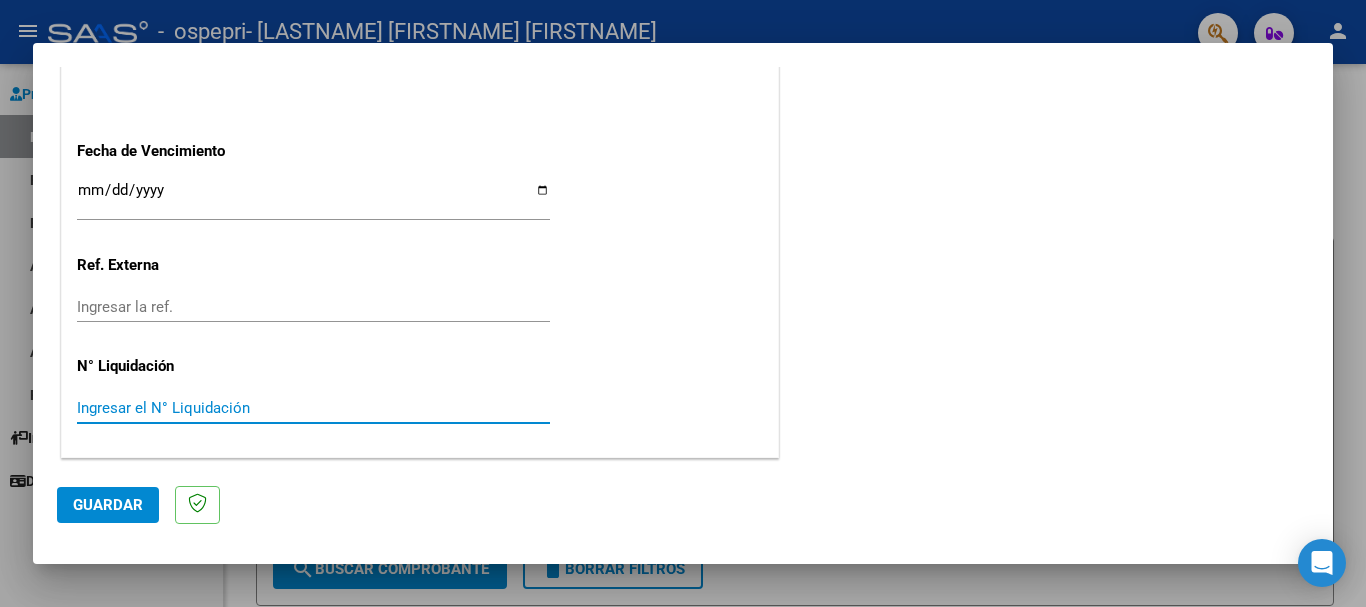click on "Ingresar el N° Liquidación" at bounding box center (313, 408) 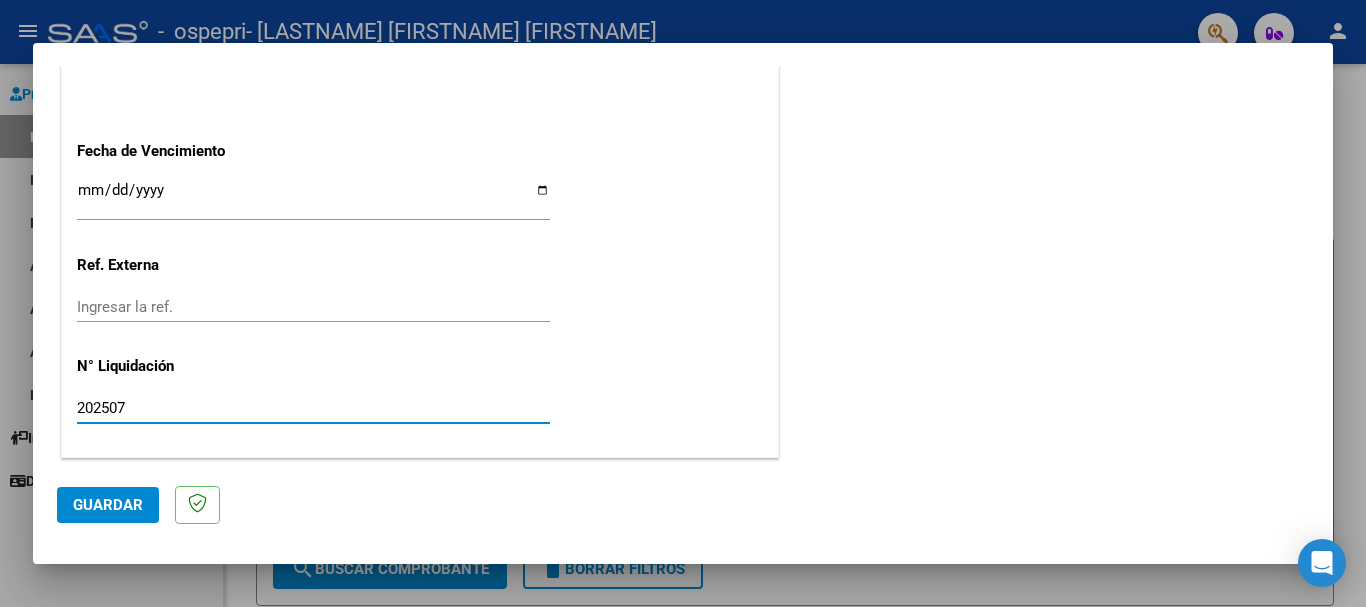 type on "202507" 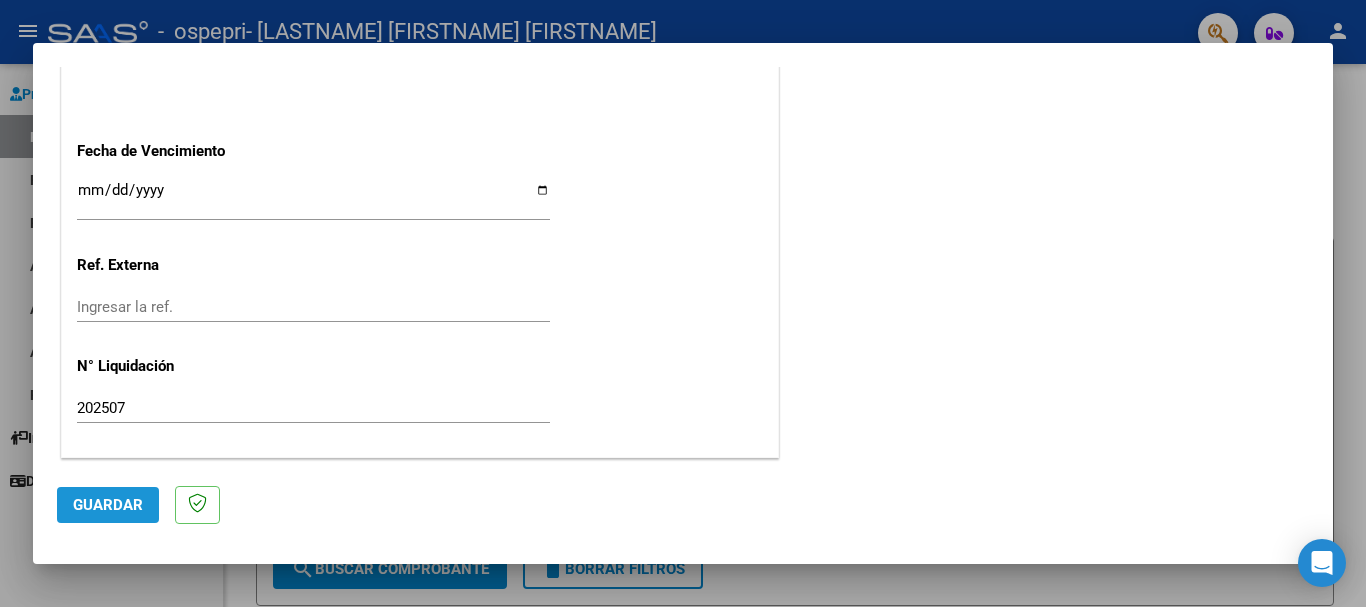 click on "Guardar" 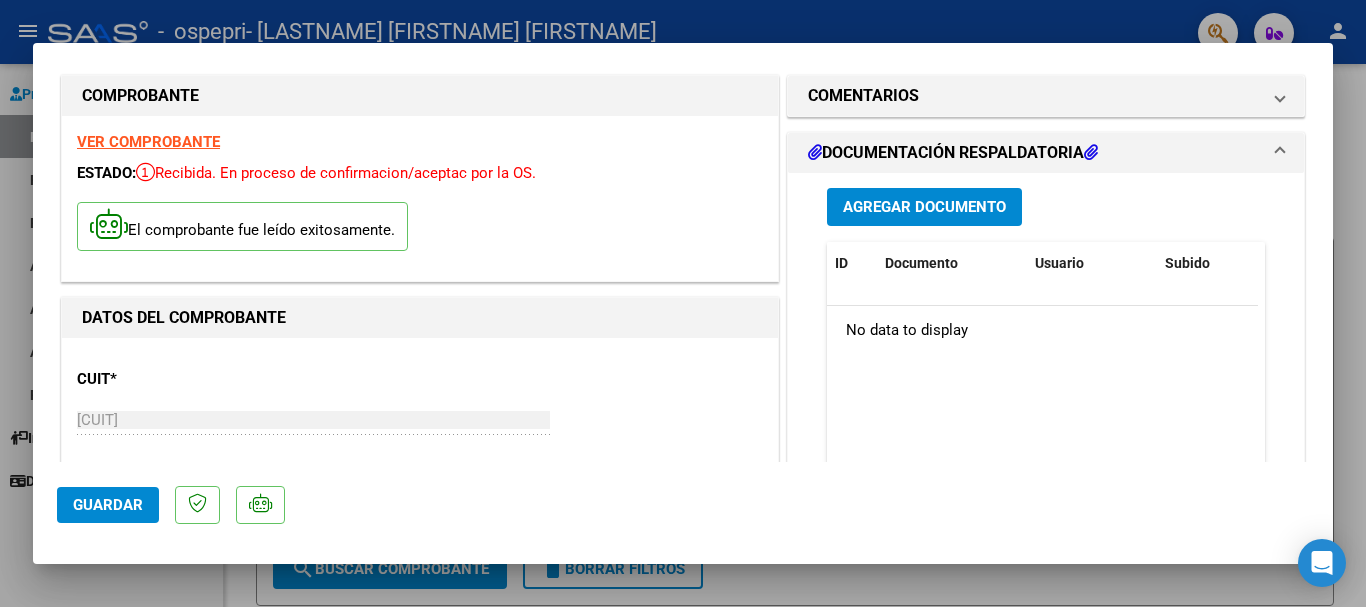 scroll, scrollTop: 0, scrollLeft: 0, axis: both 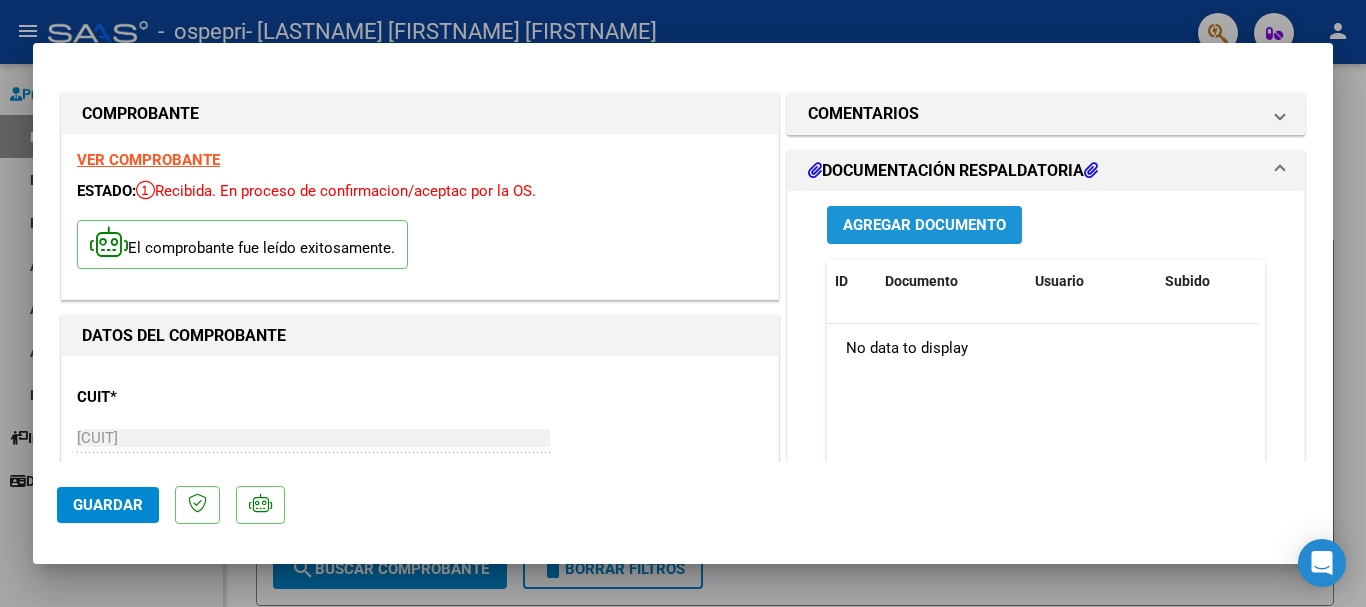 click on "Agregar Documento" at bounding box center [924, 226] 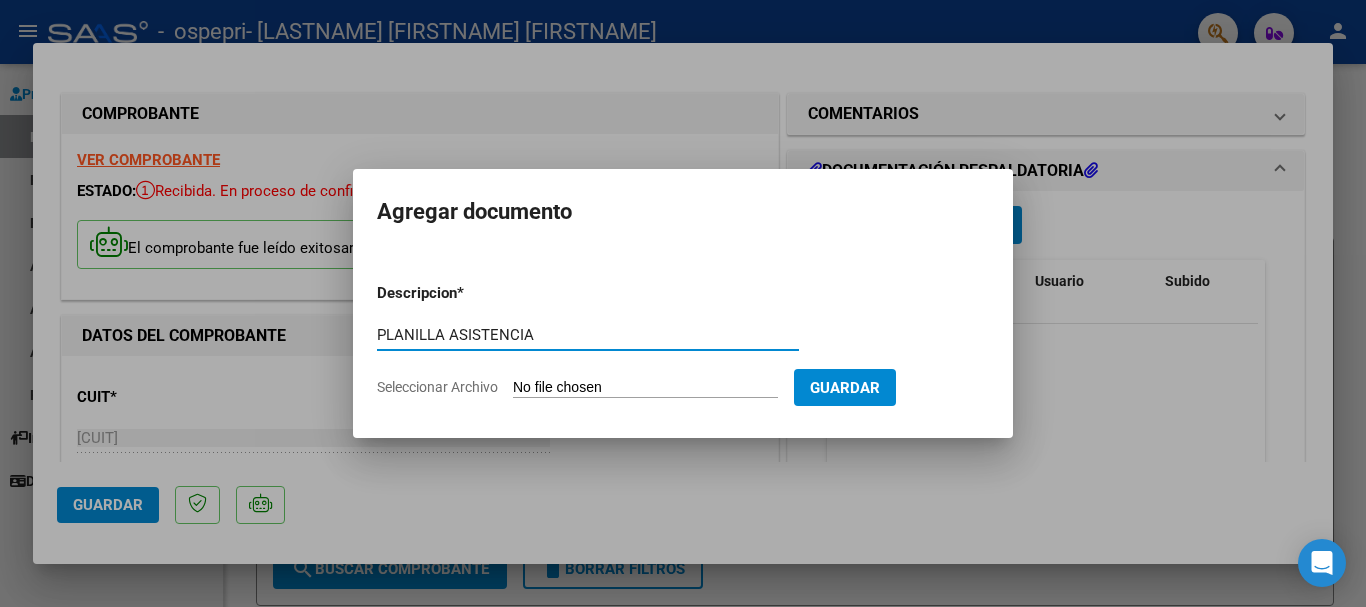 type on "PLANILLA ASISTENCIA" 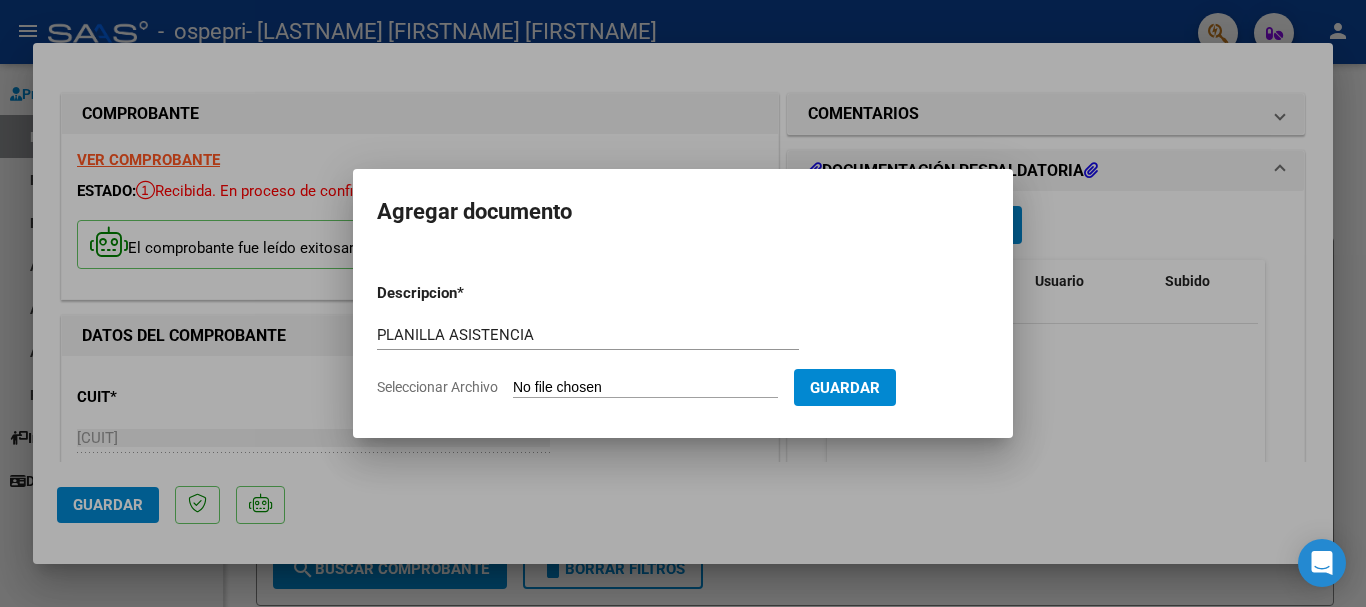 click on "Seleccionar Archivo" at bounding box center (645, 388) 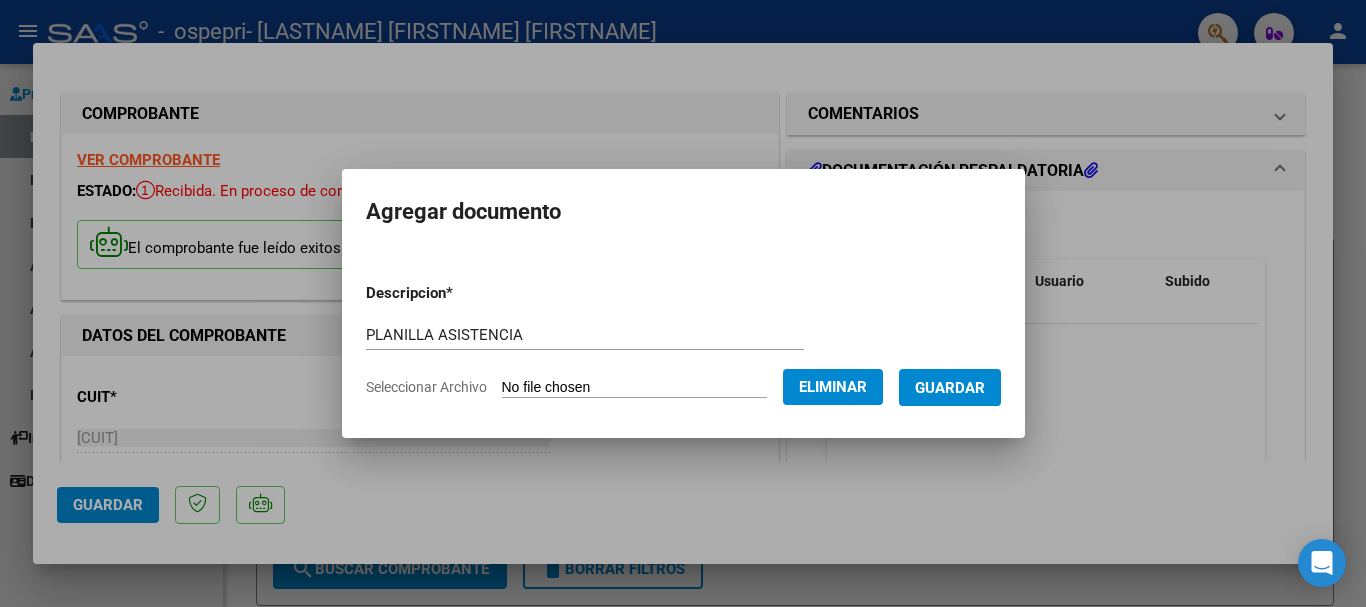 click on "Guardar" at bounding box center [950, 388] 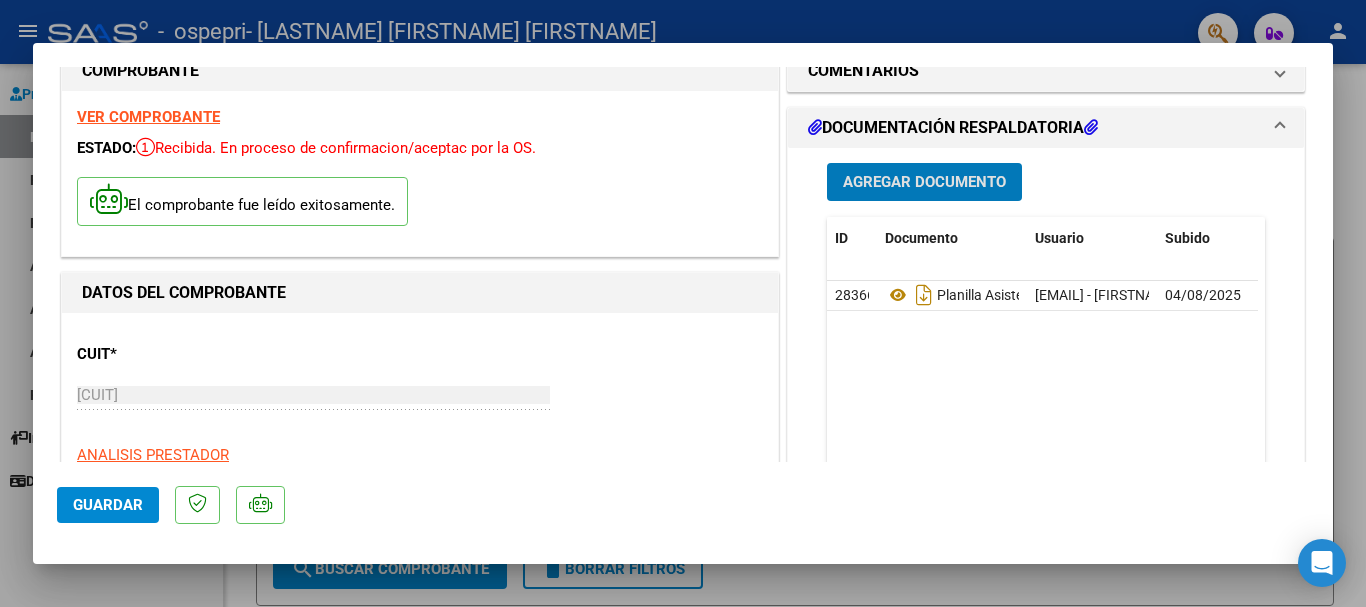 scroll, scrollTop: 45, scrollLeft: 0, axis: vertical 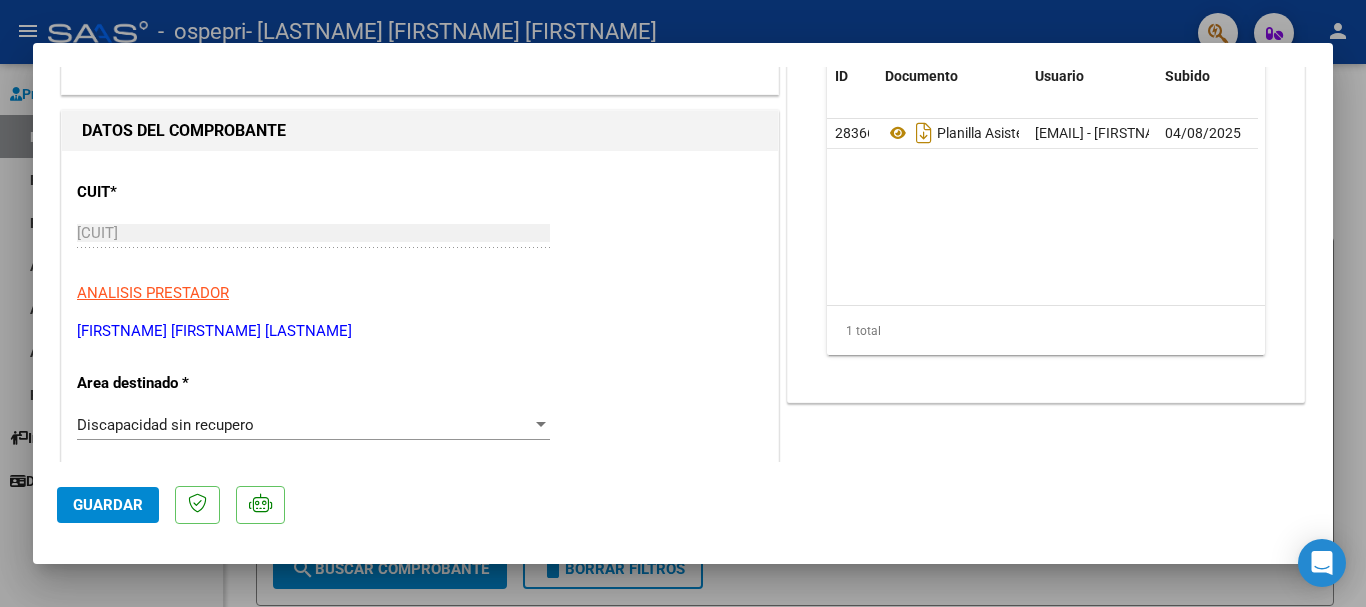 drag, startPoint x: 425, startPoint y: 516, endPoint x: 93, endPoint y: 509, distance: 332.0738 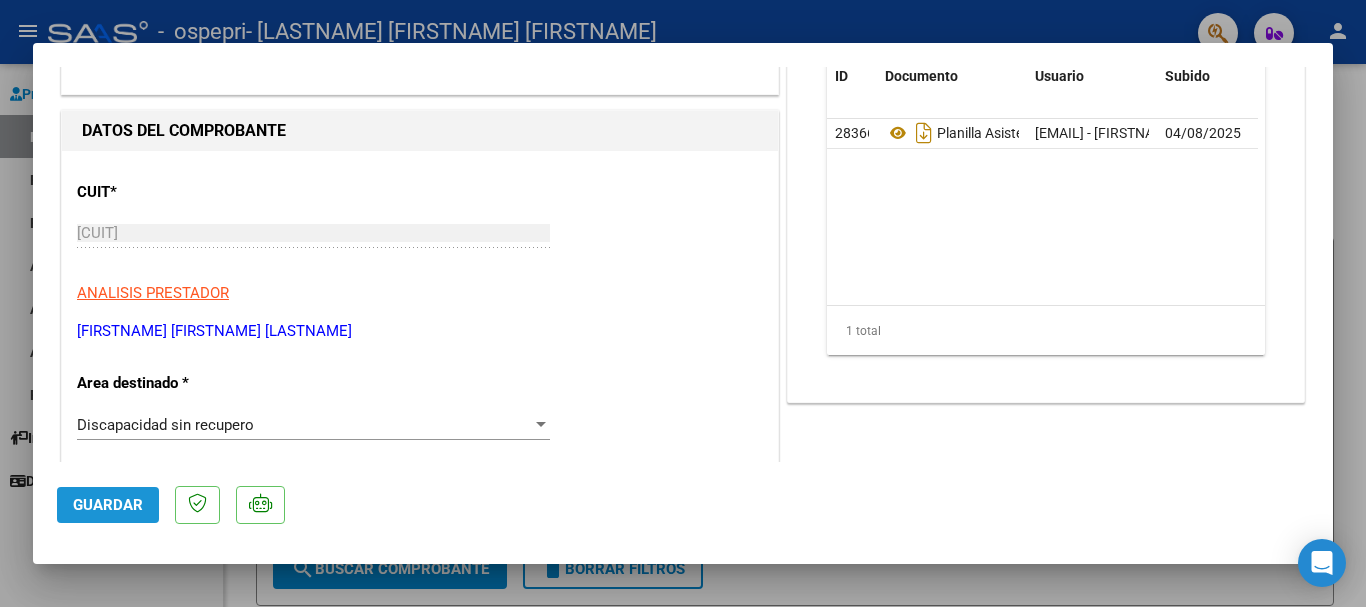 click on "Guardar" 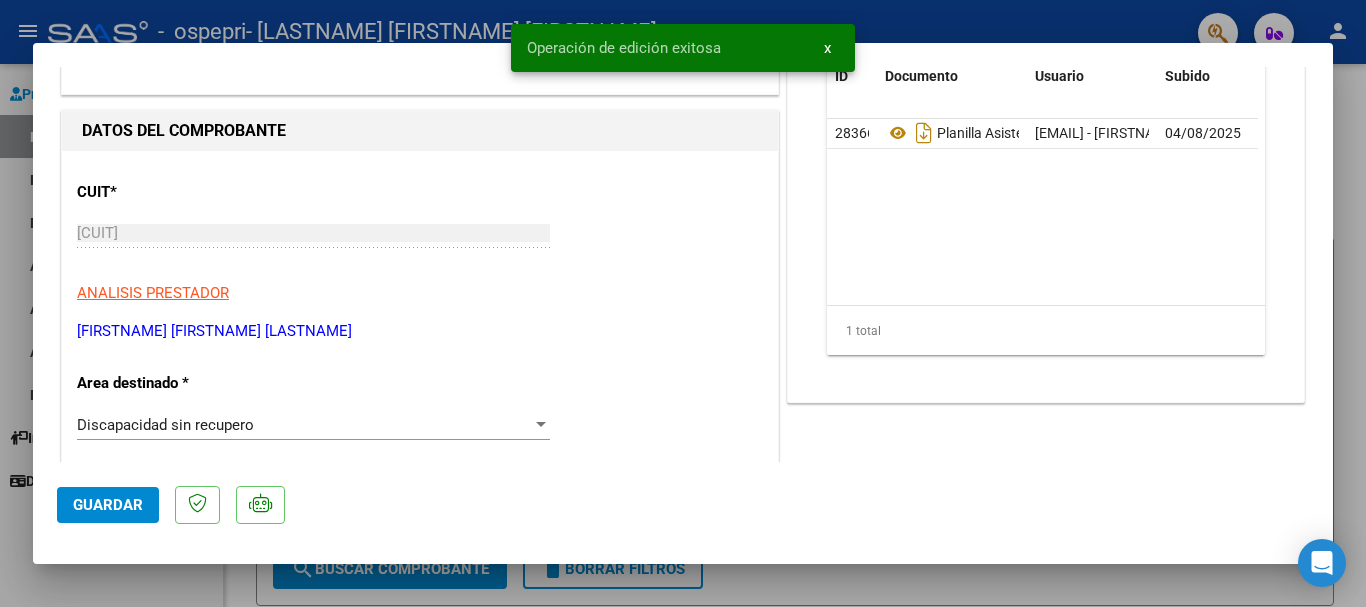 scroll, scrollTop: 0, scrollLeft: 0, axis: both 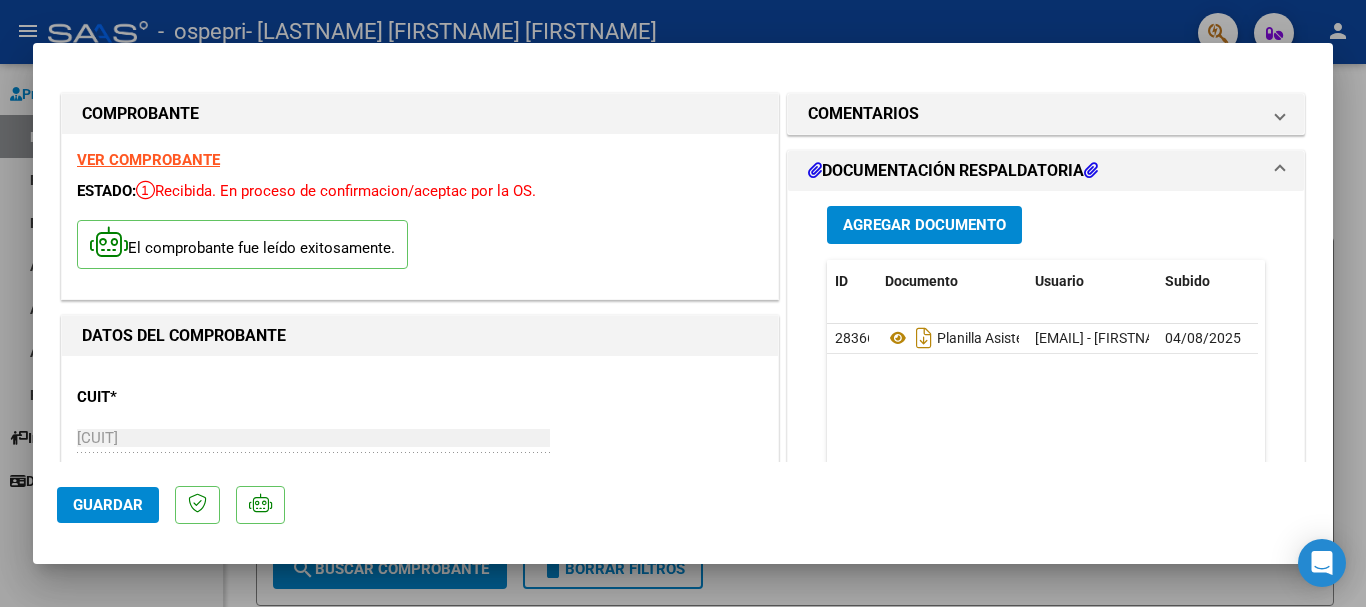 click at bounding box center (683, 303) 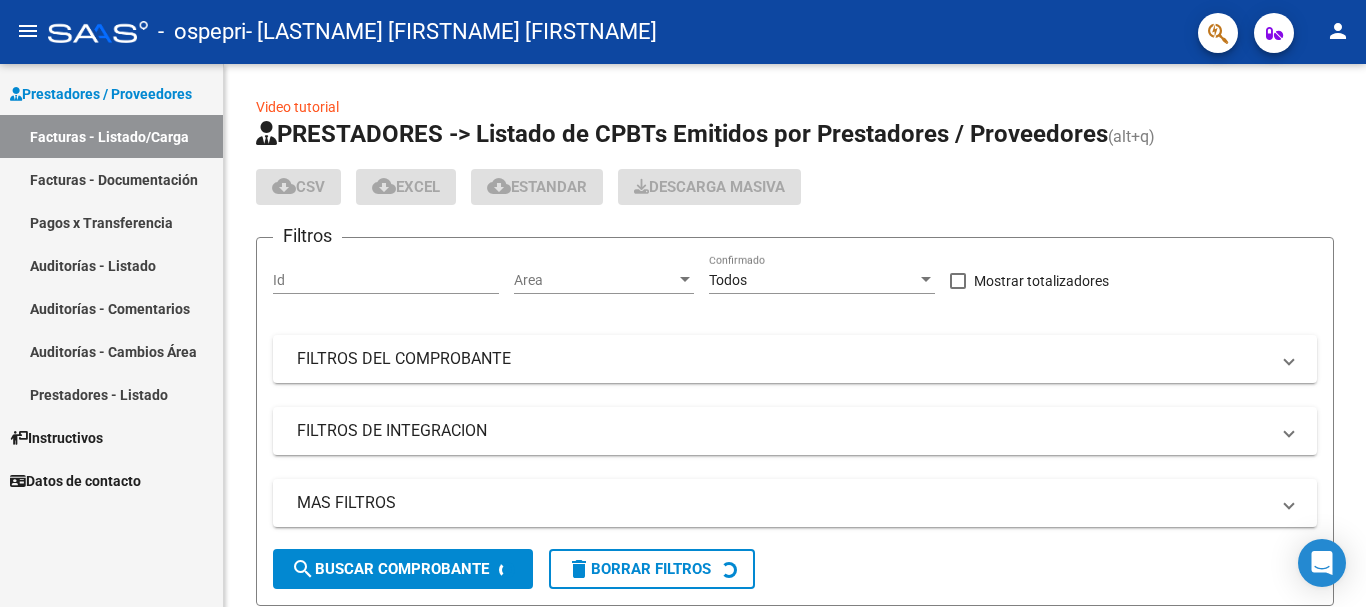 click on "-  ospepri   - RODRIGUEZ LORENA ELIZABETH" 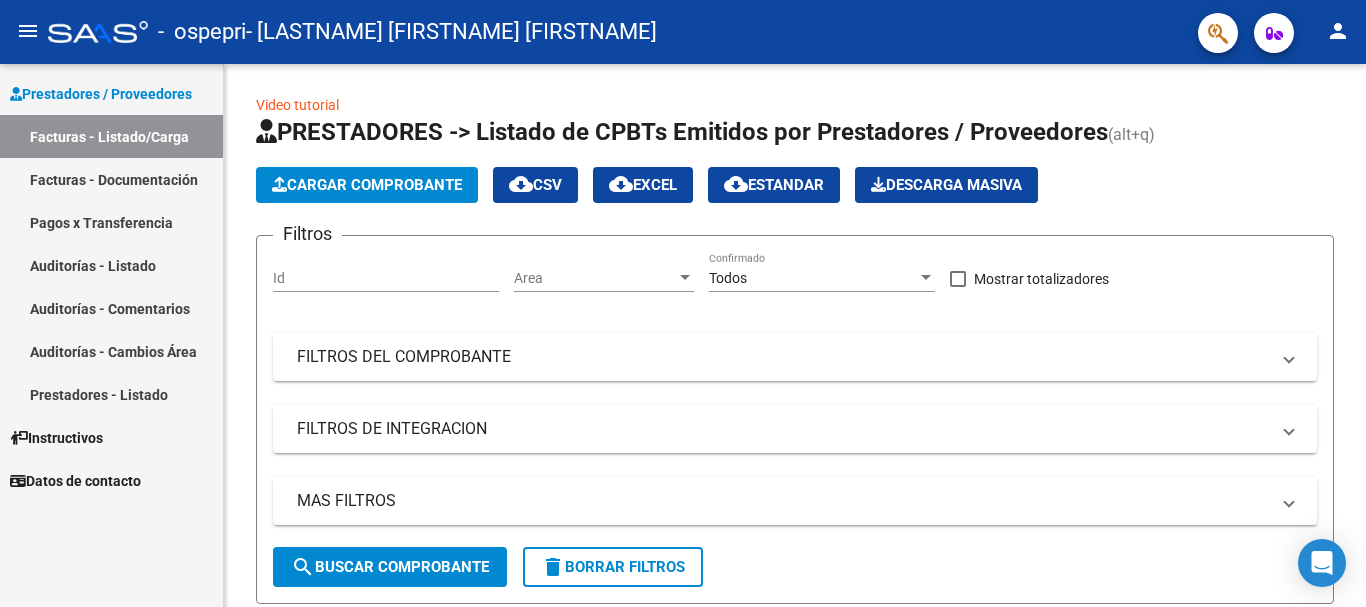 scroll, scrollTop: 0, scrollLeft: 0, axis: both 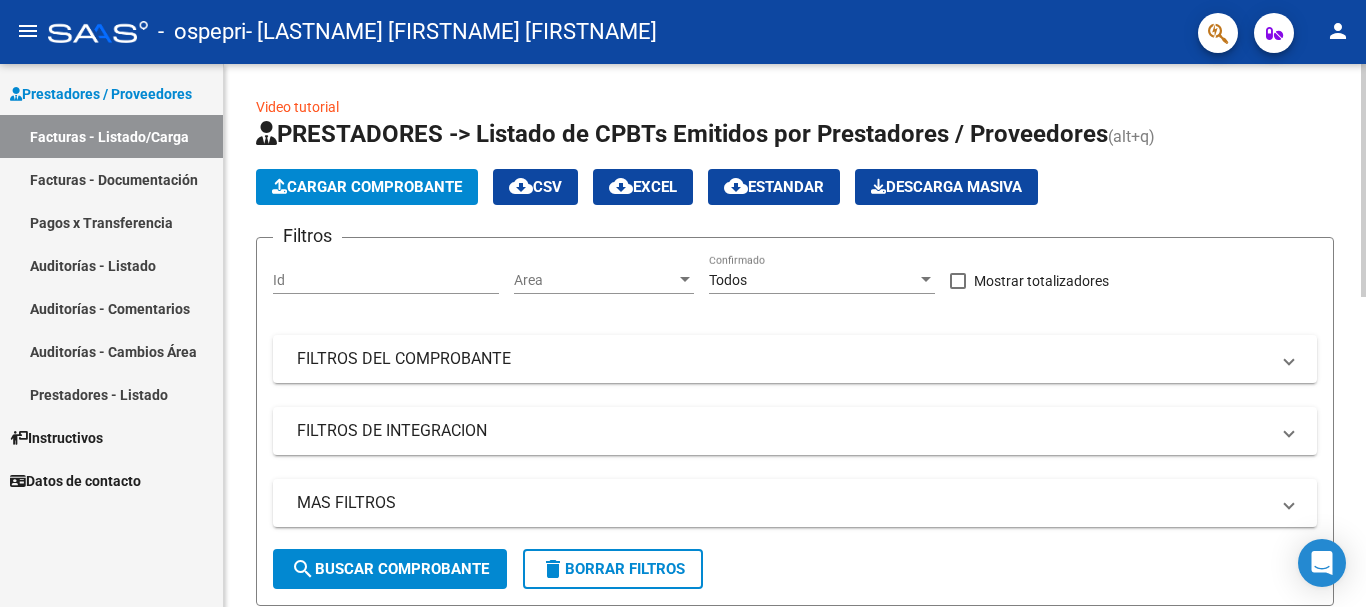 click on "Cargar Comprobante" 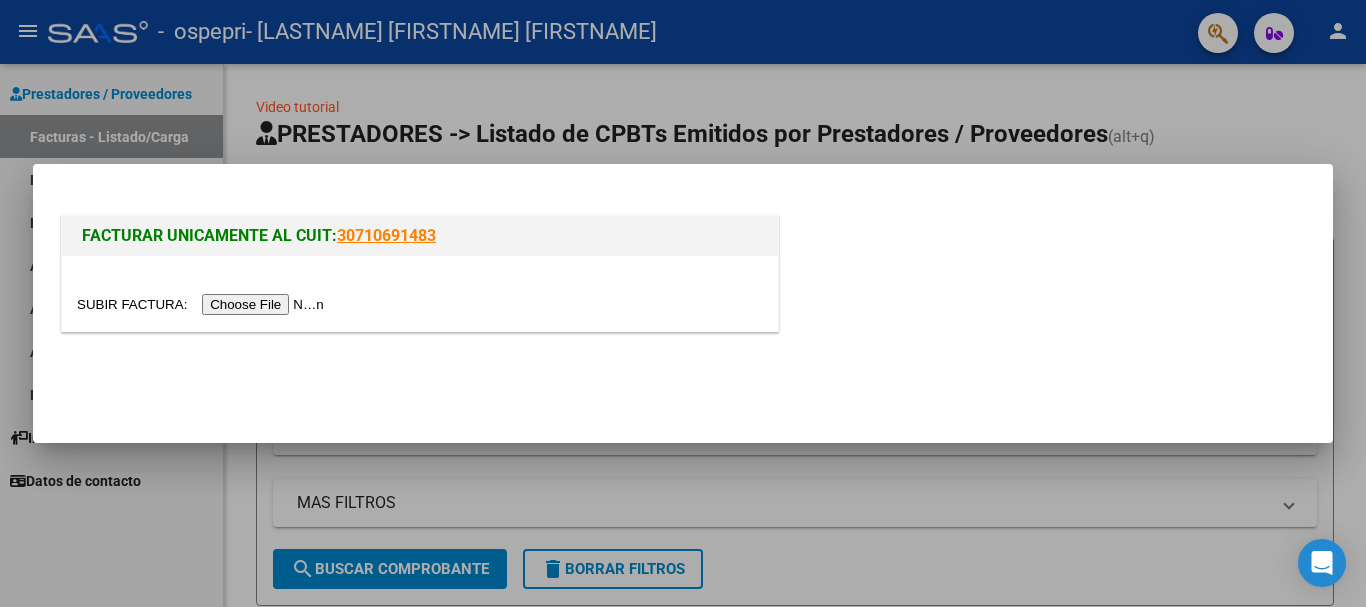 click at bounding box center [203, 304] 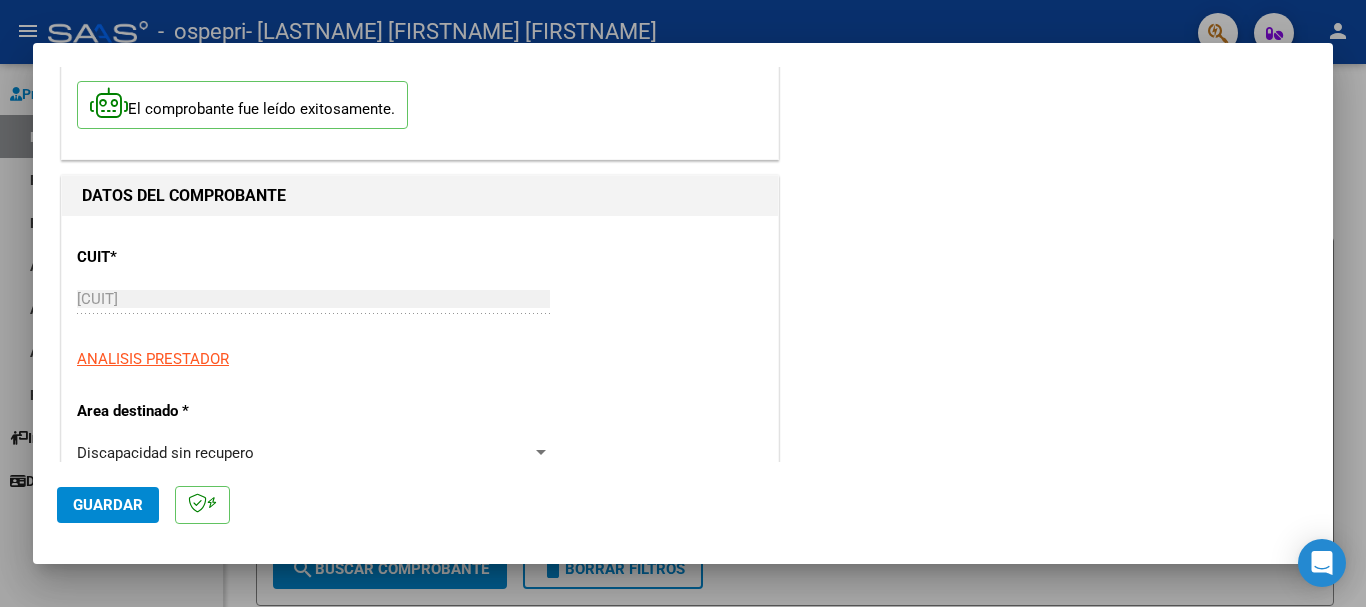 scroll, scrollTop: 0, scrollLeft: 0, axis: both 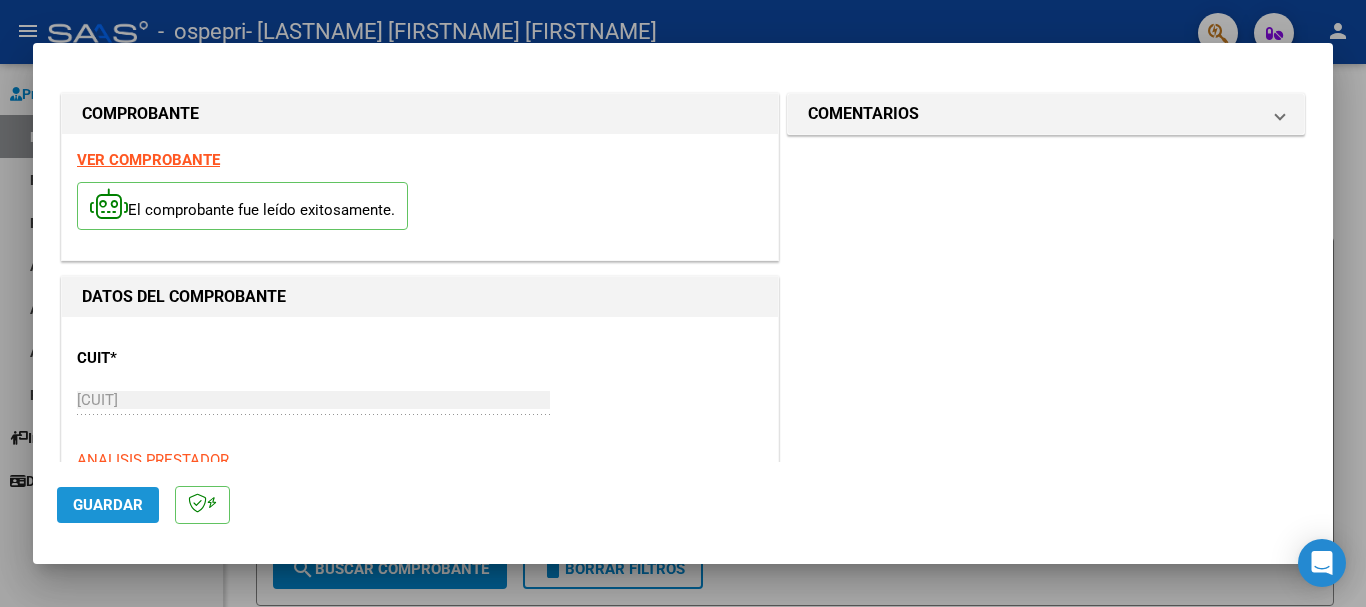 click on "Guardar" 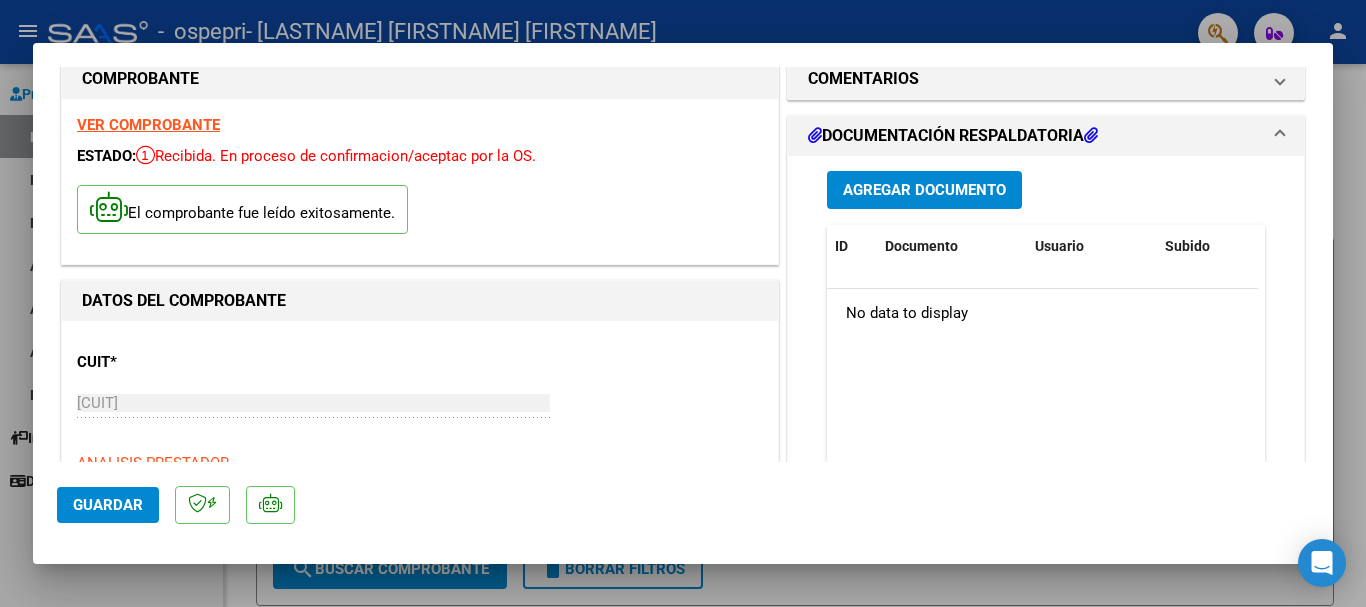 scroll, scrollTop: 0, scrollLeft: 0, axis: both 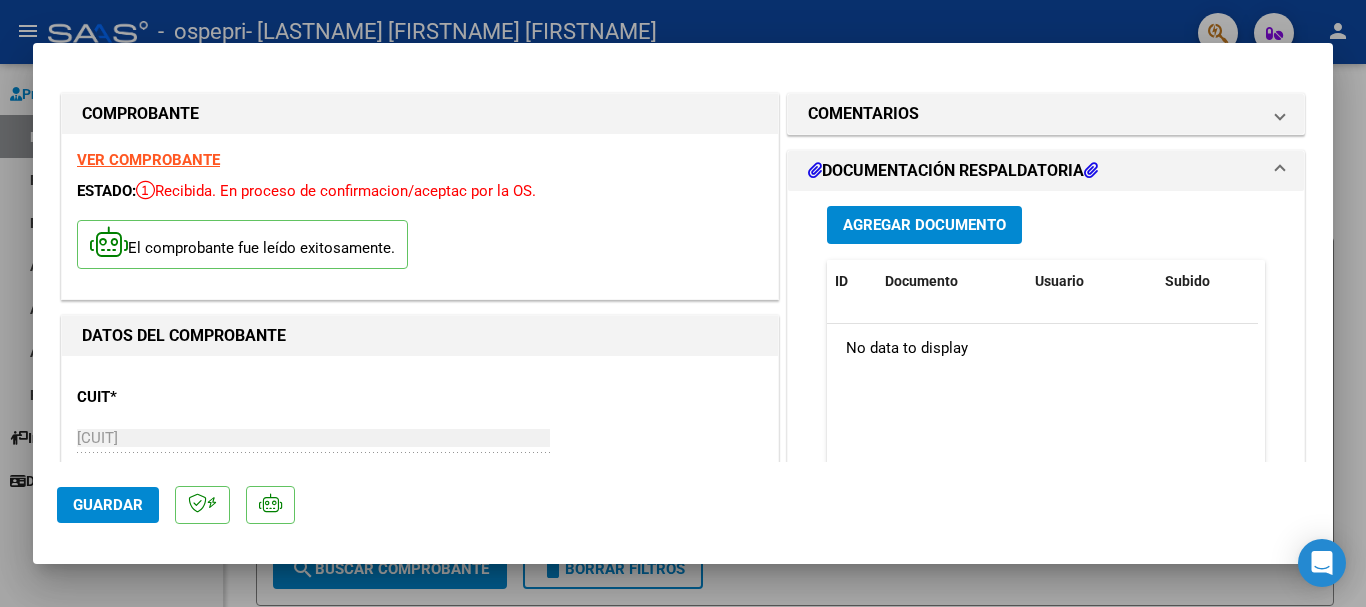click on "Agregar Documento" at bounding box center [924, 226] 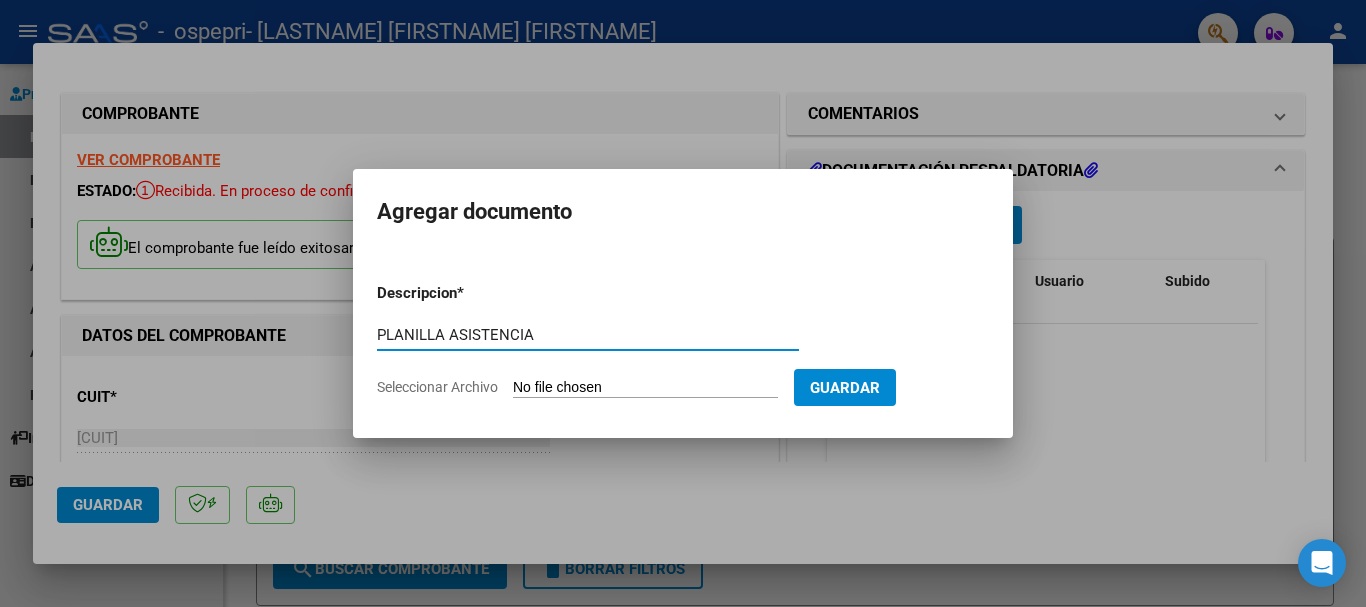 type on "PLANILLA ASISTENCIA" 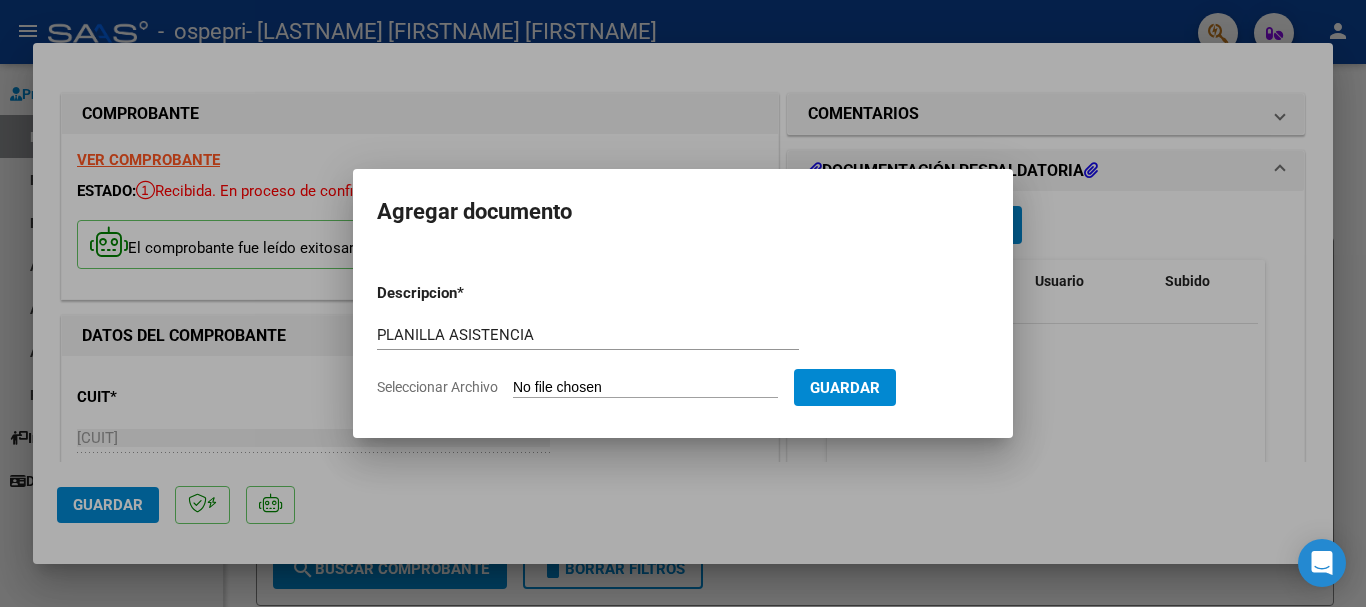 click on "Seleccionar Archivo" at bounding box center [645, 388] 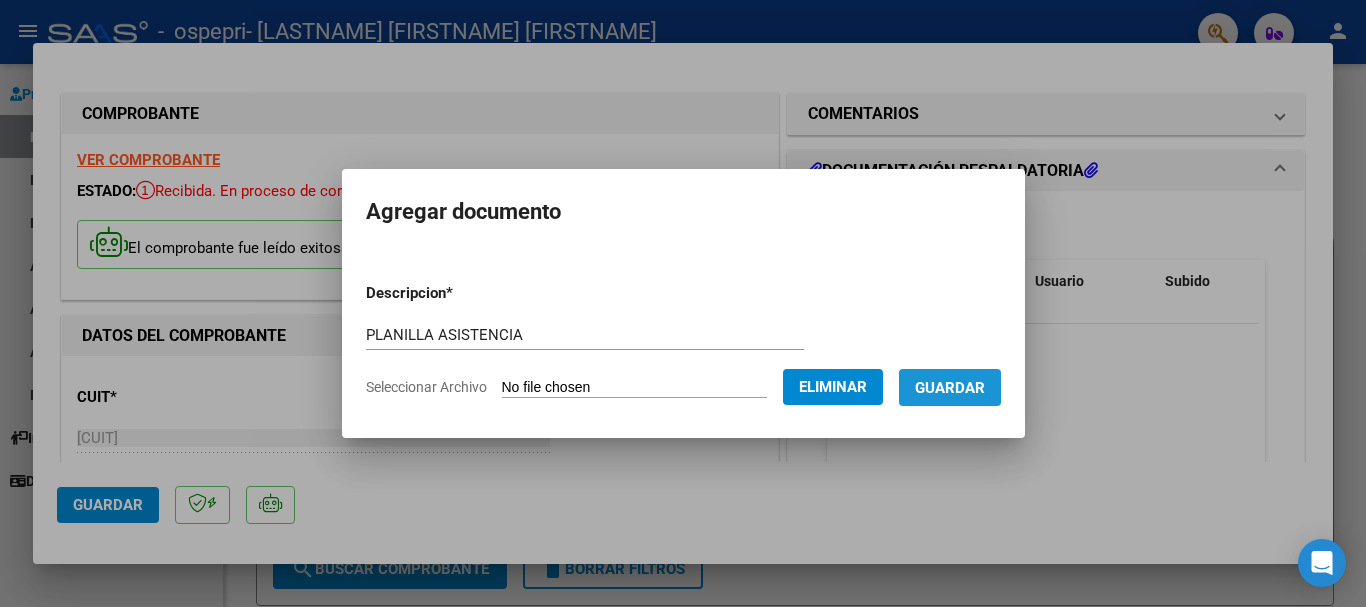click on "Guardar" at bounding box center [950, 388] 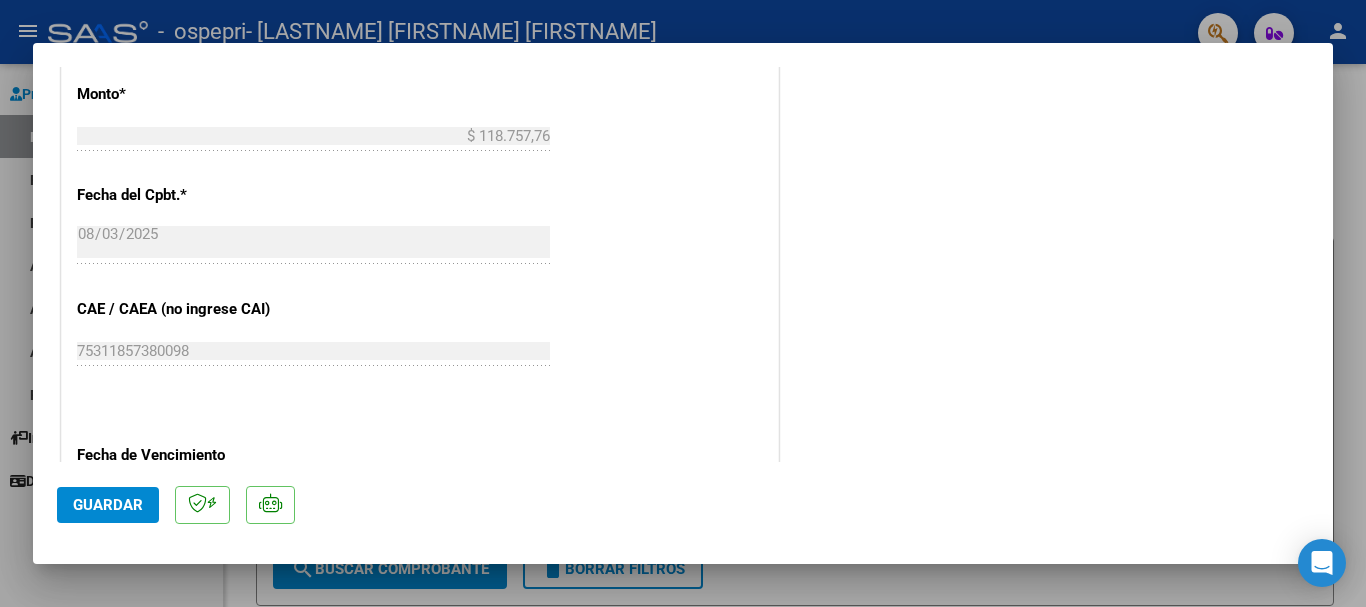 scroll, scrollTop: 1203, scrollLeft: 0, axis: vertical 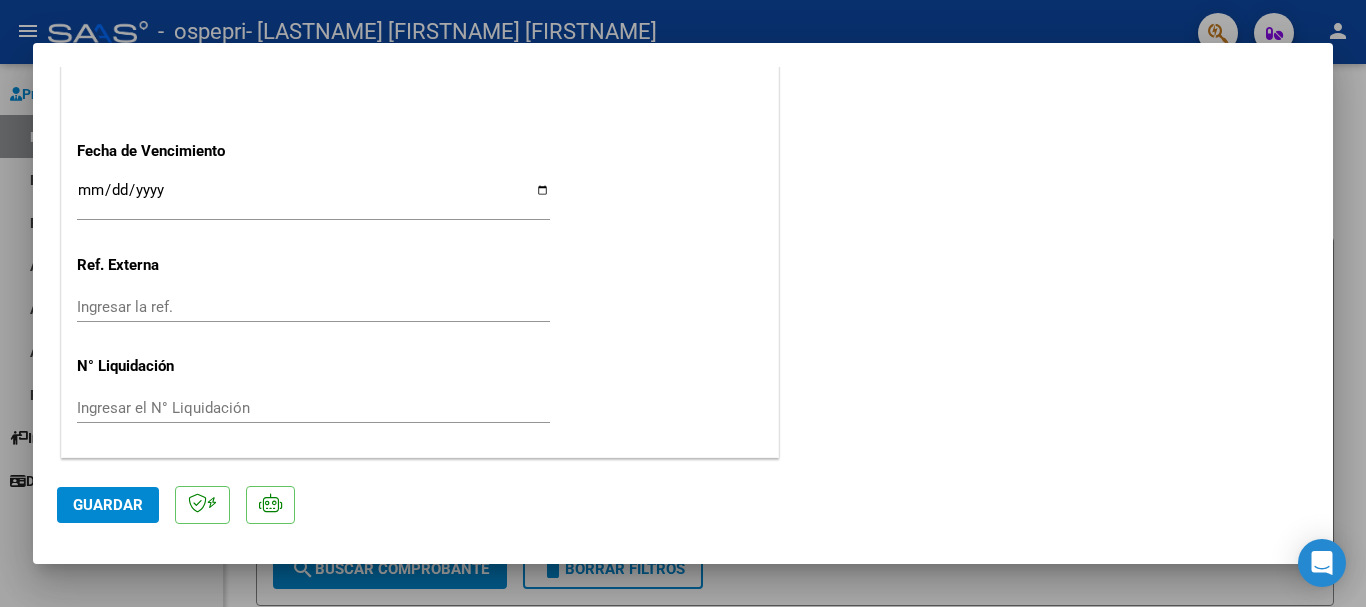click on "Guardar" 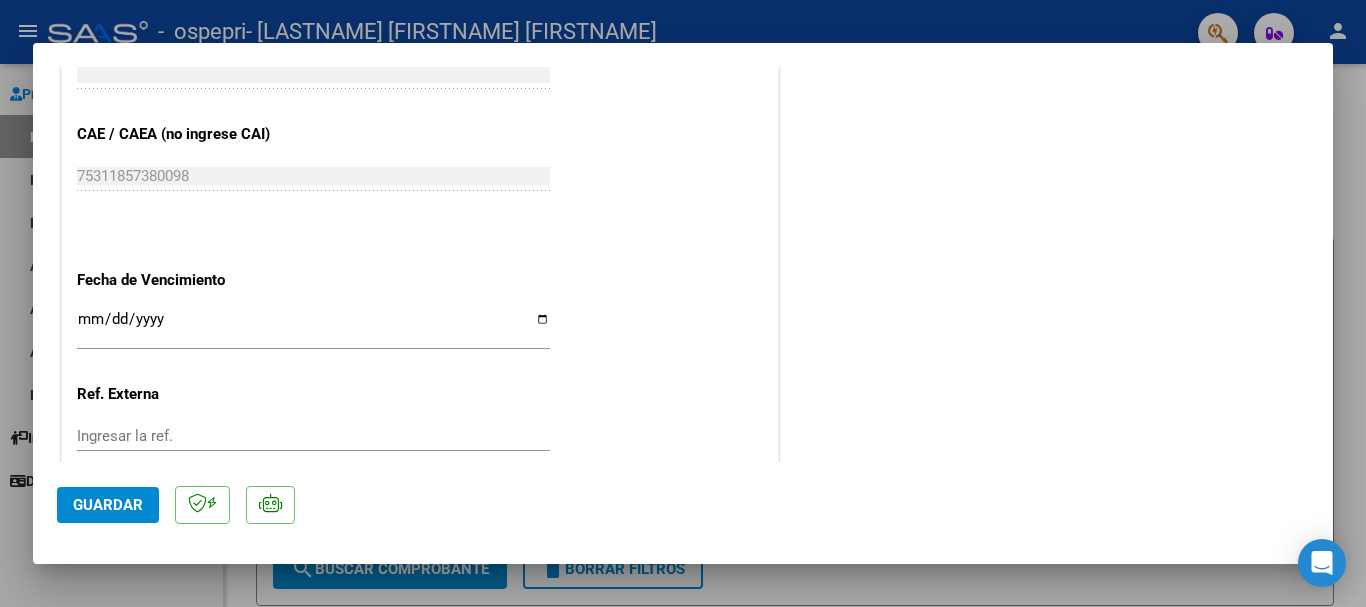 scroll, scrollTop: 1203, scrollLeft: 0, axis: vertical 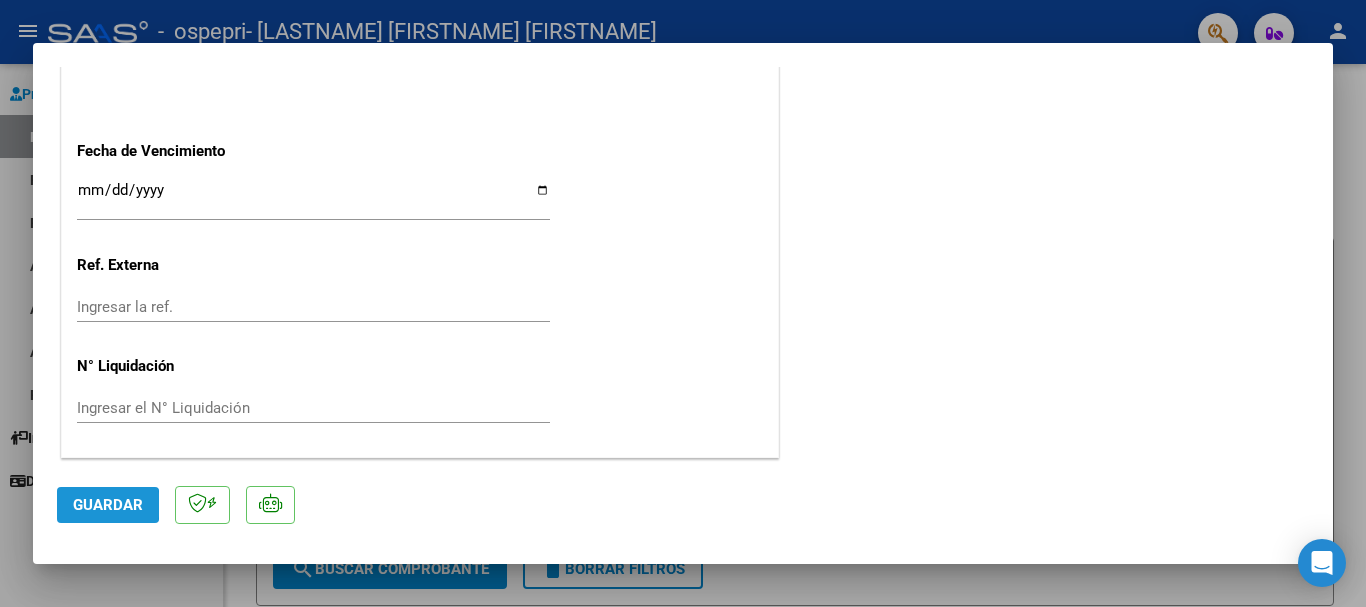 click on "Guardar" 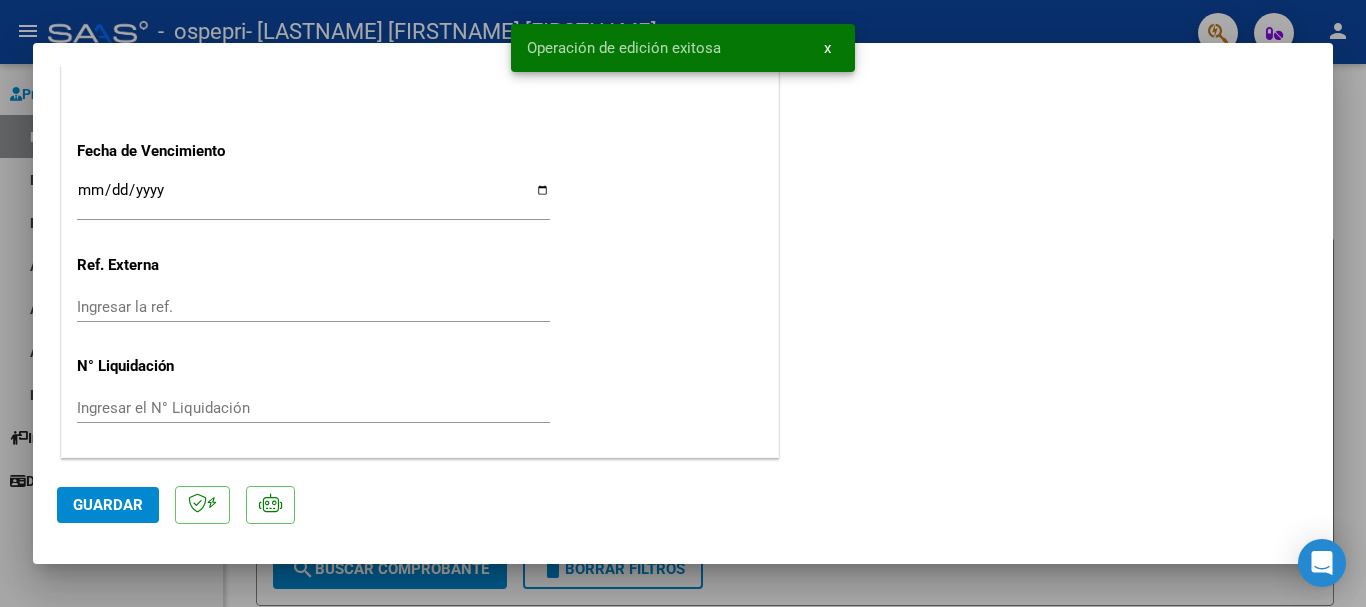 click at bounding box center (683, 303) 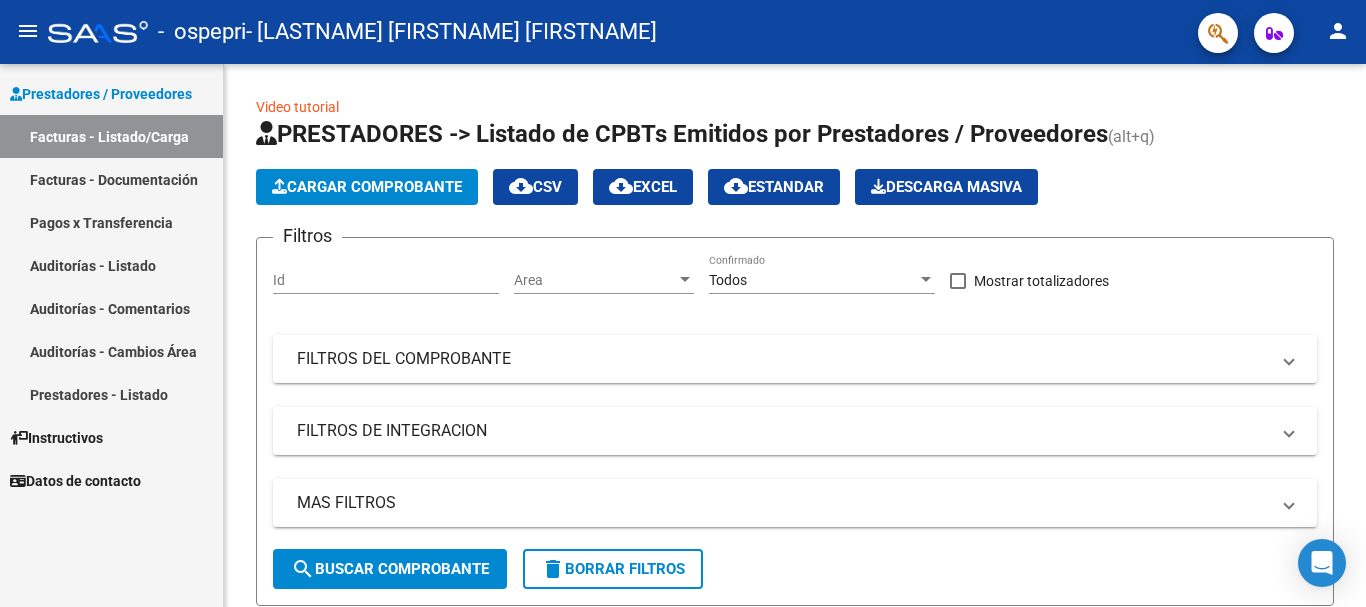 click on "Facturas - Documentación" at bounding box center (111, 179) 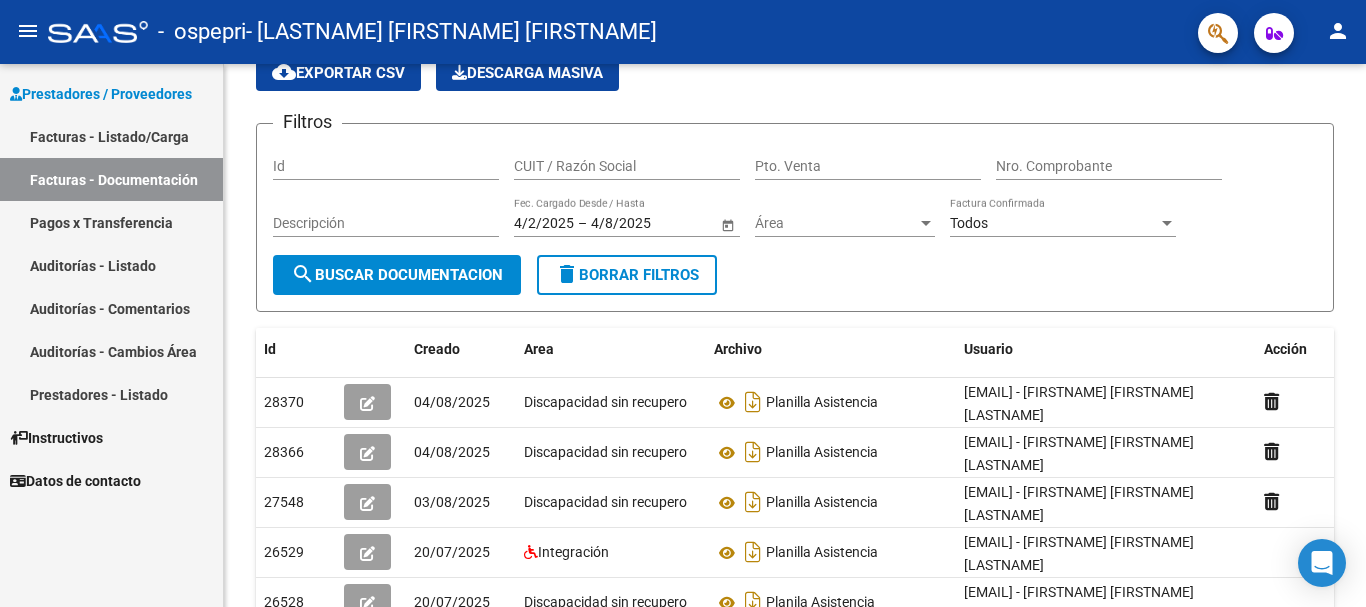 scroll, scrollTop: 91, scrollLeft: 0, axis: vertical 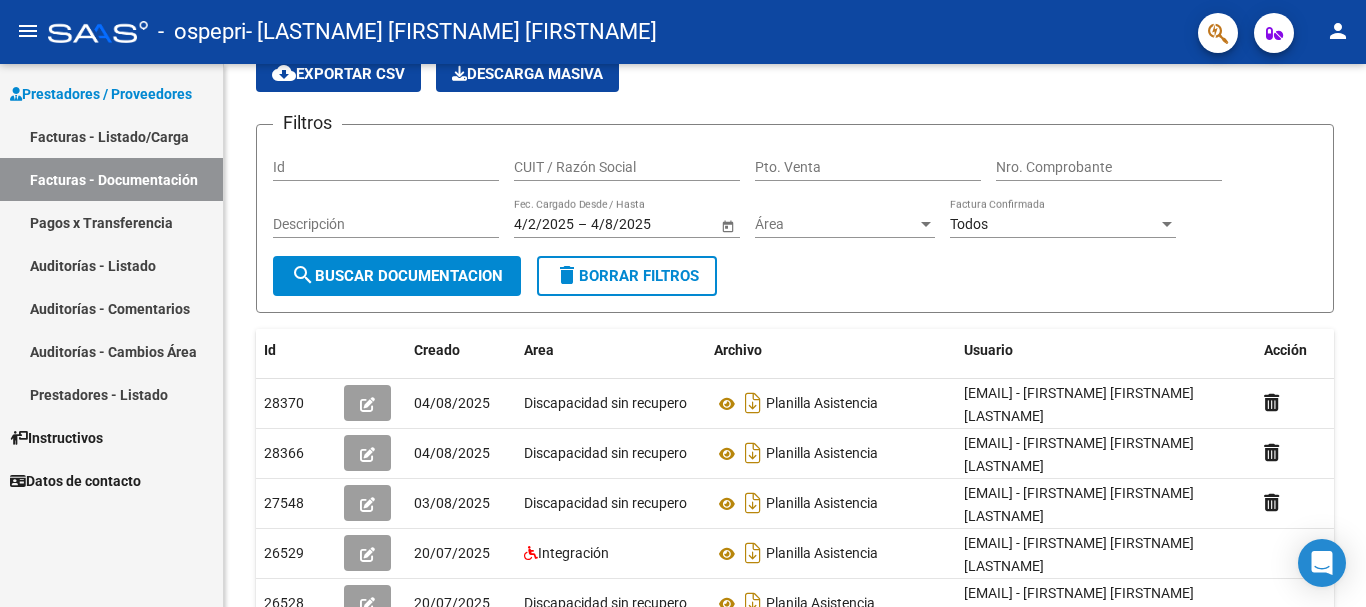 click on "Facturas - Listado/Carga" at bounding box center [111, 136] 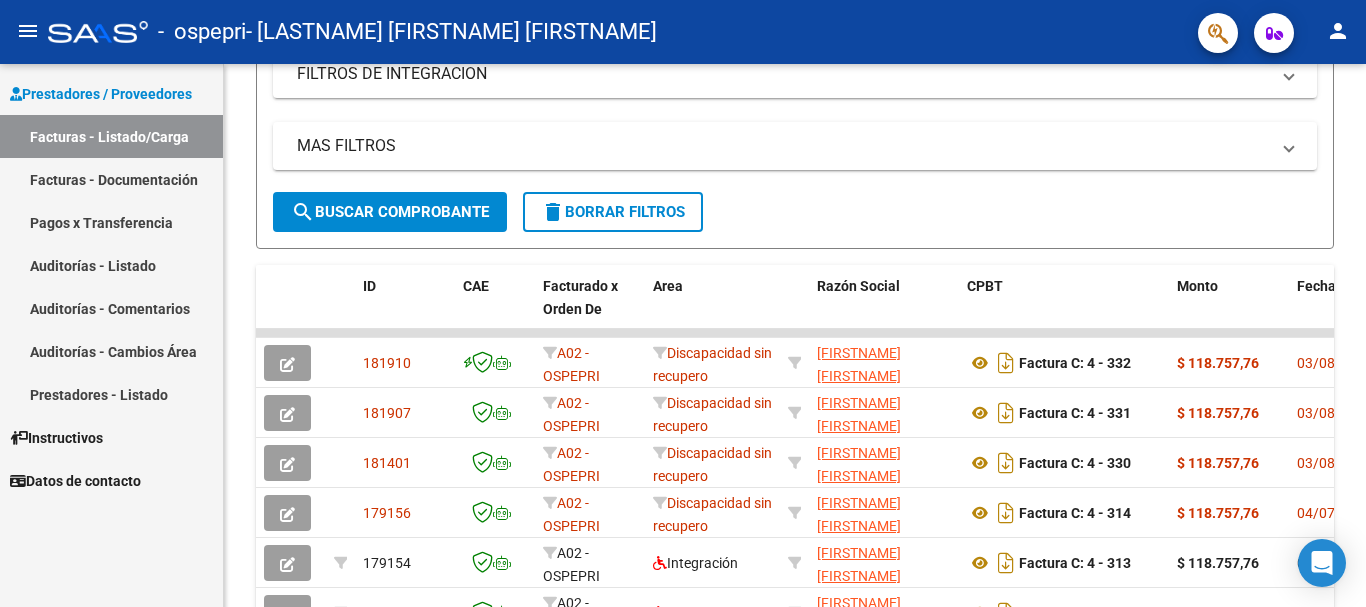 scroll, scrollTop: 337, scrollLeft: 0, axis: vertical 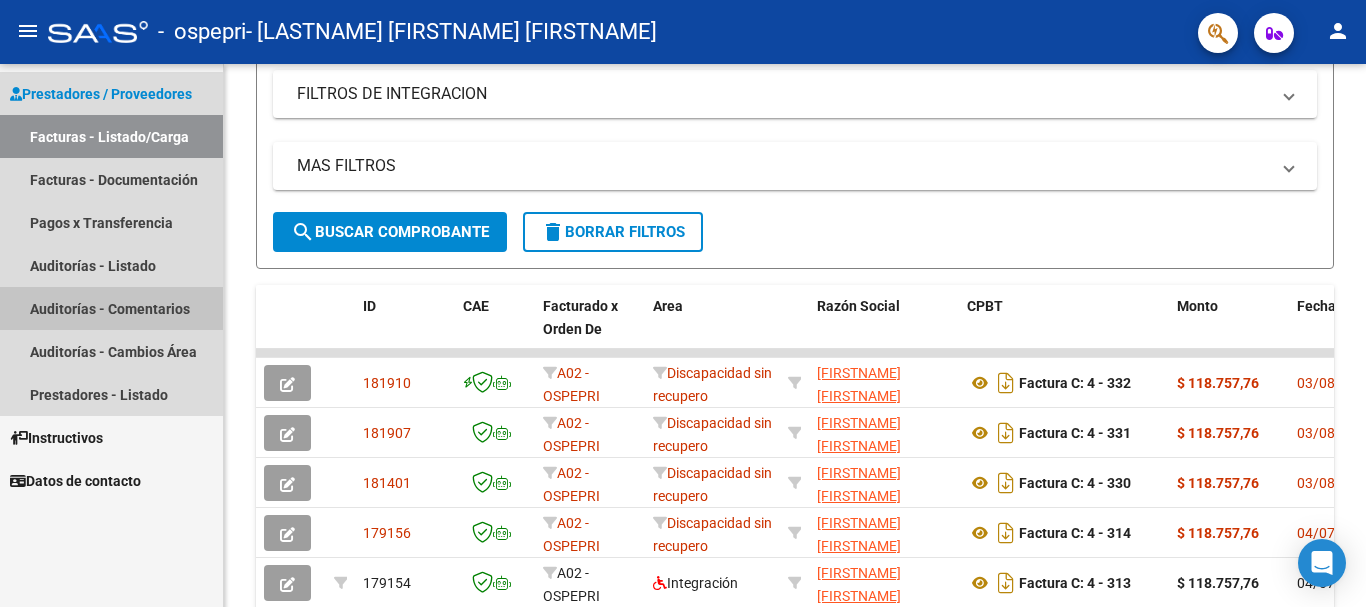 click on "Auditorías - Comentarios" at bounding box center [111, 308] 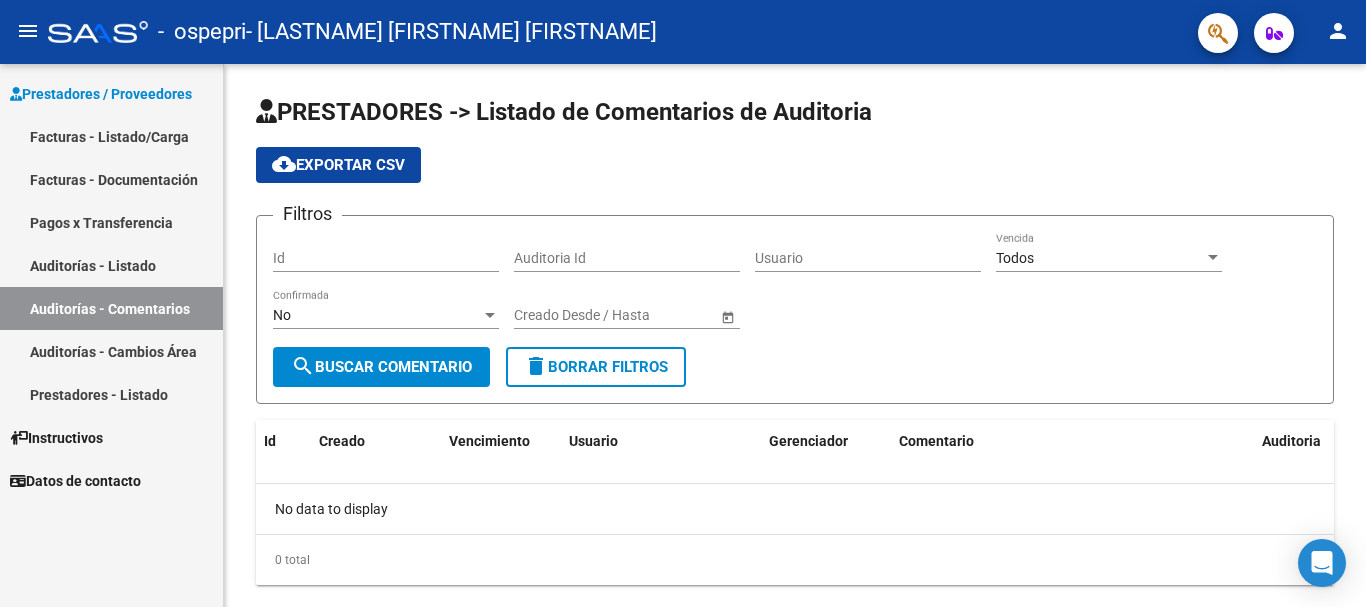 scroll, scrollTop: 42, scrollLeft: 0, axis: vertical 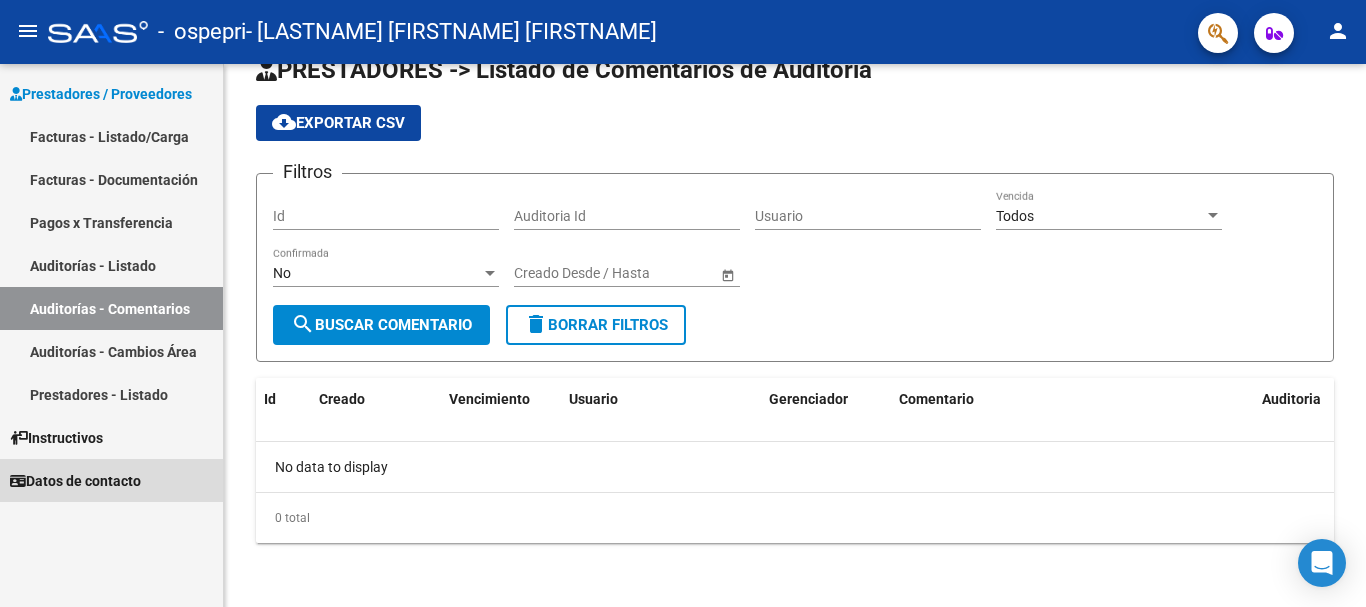 click on "Datos de contacto" at bounding box center (75, 481) 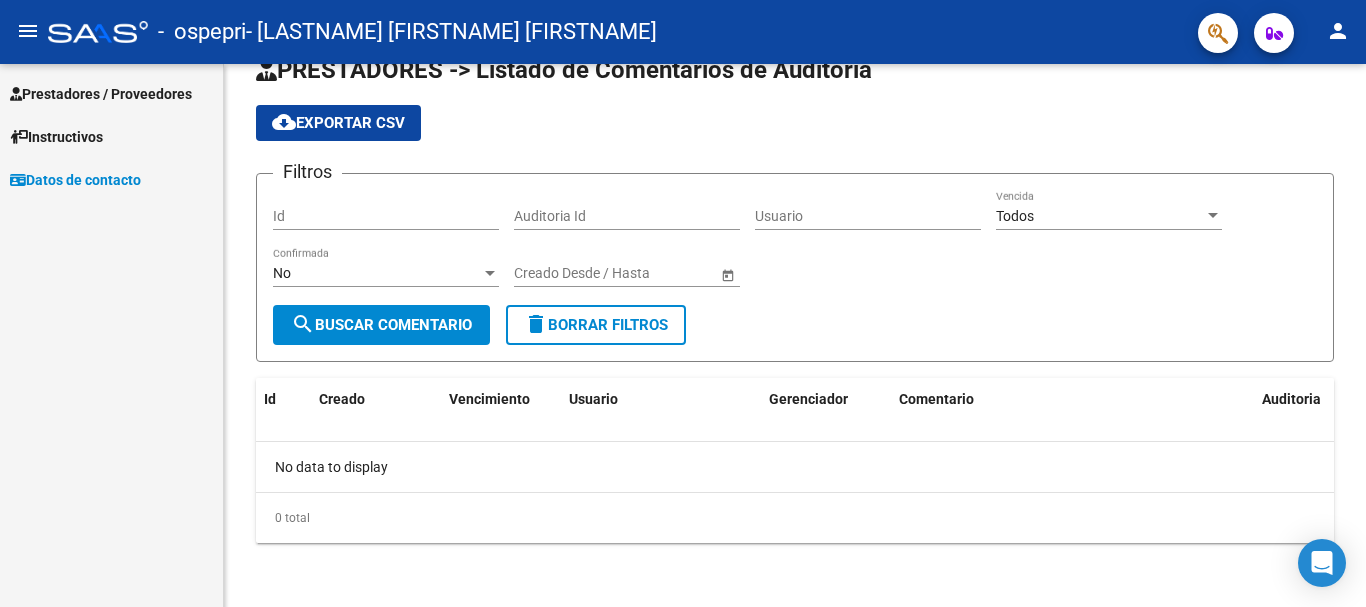 scroll, scrollTop: 0, scrollLeft: 0, axis: both 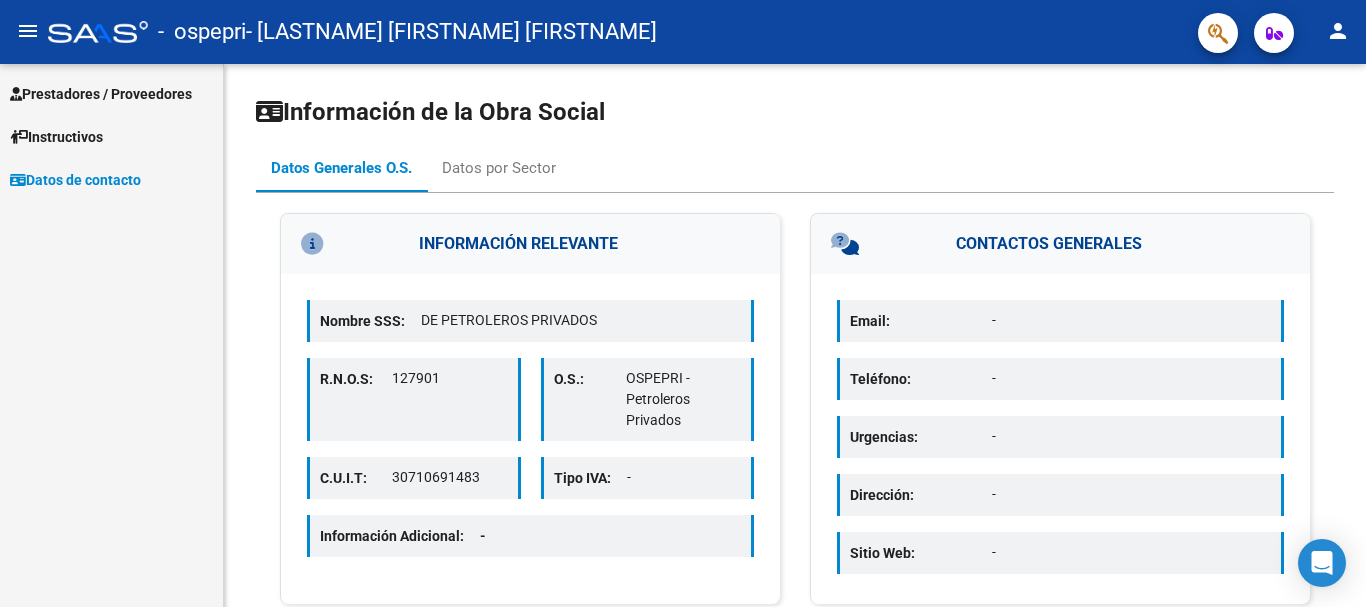 click on "Prestadores / Proveedores" at bounding box center (111, 93) 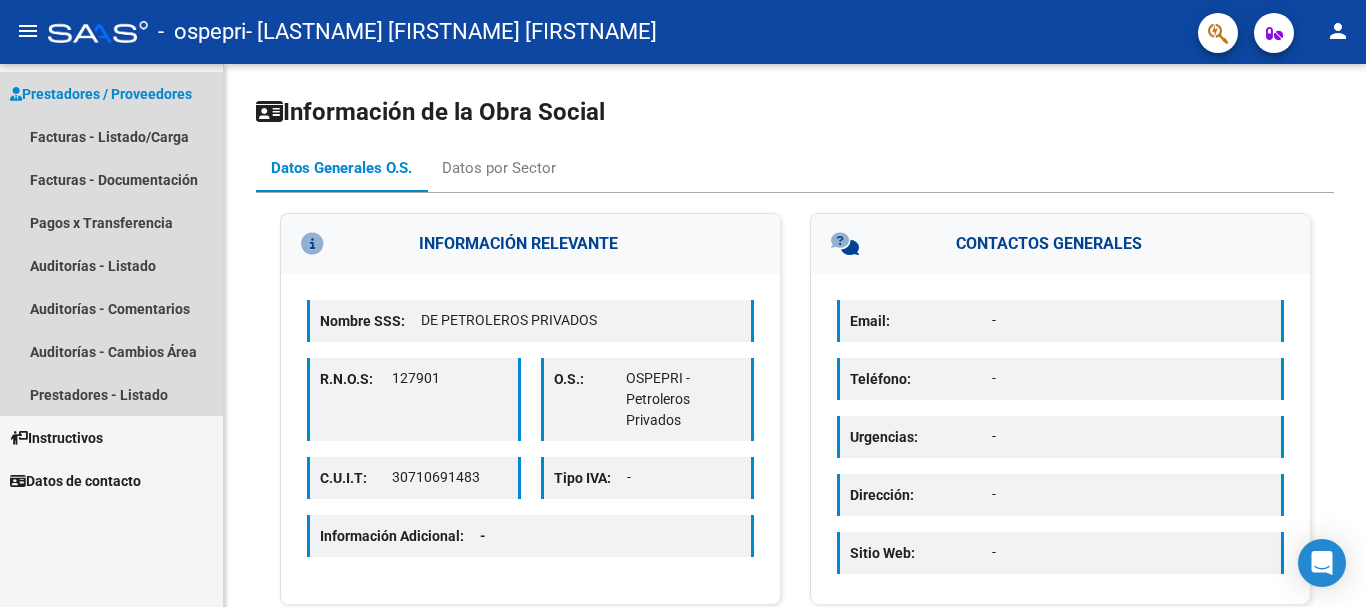 click on "Prestadores / Proveedores" at bounding box center (101, 94) 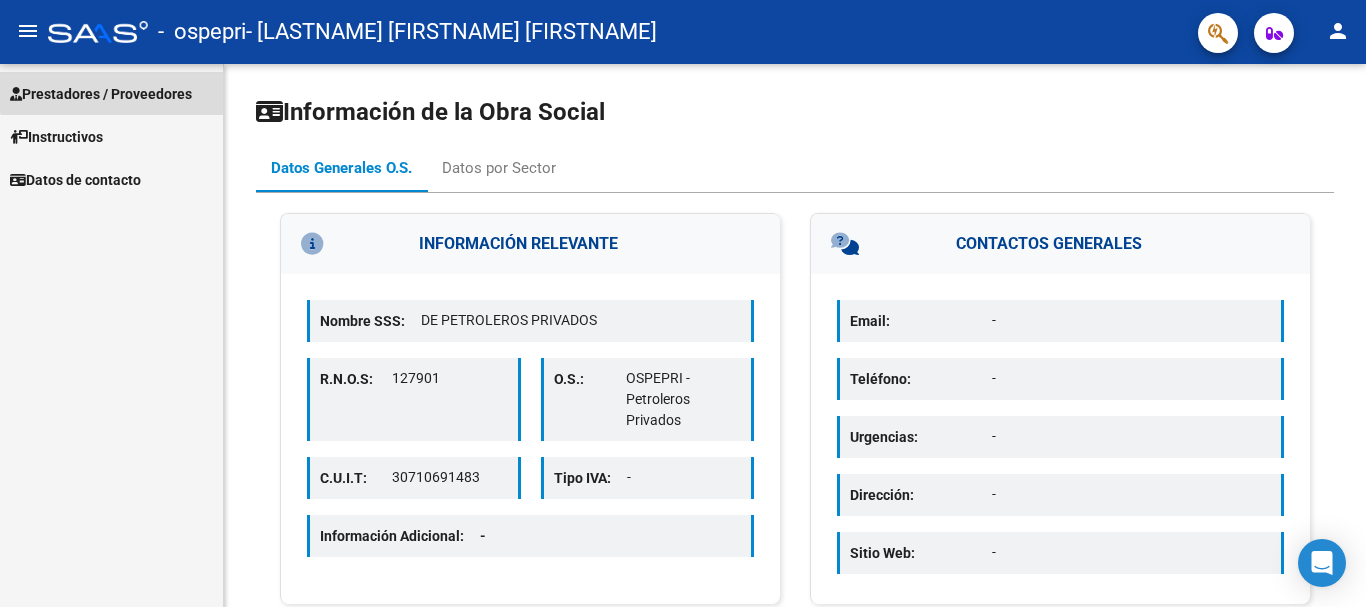 click on "Prestadores / Proveedores" at bounding box center [101, 94] 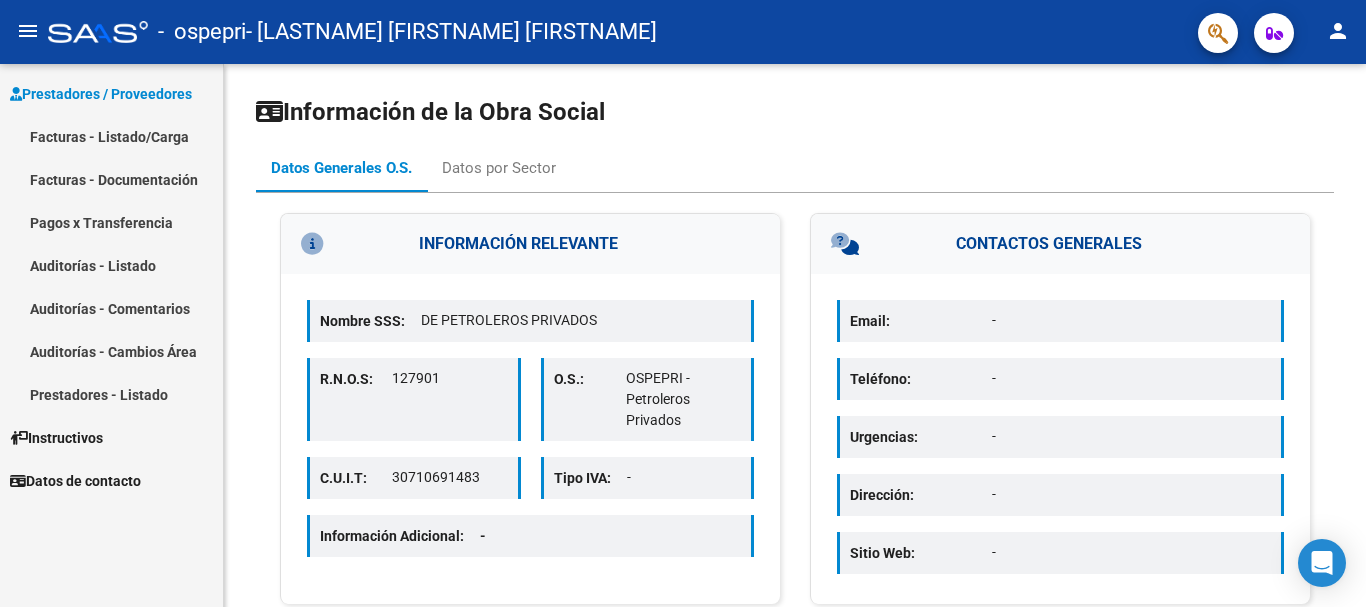 click on "Facturas - Listado/Carga" at bounding box center (111, 136) 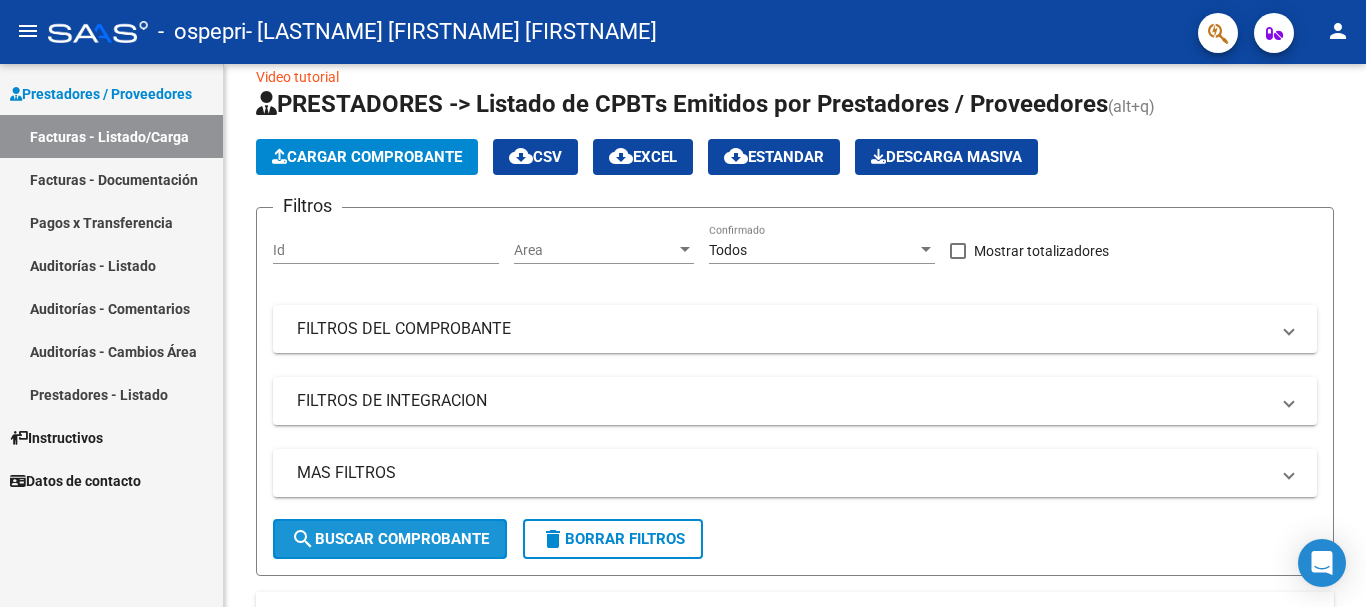 scroll, scrollTop: 0, scrollLeft: 0, axis: both 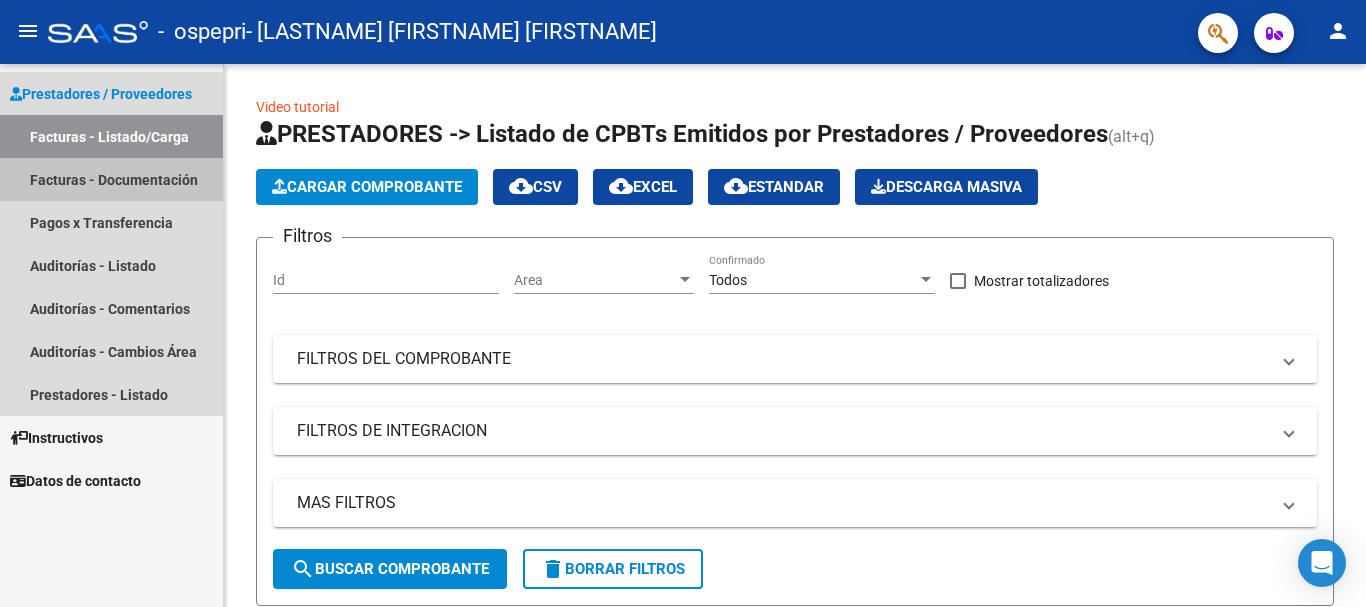 click on "Facturas - Documentación" at bounding box center (111, 179) 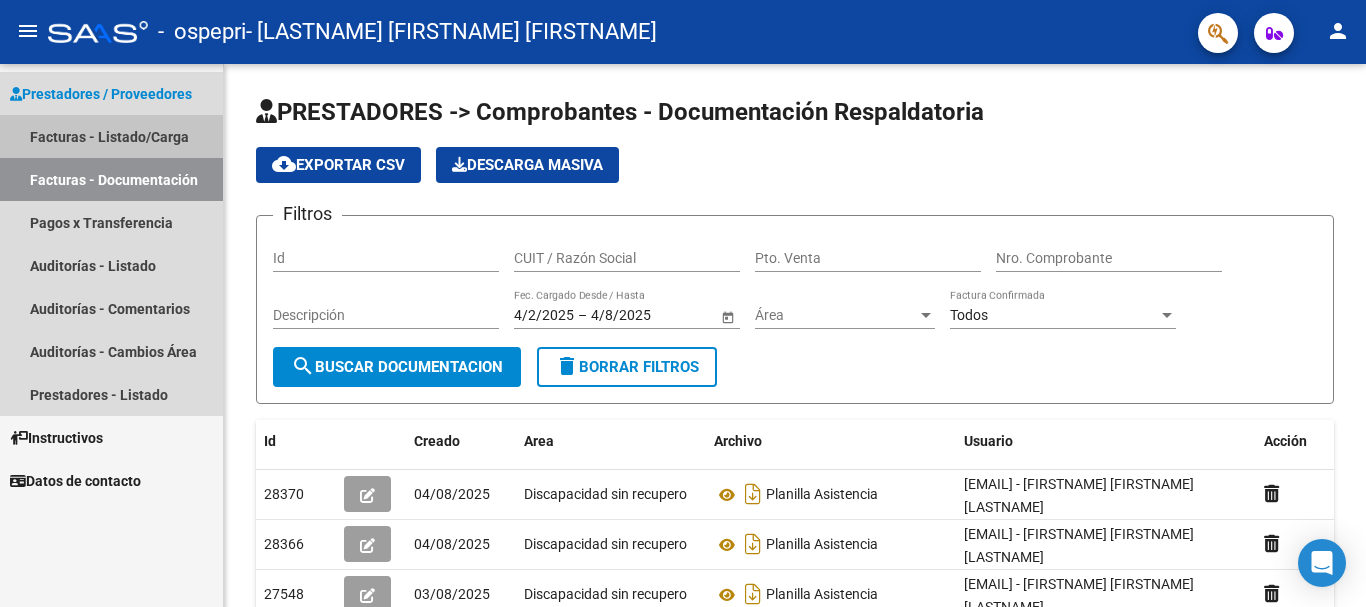 click on "Facturas - Listado/Carga" at bounding box center [111, 136] 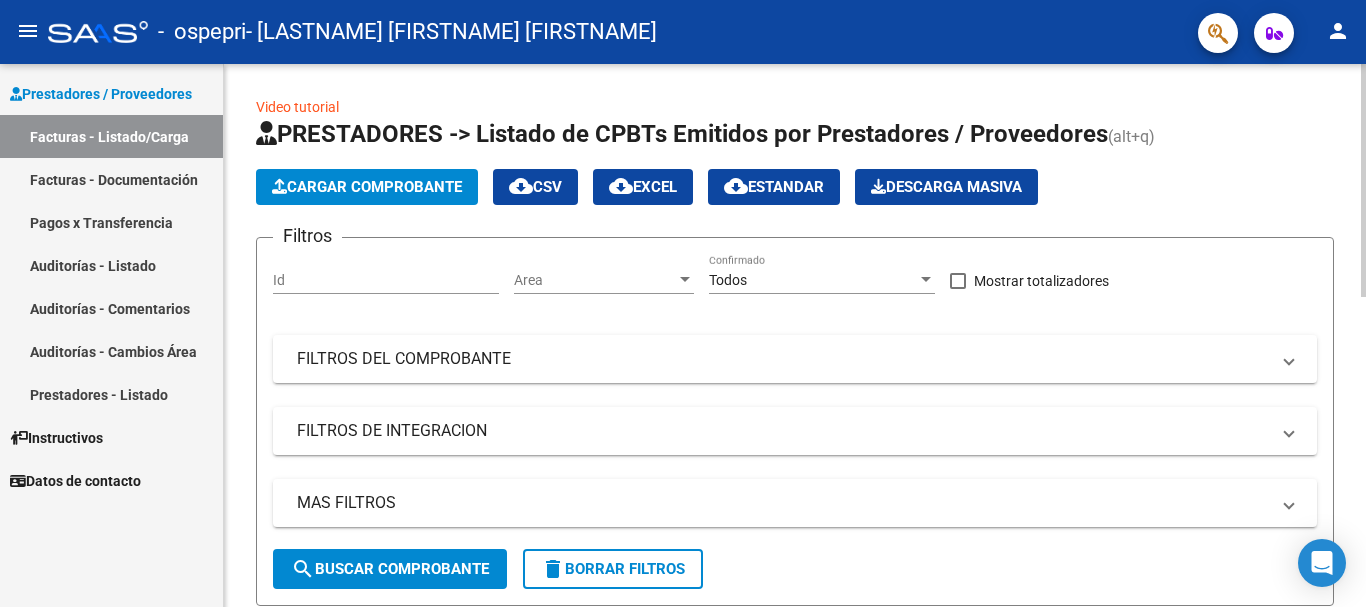 click on "Cargar Comprobante" 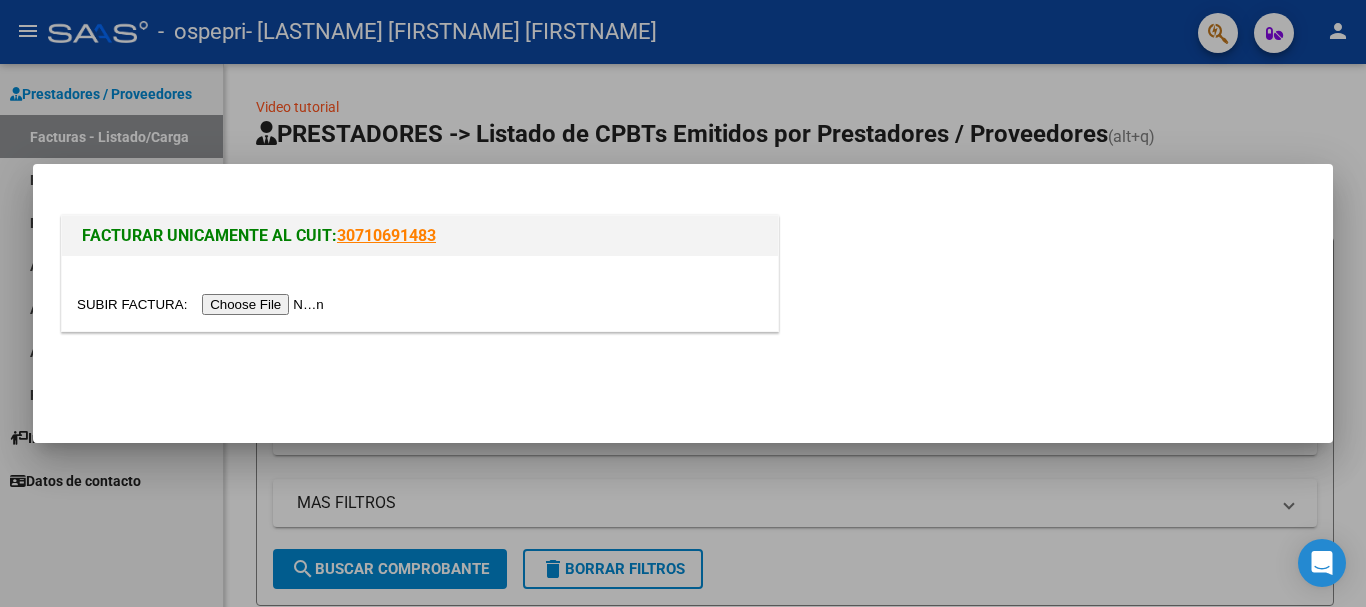 click at bounding box center [203, 304] 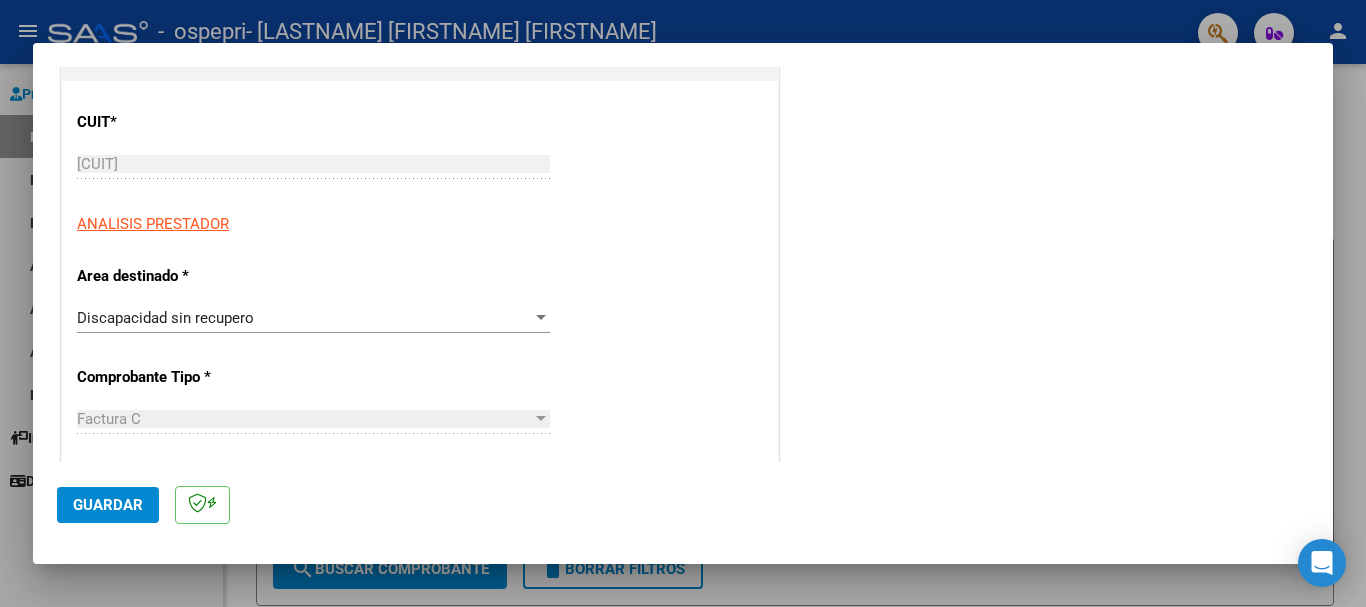 scroll, scrollTop: 294, scrollLeft: 0, axis: vertical 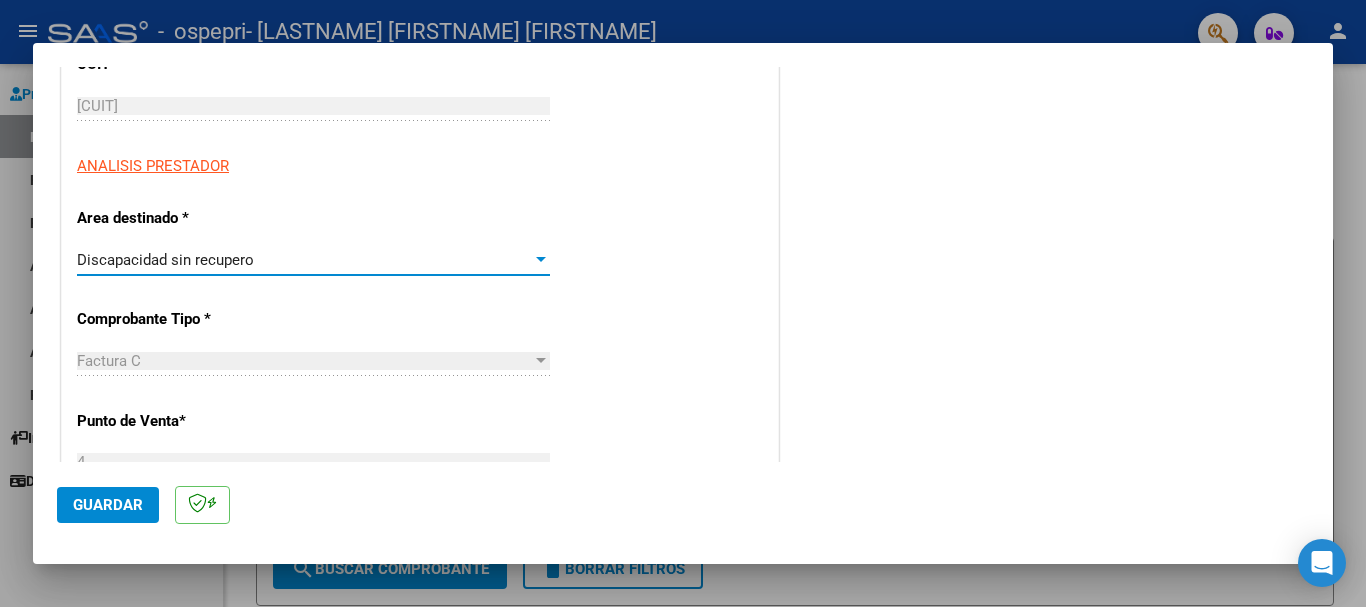 click at bounding box center [541, 260] 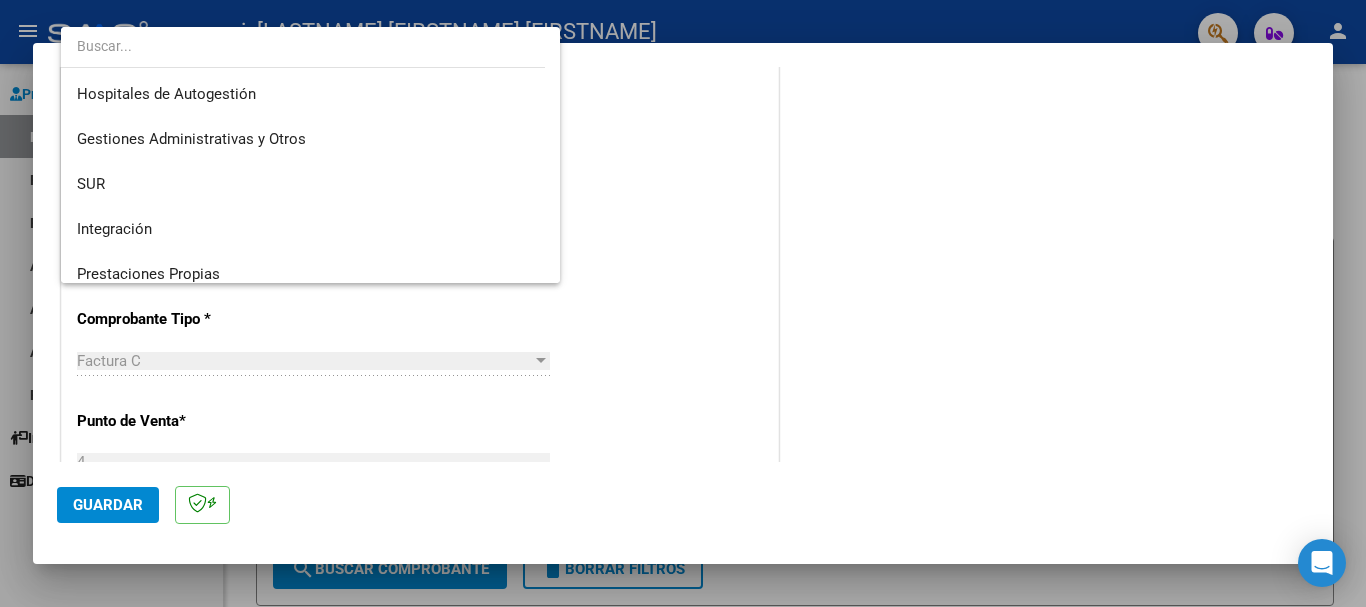 scroll, scrollTop: 149, scrollLeft: 0, axis: vertical 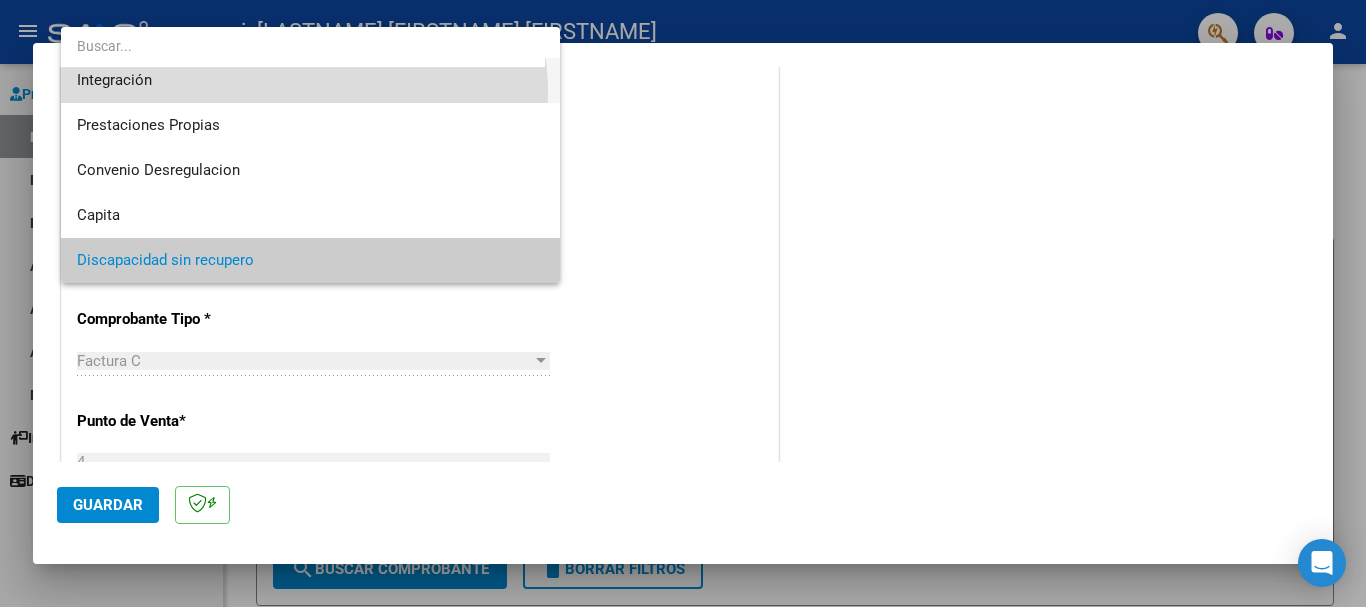 click on "Integración" at bounding box center [310, 80] 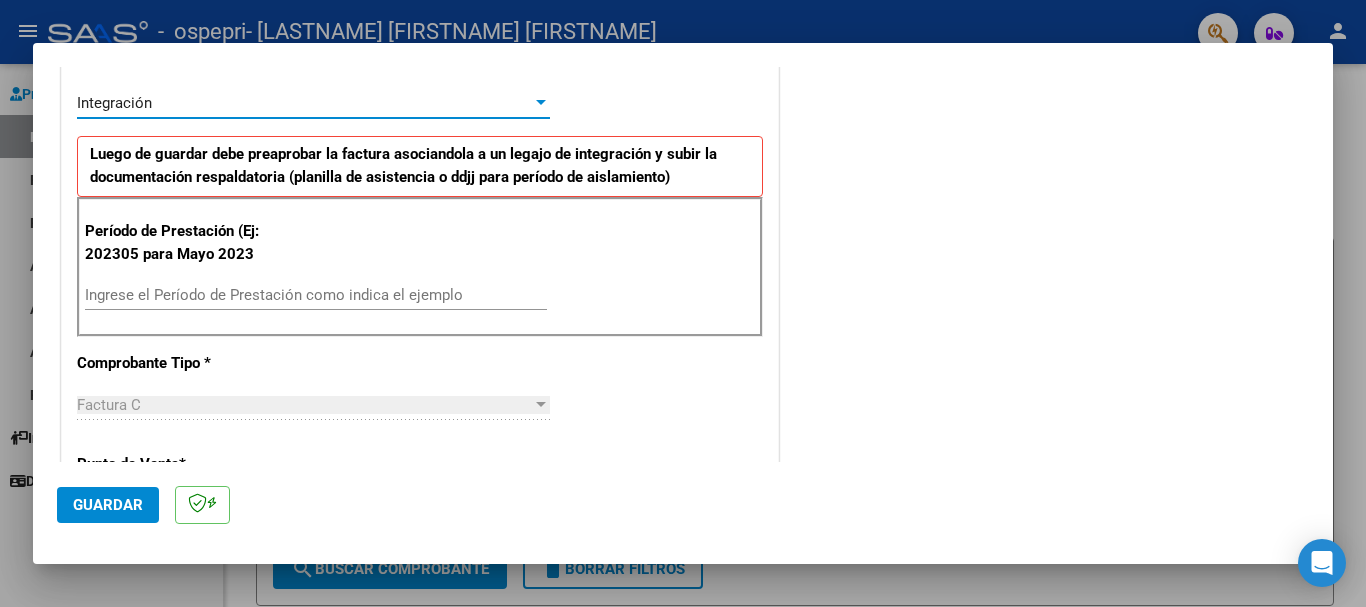 scroll, scrollTop: 471, scrollLeft: 0, axis: vertical 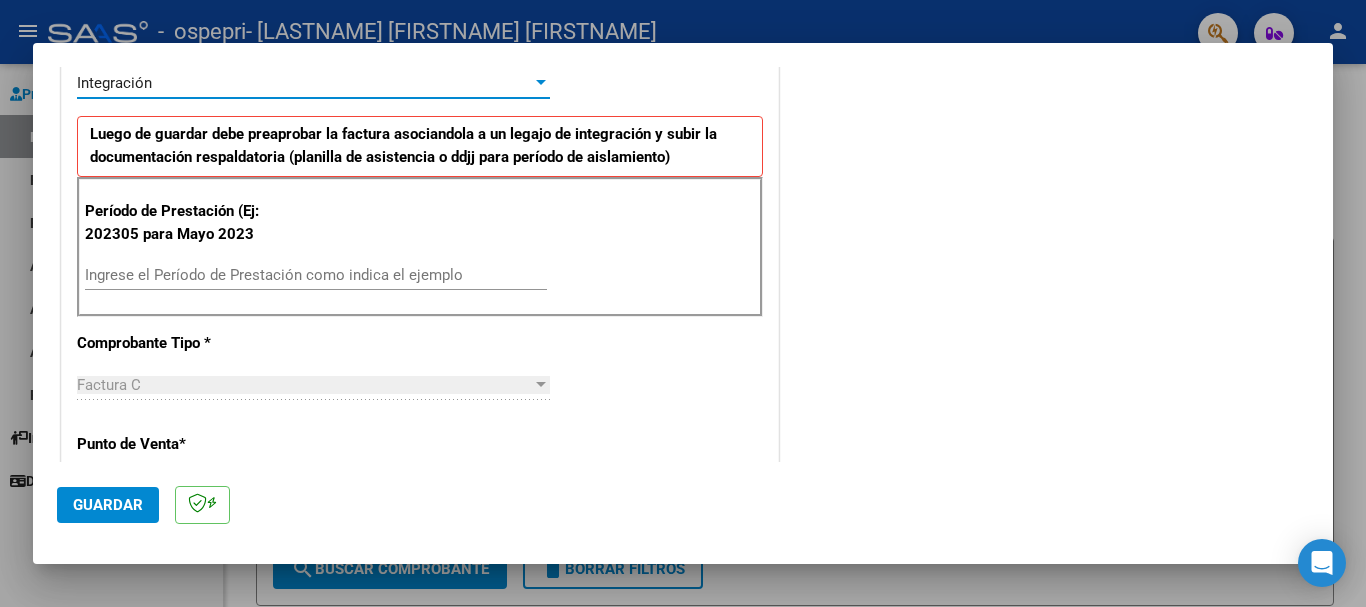 click on "Ingrese el Período de Prestación como indica el ejemplo" at bounding box center (316, 275) 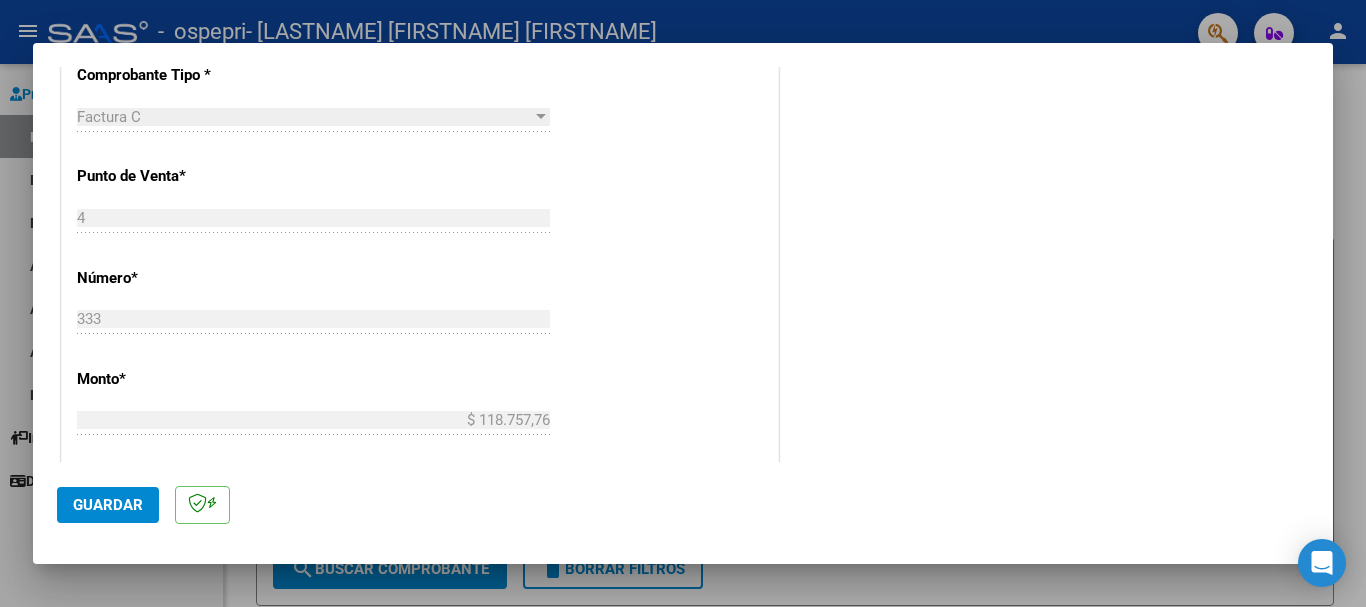 scroll, scrollTop: 944, scrollLeft: 0, axis: vertical 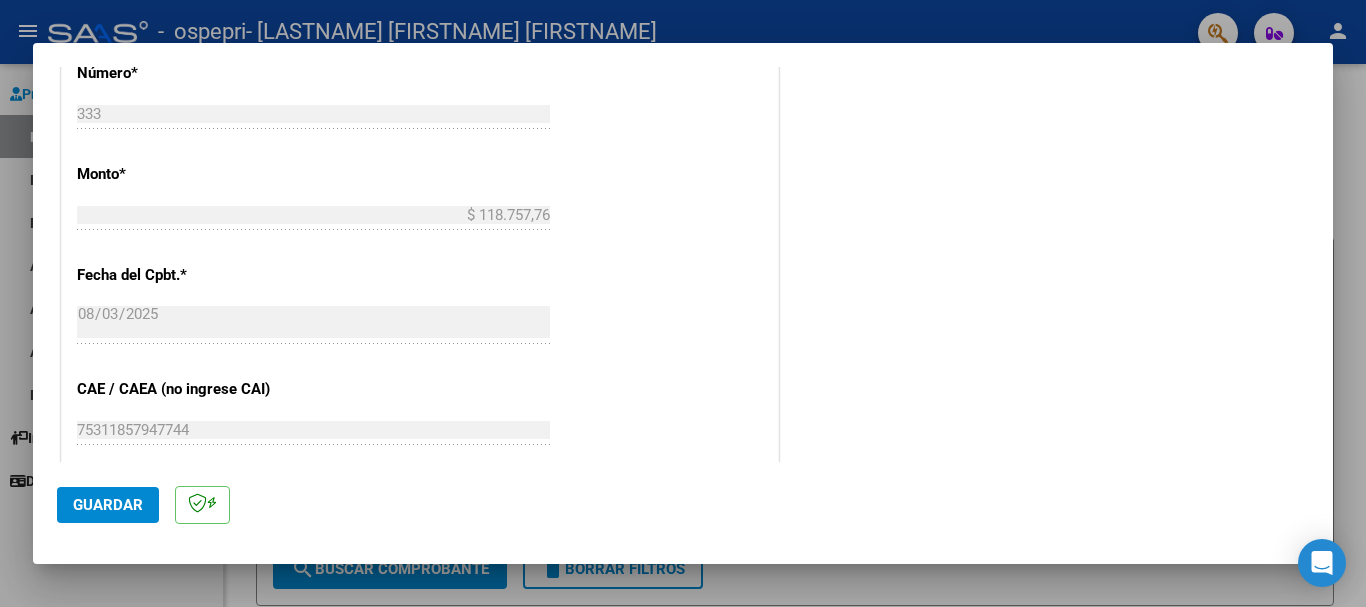 type on "202507" 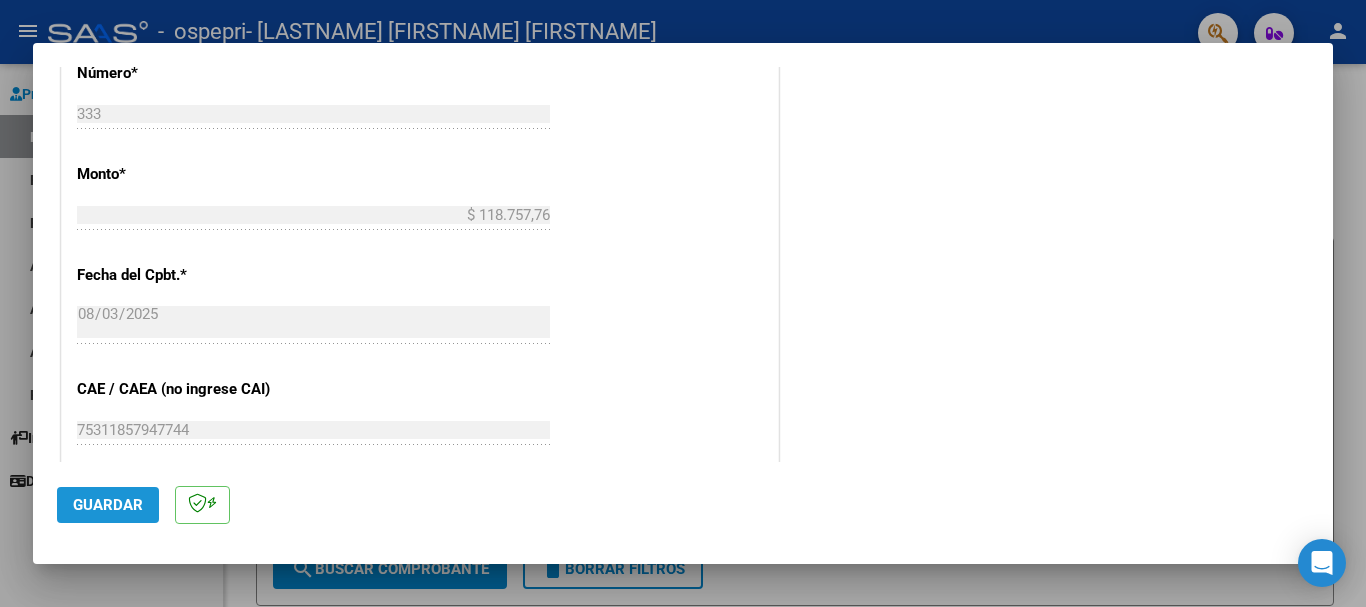 click on "Guardar" 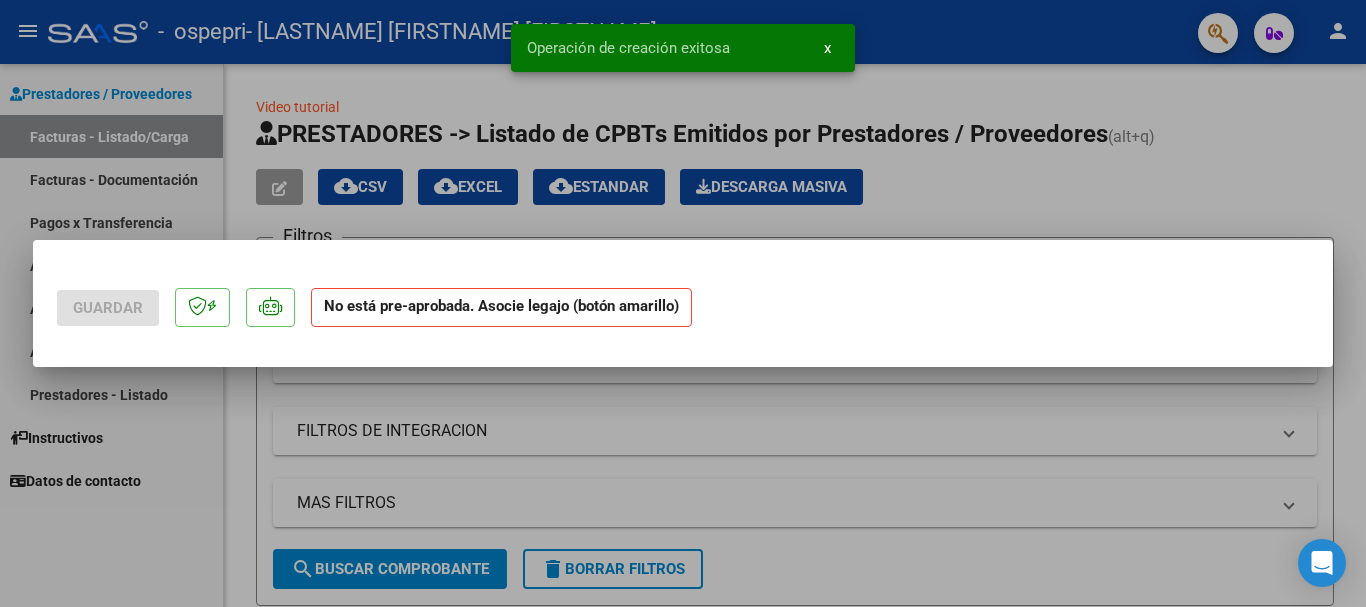 scroll, scrollTop: 0, scrollLeft: 0, axis: both 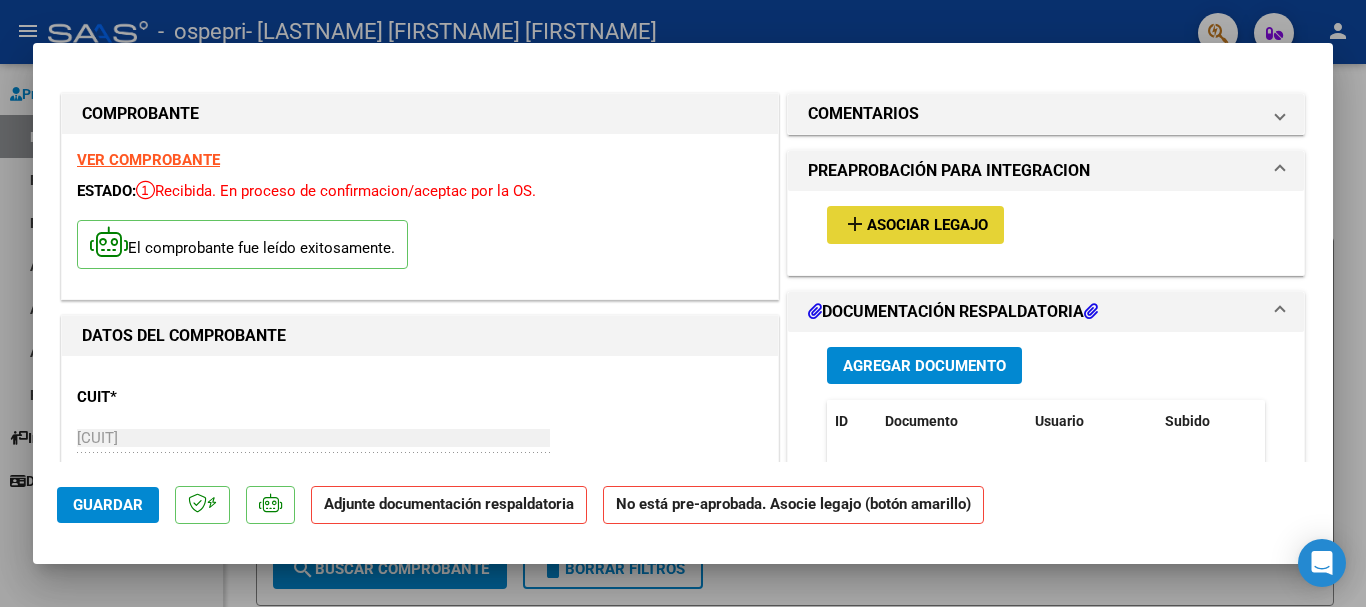 click on "add Asociar Legajo" at bounding box center (915, 224) 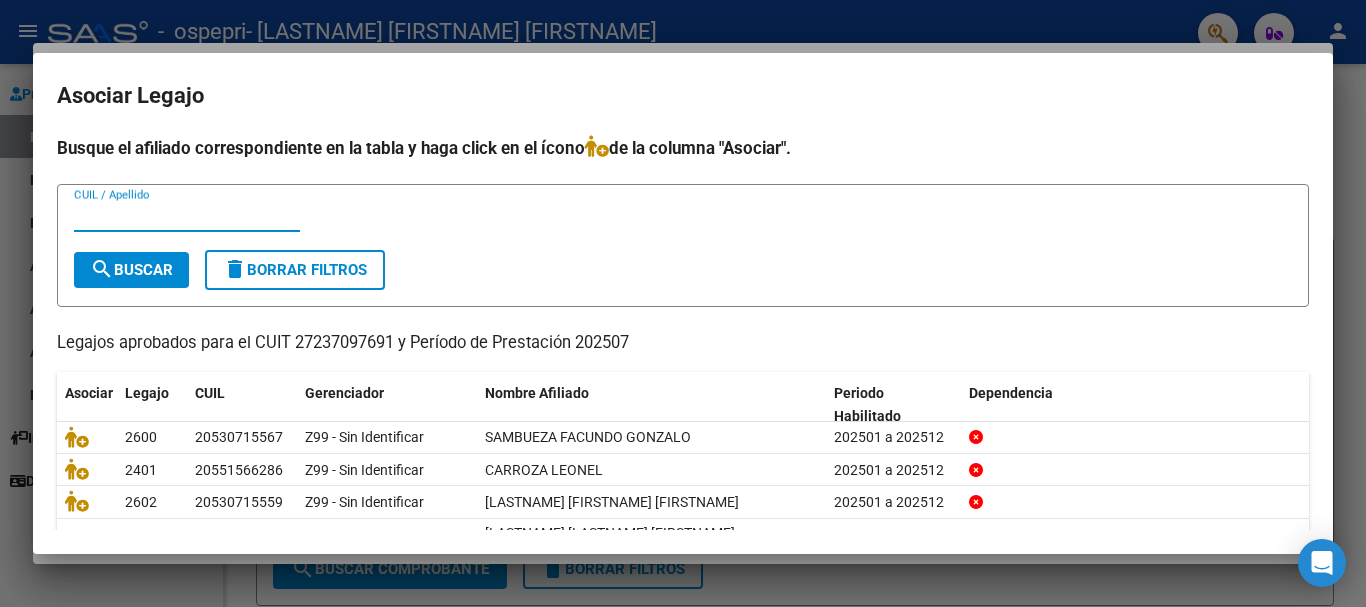 scroll, scrollTop: 118, scrollLeft: 0, axis: vertical 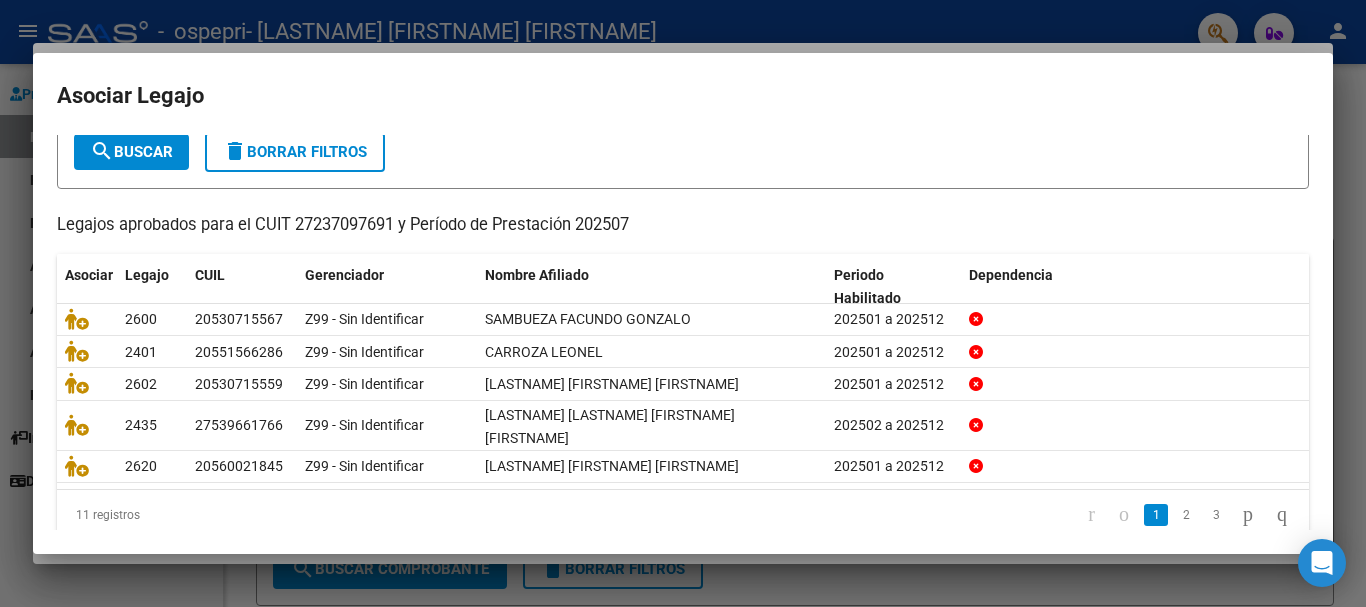 click at bounding box center [683, 303] 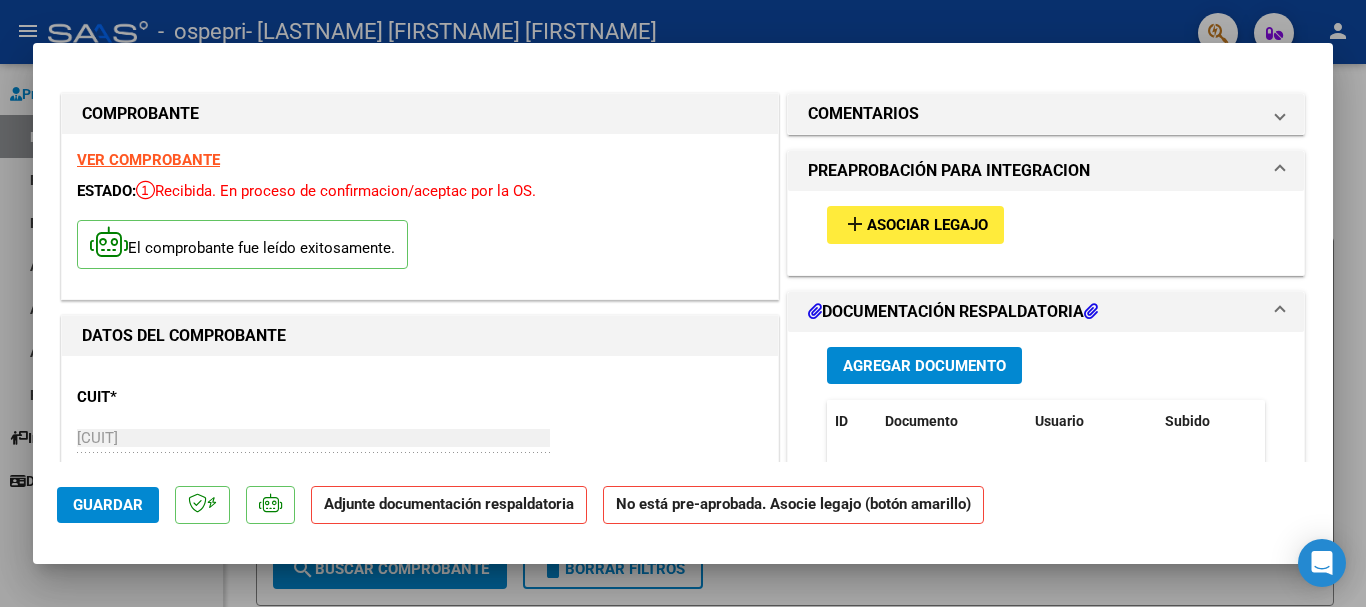 click at bounding box center (683, 303) 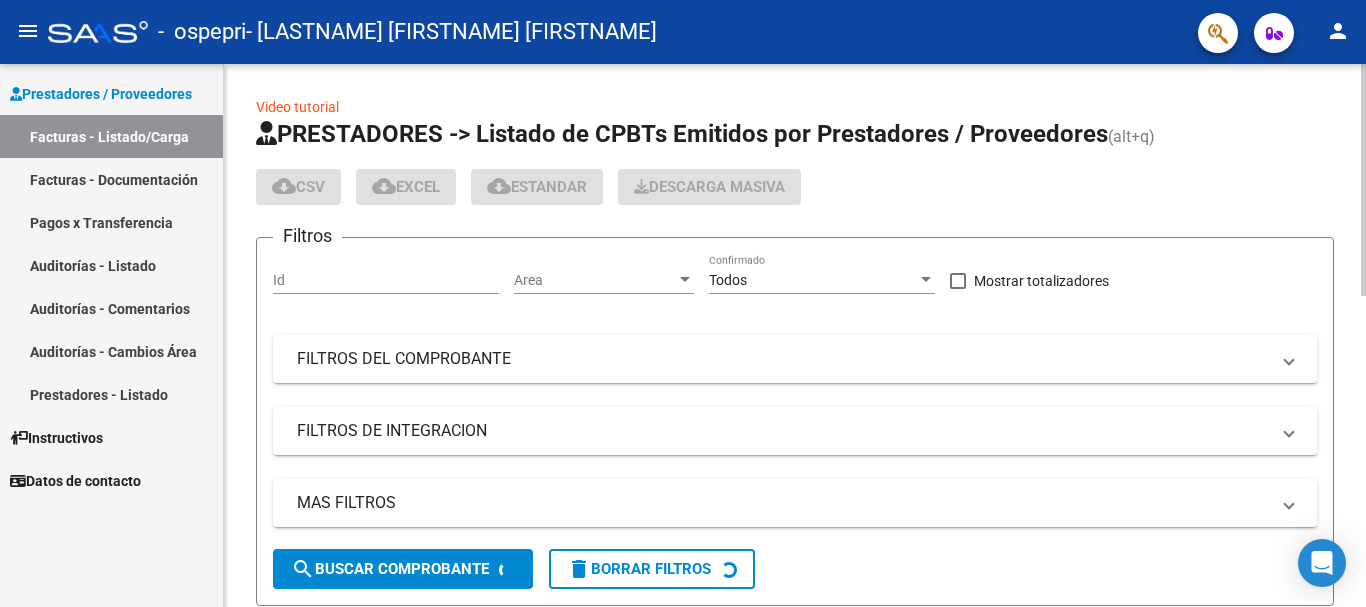 click on "Todos Confirmado" 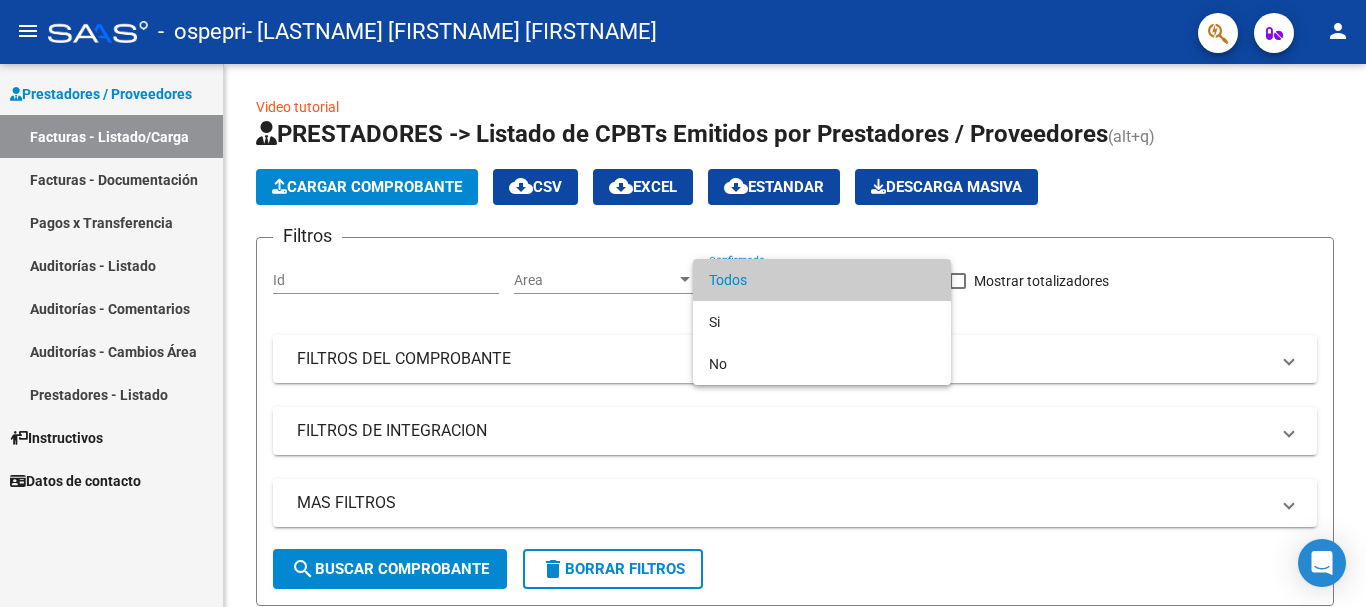 click at bounding box center (683, 303) 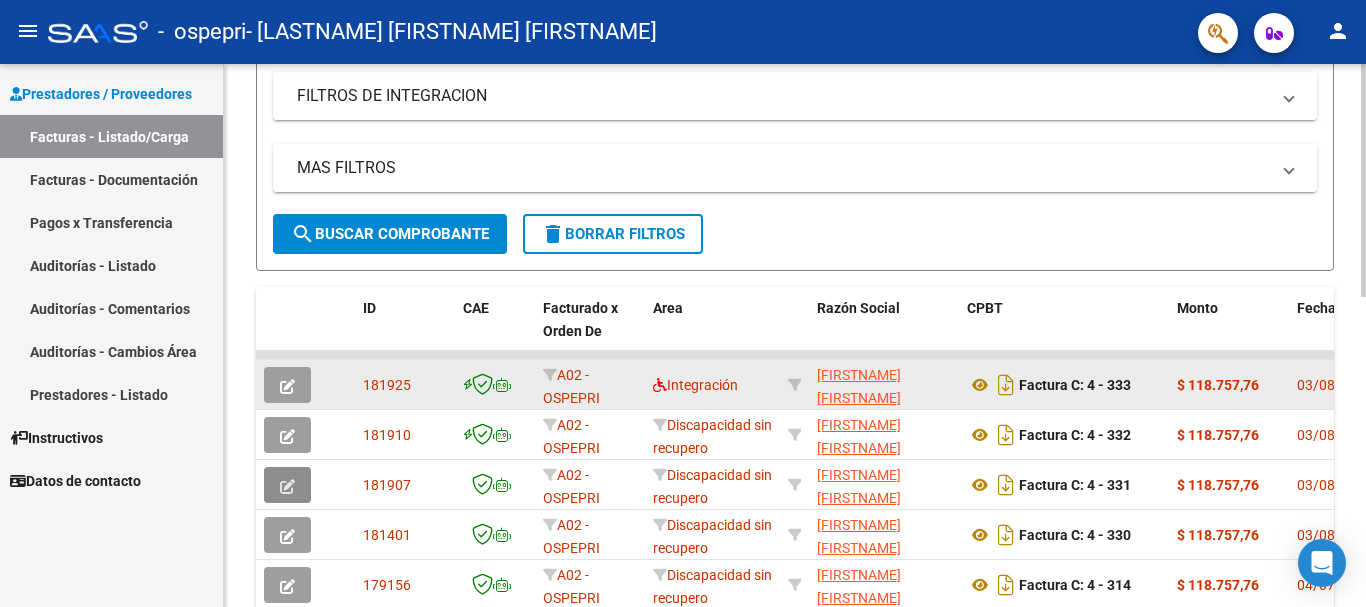scroll, scrollTop: 328, scrollLeft: 0, axis: vertical 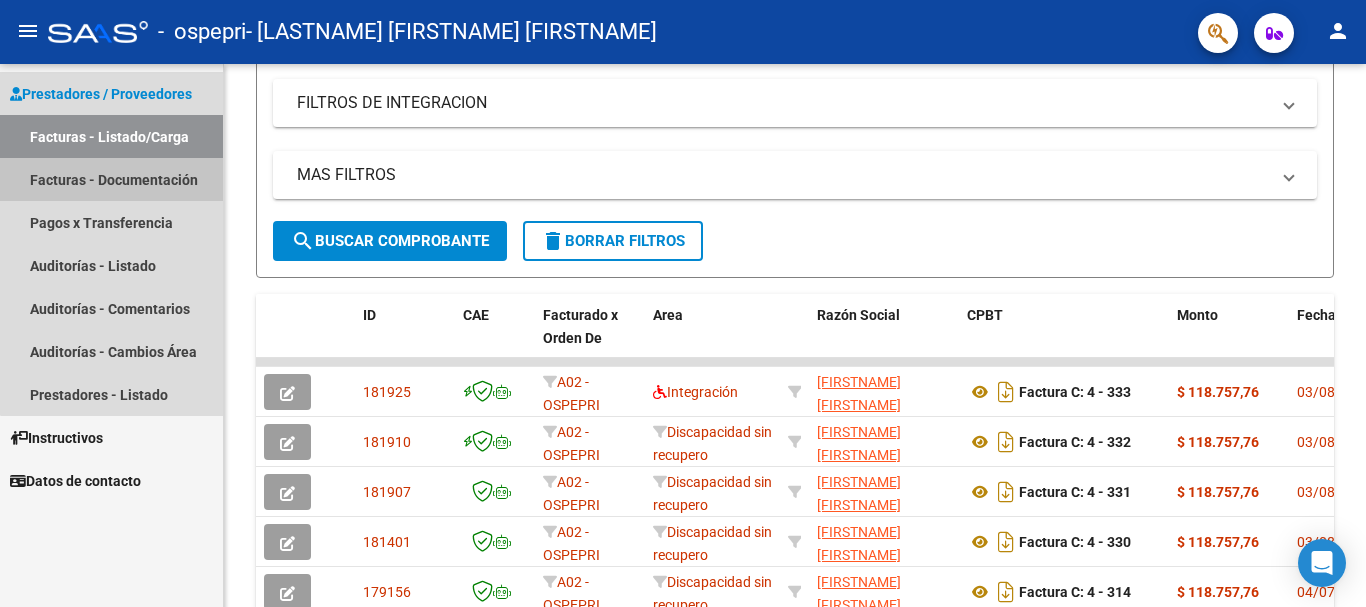 click on "Facturas - Documentación" at bounding box center [111, 179] 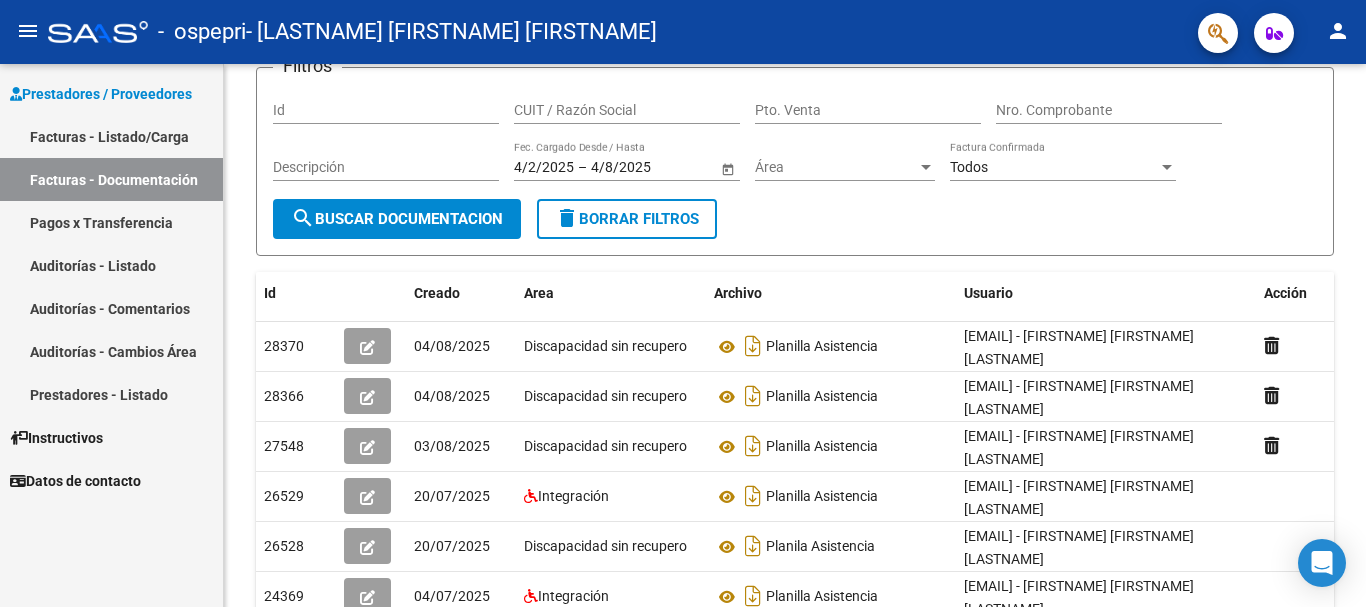 scroll, scrollTop: 149, scrollLeft: 0, axis: vertical 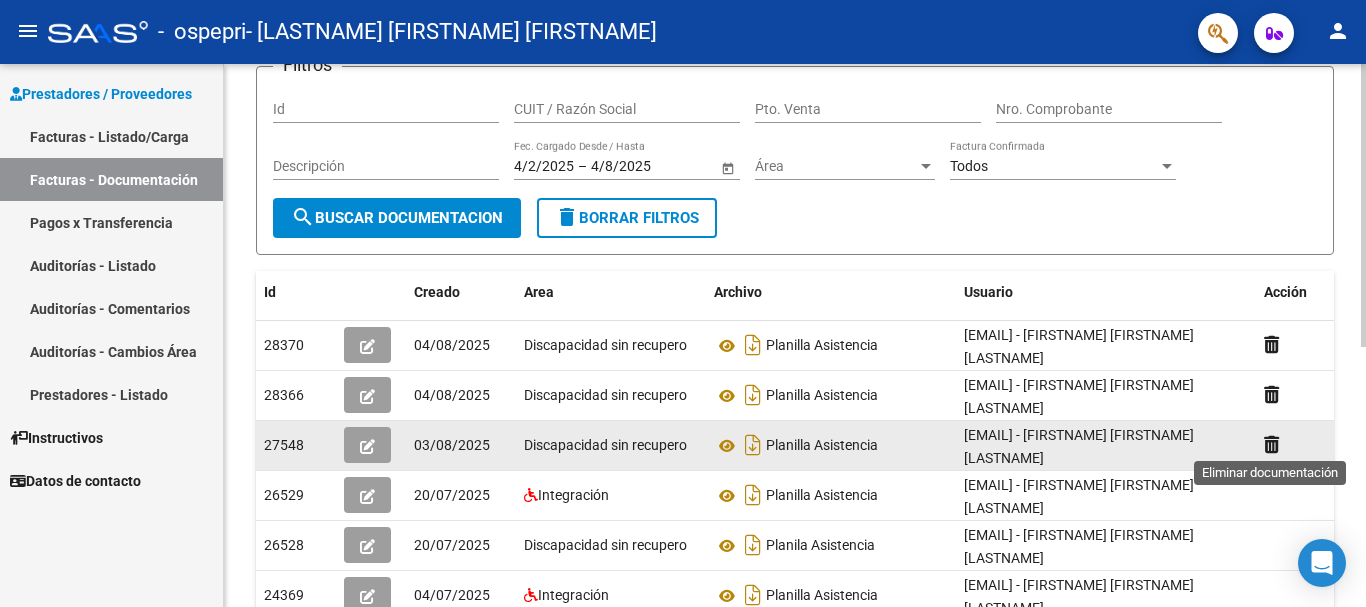 click 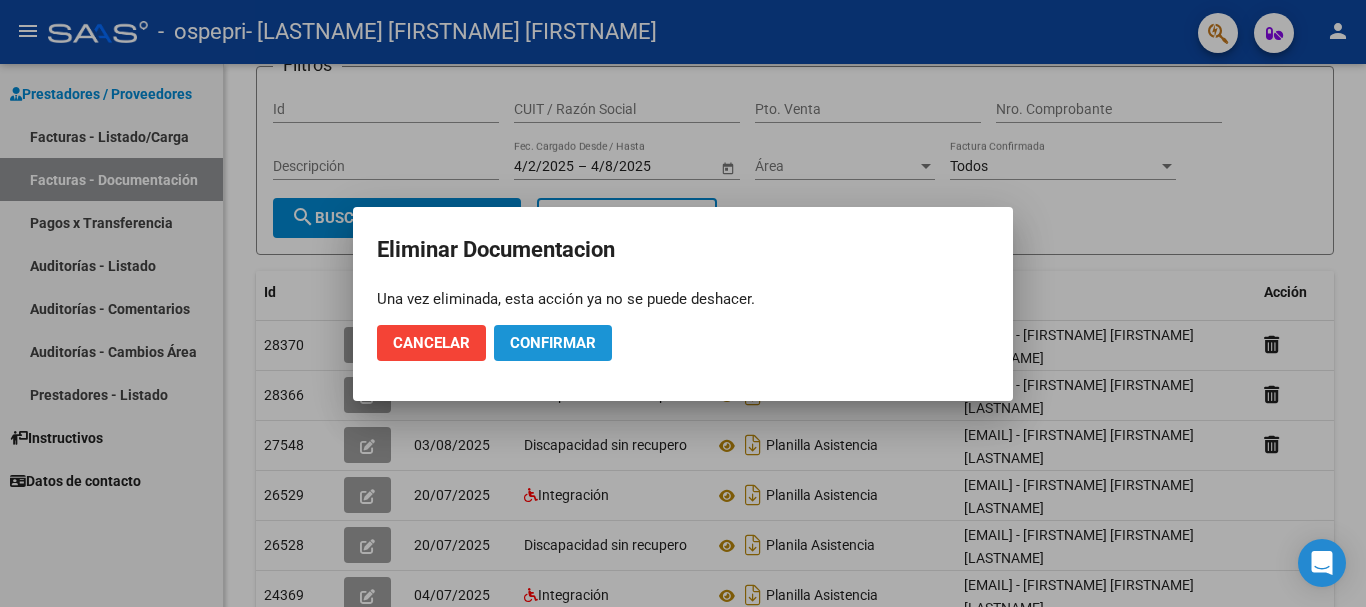 click on "Confirmar" 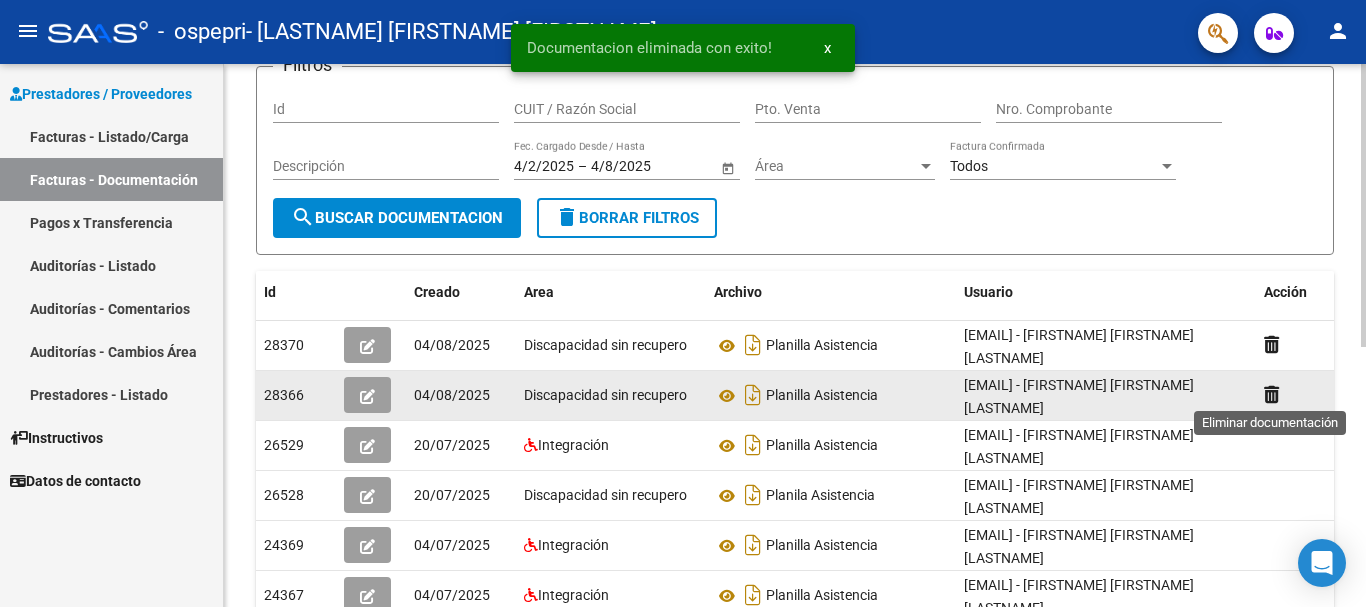 click 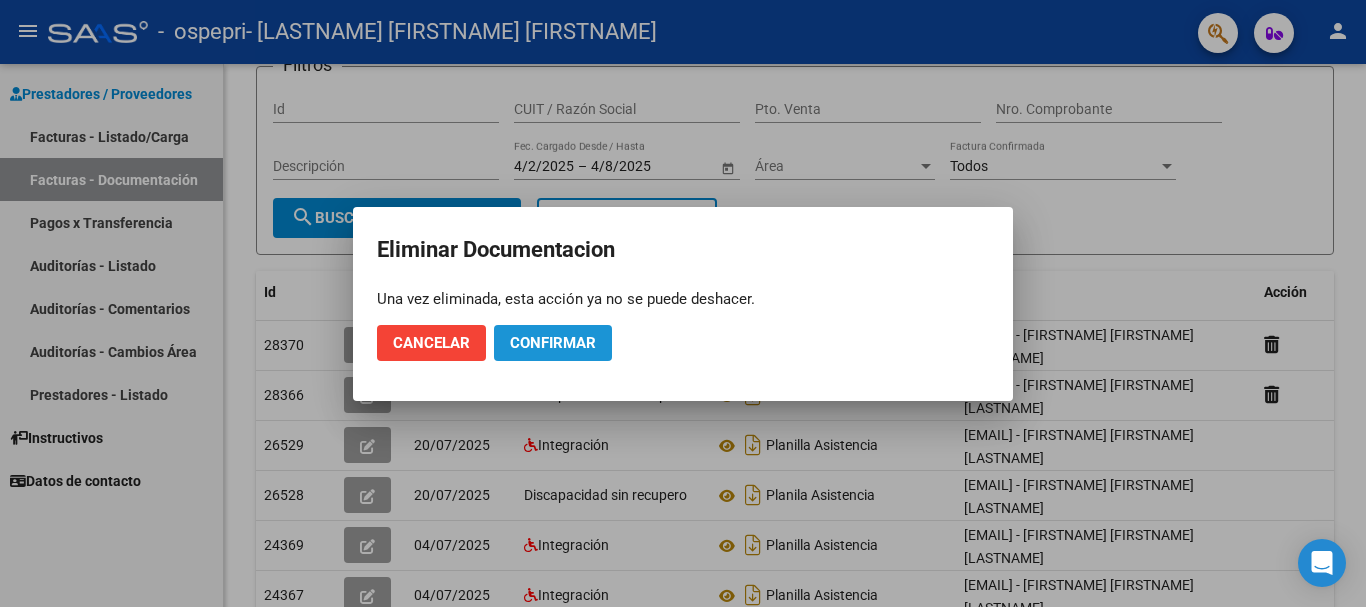 click on "Confirmar" 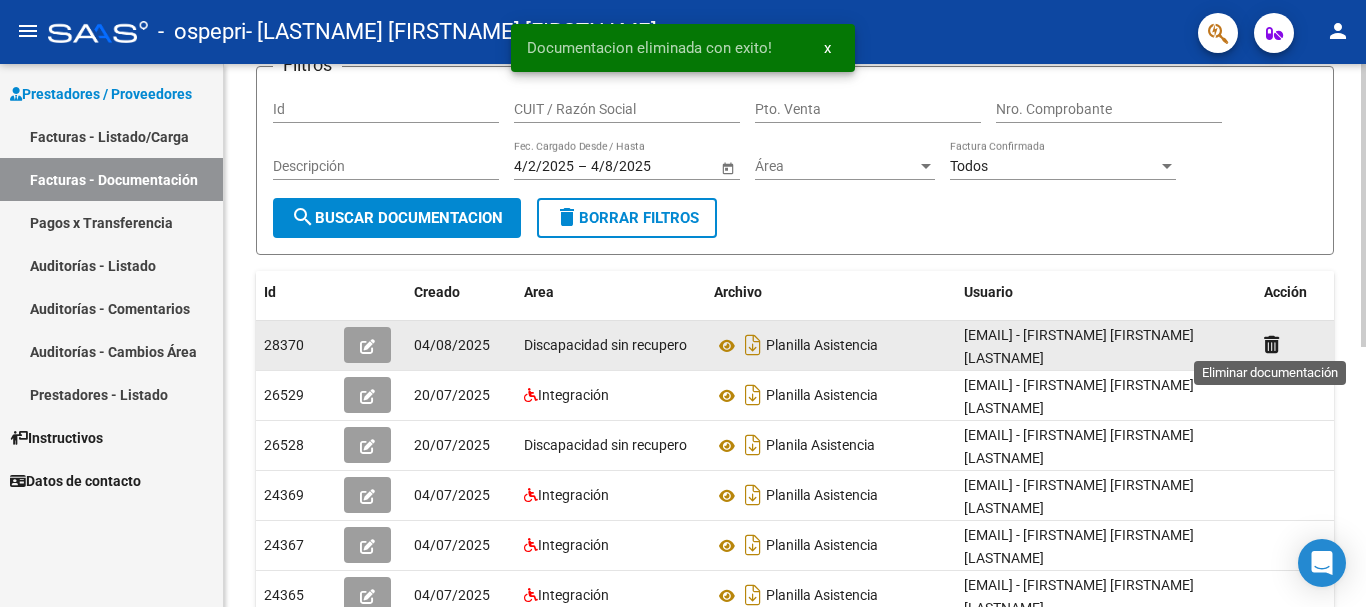 click 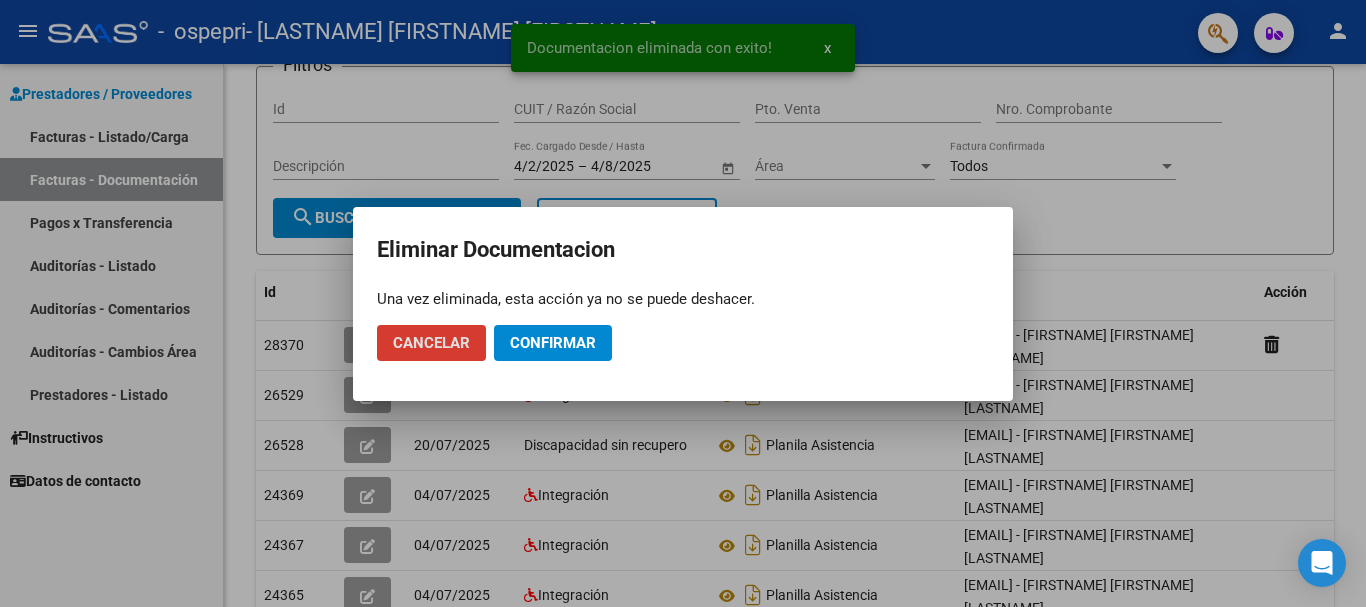 click on "Confirmar" 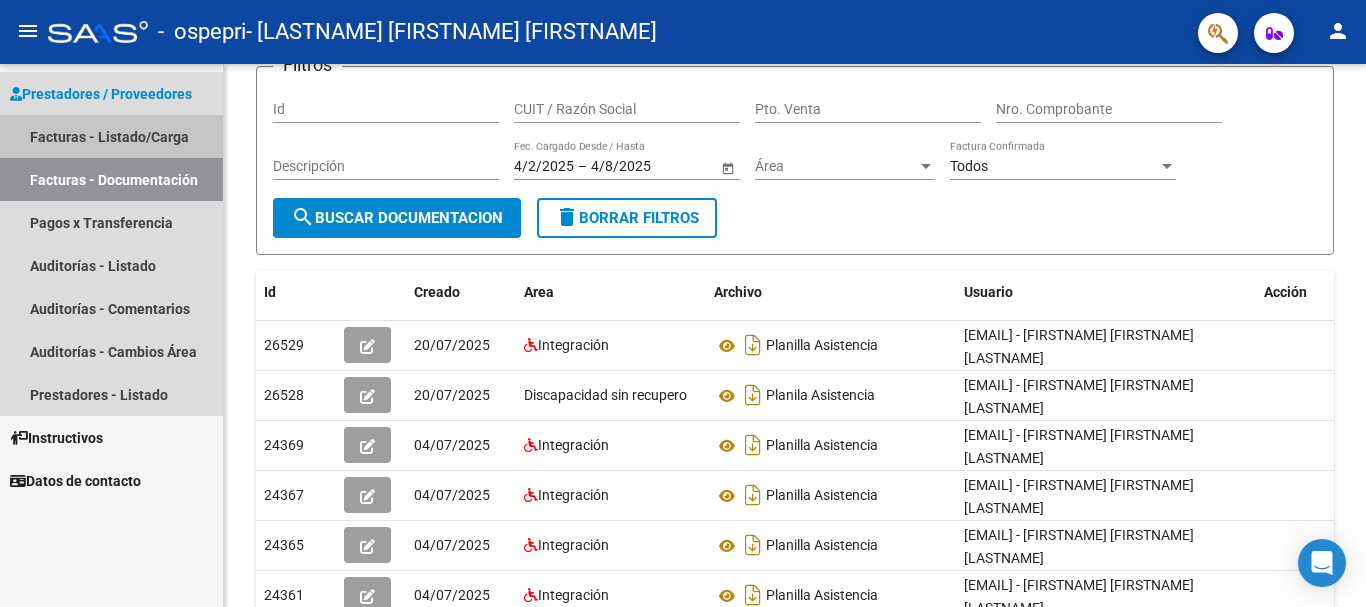 click on "Facturas - Listado/Carga" at bounding box center (111, 136) 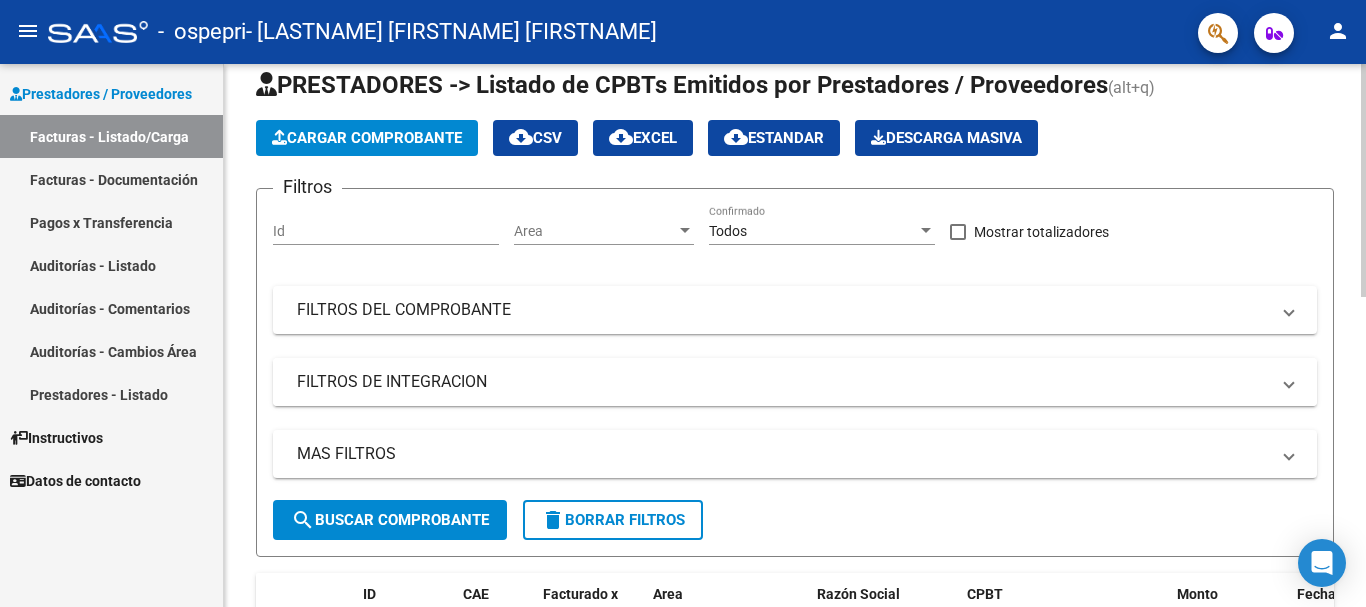 scroll, scrollTop: 0, scrollLeft: 0, axis: both 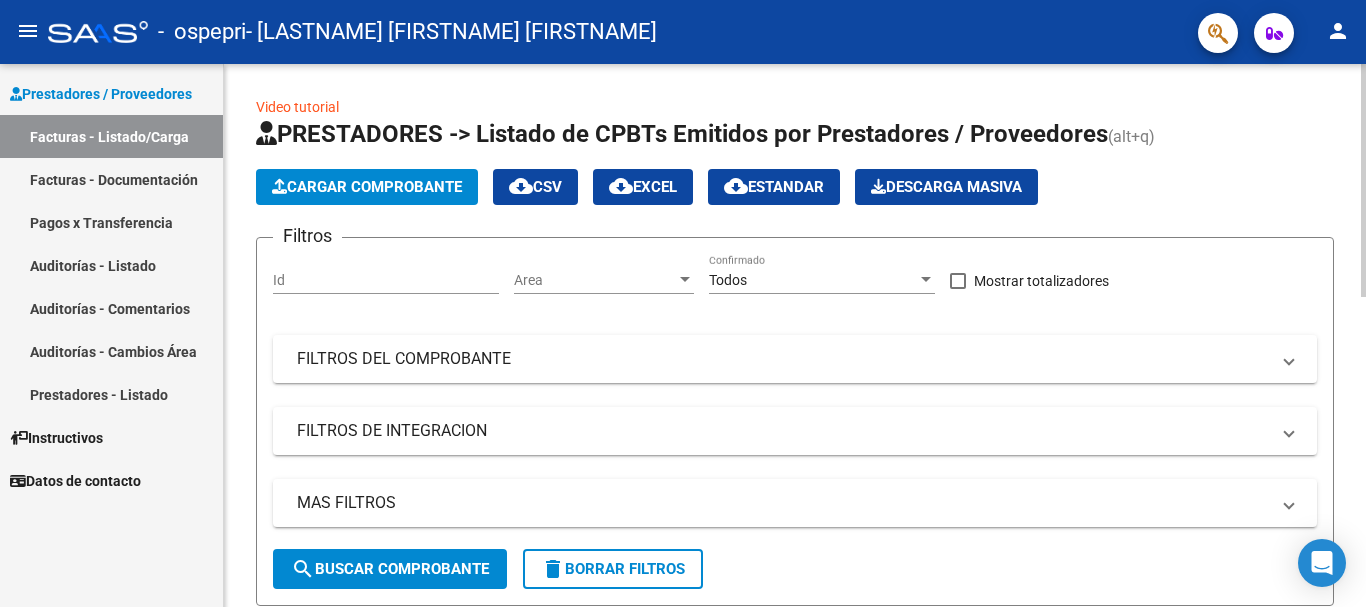 click on "Video tutorial   PRESTADORES -> Listado de CPBTs Emitidos por Prestadores / Proveedores (alt+q)   Cargar Comprobante
cloud_download  CSV  cloud_download  EXCEL  cloud_download  Estandar   Descarga Masiva
Filtros Id Area Area Todos Confirmado   Mostrar totalizadores   FILTROS DEL COMPROBANTE  Comprobante Tipo Comprobante Tipo Start date – End date Fec. Comprobante Desde / Hasta Días Emisión Desde(cant. días) Días Emisión Hasta(cant. días) CUIT / Razón Social Pto. Venta Nro. Comprobante Código SSS CAE Válido CAE Válido Todos Cargado Módulo Hosp. Todos Tiene facturacion Apócrifa Hospital Refes  FILTROS DE INTEGRACION  Período De Prestación Campos del Archivo de Rendición Devuelto x SSS (dr_envio) Todos Rendido x SSS (dr_envio) Tipo de Registro Tipo de Registro Período Presentación Período Presentación Campos del Legajo Asociado (preaprobación) Afiliado Legajo (cuil/nombre) Todos Solo facturas preaprobadas  MAS FILTROS  Todos Con Doc. Respaldatoria Todos Con Trazabilidad Todos – – 1" 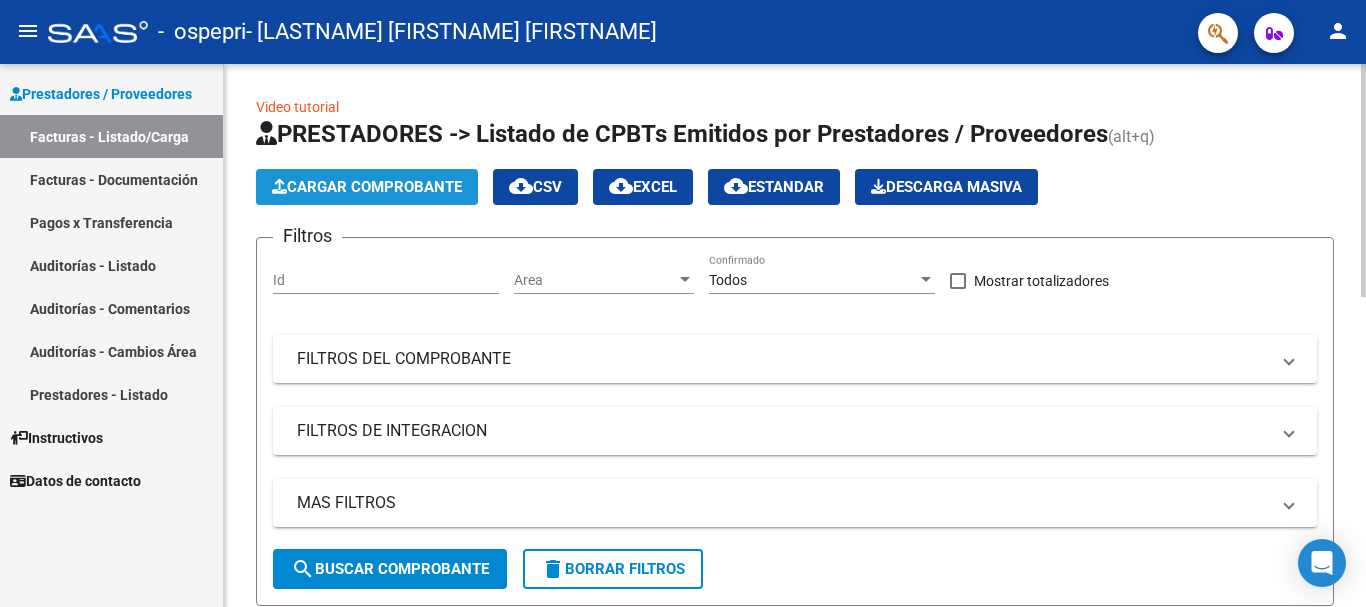 click on "Cargar Comprobante" 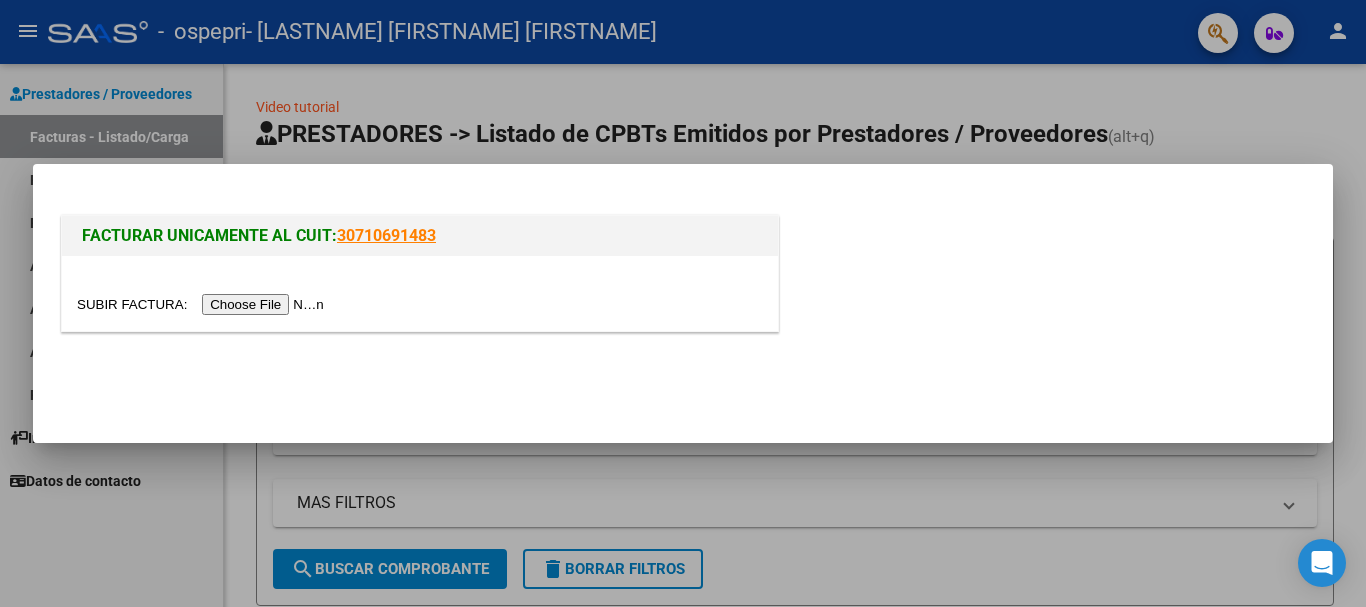 click at bounding box center [203, 304] 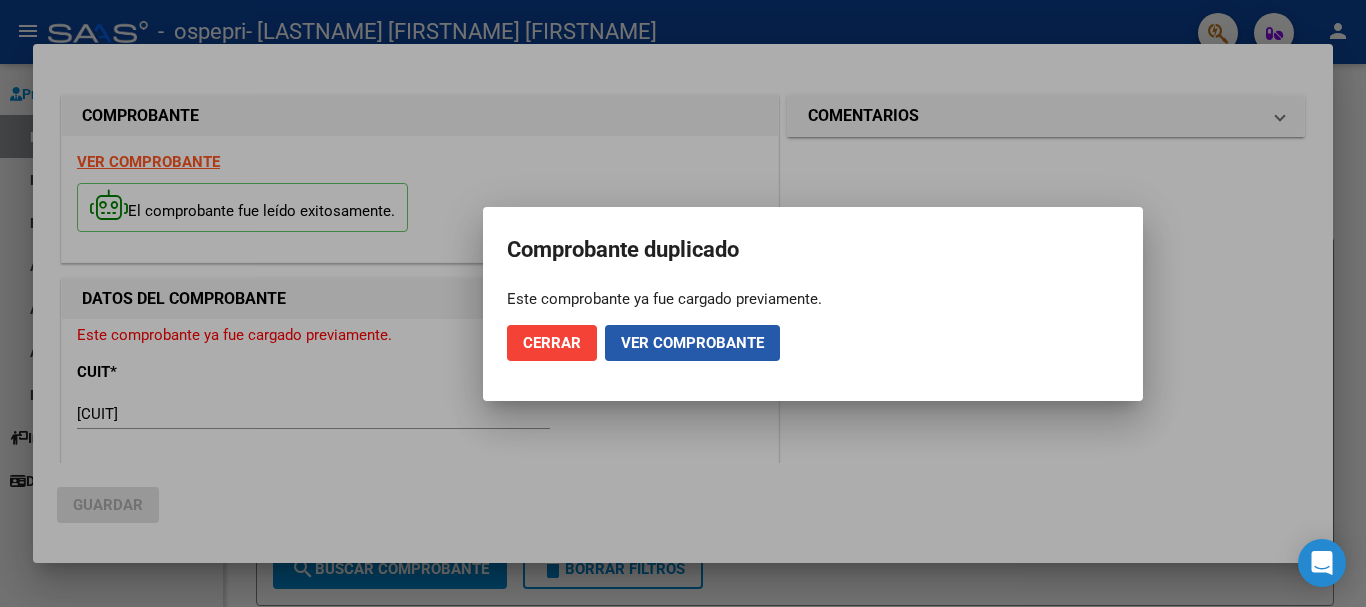 click on "Ver comprobante" 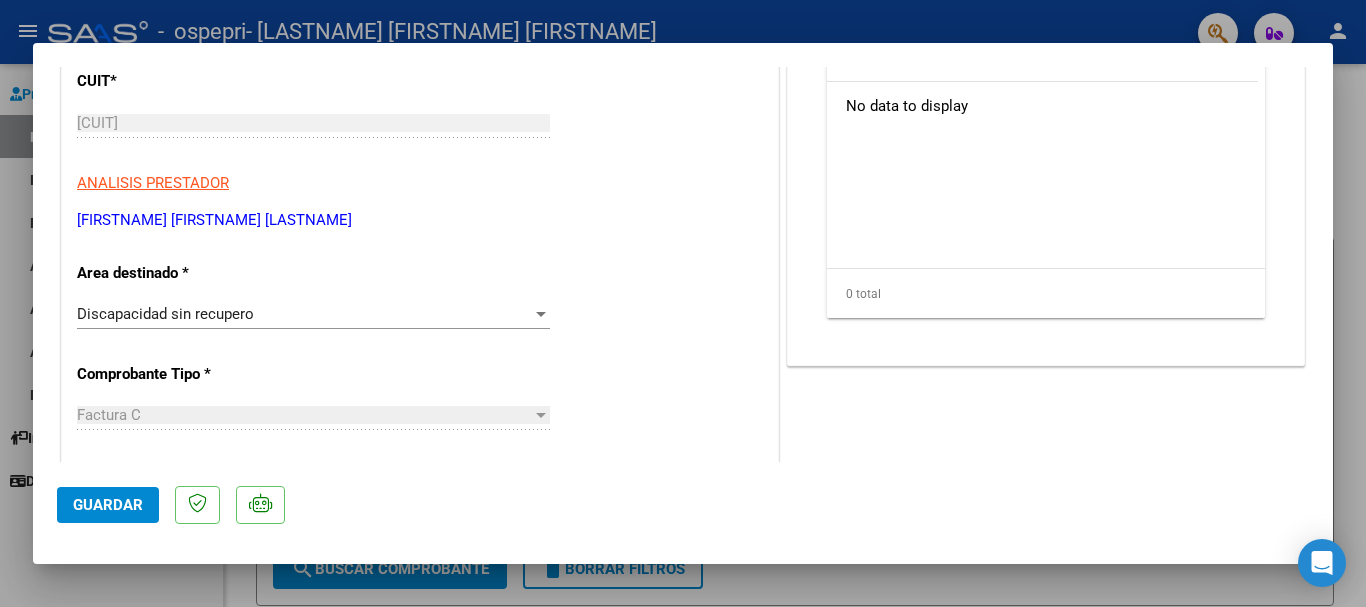 scroll, scrollTop: 244, scrollLeft: 0, axis: vertical 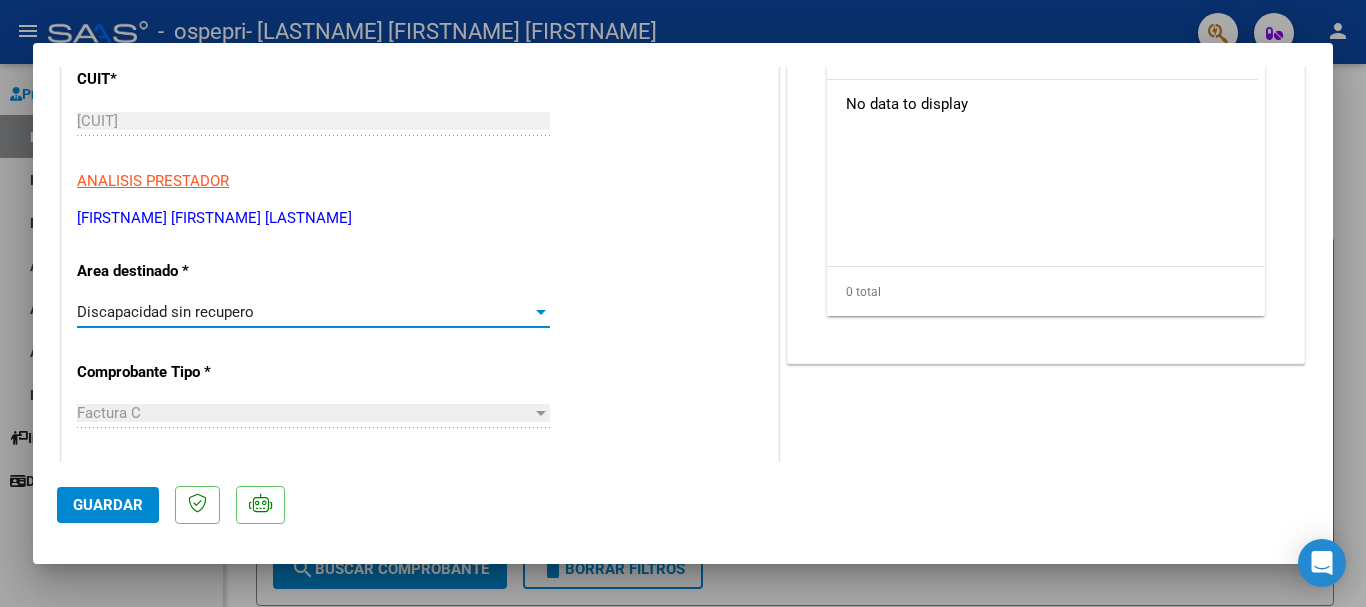 click at bounding box center [541, 312] 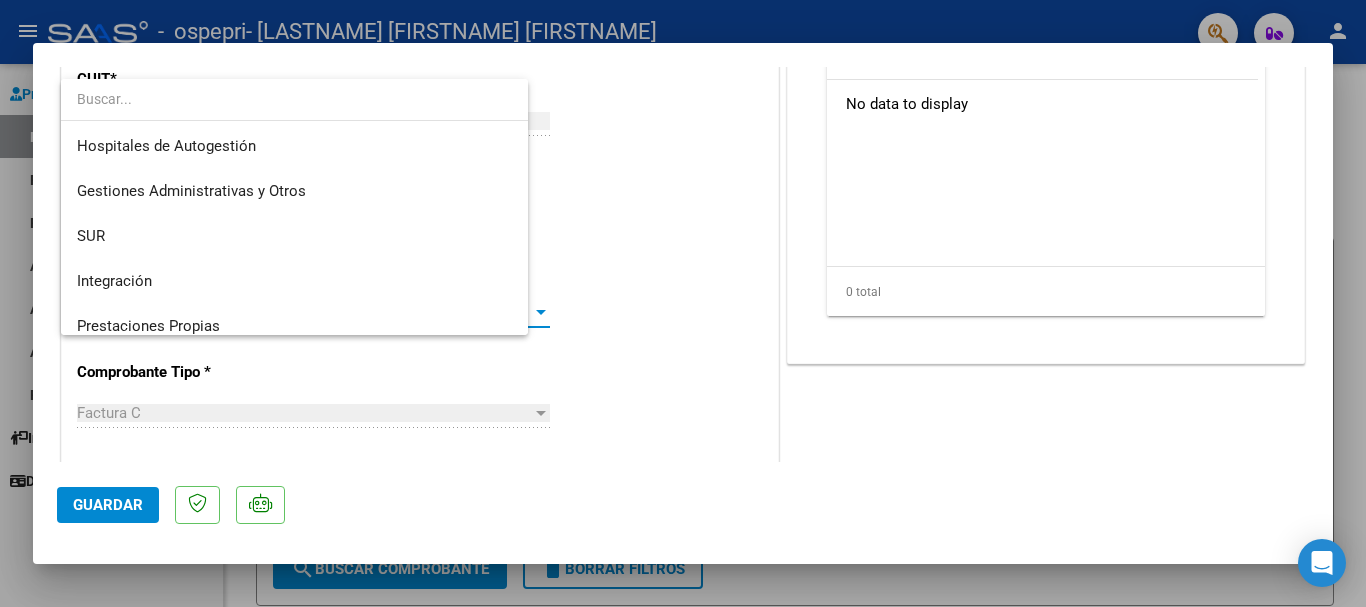 scroll, scrollTop: 149, scrollLeft: 0, axis: vertical 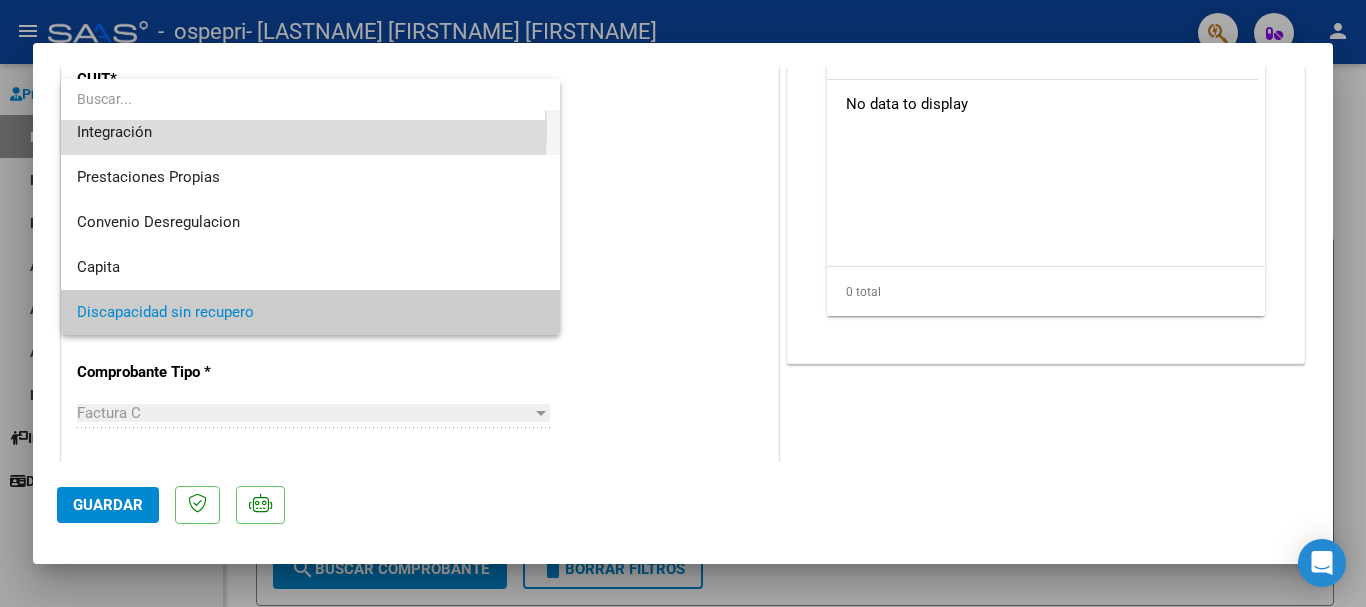click on "Integración" at bounding box center (310, 132) 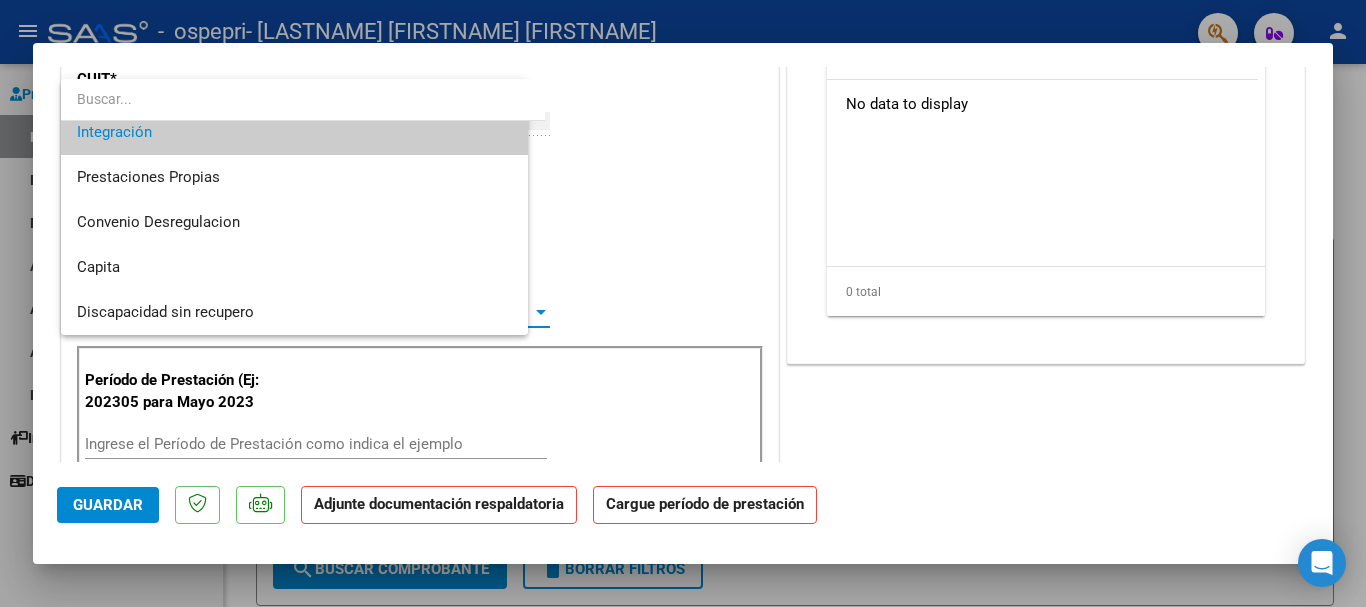 scroll, scrollTop: 135, scrollLeft: 0, axis: vertical 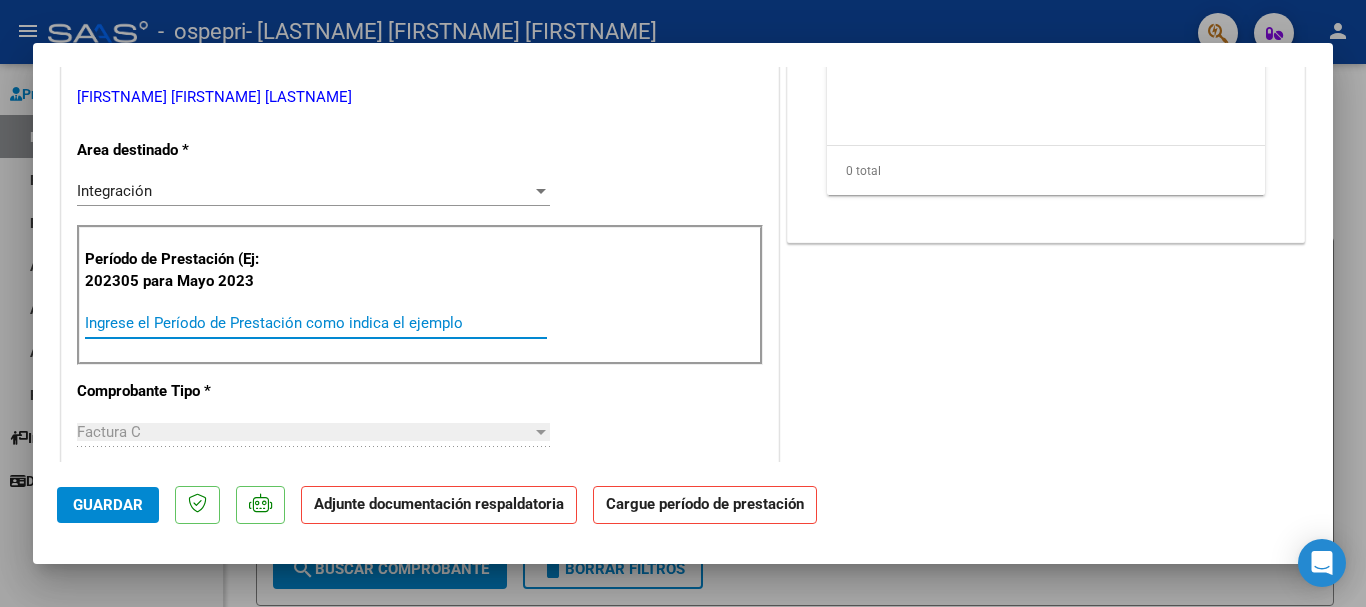 click on "Ingrese el Período de Prestación como indica el ejemplo" at bounding box center (316, 323) 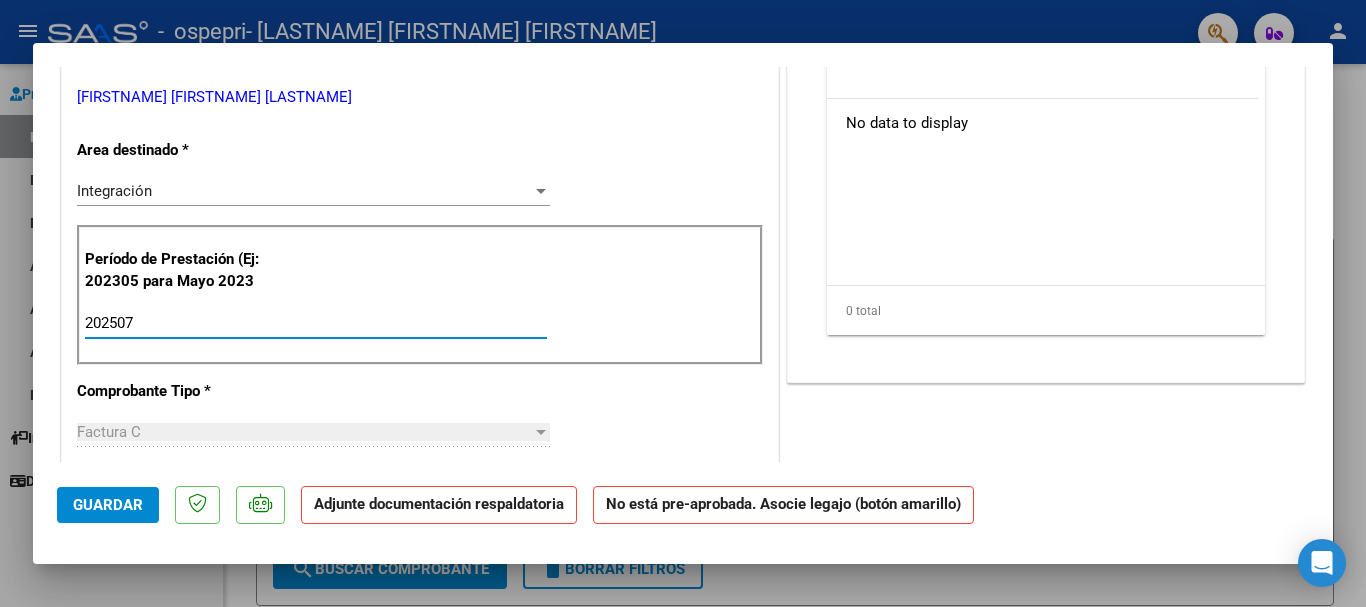 type on "202507" 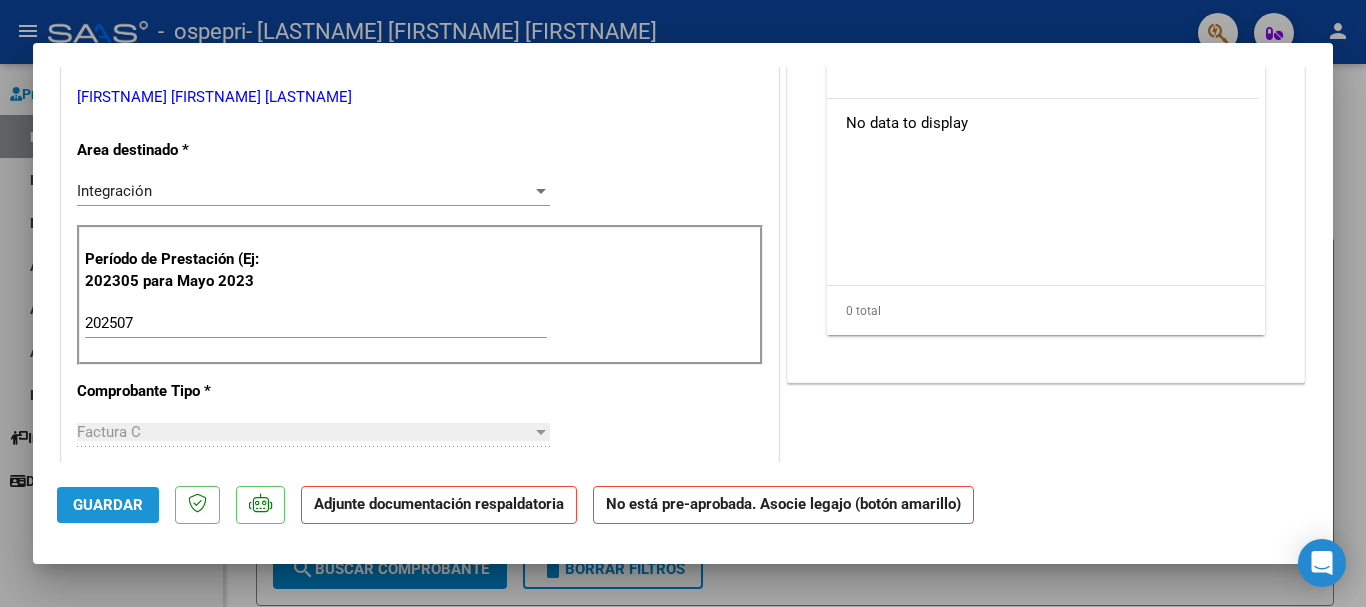 click on "Guardar" 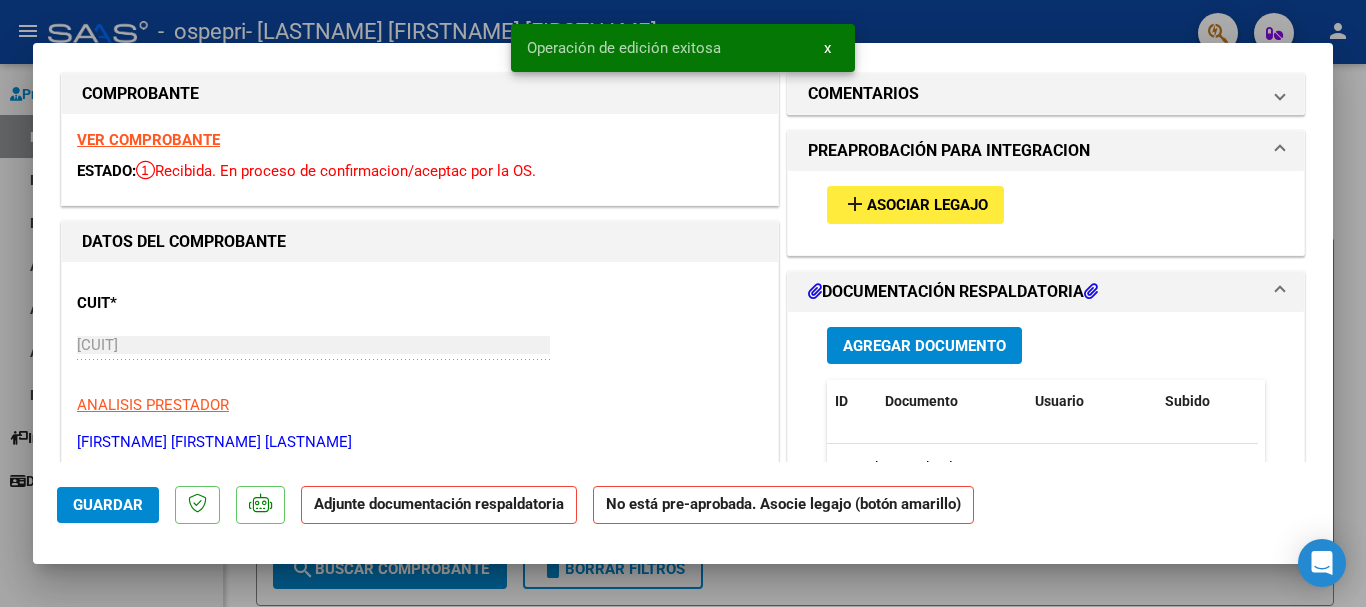 scroll, scrollTop: 0, scrollLeft: 0, axis: both 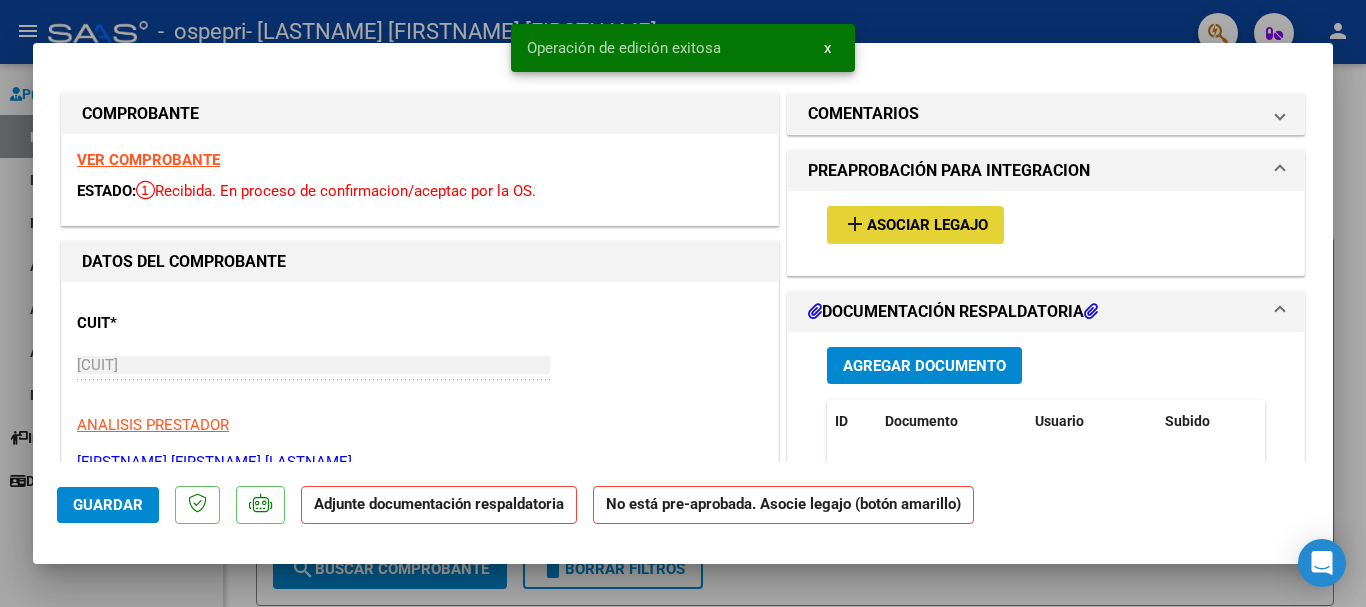click on "Asociar Legajo" at bounding box center (927, 226) 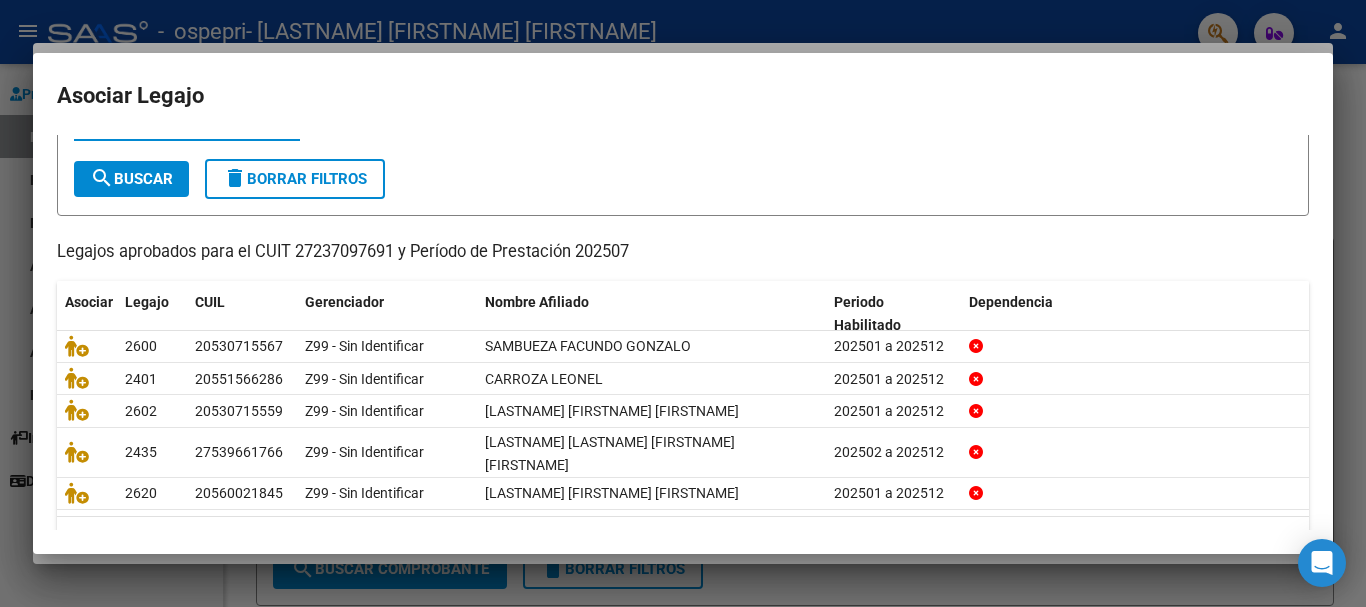 scroll, scrollTop: 131, scrollLeft: 0, axis: vertical 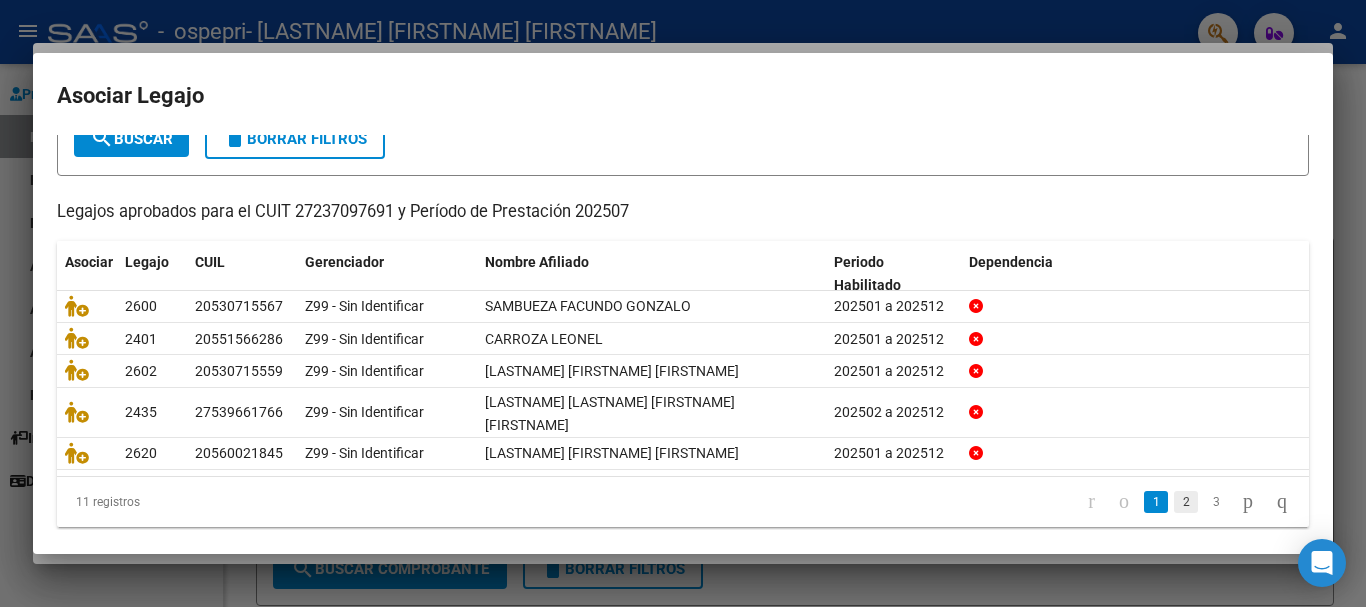 click on "2" 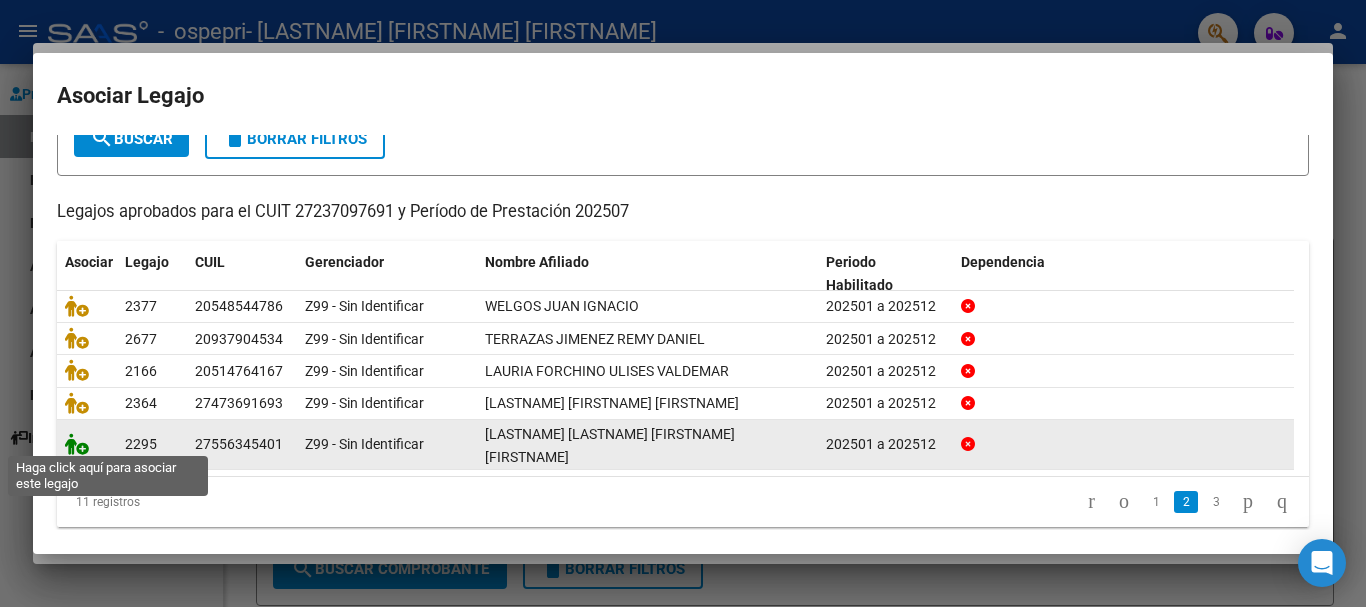 click 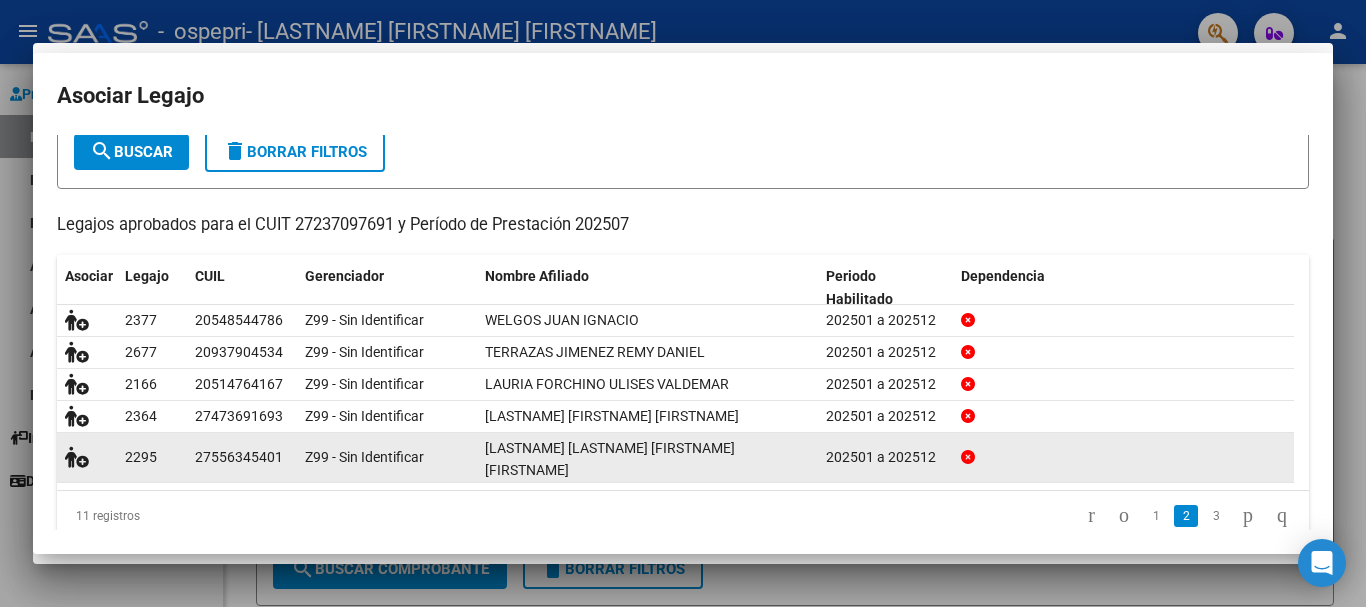 scroll, scrollTop: 0, scrollLeft: 0, axis: both 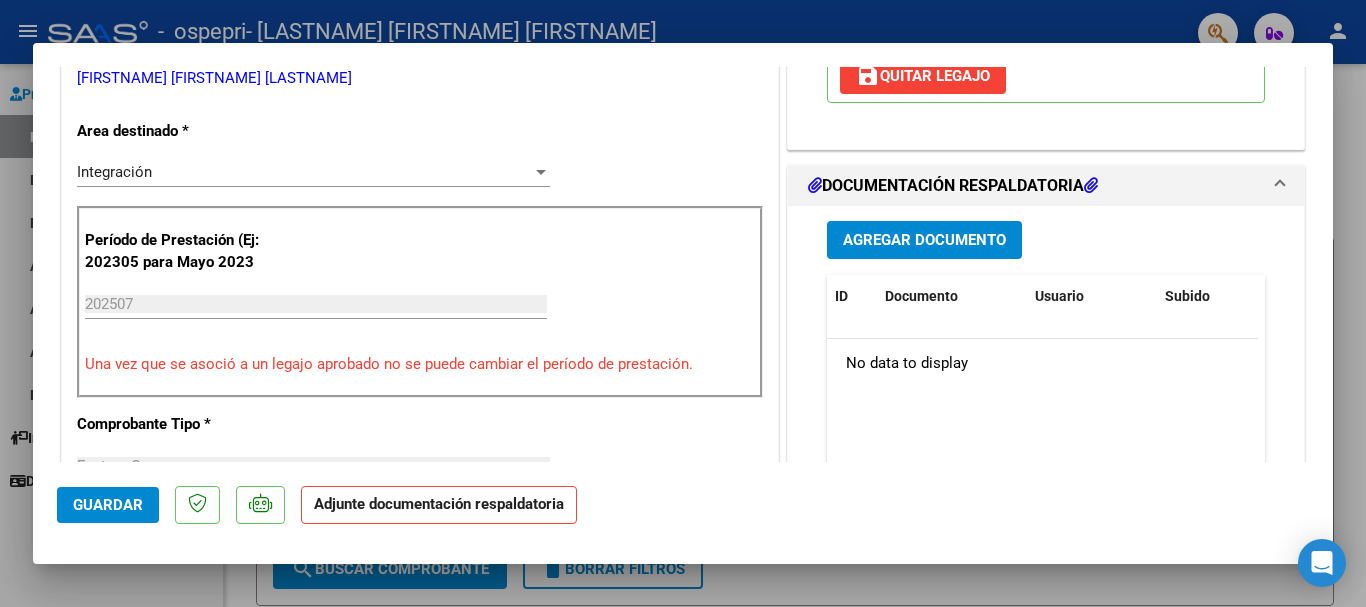 click on "Agregar Documento" at bounding box center (924, 241) 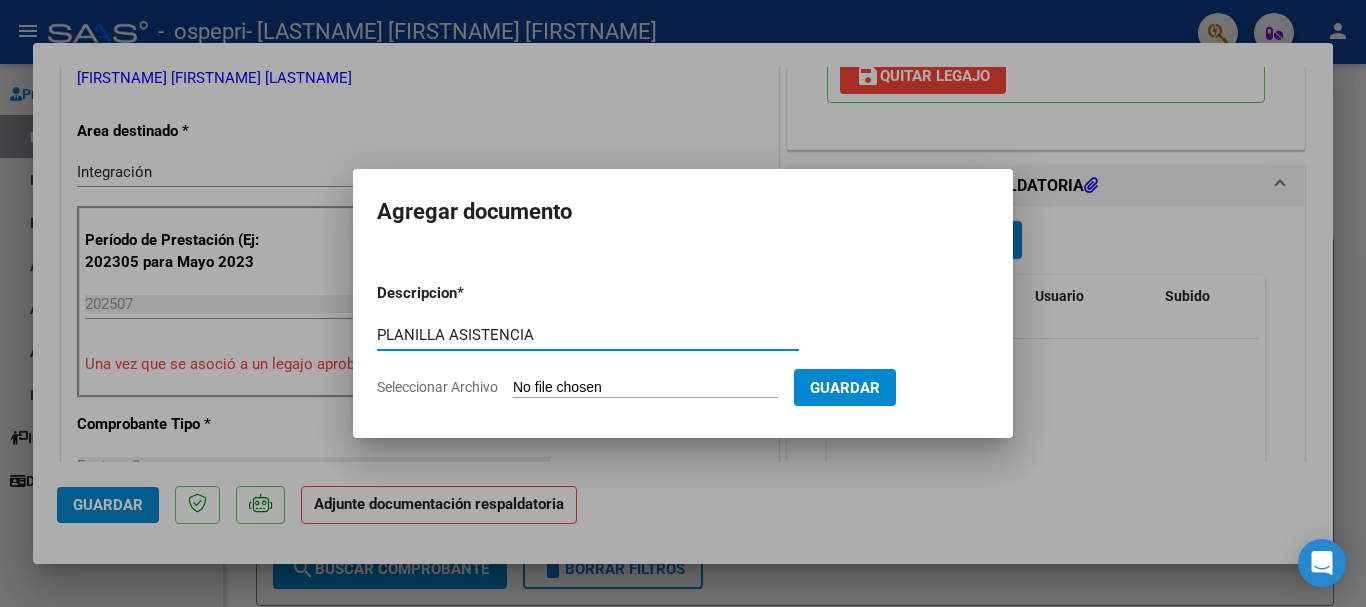 type on "PLANILLA ASISTENCIA" 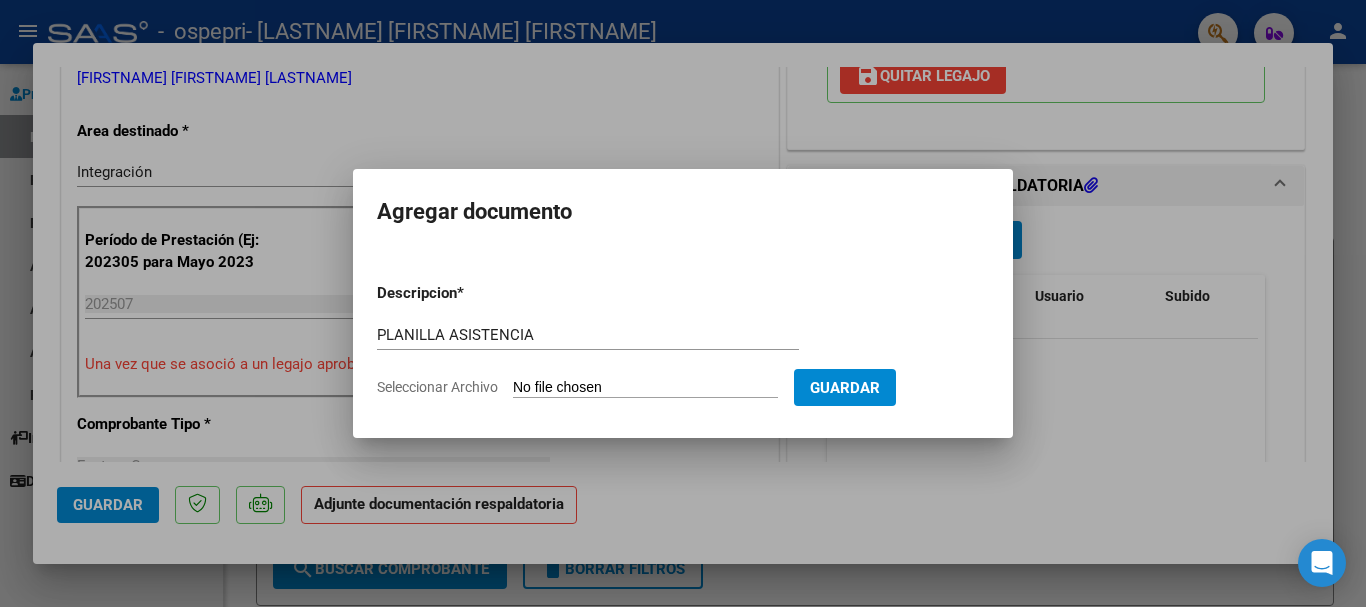 click on "Seleccionar Archivo" at bounding box center (645, 388) 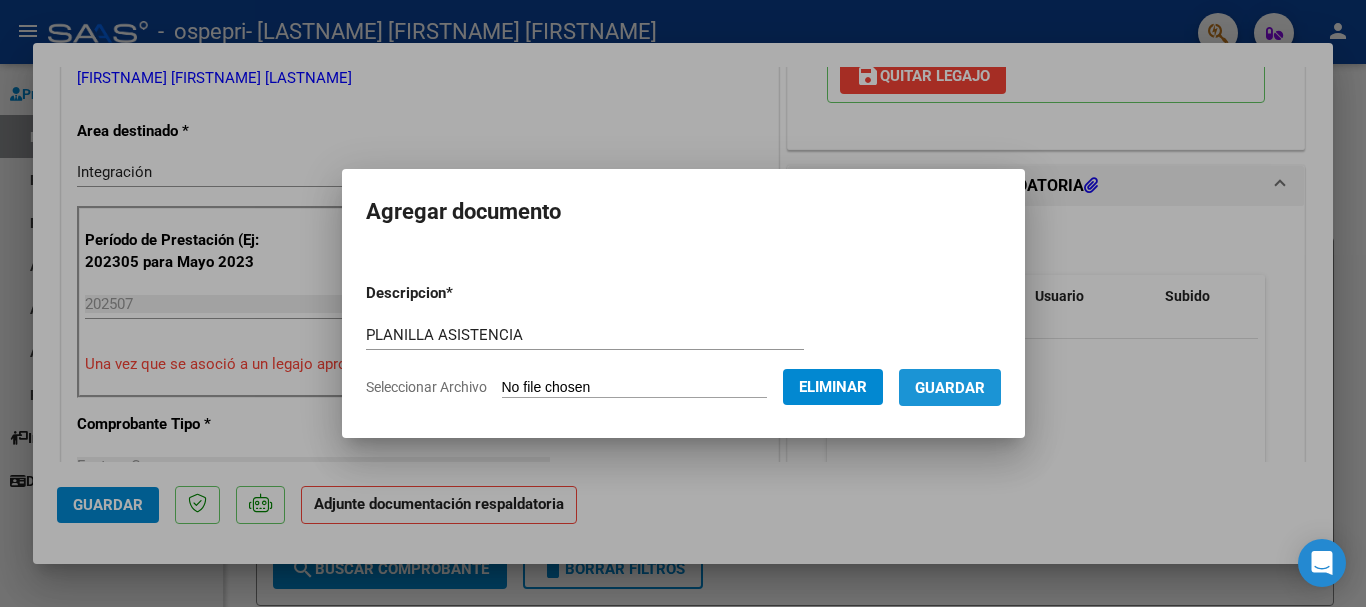 click on "Guardar" at bounding box center (950, 388) 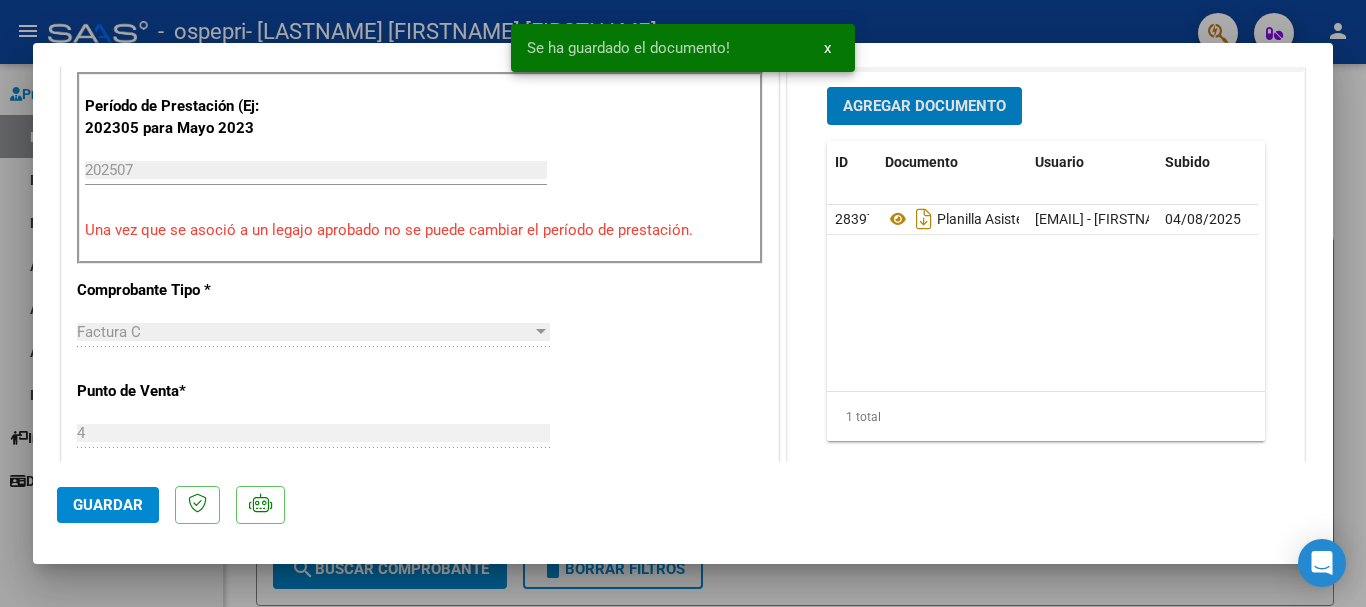scroll, scrollTop: 524, scrollLeft: 0, axis: vertical 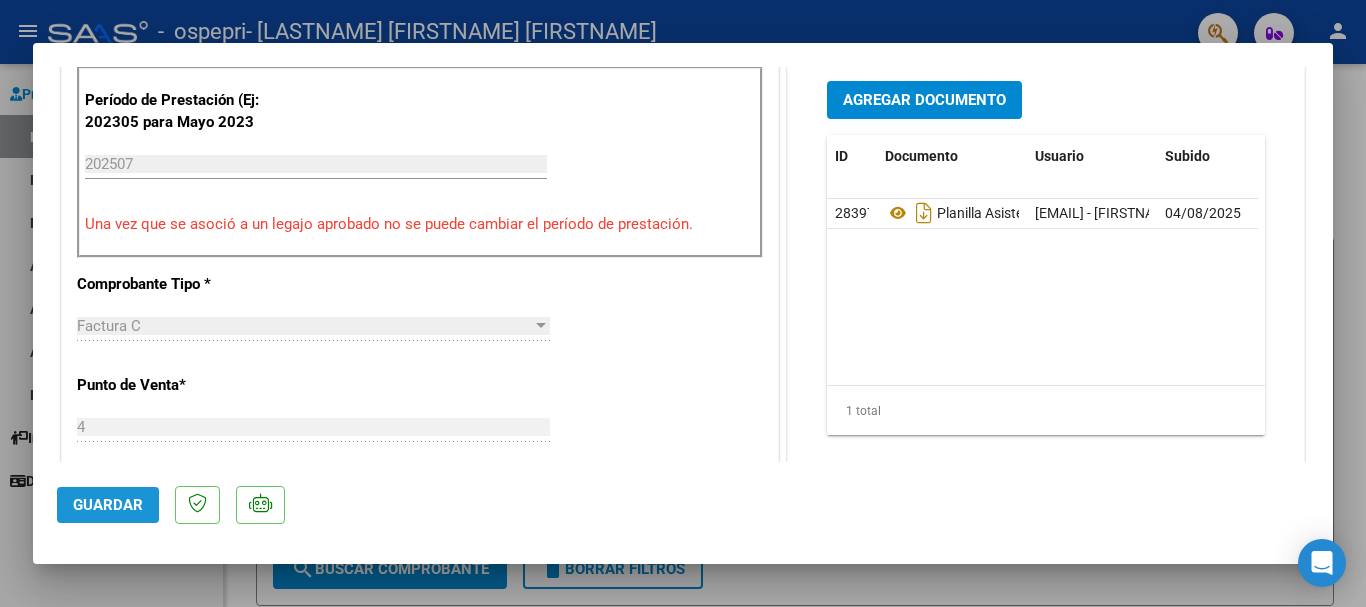 click on "Guardar" 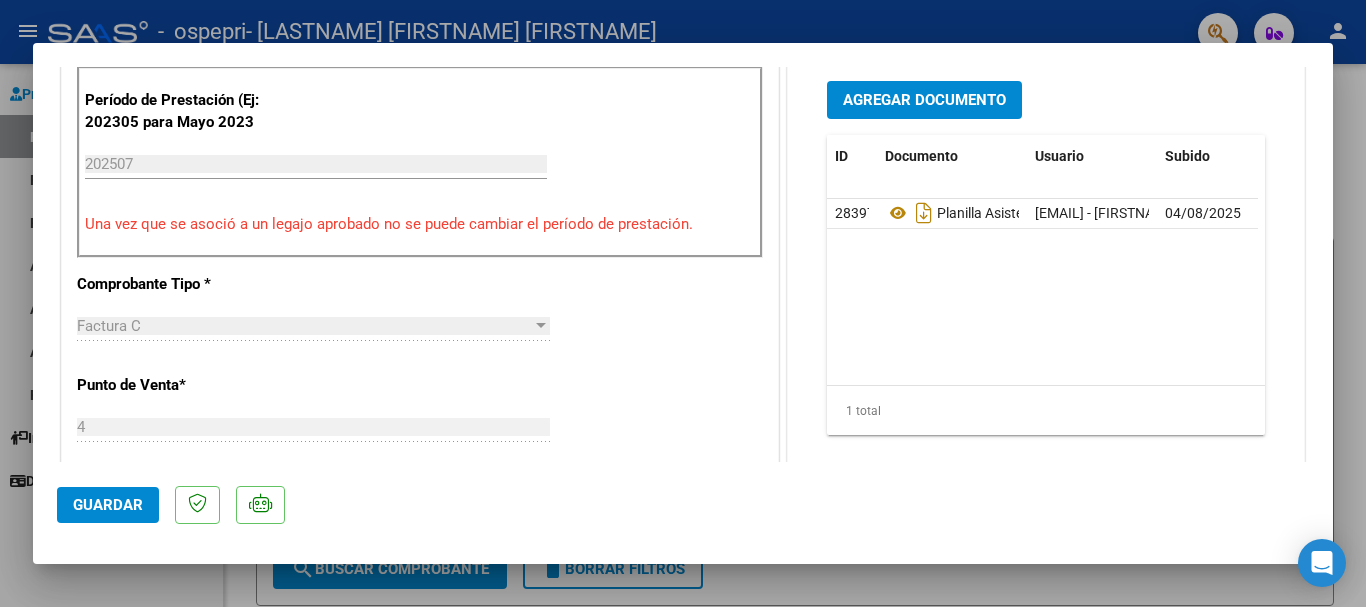 click at bounding box center (683, 303) 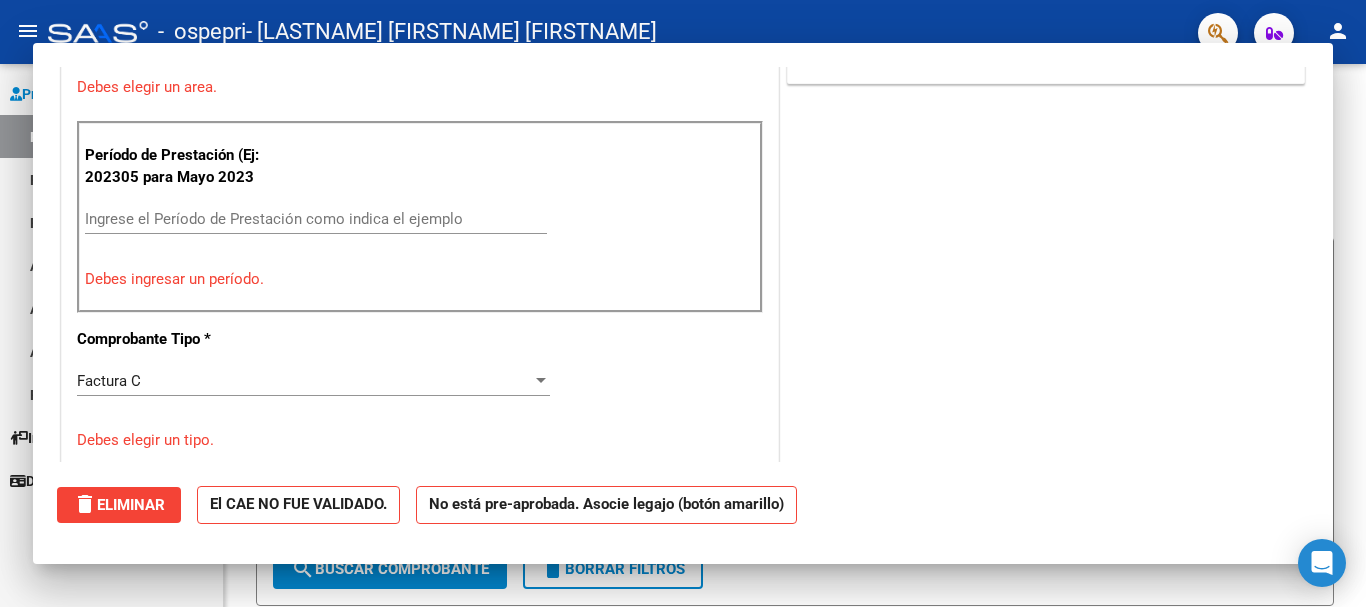 scroll, scrollTop: 0, scrollLeft: 0, axis: both 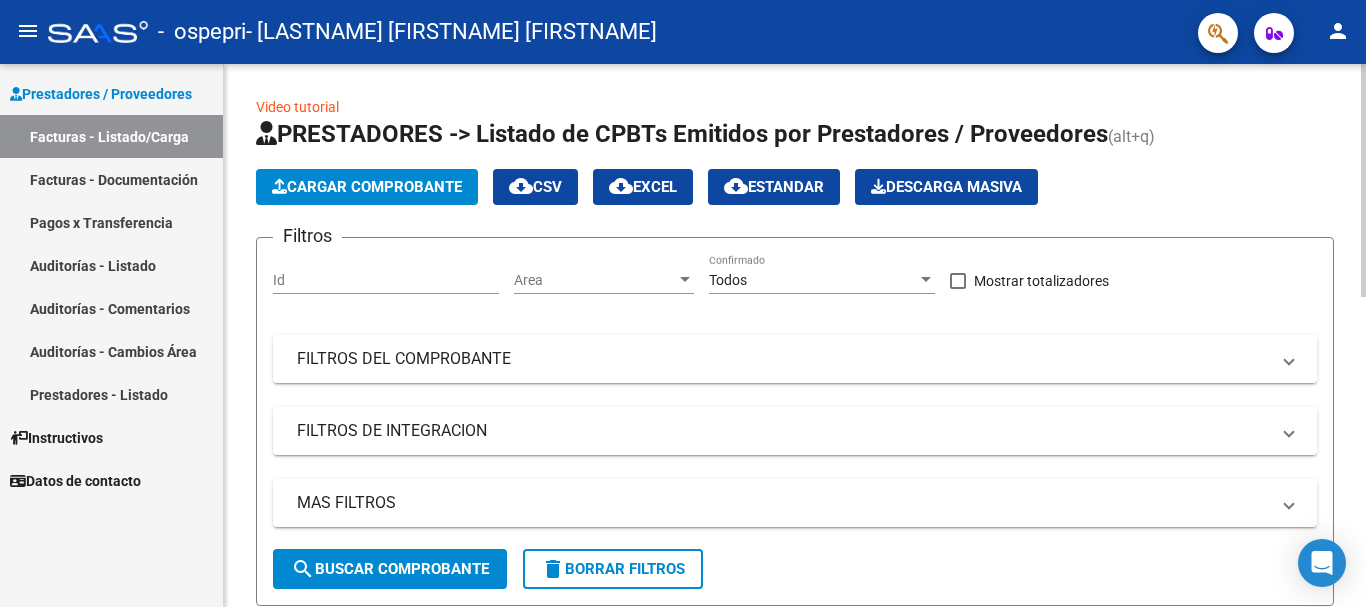 click on "Cargar Comprobante" 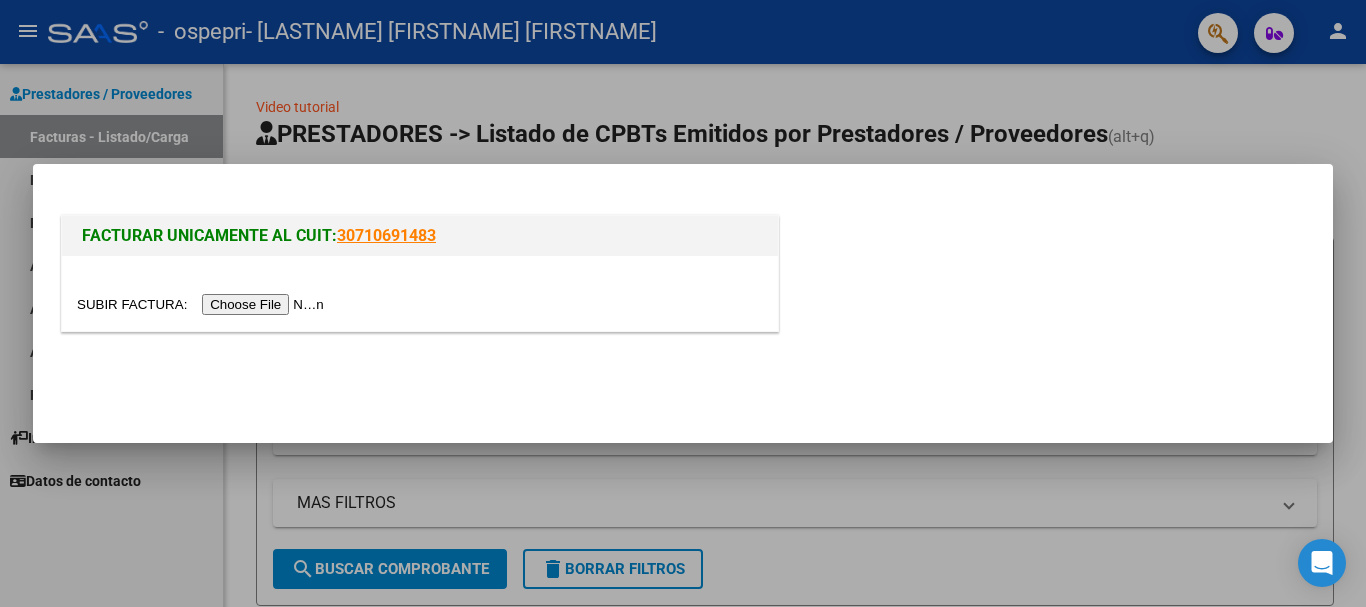 click at bounding box center (203, 304) 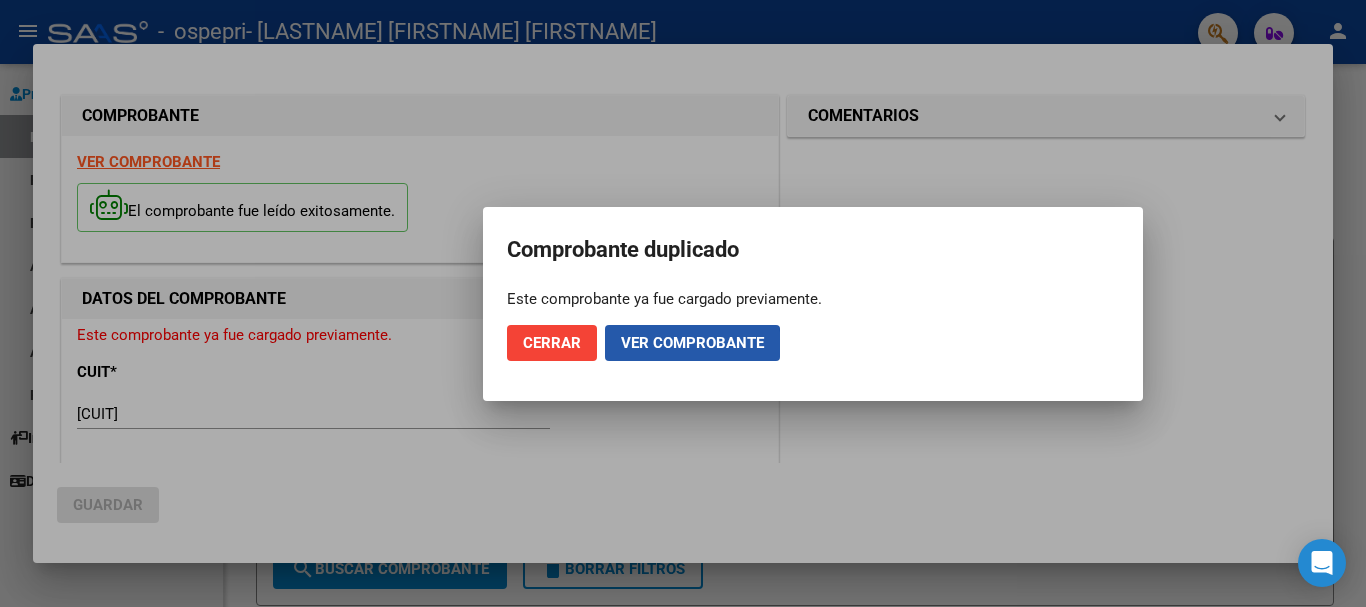 click on "Ver comprobante" 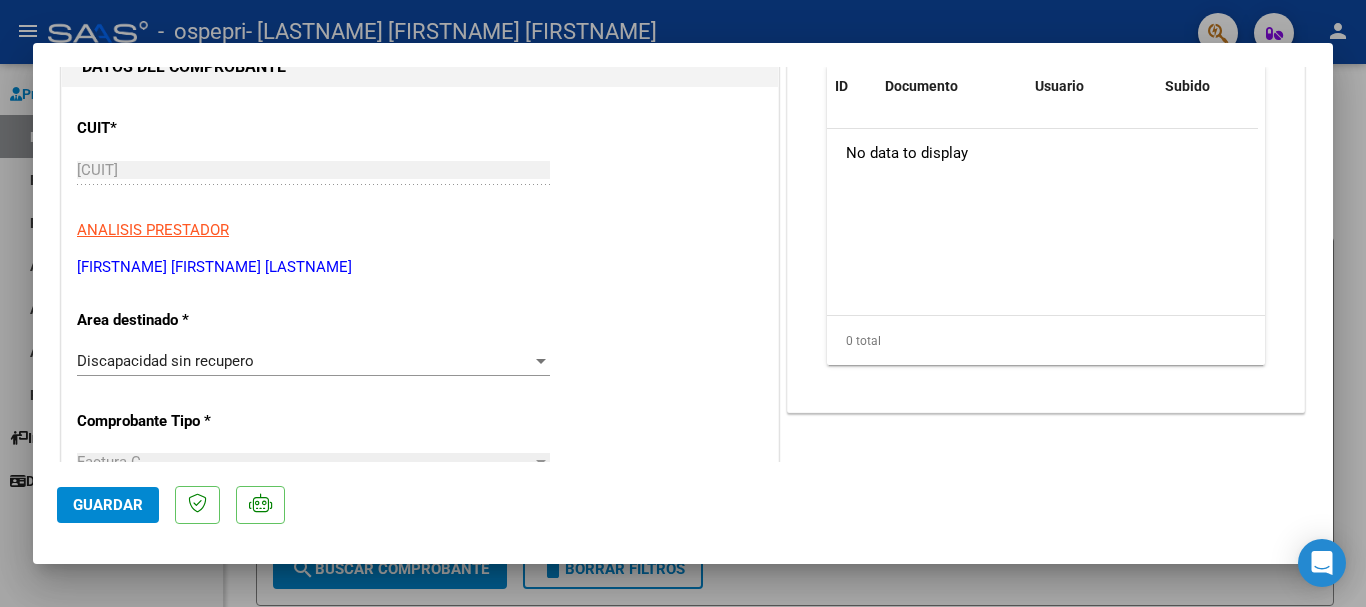 scroll, scrollTop: 259, scrollLeft: 0, axis: vertical 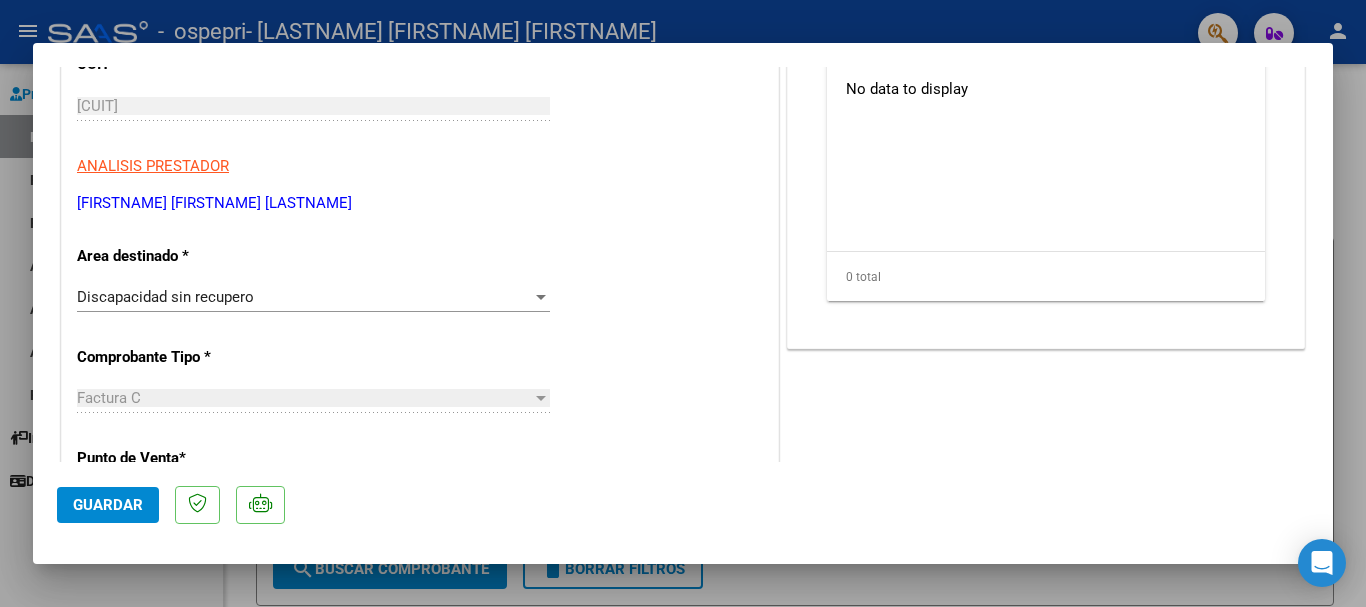 click at bounding box center (541, 297) 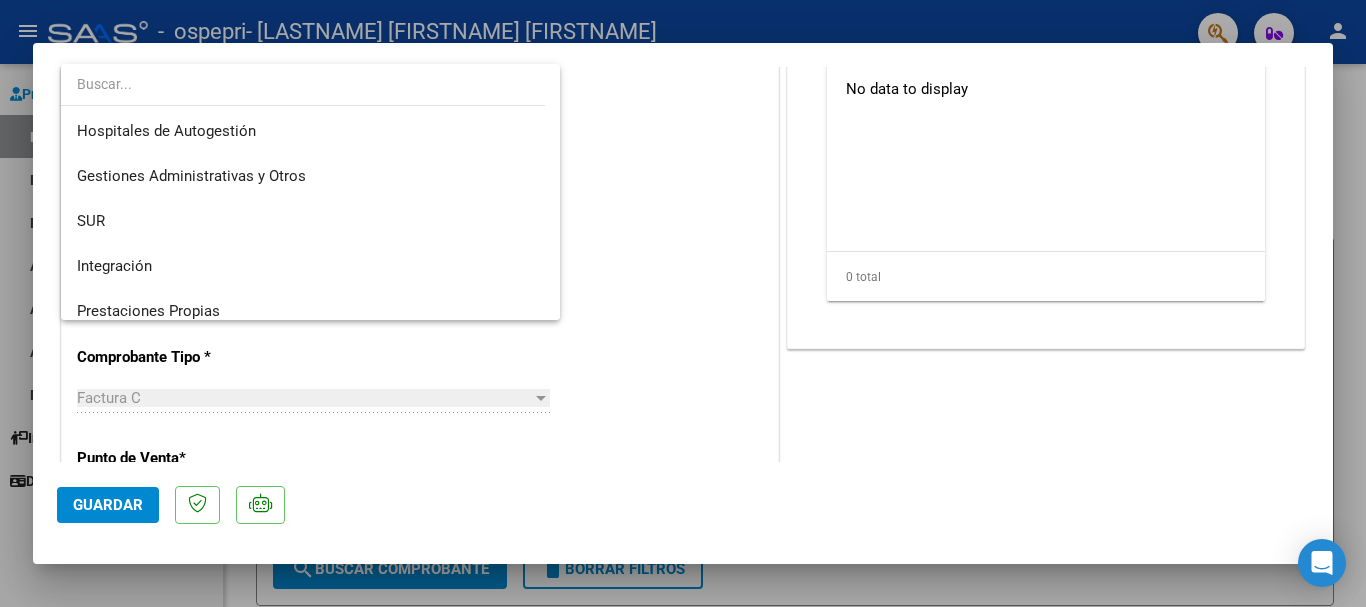 scroll, scrollTop: 149, scrollLeft: 0, axis: vertical 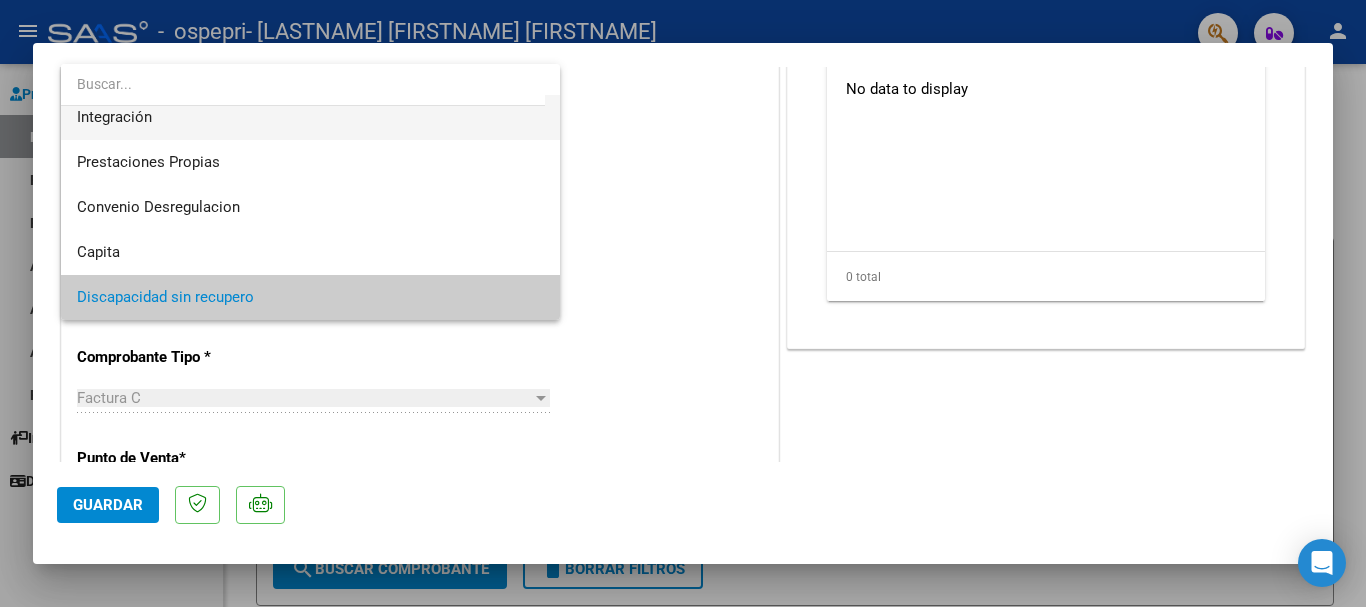 click on "Integración" at bounding box center (114, 117) 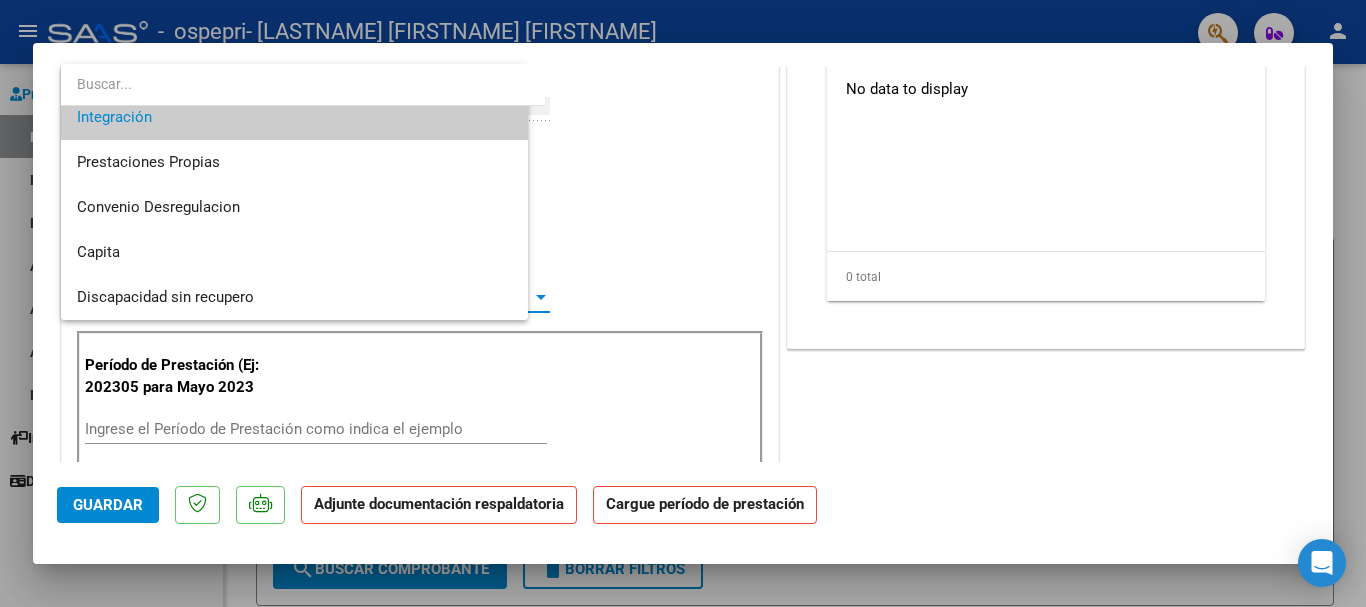 scroll, scrollTop: 0, scrollLeft: 0, axis: both 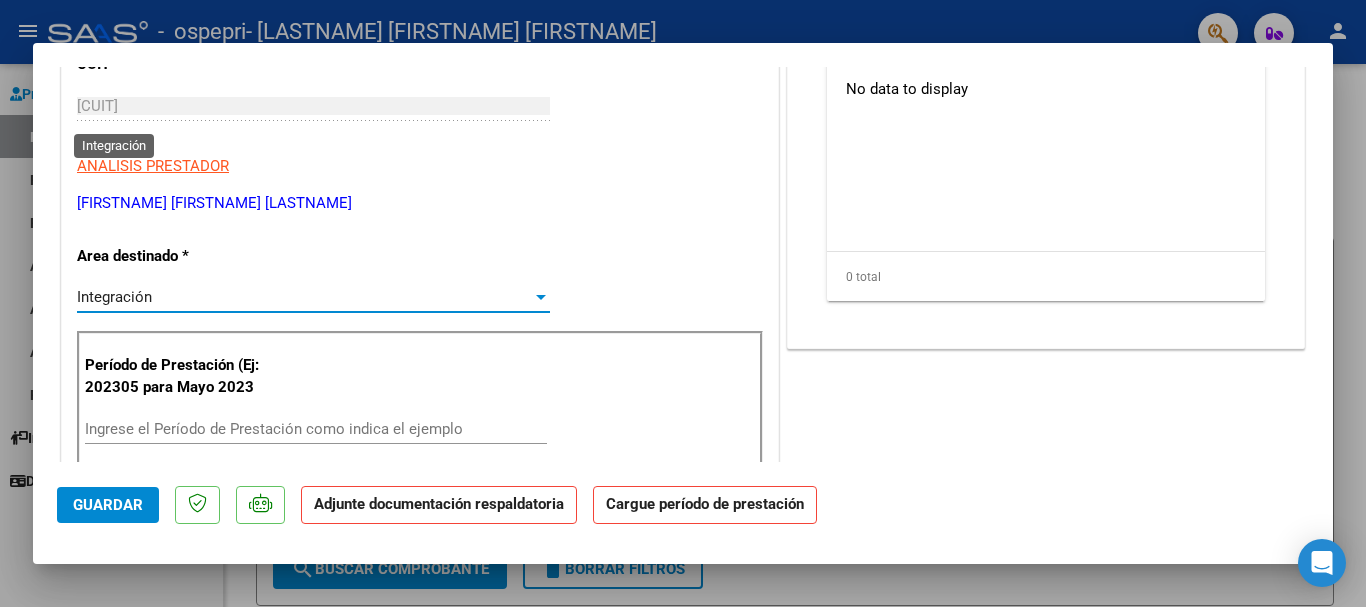click on "Ingrese el Período de Prestación como indica el ejemplo" at bounding box center (316, 429) 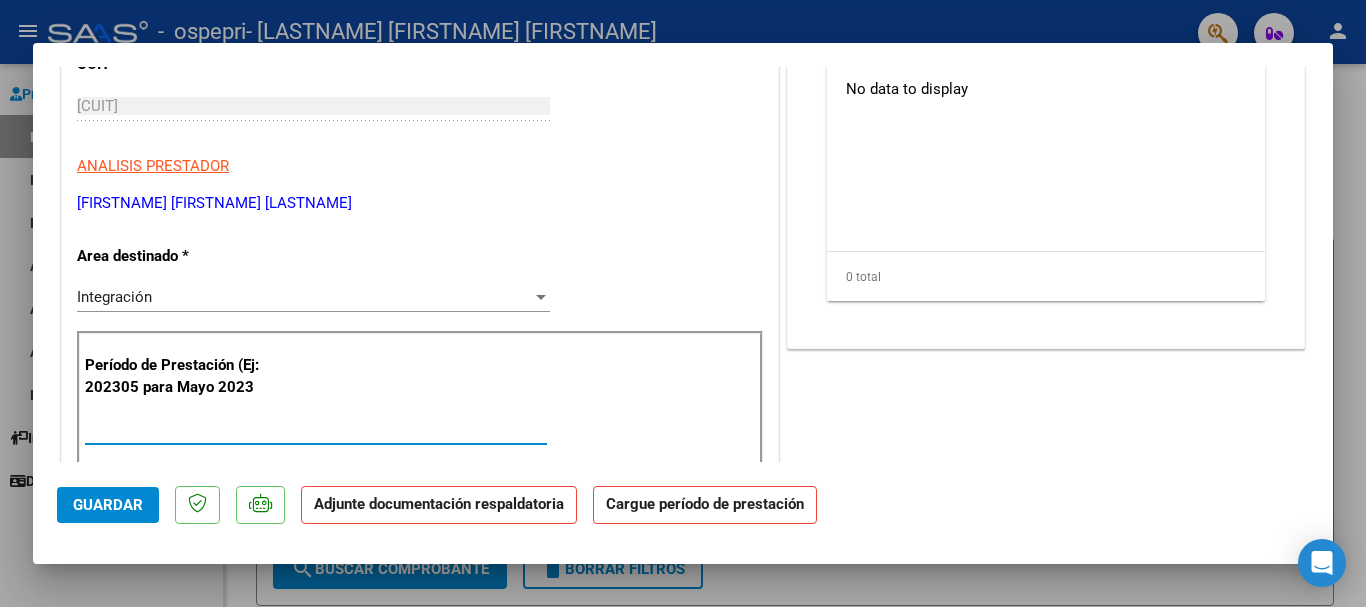 type on "1" 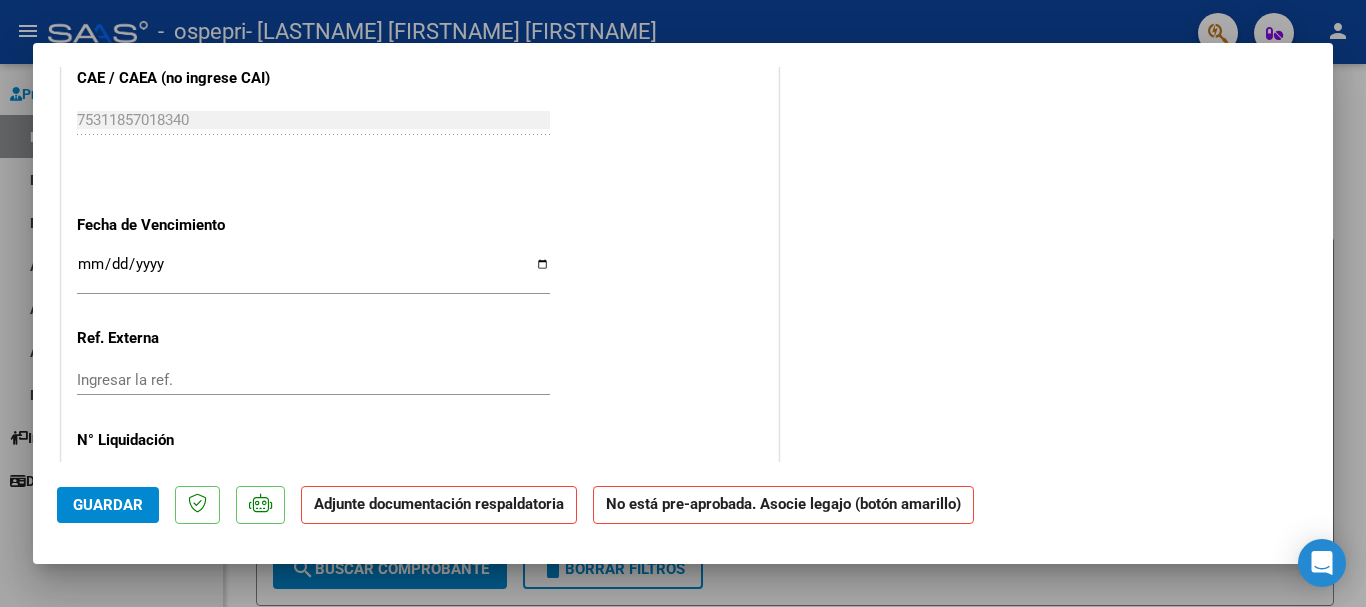 scroll, scrollTop: 1269, scrollLeft: 0, axis: vertical 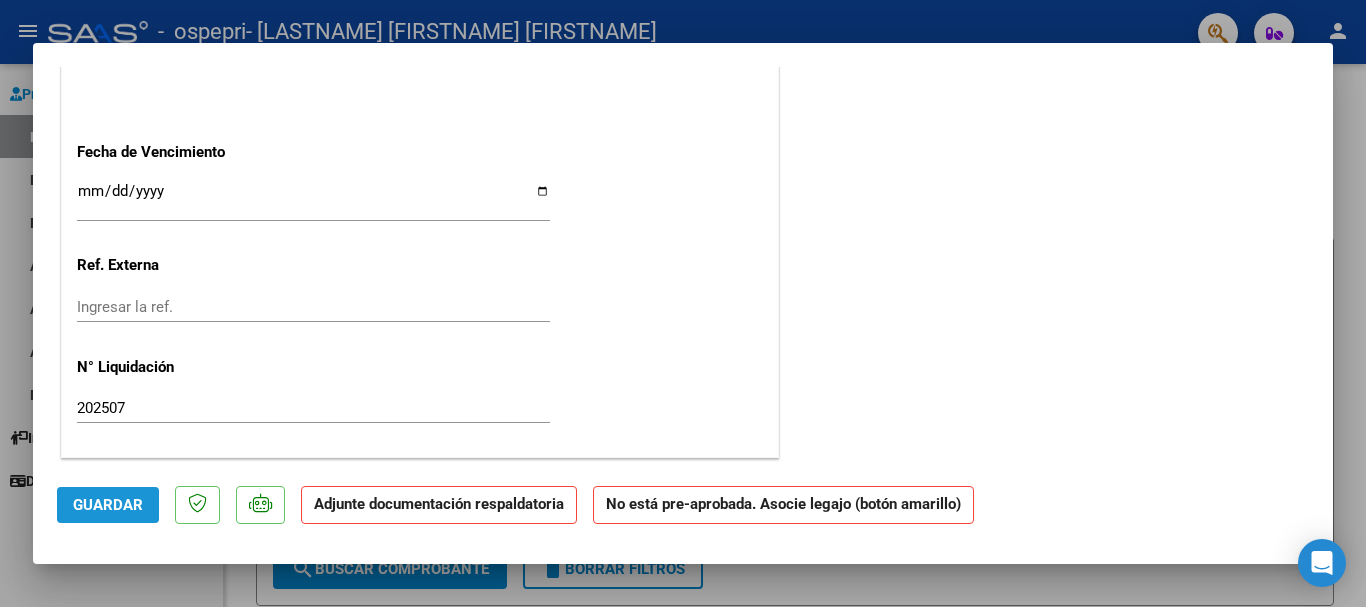 type on "202507" 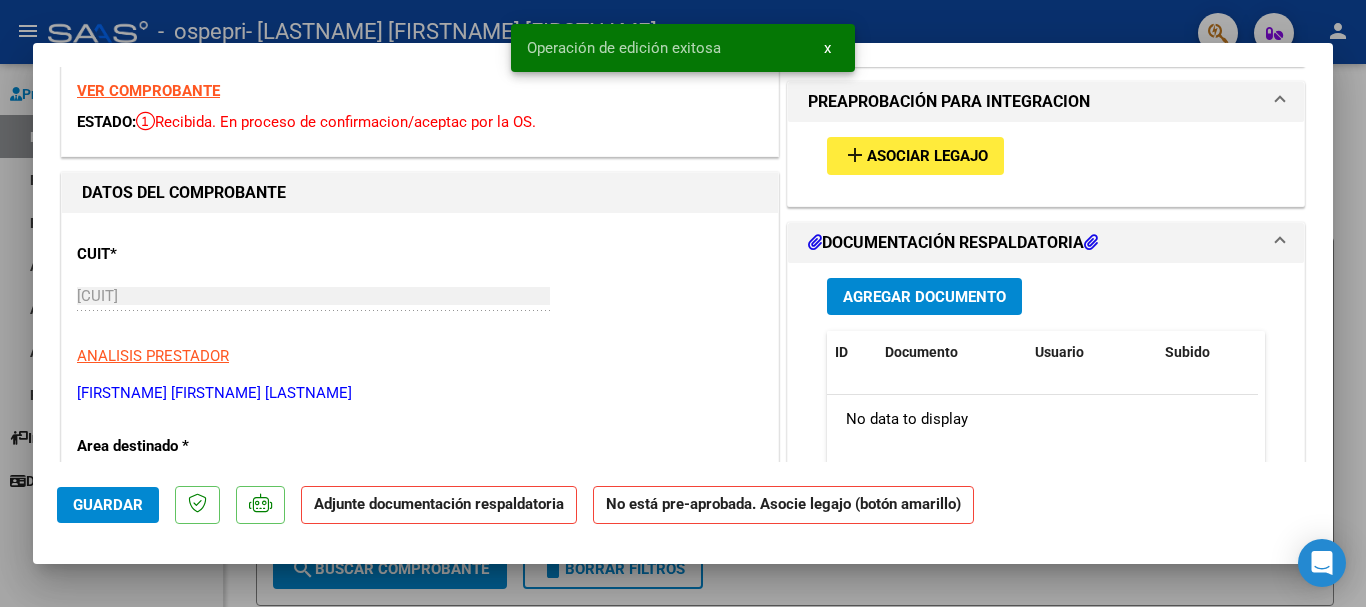 scroll, scrollTop: 0, scrollLeft: 0, axis: both 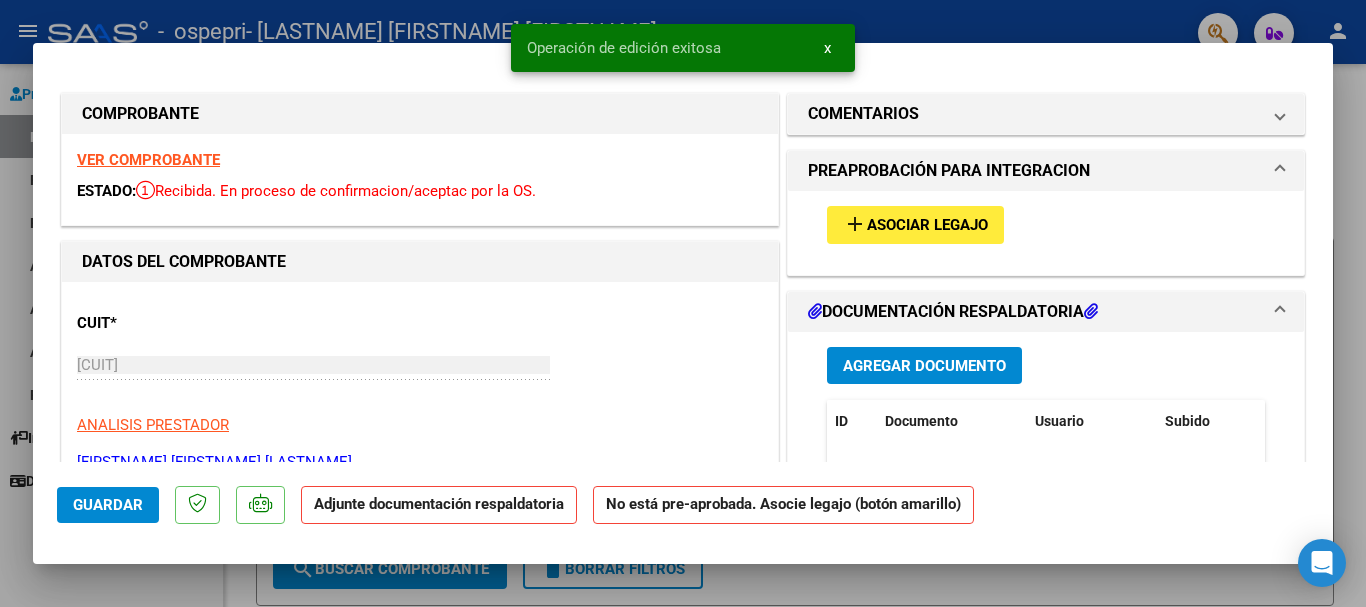click on "Asociar Legajo" at bounding box center [927, 226] 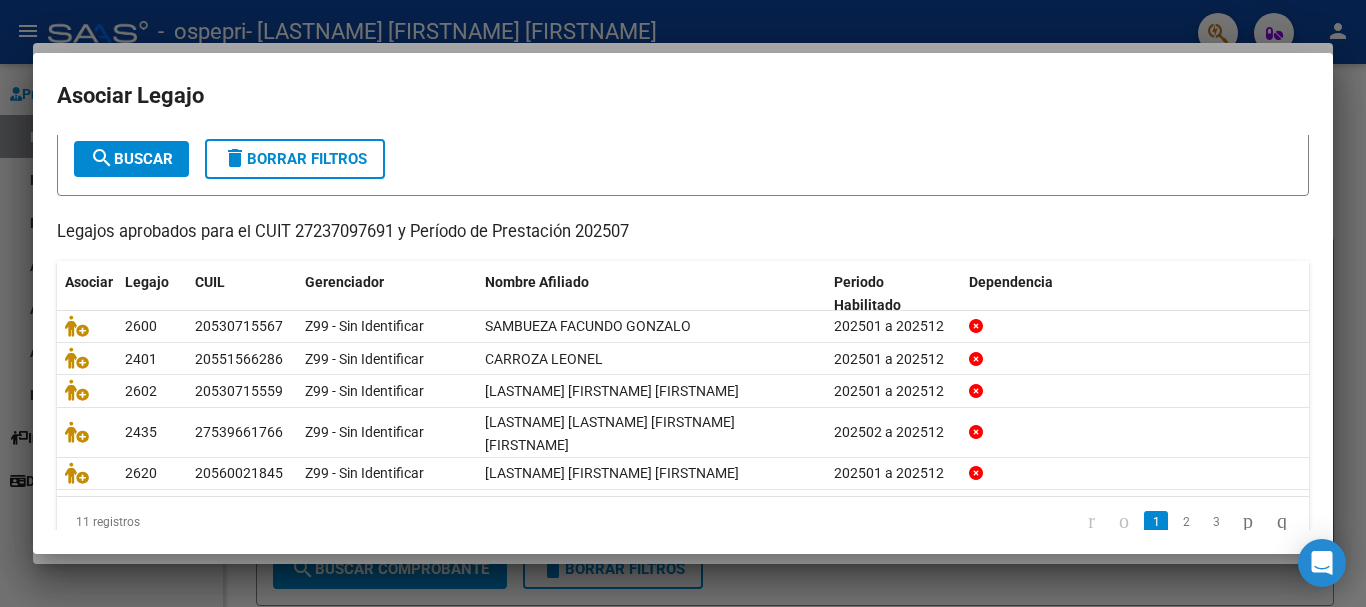 scroll, scrollTop: 116, scrollLeft: 0, axis: vertical 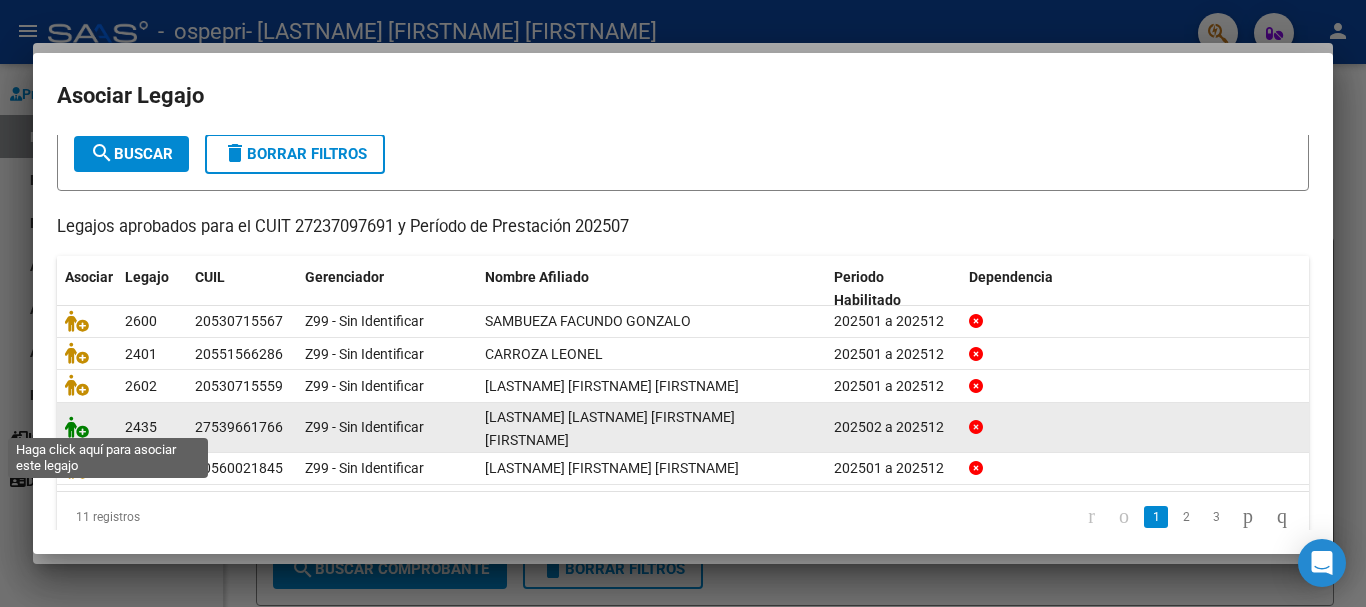 click 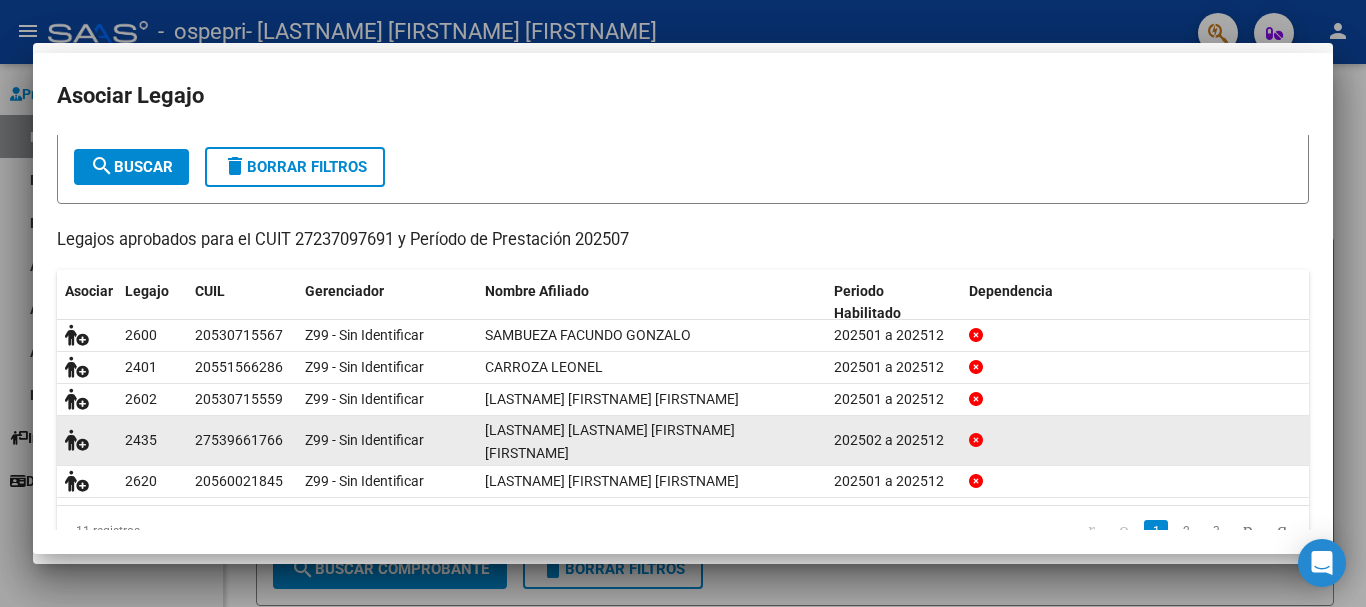 scroll, scrollTop: 0, scrollLeft: 0, axis: both 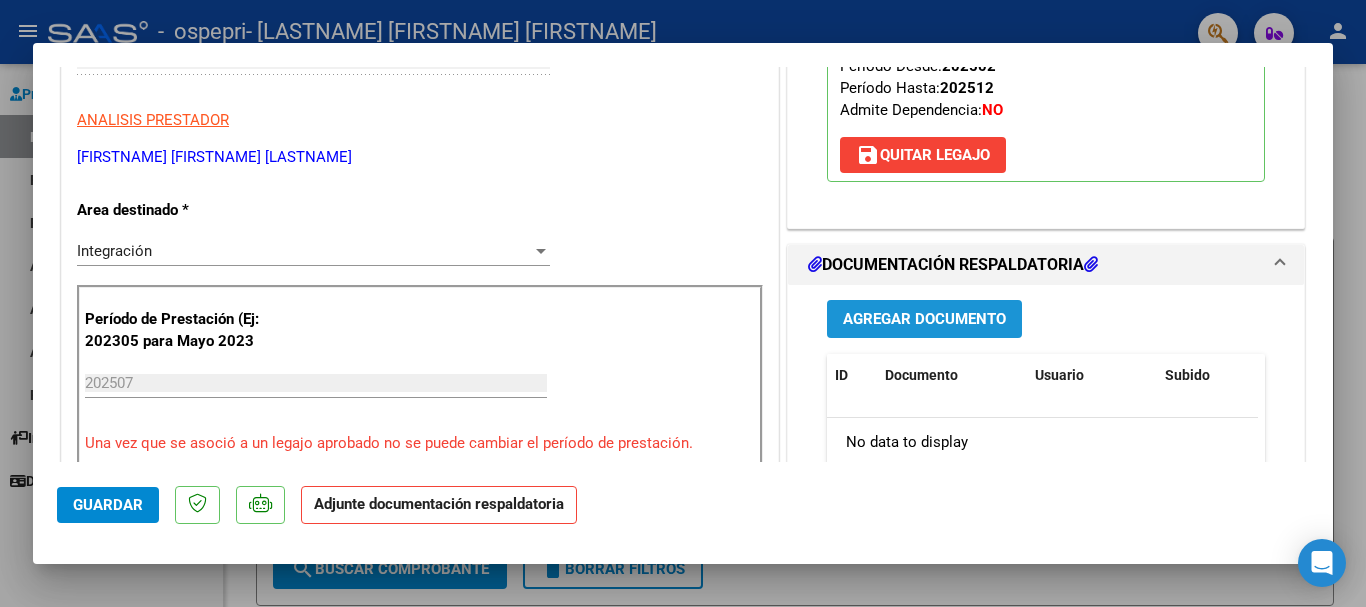 click on "Agregar Documento" at bounding box center [924, 320] 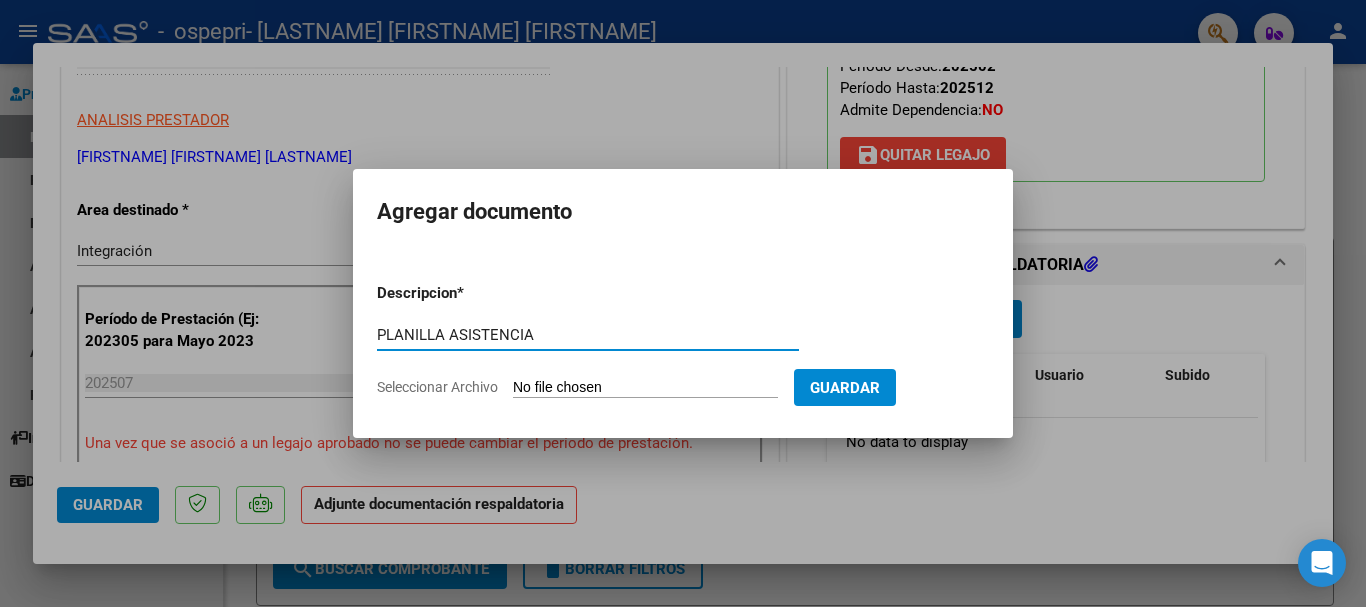 type on "PLANILLA ASISTENCIA" 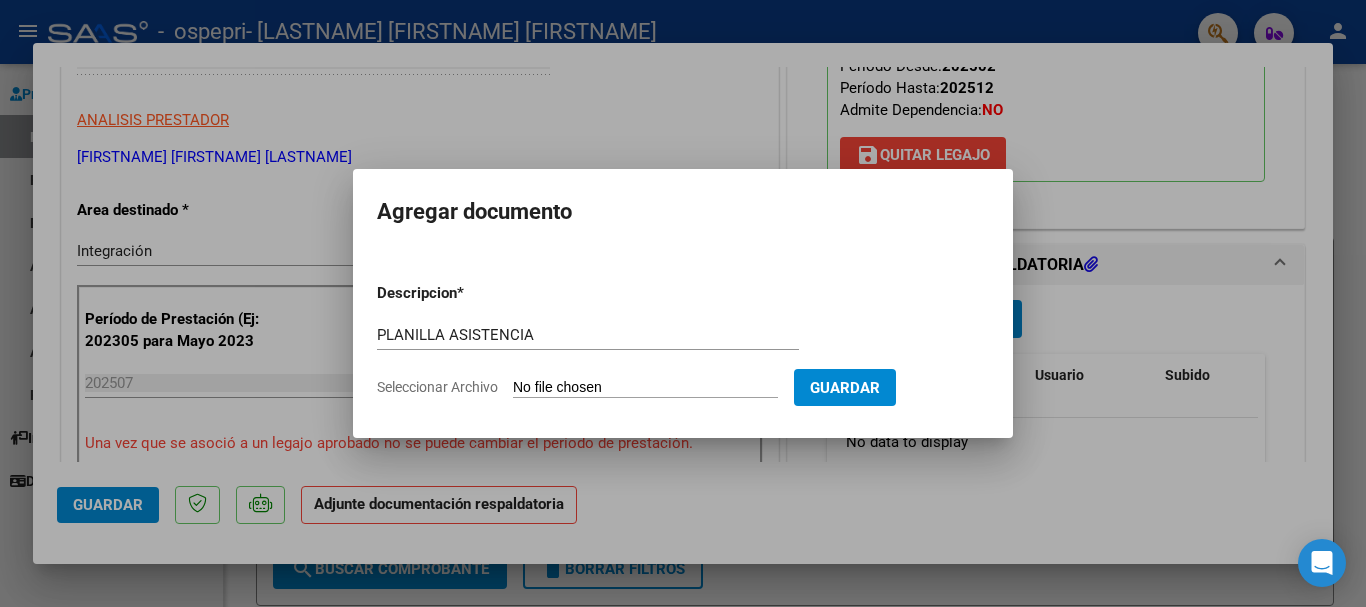 click on "Seleccionar Archivo" at bounding box center [645, 388] 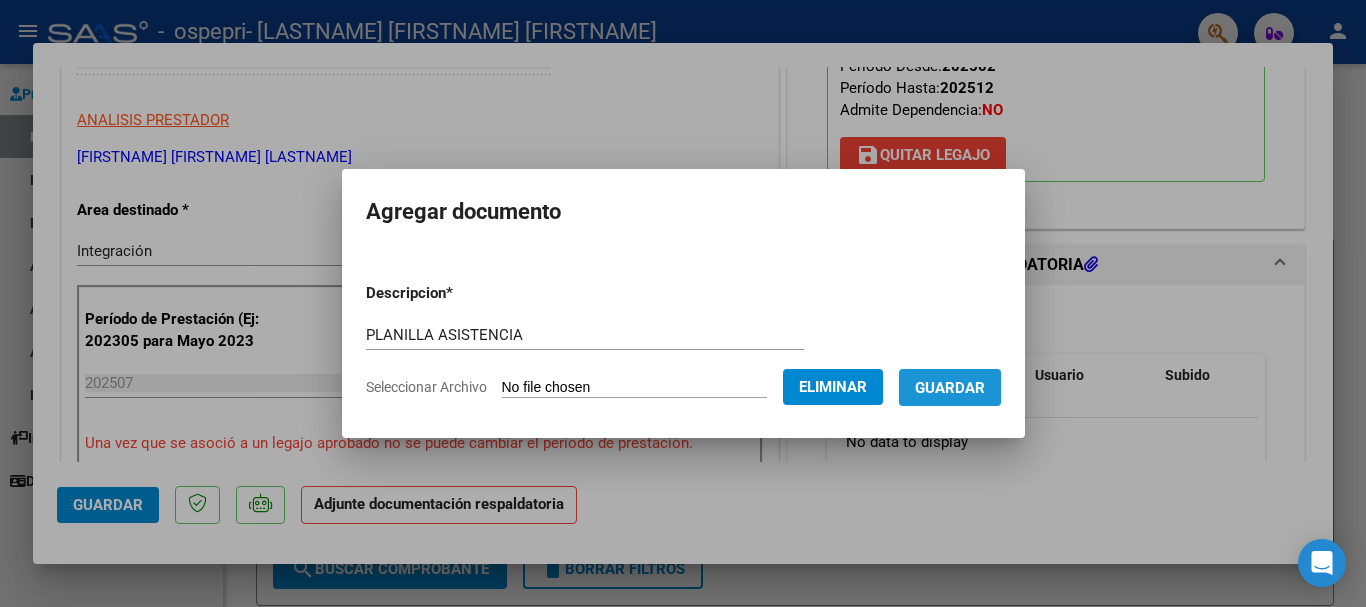 click on "Guardar" at bounding box center [950, 388] 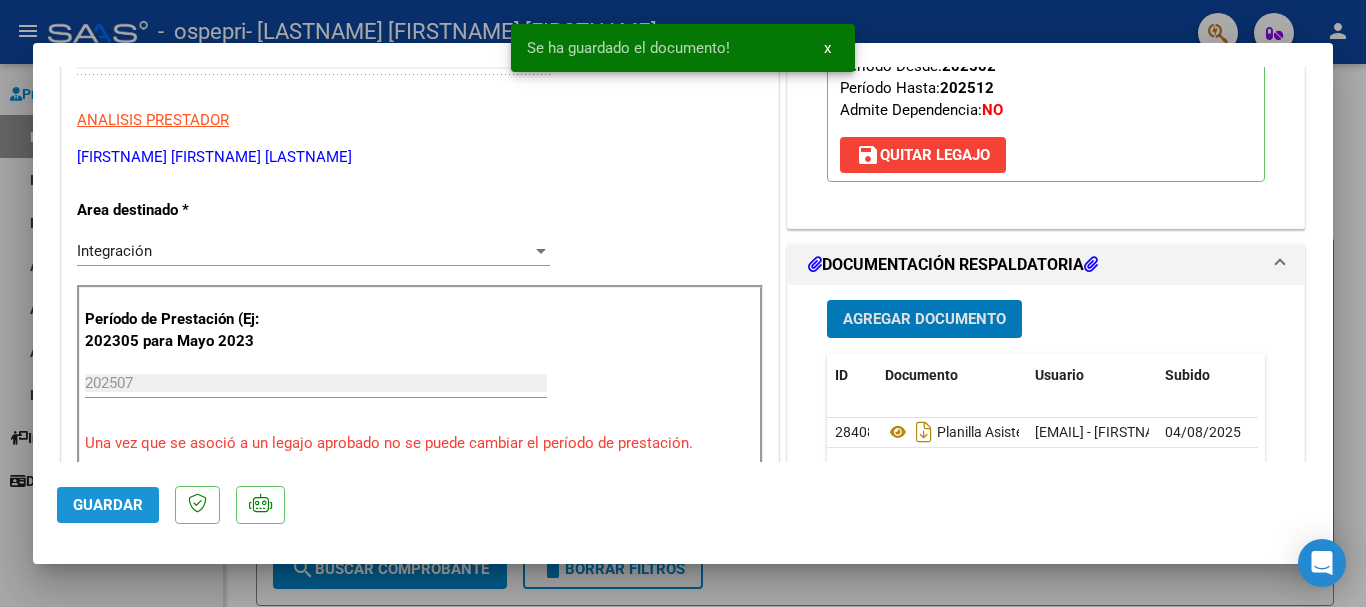 click on "Guardar" 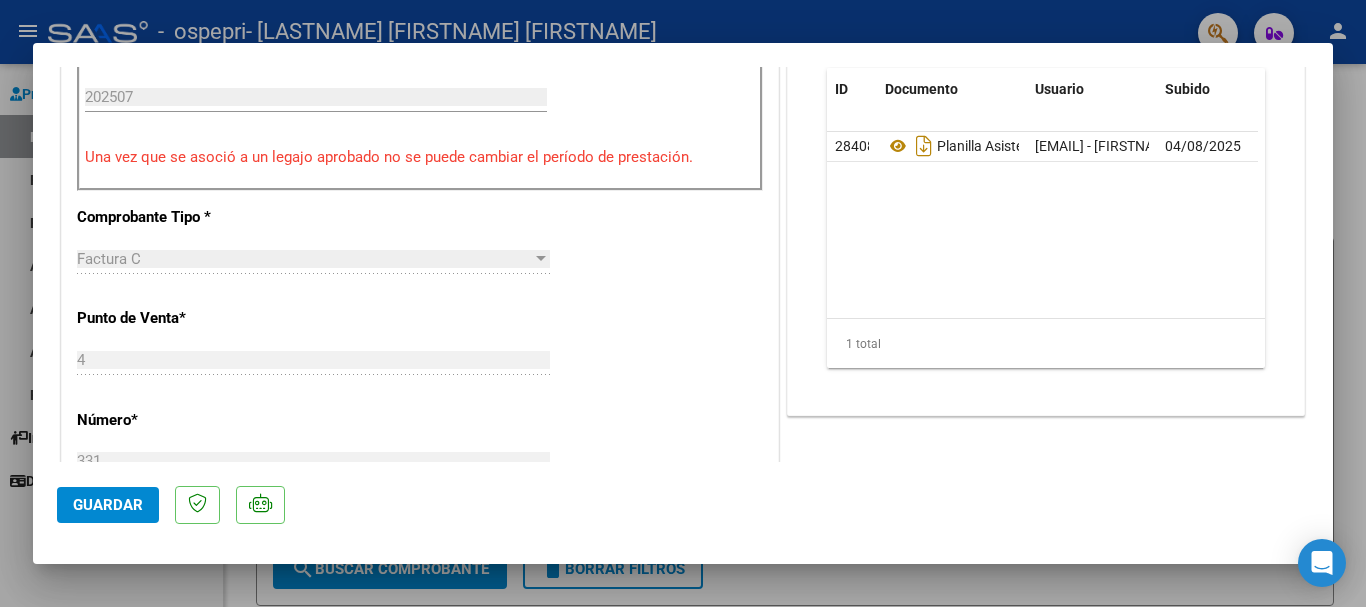scroll, scrollTop: 625, scrollLeft: 0, axis: vertical 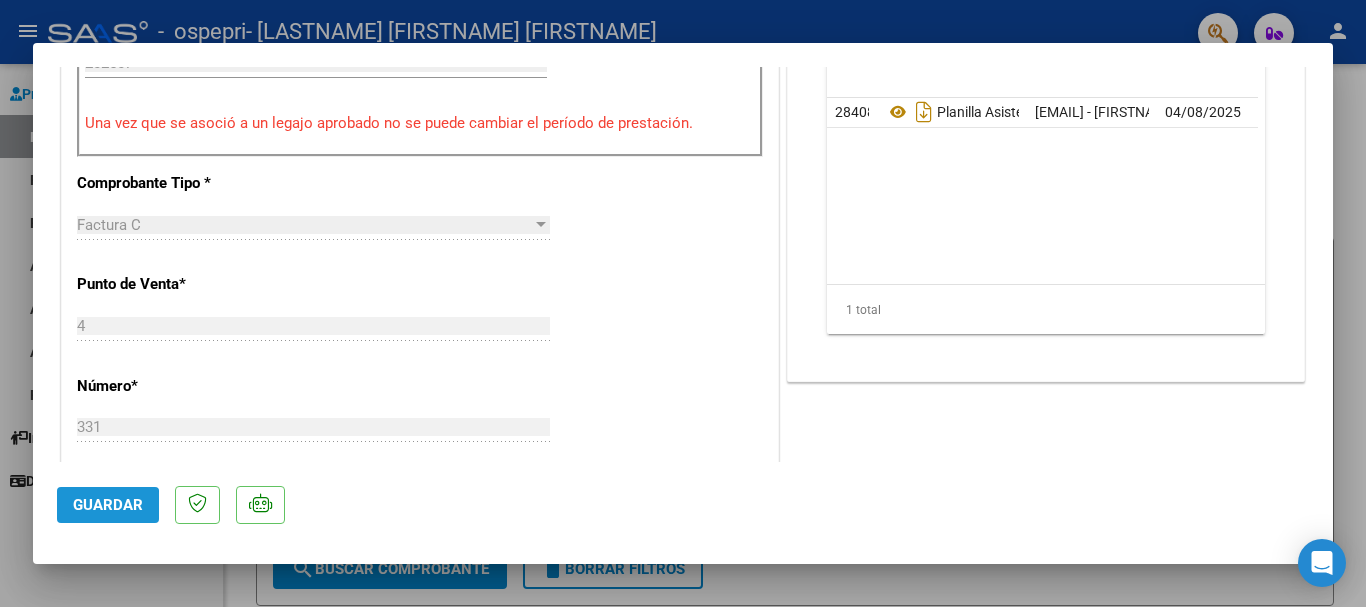 click on "Guardar" 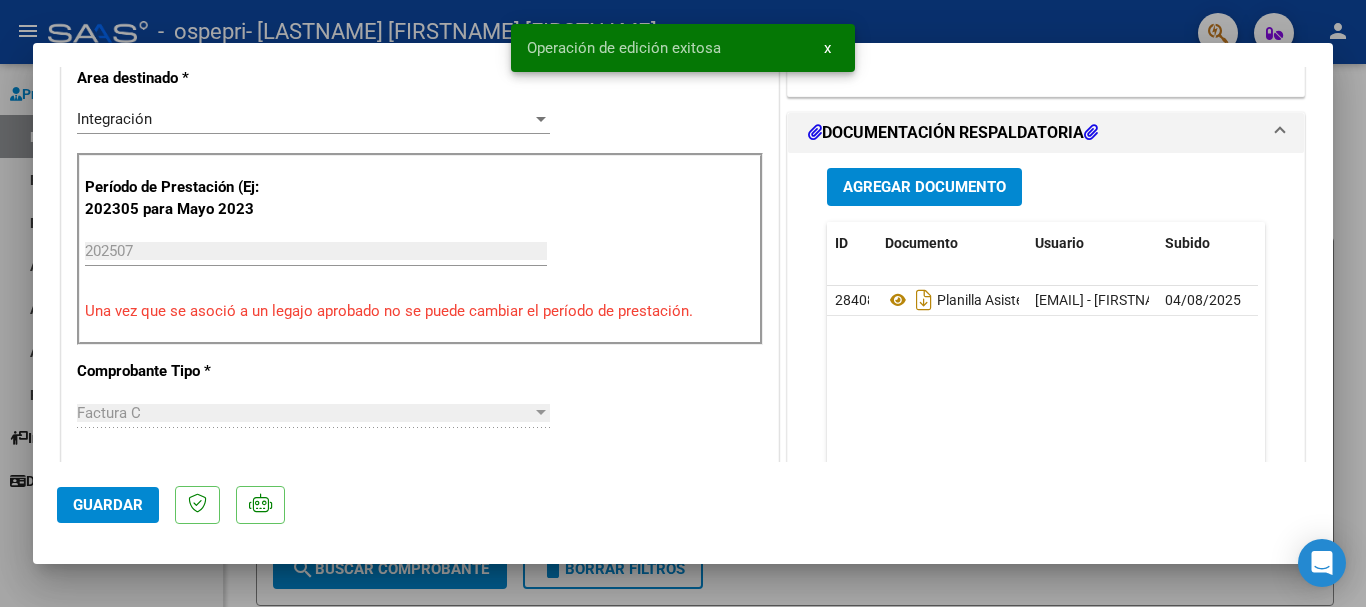 scroll, scrollTop: 432, scrollLeft: 0, axis: vertical 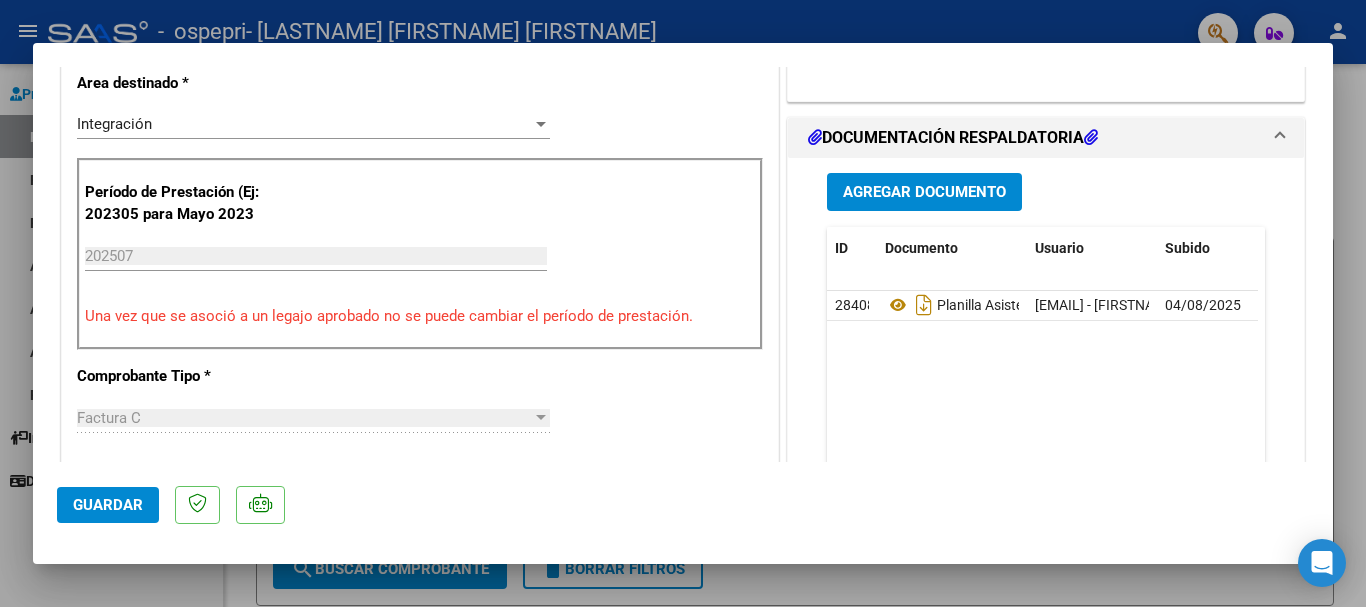 click at bounding box center [683, 303] 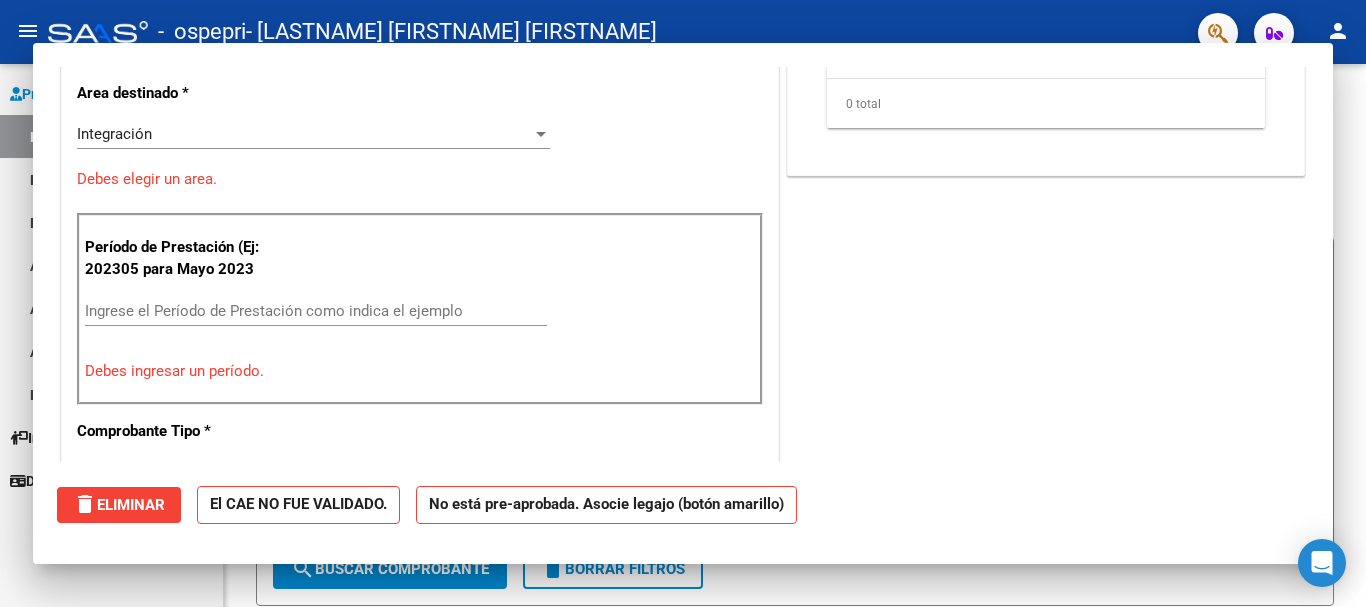 scroll, scrollTop: 0, scrollLeft: 0, axis: both 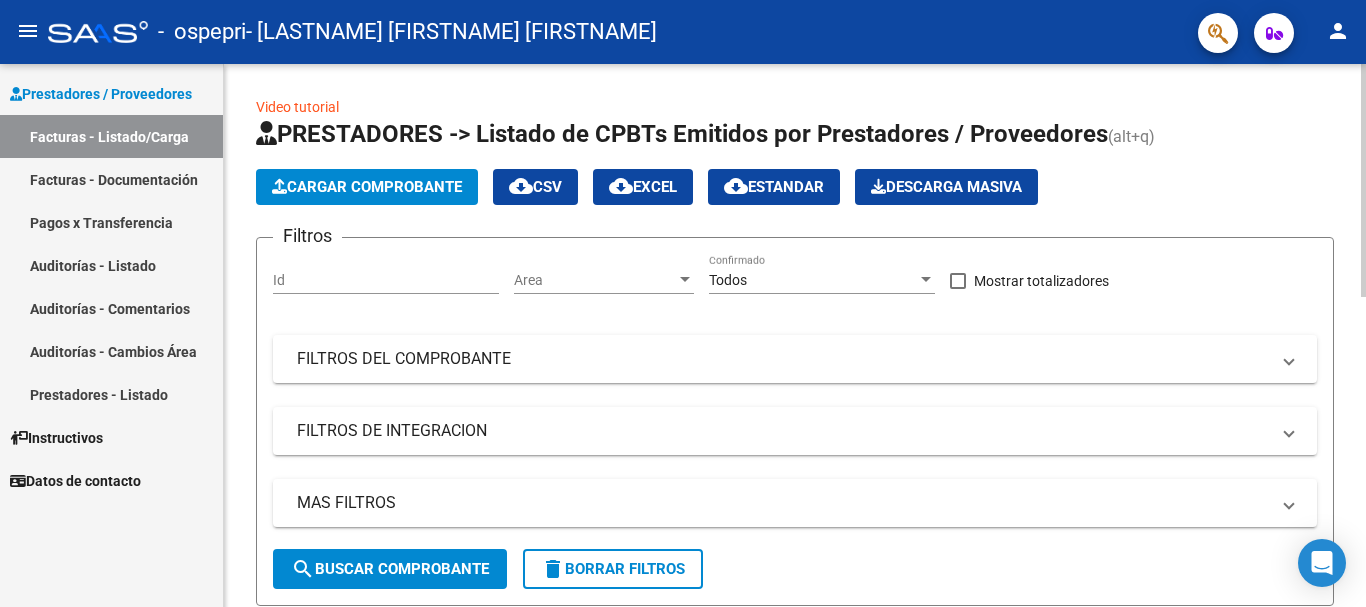 click on "Cargar Comprobante" 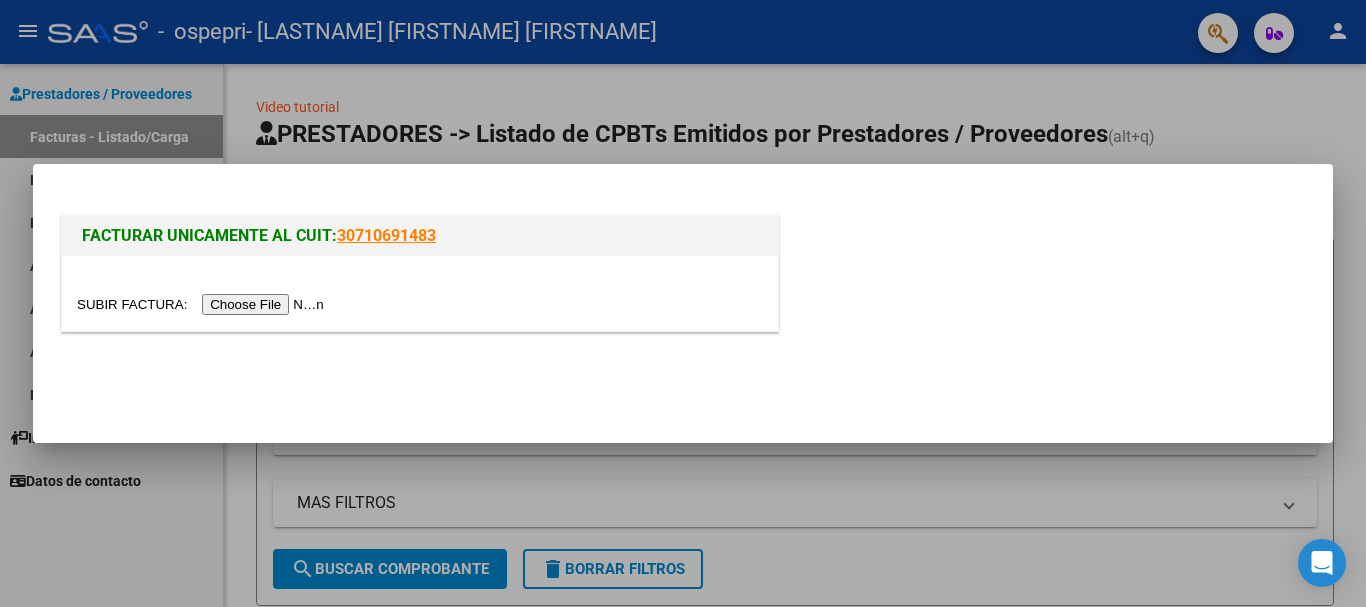 click at bounding box center (203, 304) 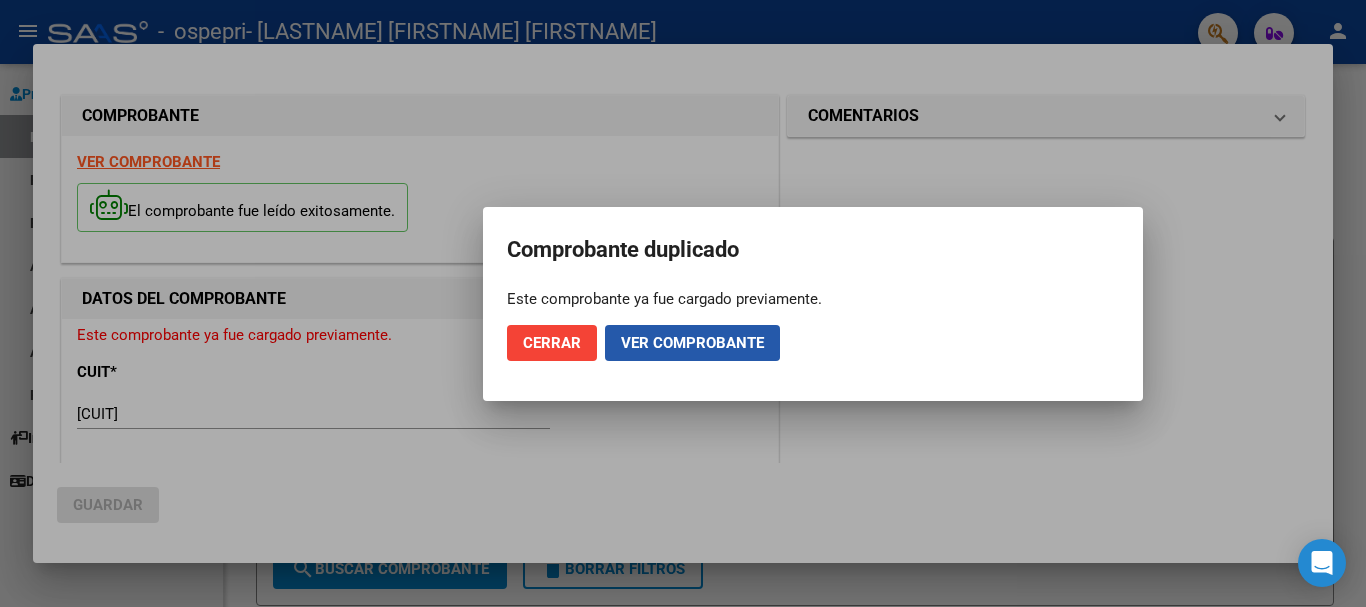 click on "Ver comprobante" 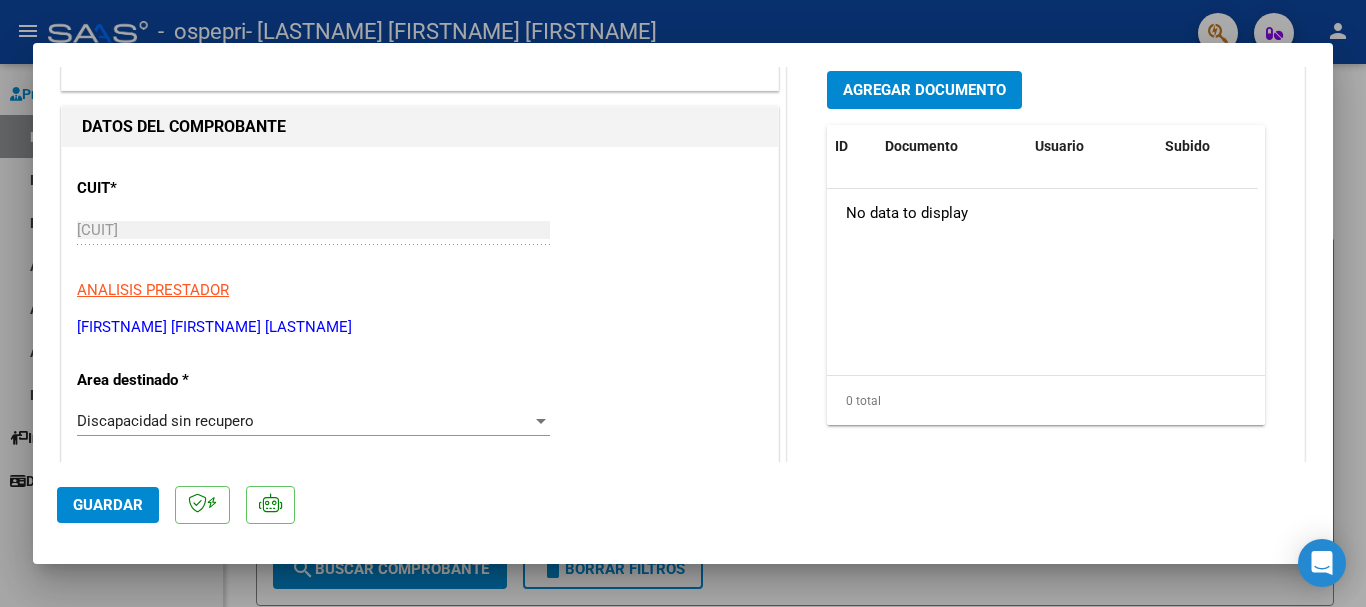 scroll, scrollTop: 151, scrollLeft: 0, axis: vertical 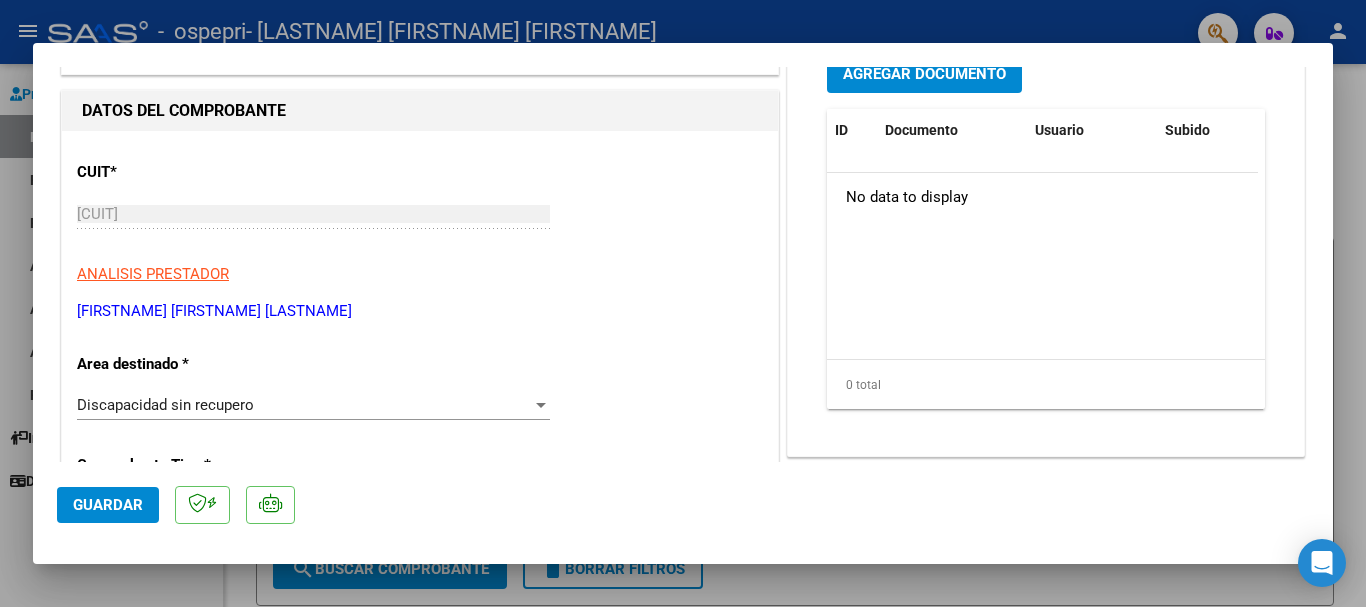 click at bounding box center [541, 405] 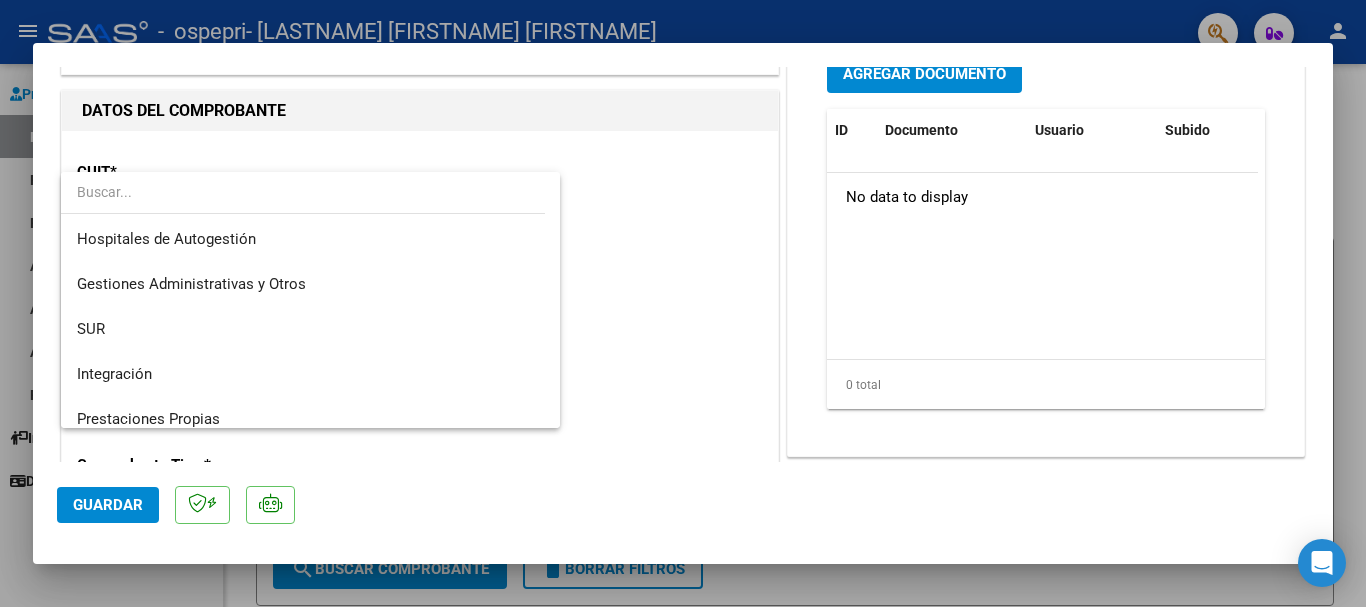 scroll, scrollTop: 149, scrollLeft: 0, axis: vertical 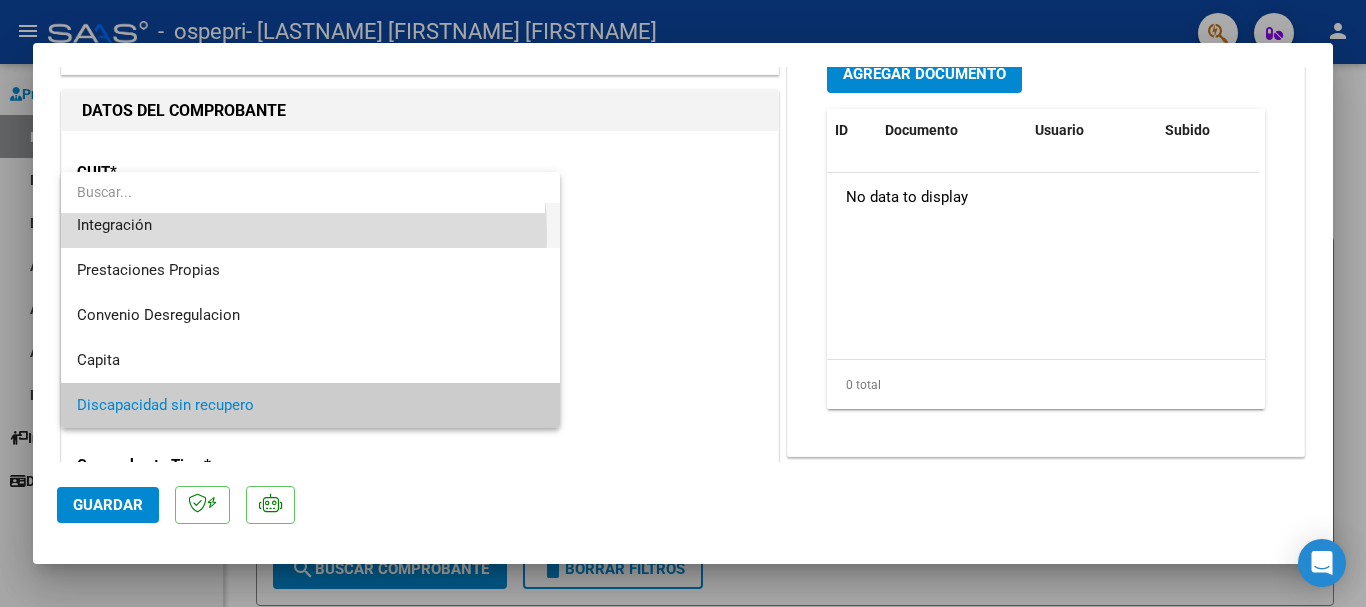 click on "Integración" at bounding box center [310, 225] 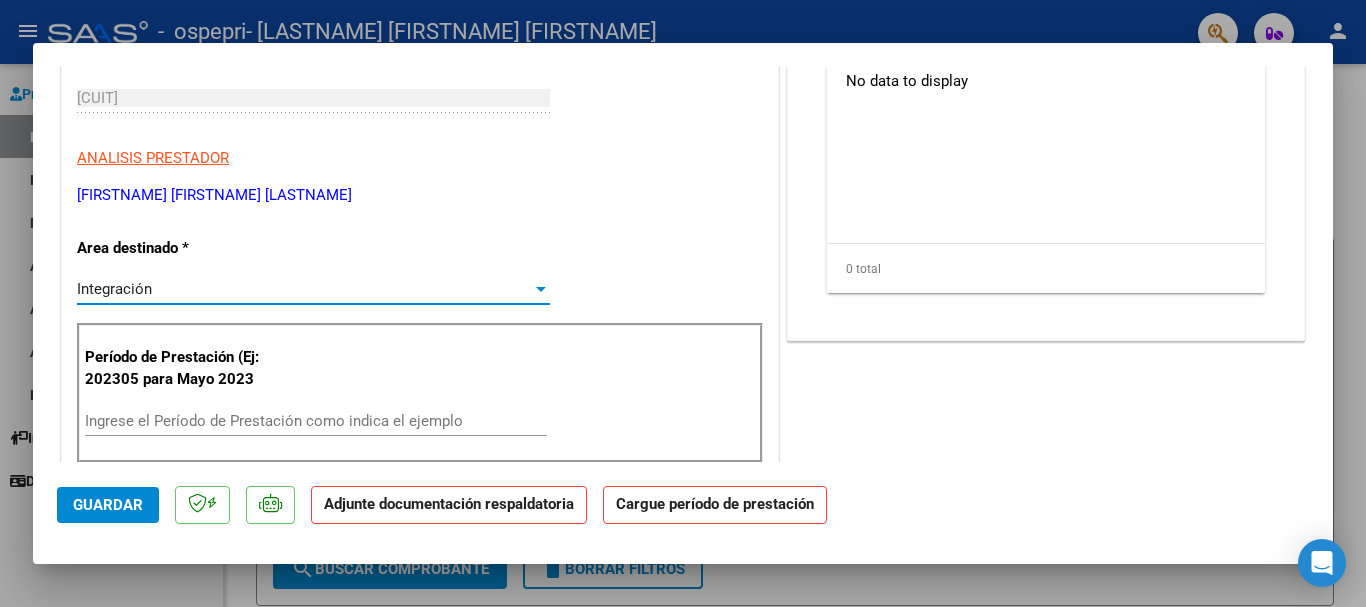 scroll, scrollTop: 285, scrollLeft: 0, axis: vertical 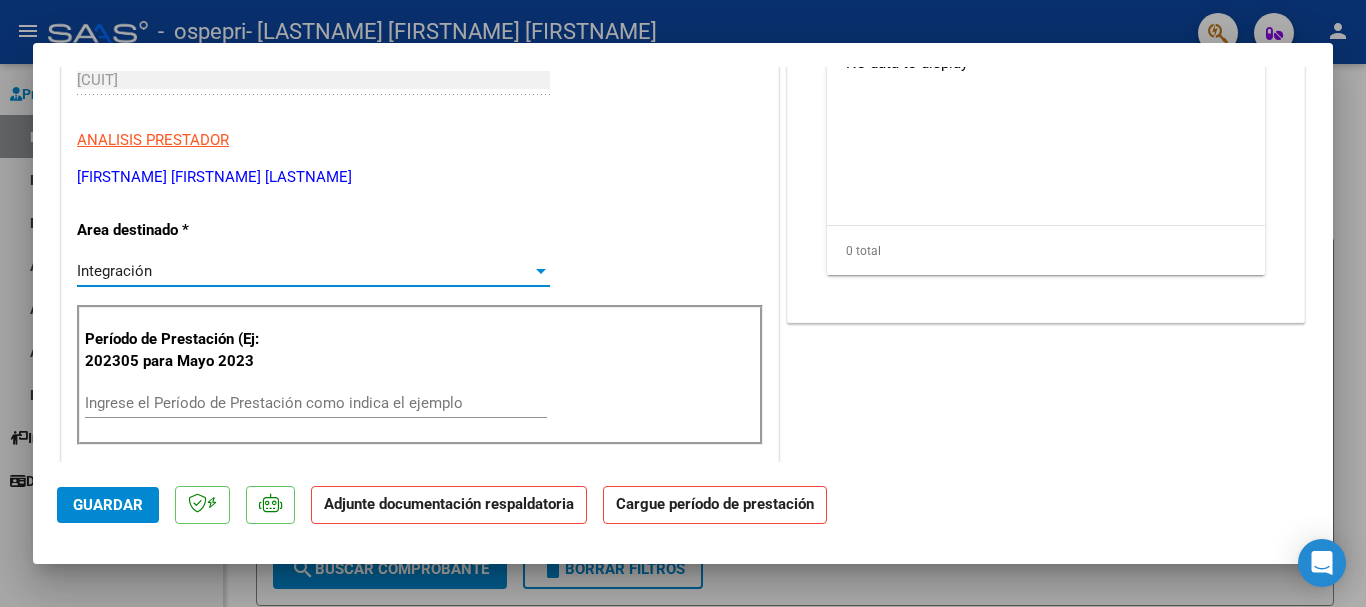 click on "Ingrese el Período de Prestación como indica el ejemplo" at bounding box center [316, 403] 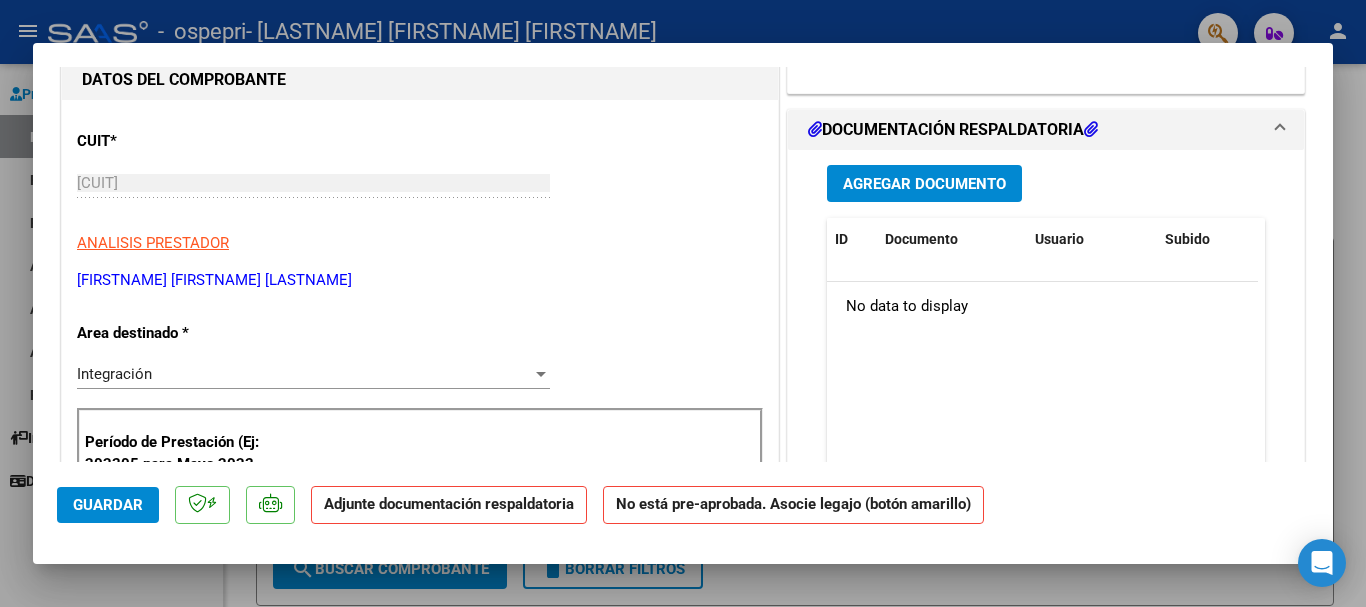 scroll, scrollTop: 115, scrollLeft: 0, axis: vertical 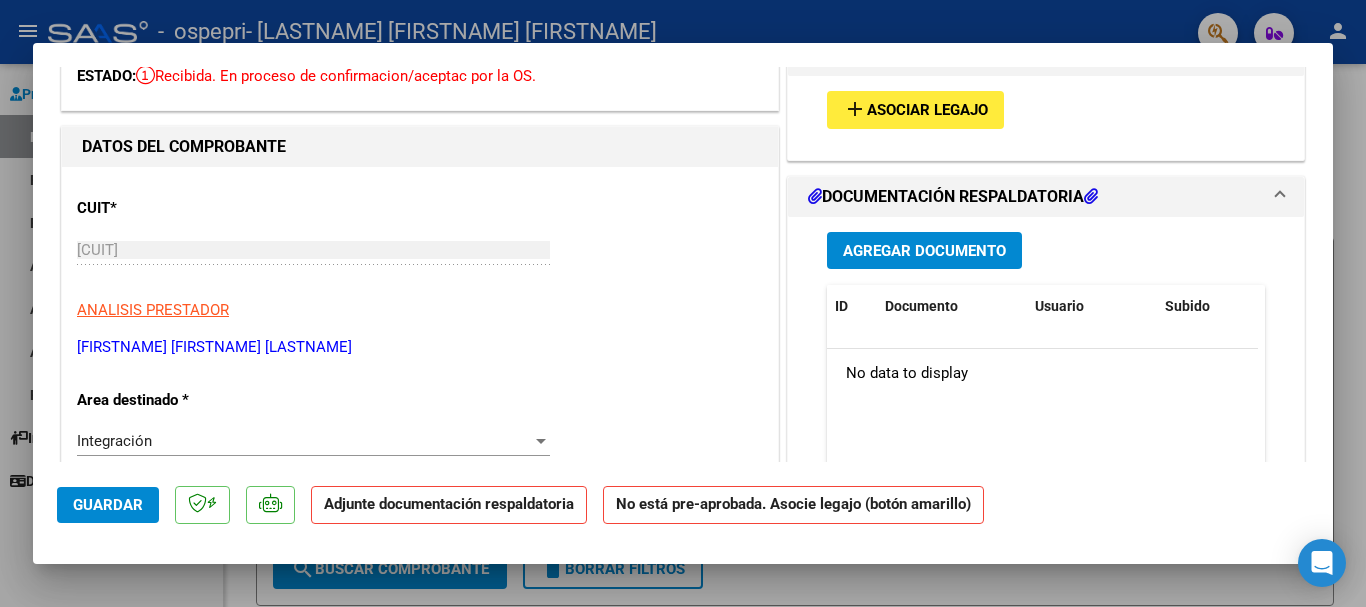 type on "202507" 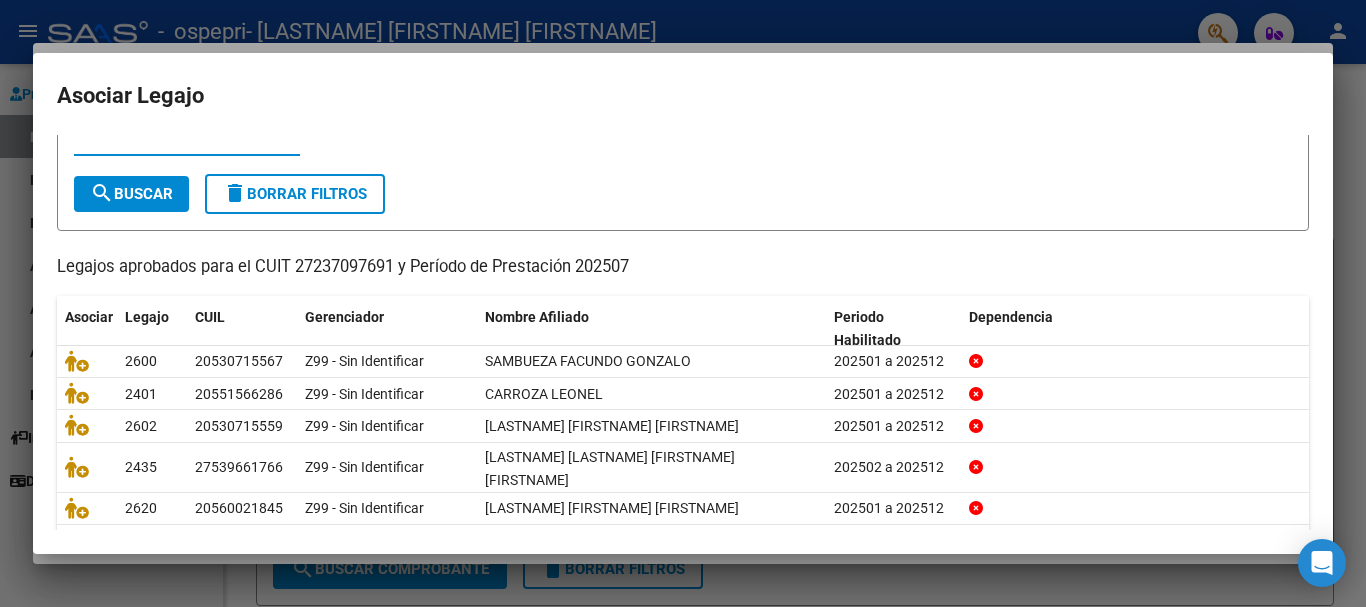 scroll, scrollTop: 131, scrollLeft: 0, axis: vertical 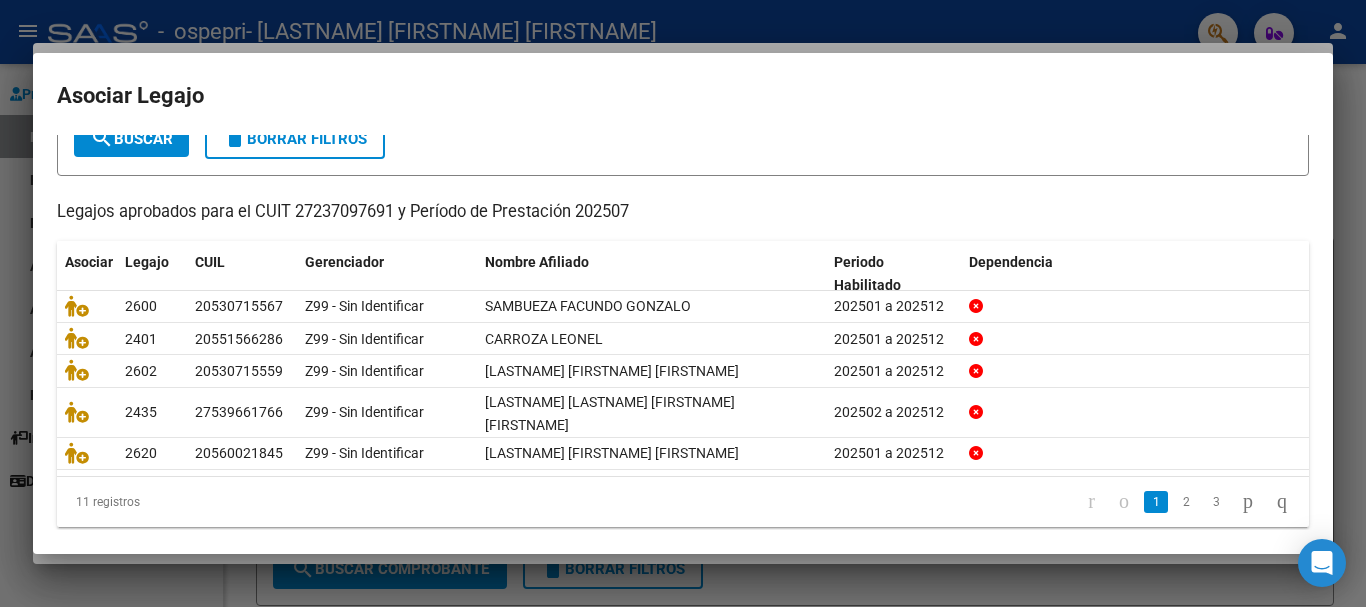 click on "Asociar Legajo Busque el afiliado correspondiente en la tabla y haga click en el ícono   de la columna "Asociar". CUIL / Apellido search  Buscar  delete  Borrar Filtros  Legajos aprobados para el CUIT [NUMBER] y Período de Prestación [NUMBER]  Asociar Legajo CUIL Gerenciador Nombre Afiliado Periodo Habilitado Dependencia    [NUMBER] [NUMBER] Z99 - Sin Identificar [LASTNAME] [FIRSTNAME] [FIRSTNAME]  [NUMBER] a [NUMBER]     [NUMBER] [NUMBER] Z99 - Sin Identificar [LASTNAME] [FIRSTNAME]  [NUMBER] a [NUMBER]     [NUMBER] [NUMBER] Z99 - Sin Identificar [LASTNAME] [FIRSTNAME] [FIRSTNAME]  [NUMBER] a [NUMBER]     [NUMBER] [NUMBER] Z99 - Sin Identificar [LASTNAME] [LASTNAME] [FIRSTNAME] [FIRSTNAME]  [NUMBER] a [NUMBER]     [NUMBER] [NUMBER] Z99 - Sin Identificar [LASTNAME] [FIRSTNAME] [FIRSTNAME] [FIRSTNAME]  [NUMBER] a [NUMBER]   11 registros   1   2   3" at bounding box center [683, 332] 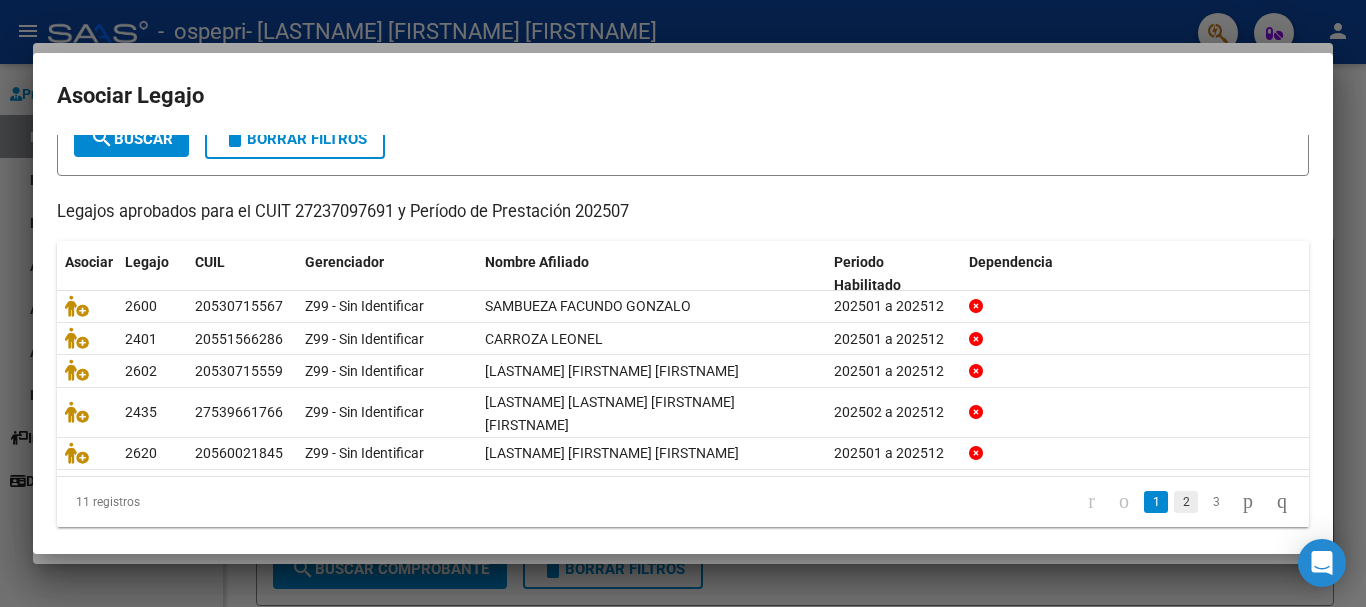 click on "2" 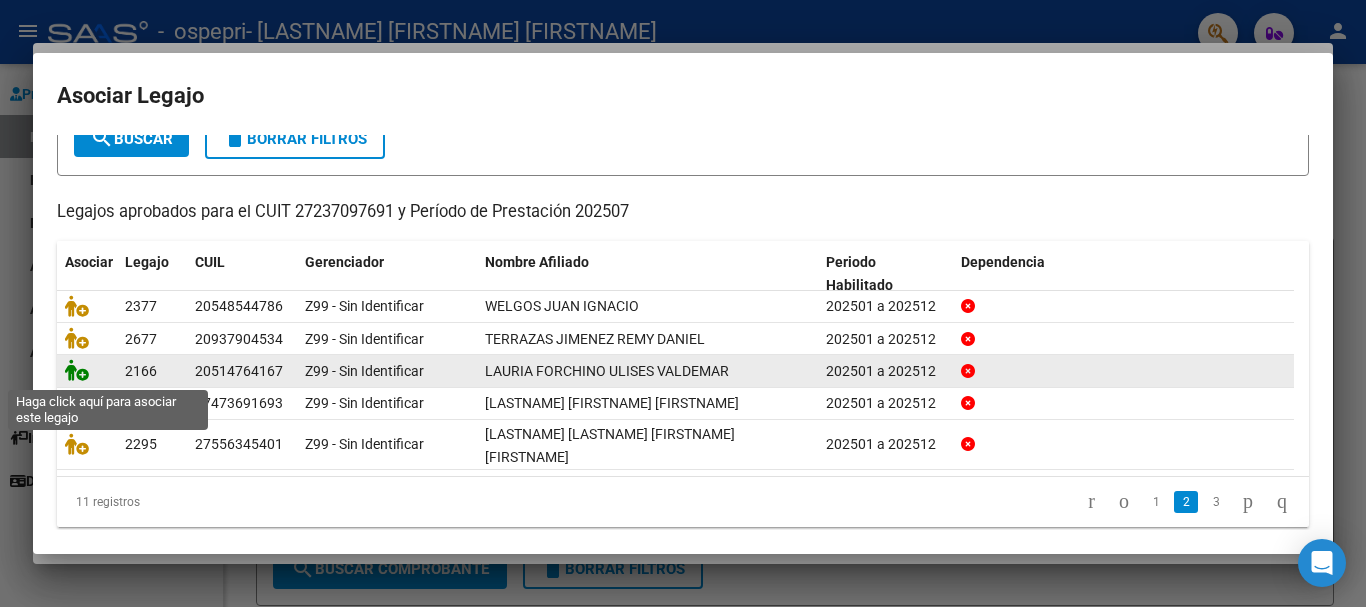click 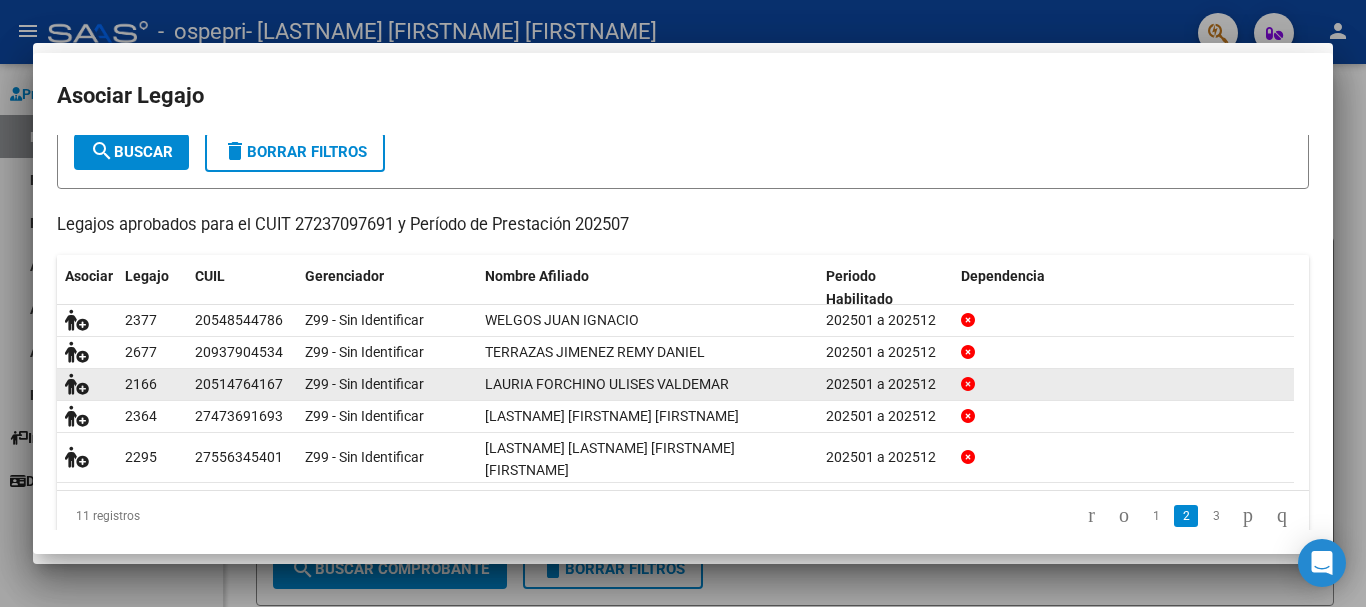 scroll, scrollTop: 0, scrollLeft: 0, axis: both 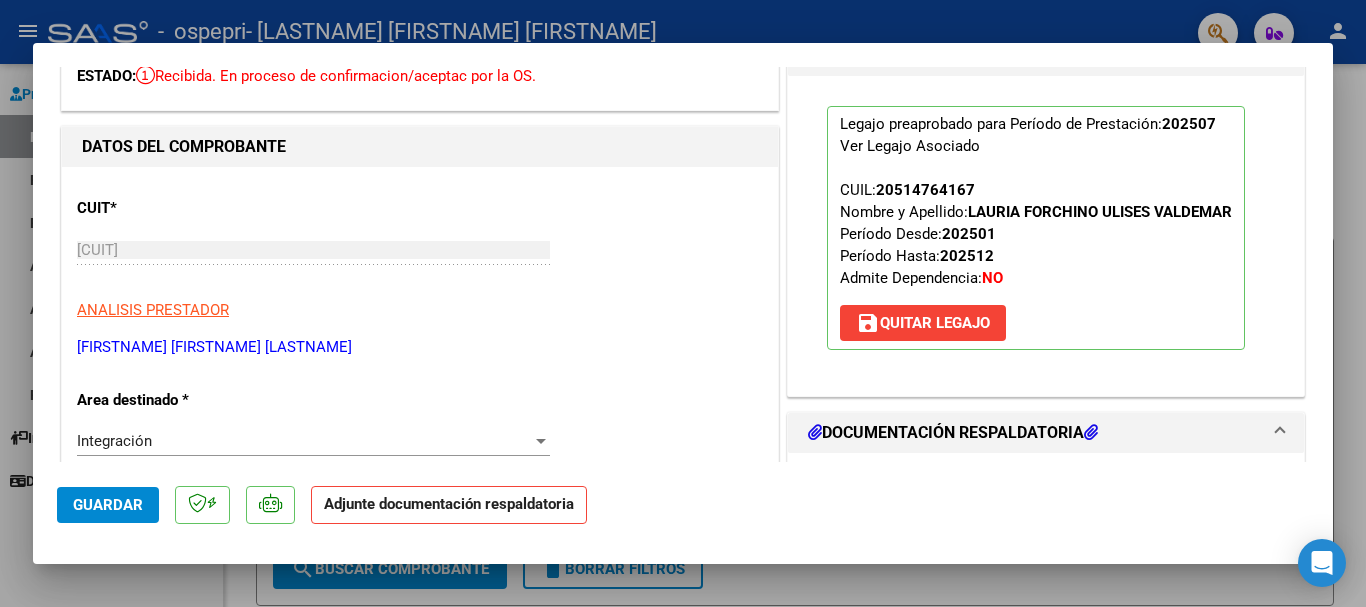 click on "DOCUMENTACIÓN RESPALDATORIA" at bounding box center [953, 433] 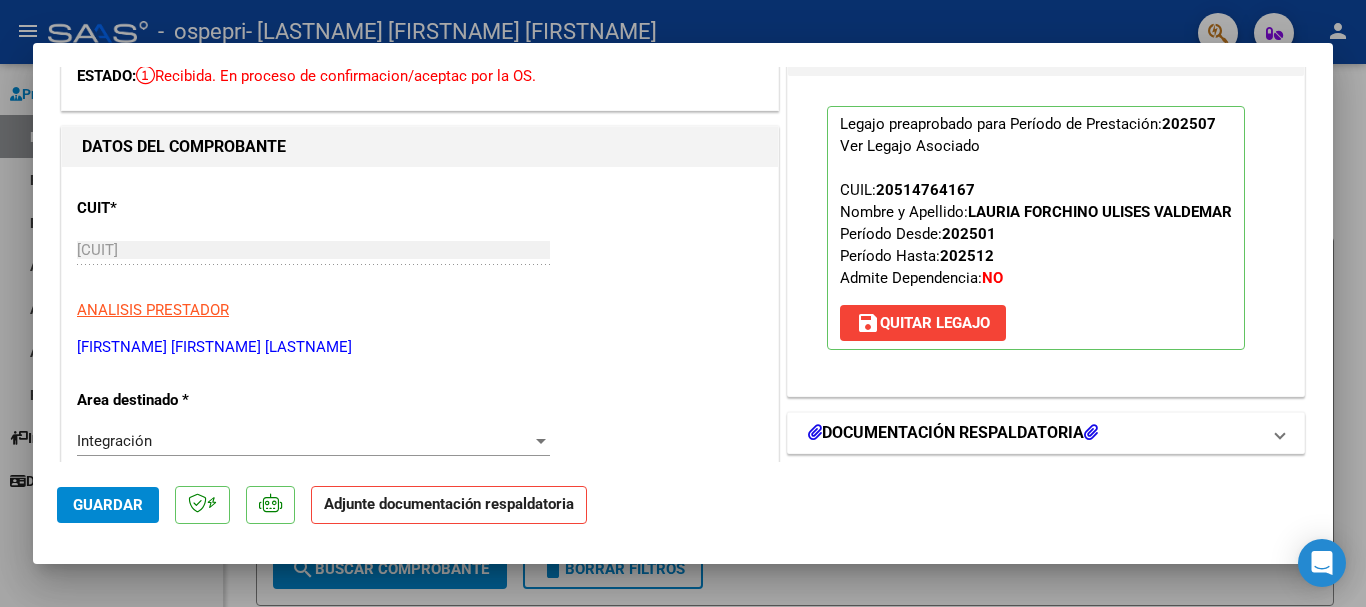 click on "DOCUMENTACIÓN RESPALDATORIA" at bounding box center (953, 433) 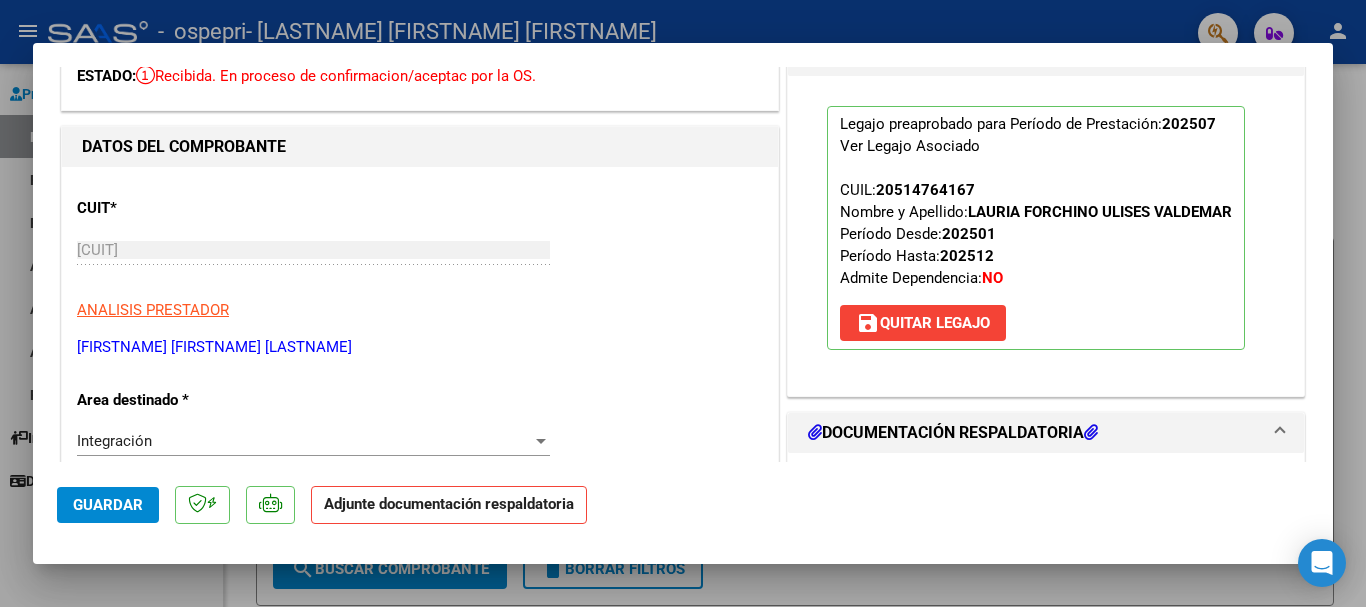 click on "DOCUMENTACIÓN RESPALDATORIA" at bounding box center (953, 433) 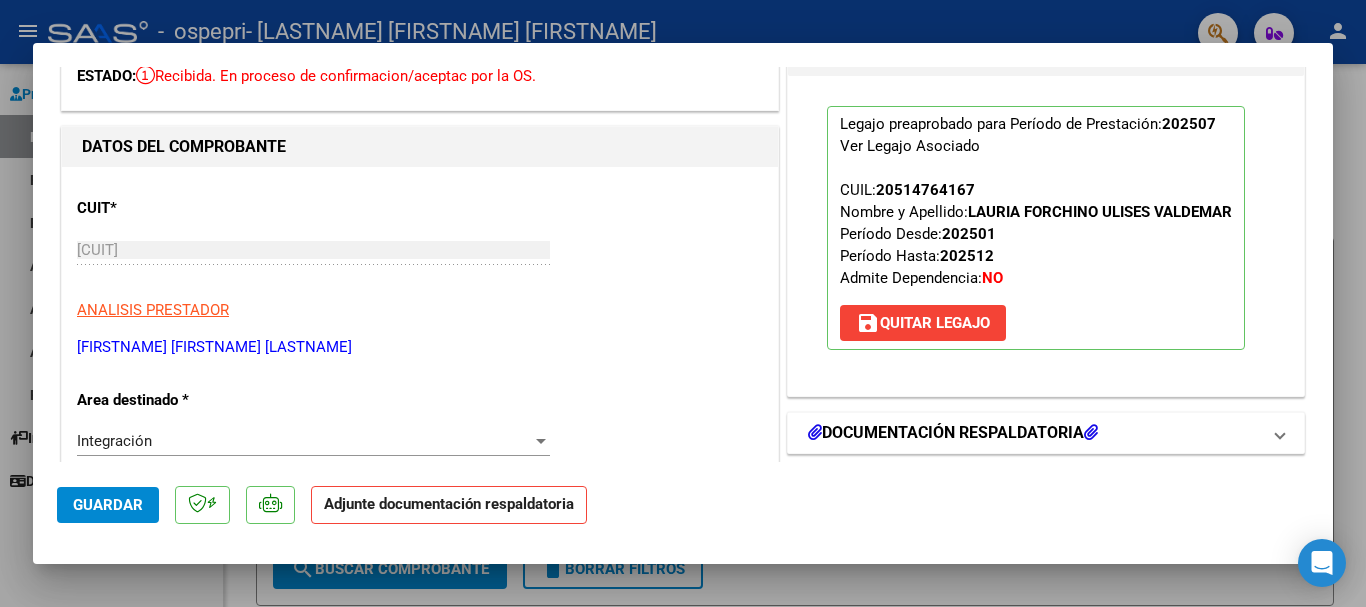click on "DOCUMENTACIÓN RESPALDATORIA" at bounding box center (953, 433) 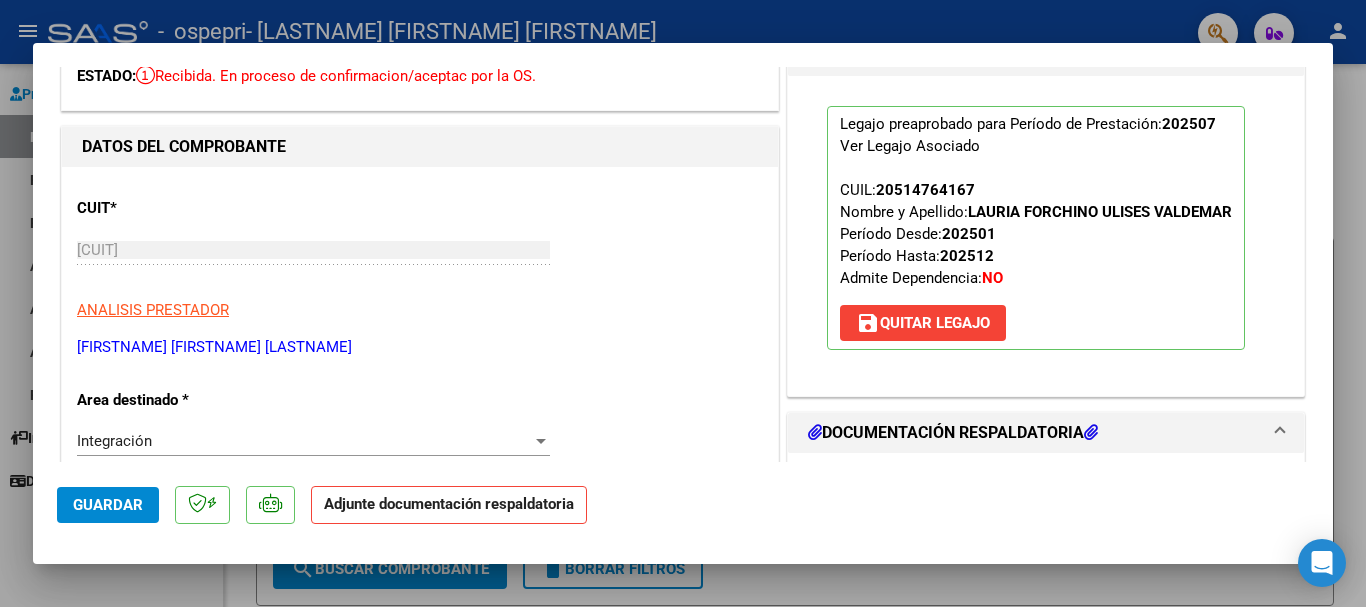click at bounding box center (815, 432) 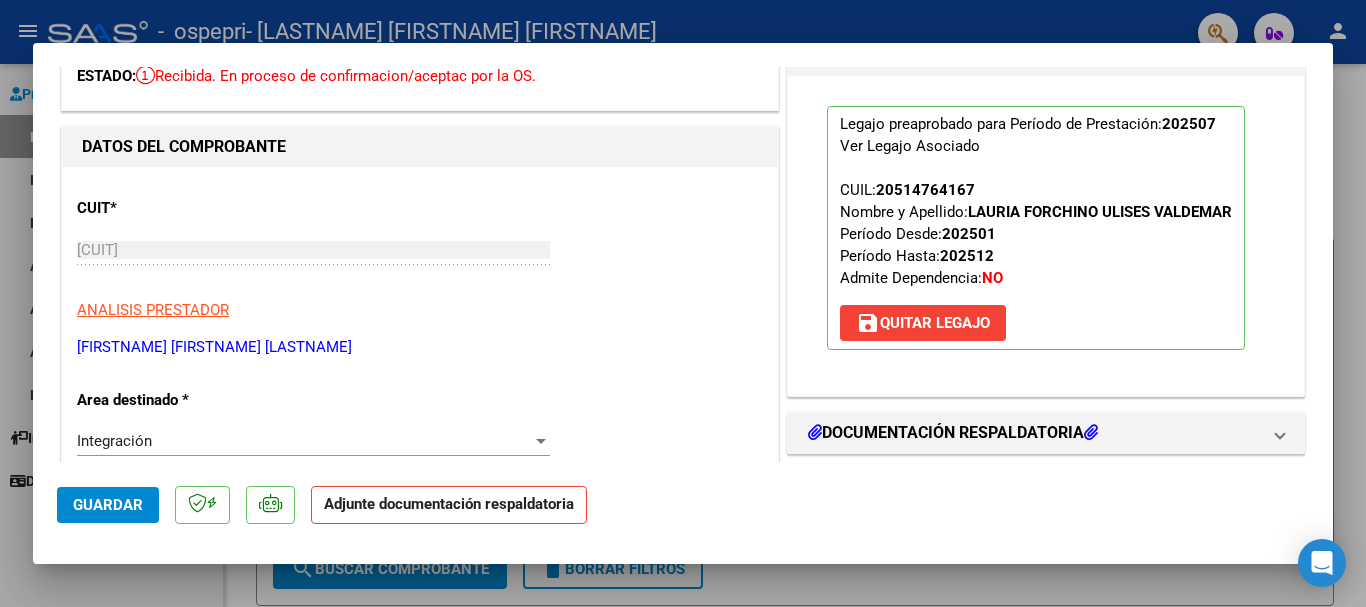 scroll, scrollTop: 278, scrollLeft: 0, axis: vertical 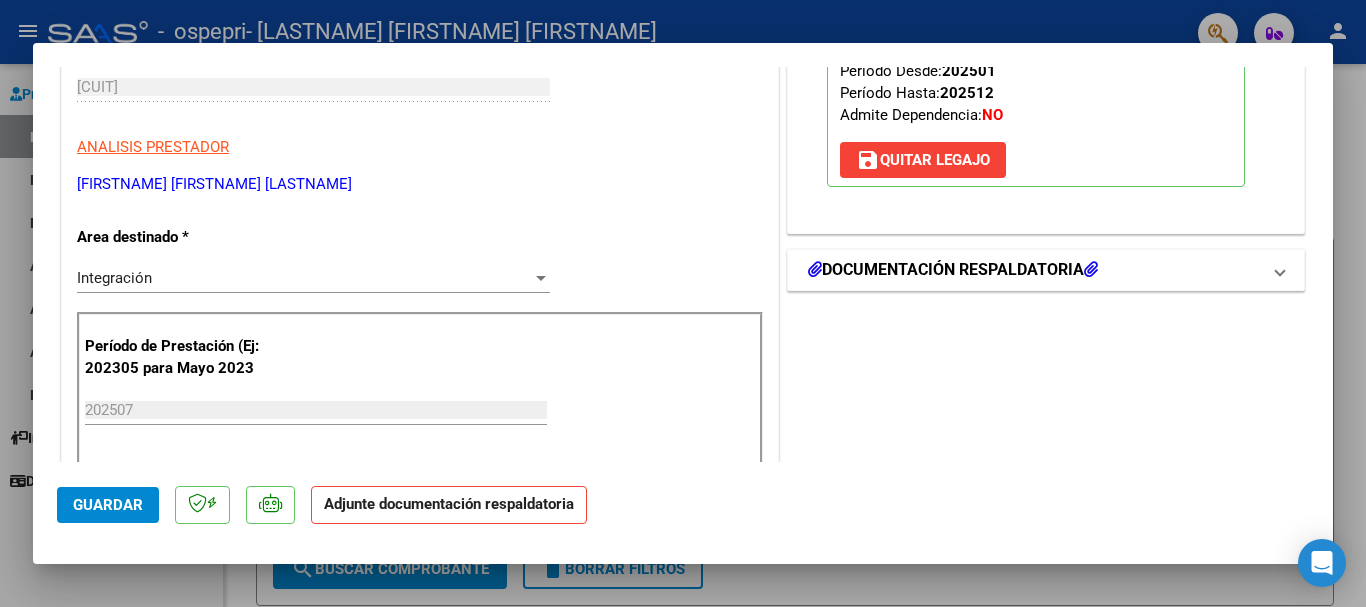 click at bounding box center [1280, 270] 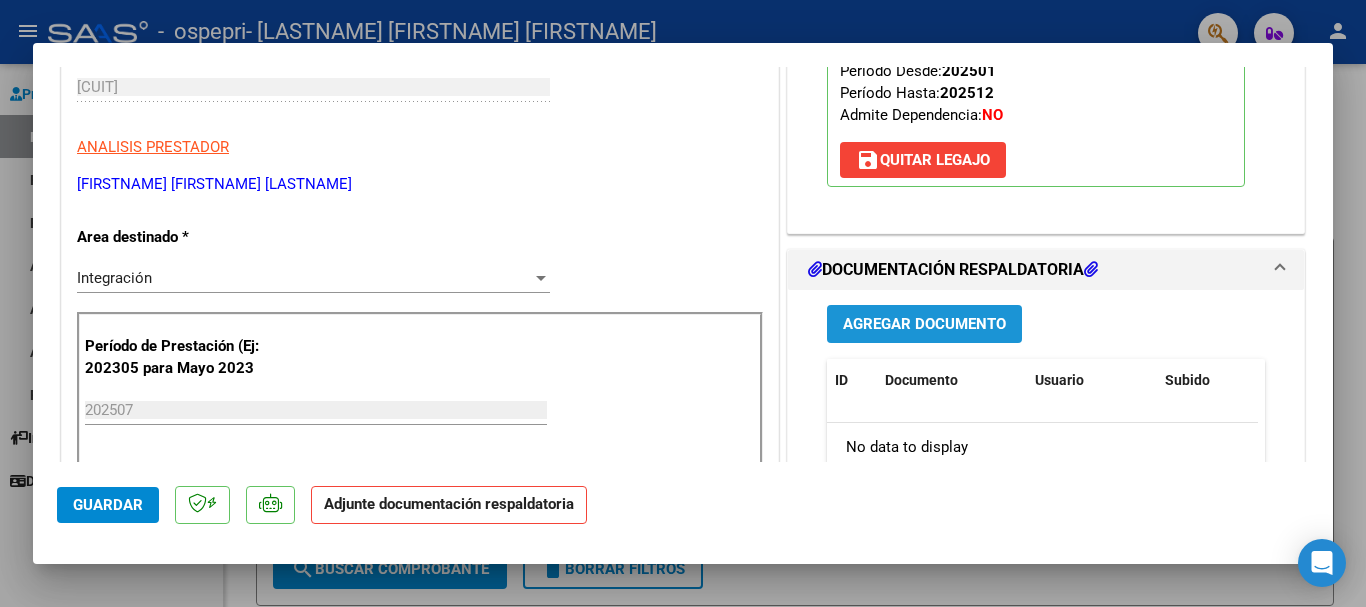 click on "Agregar Documento" at bounding box center (924, 325) 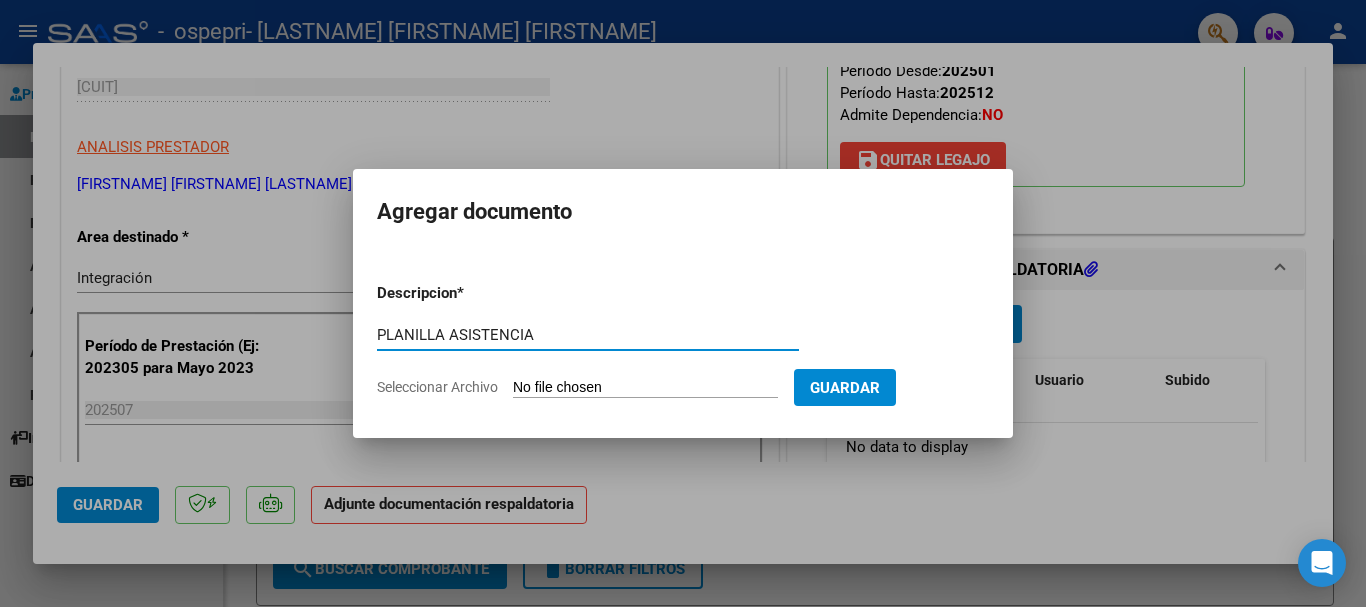type on "PLANILLA ASISTENCIA" 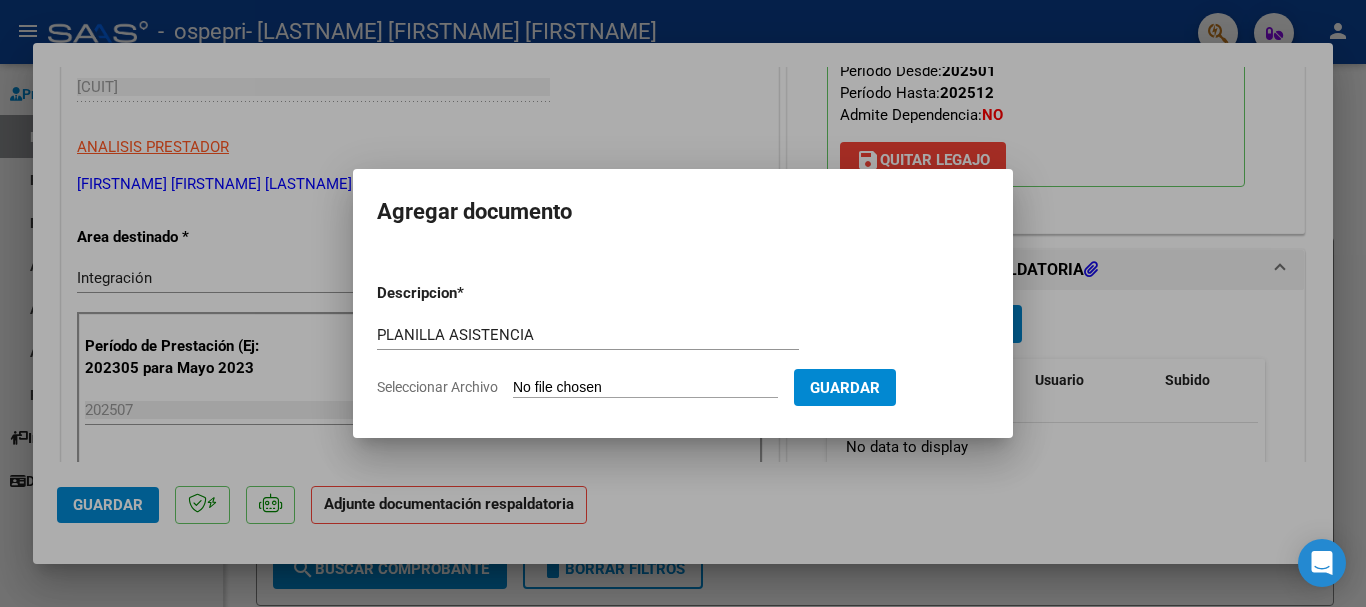 click on "Seleccionar Archivo" at bounding box center (645, 388) 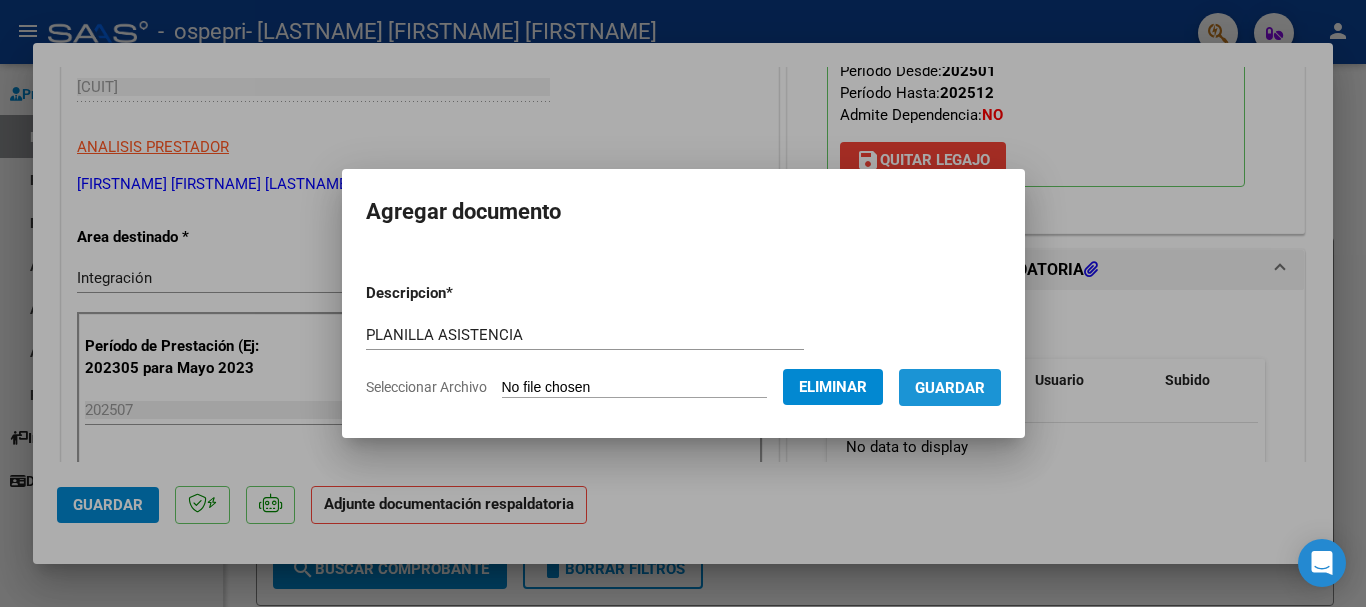 click on "Guardar" at bounding box center (950, 388) 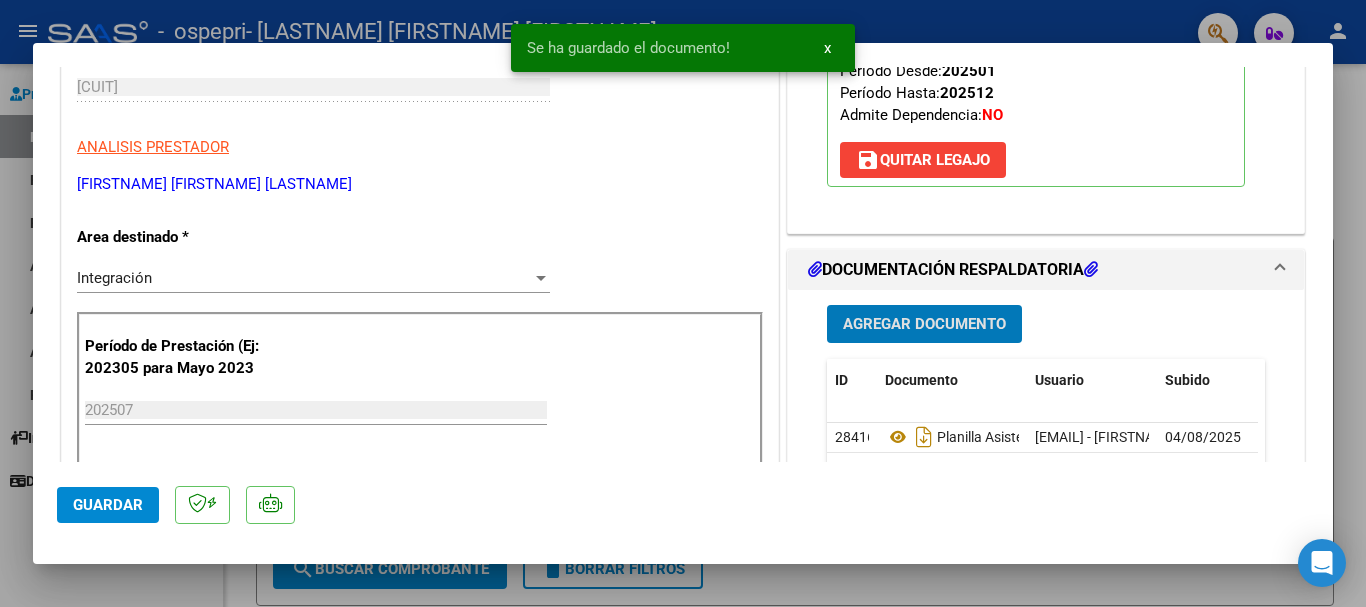 click on "Guardar" 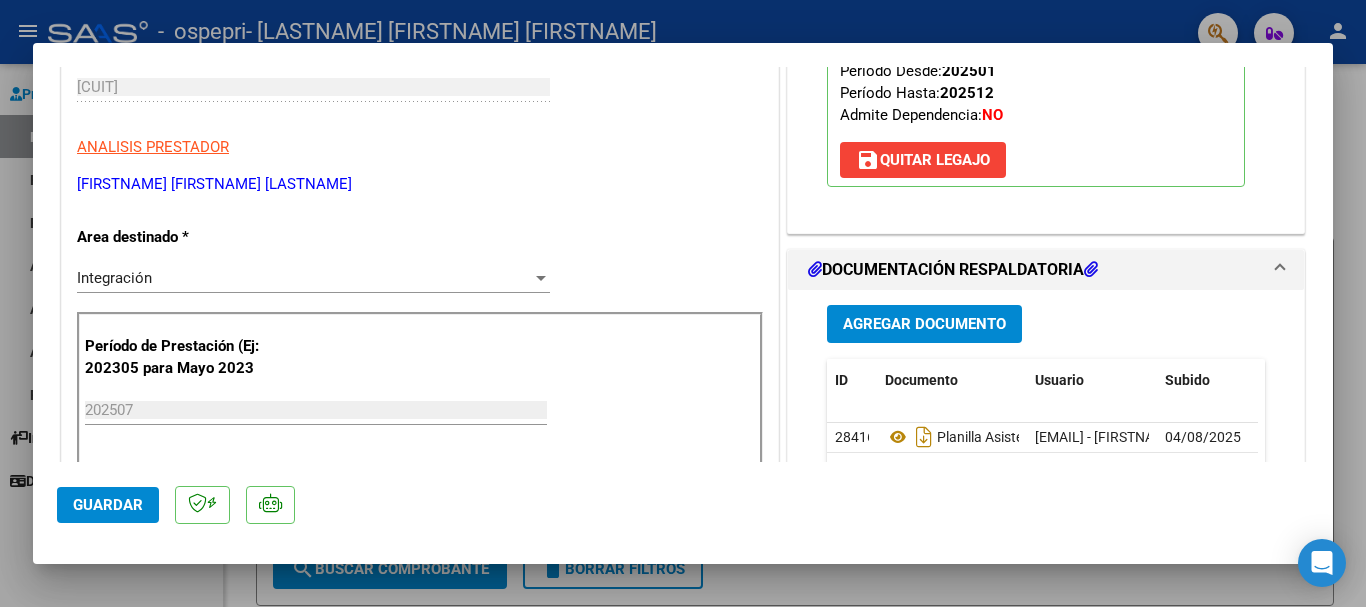 click at bounding box center (683, 303) 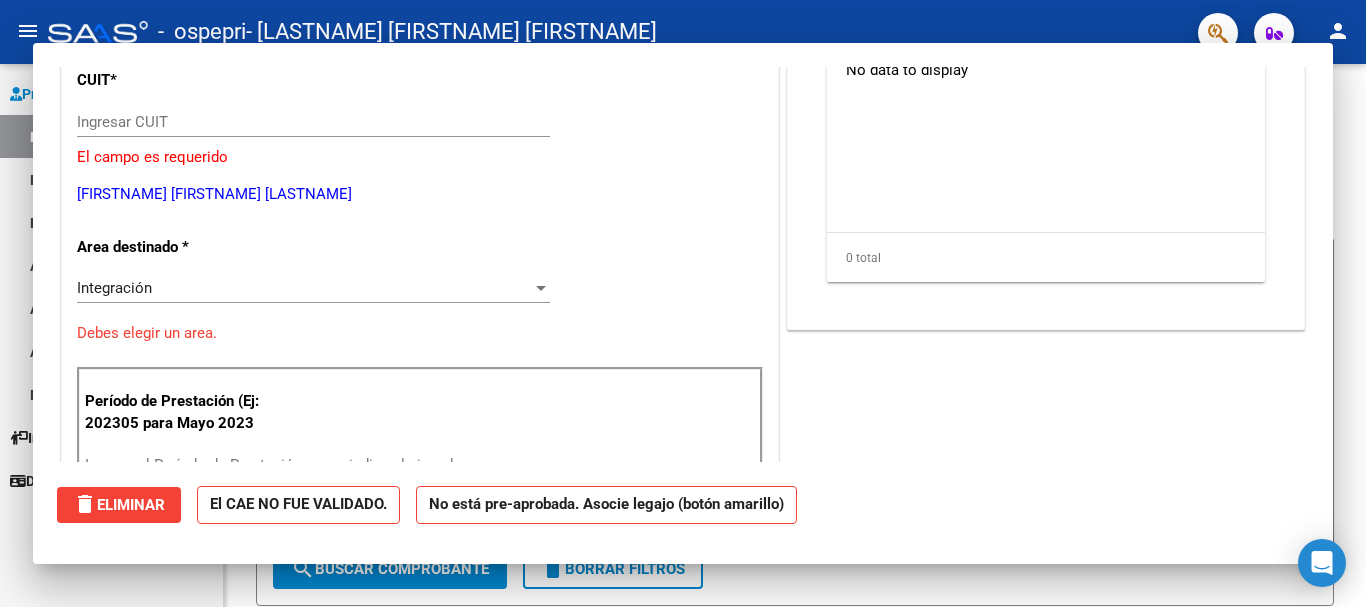 scroll, scrollTop: 313, scrollLeft: 0, axis: vertical 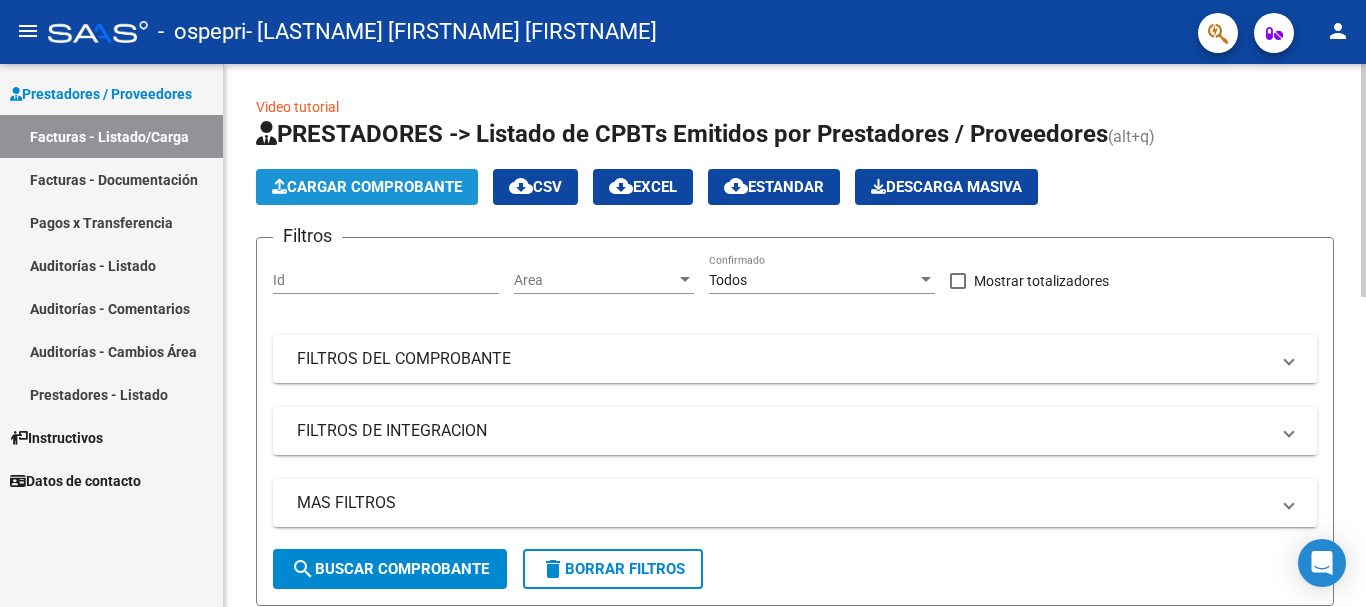 click on "Cargar Comprobante" 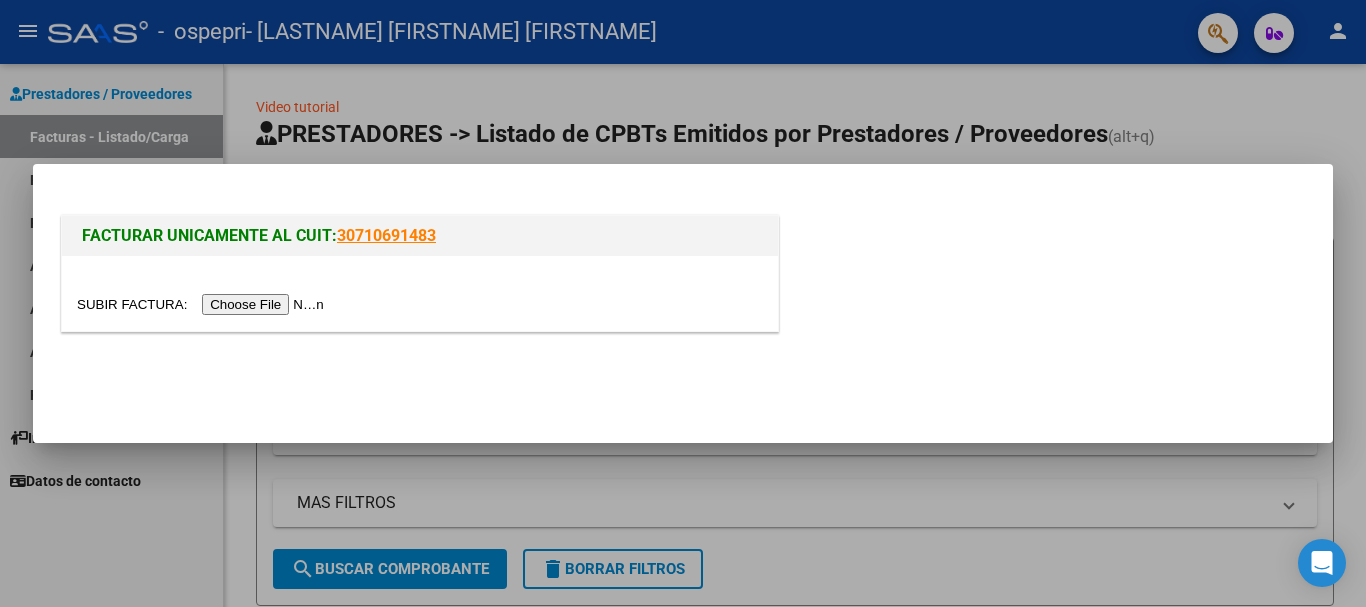 click at bounding box center (203, 304) 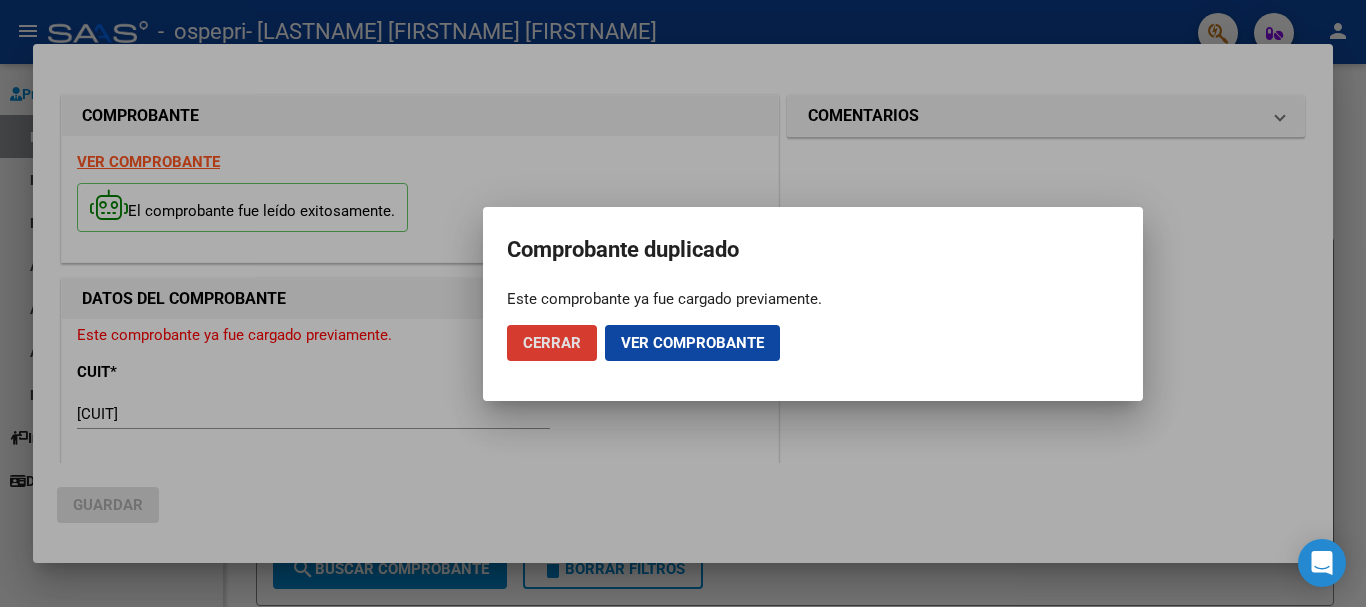 click on "Ver comprobante" 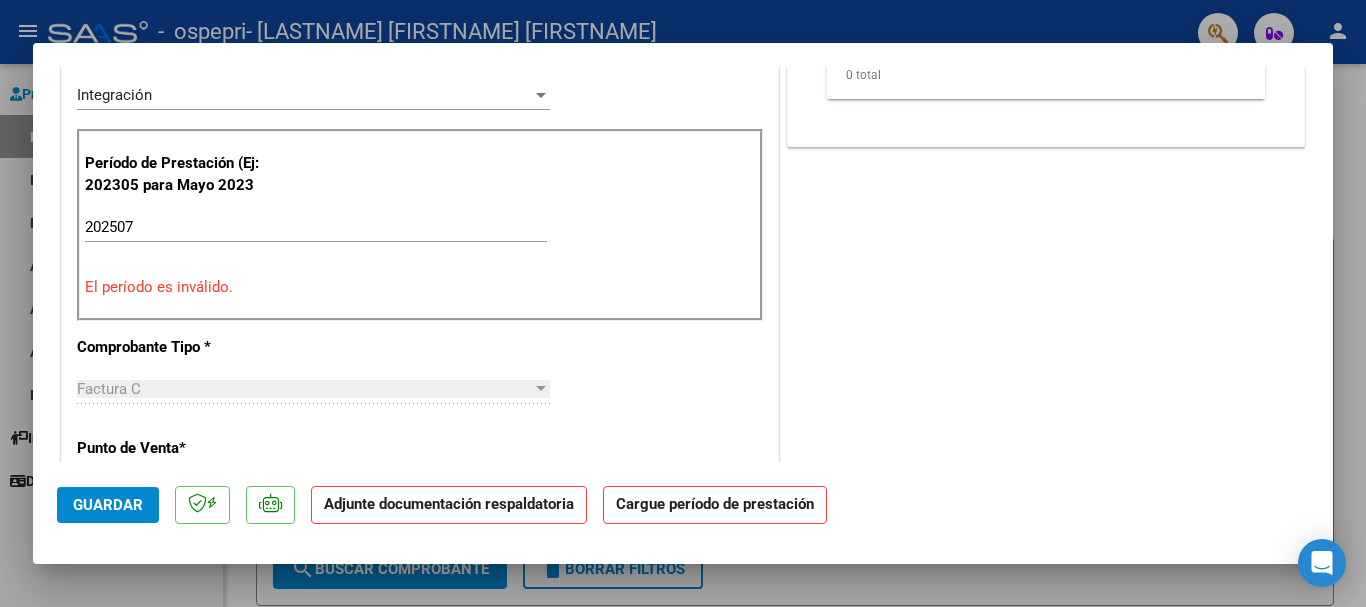 scroll, scrollTop: 0, scrollLeft: 0, axis: both 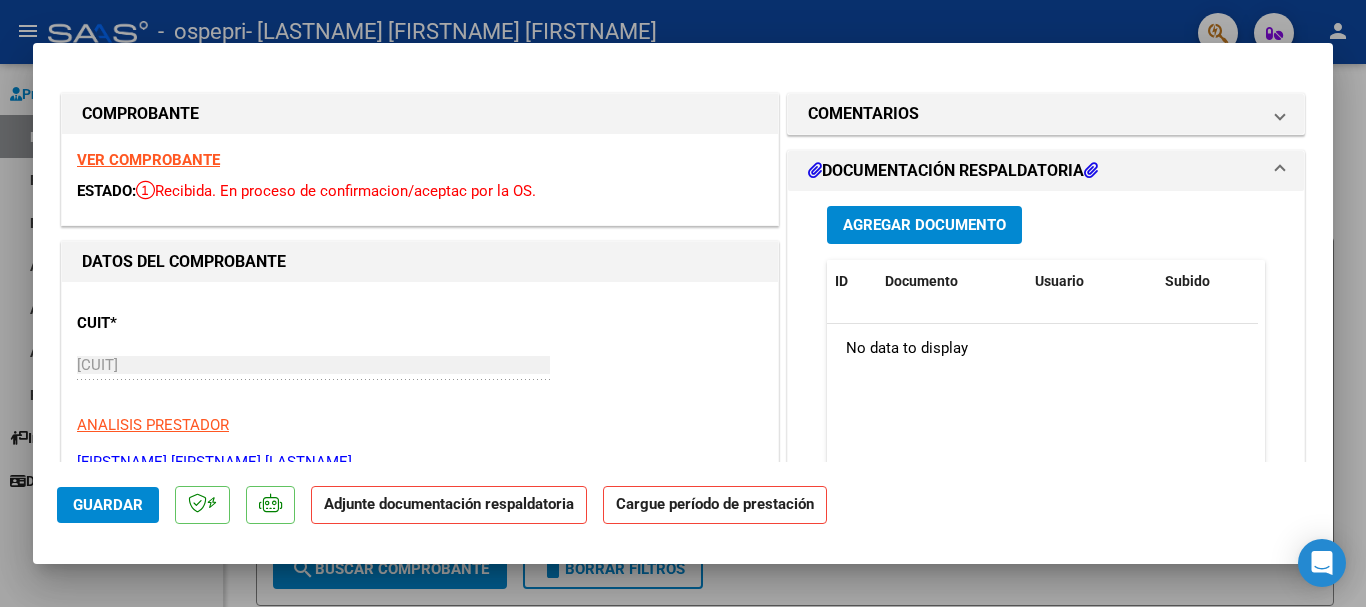 click on "Guardar" 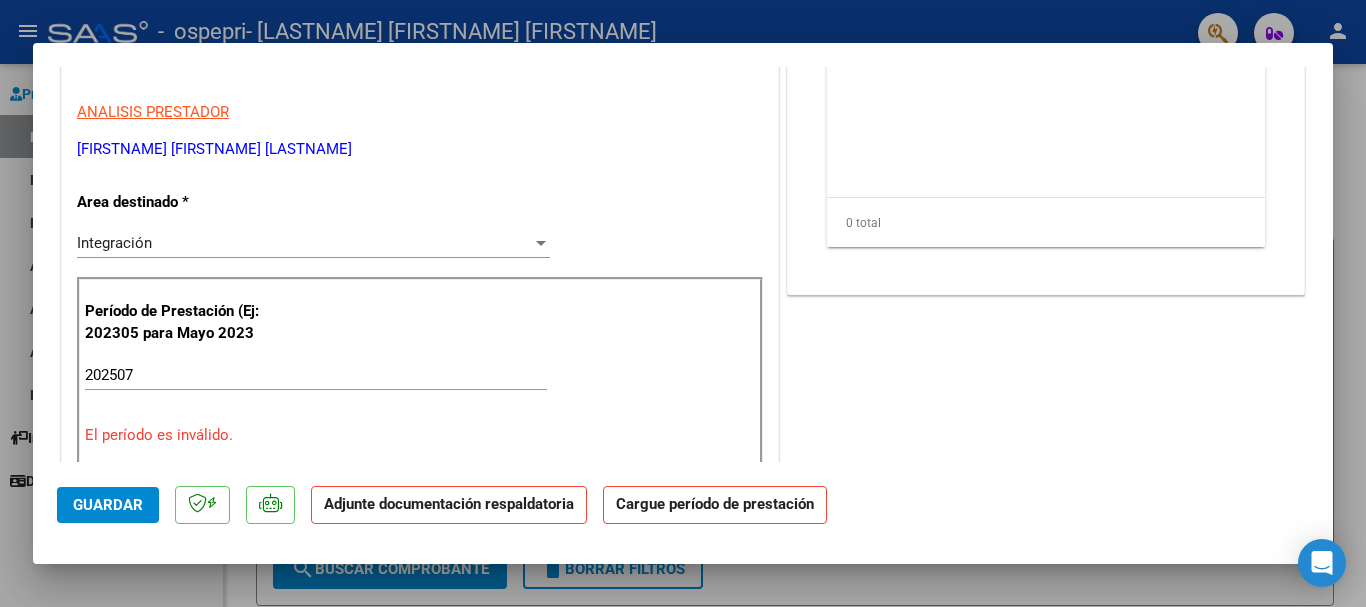 scroll, scrollTop: 390, scrollLeft: 0, axis: vertical 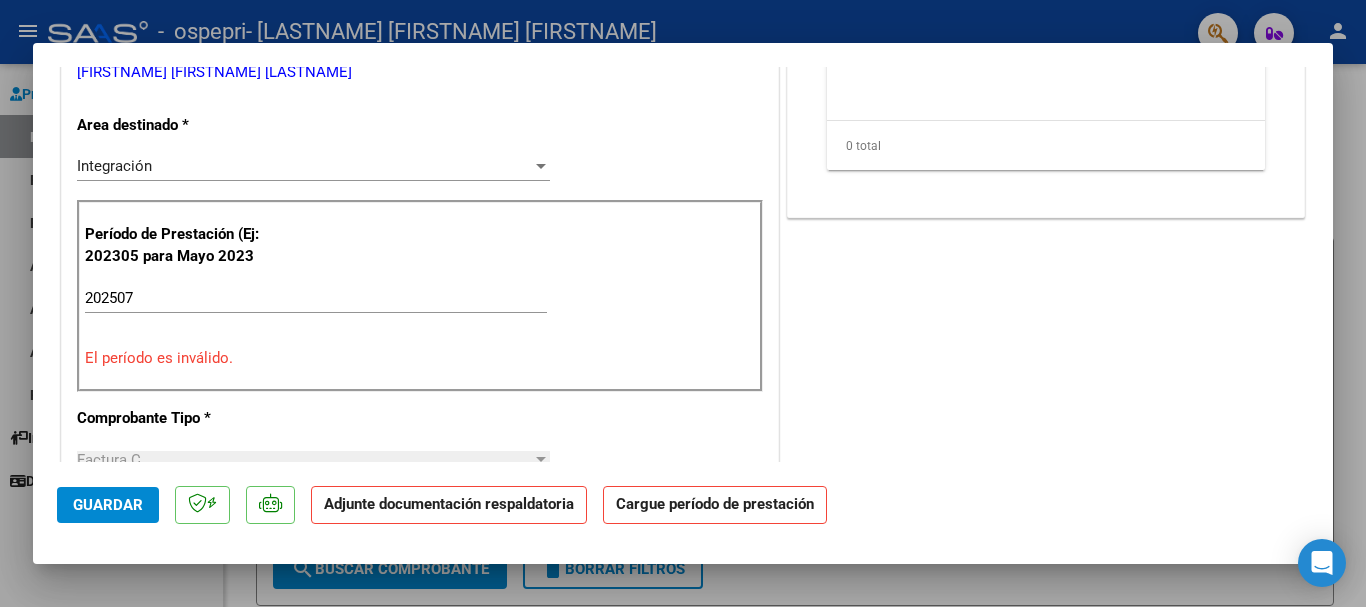 click on "202507" at bounding box center (316, 298) 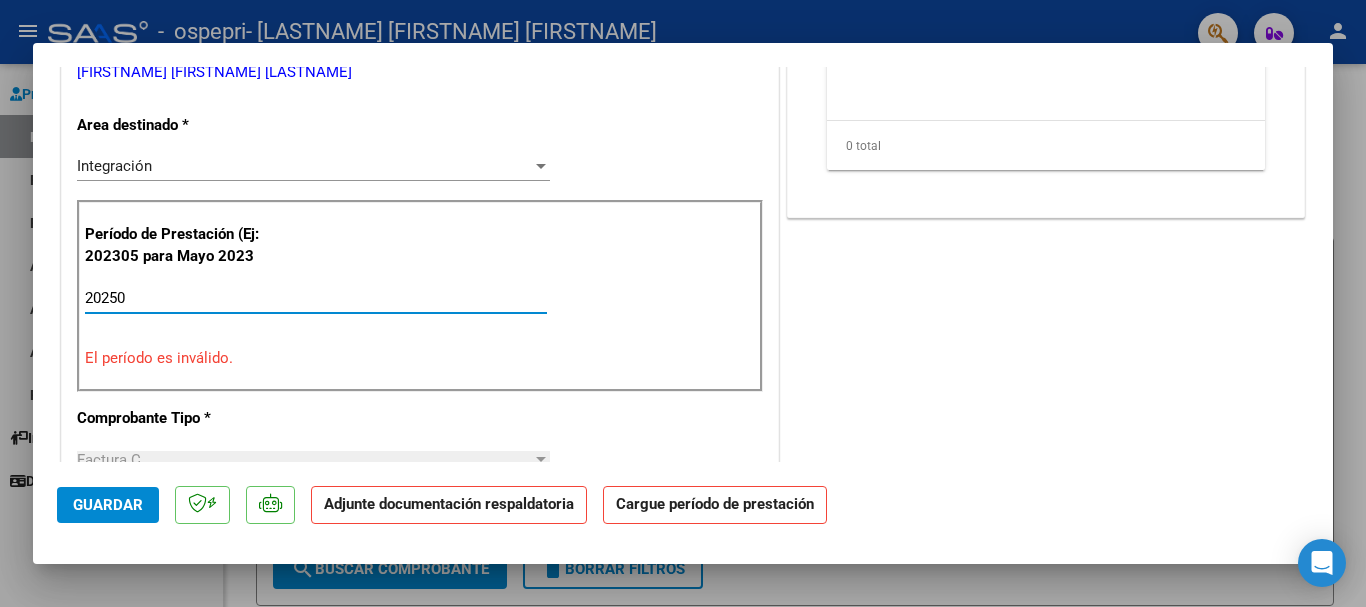 type on "202507" 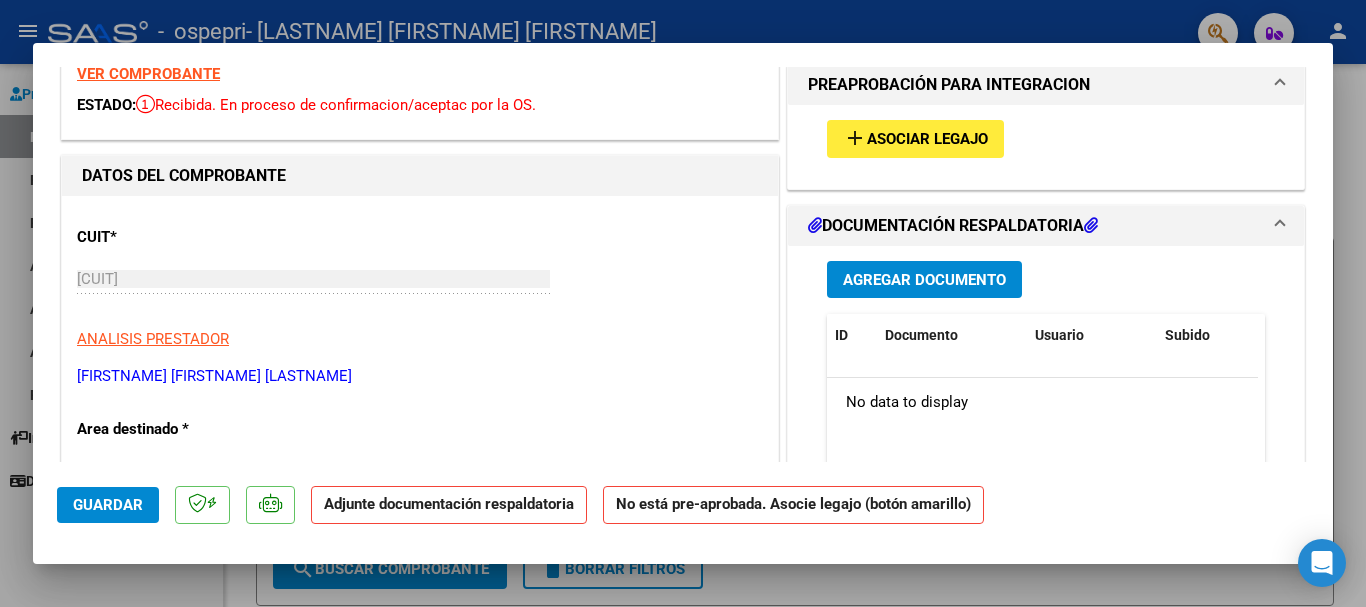 scroll, scrollTop: 30, scrollLeft: 0, axis: vertical 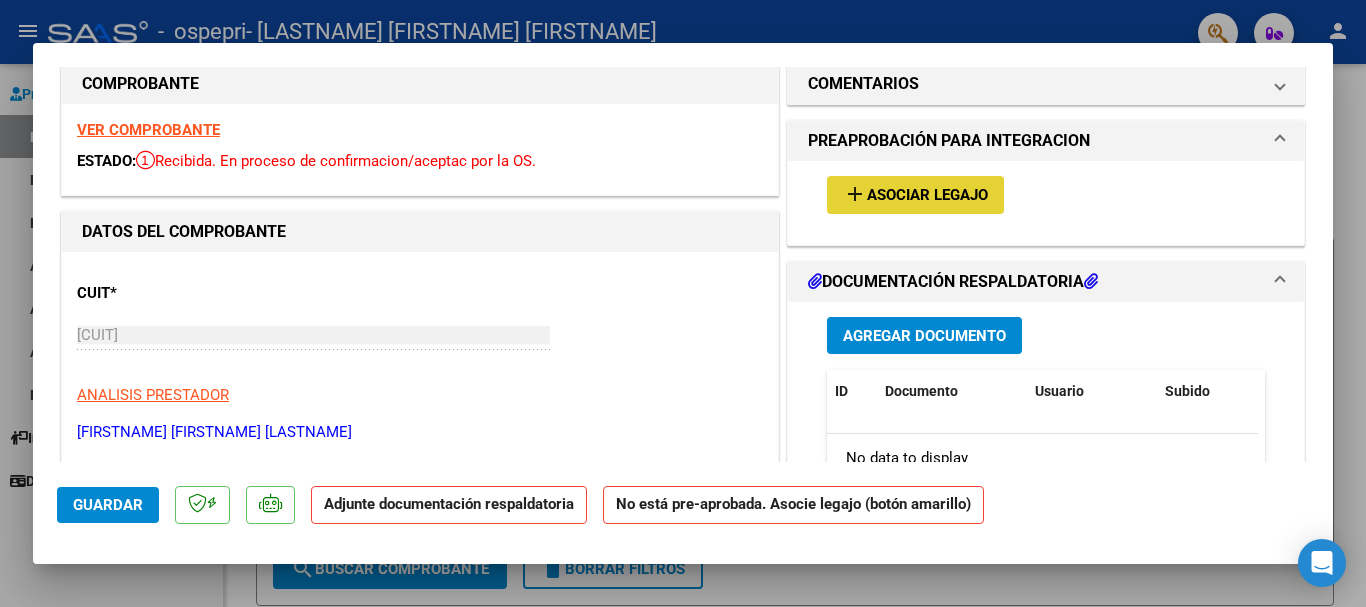 click on "Asociar Legajo" at bounding box center (927, 196) 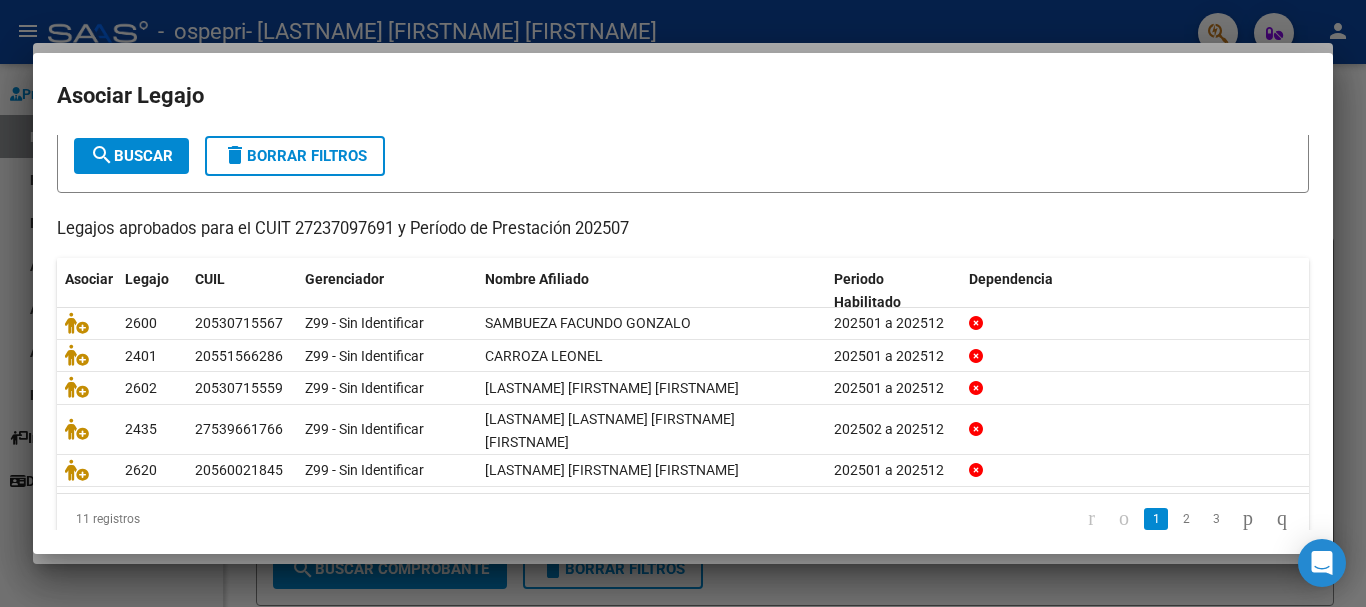 scroll, scrollTop: 131, scrollLeft: 0, axis: vertical 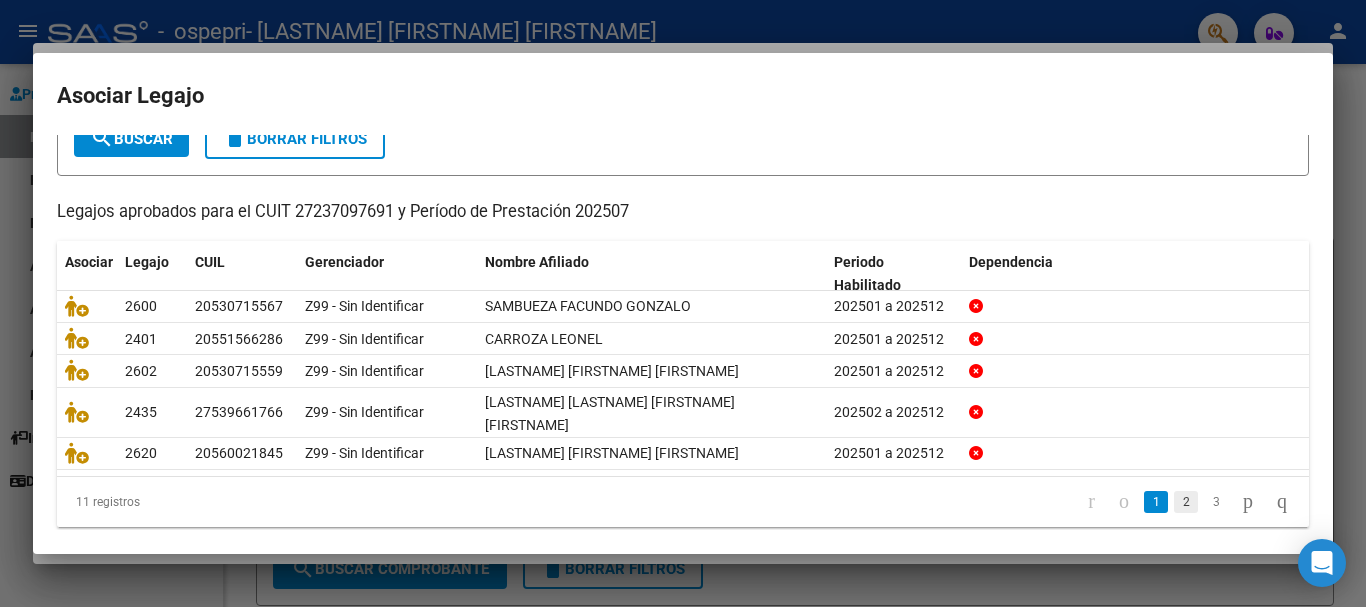 click on "2" 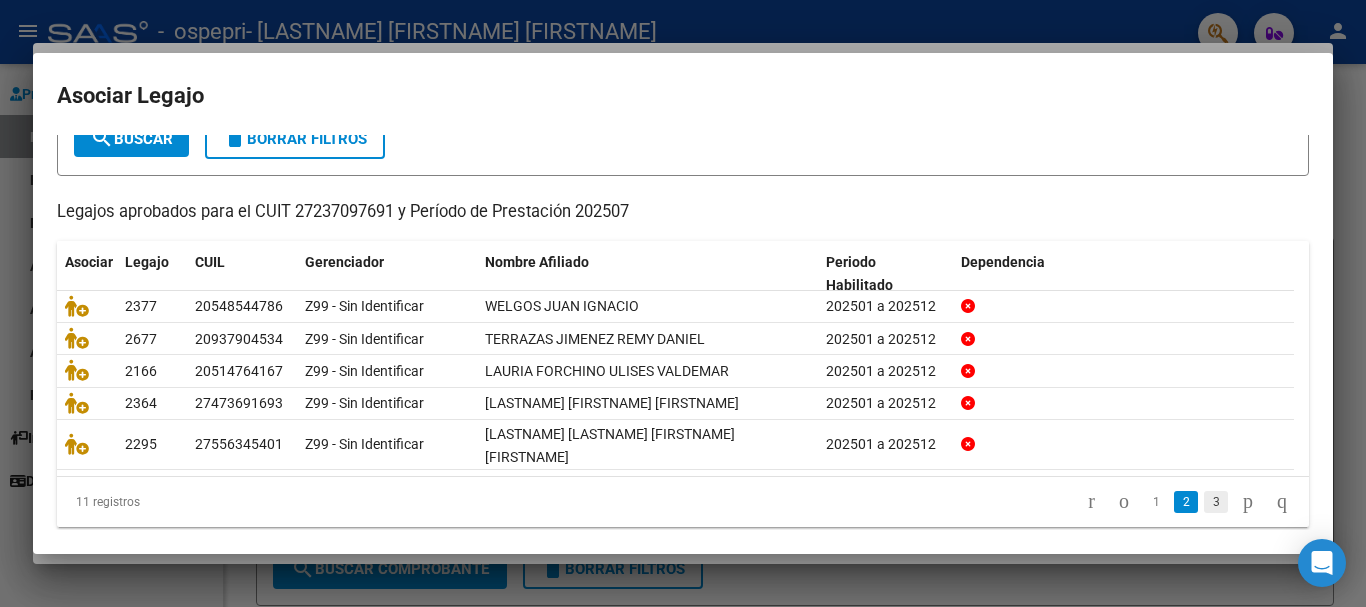 click on "3" 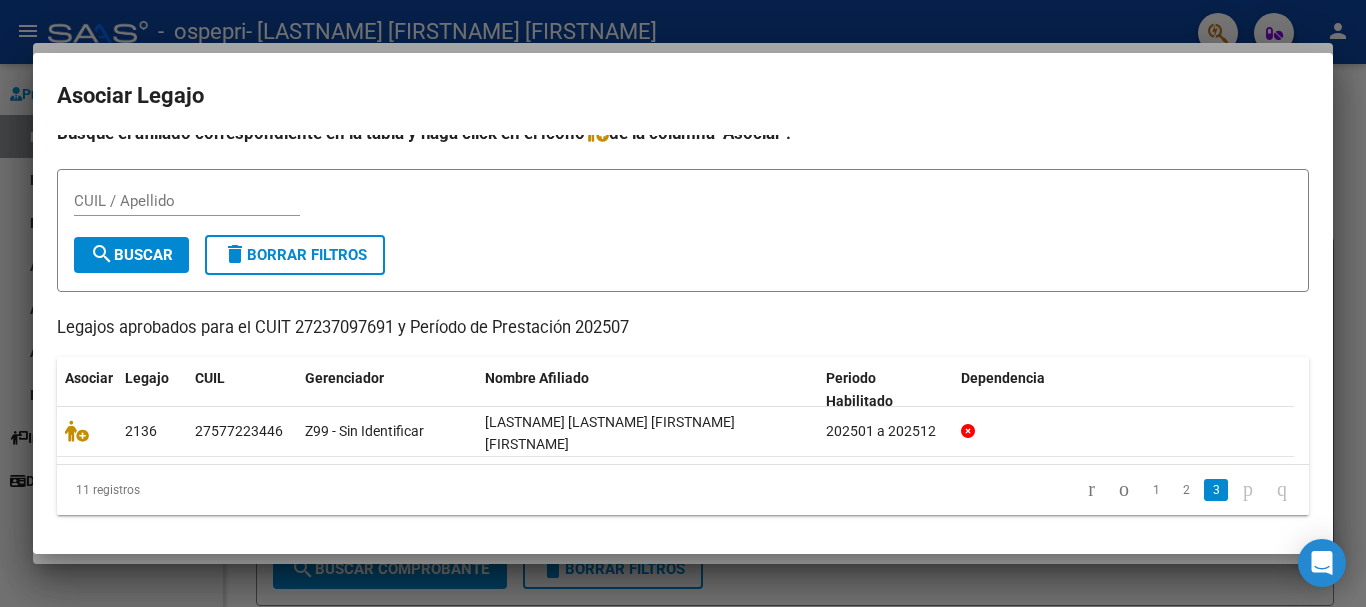 scroll, scrollTop: 0, scrollLeft: 0, axis: both 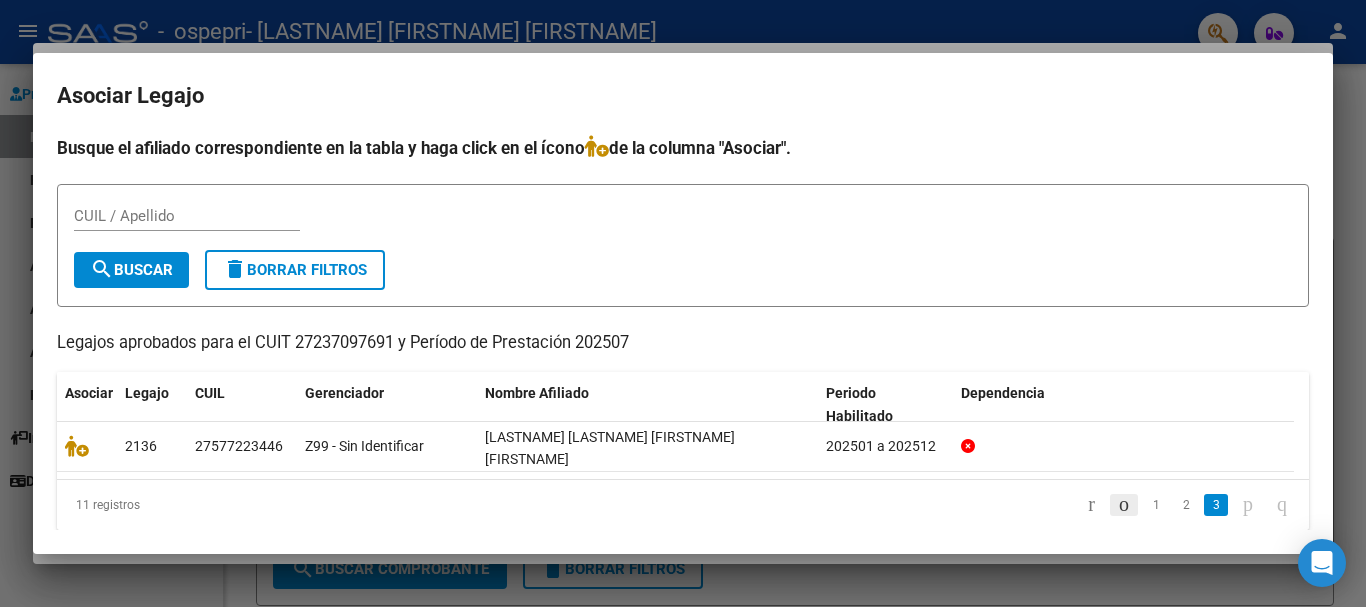 click 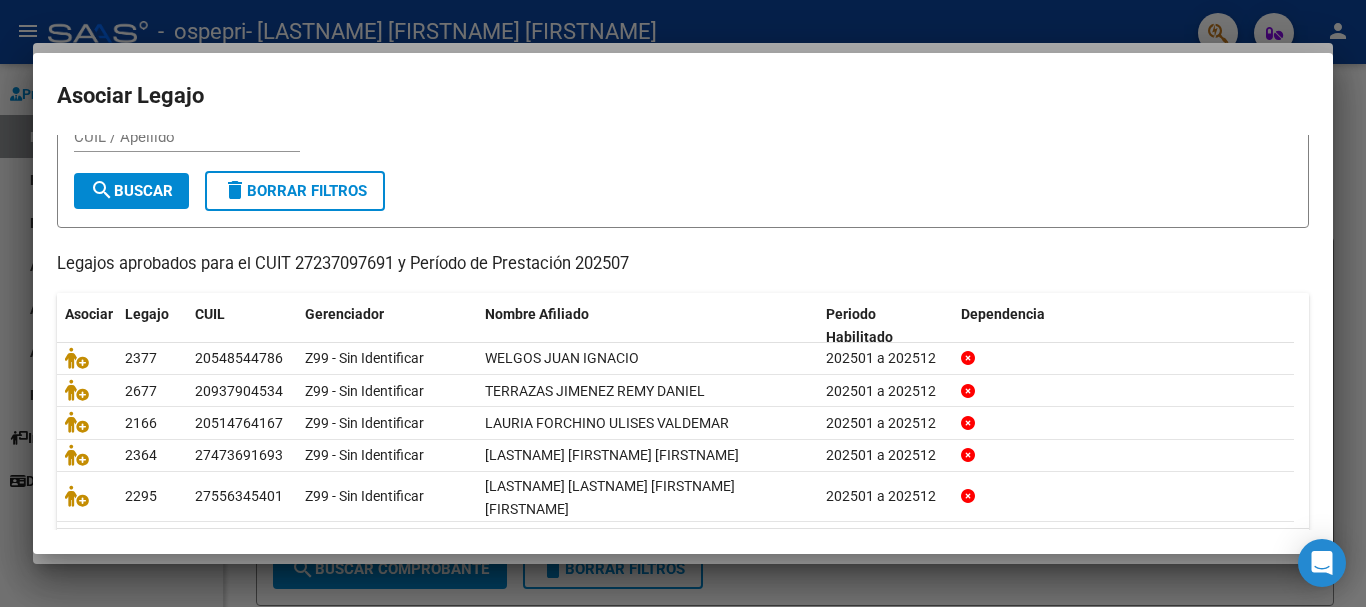 scroll, scrollTop: 0, scrollLeft: 0, axis: both 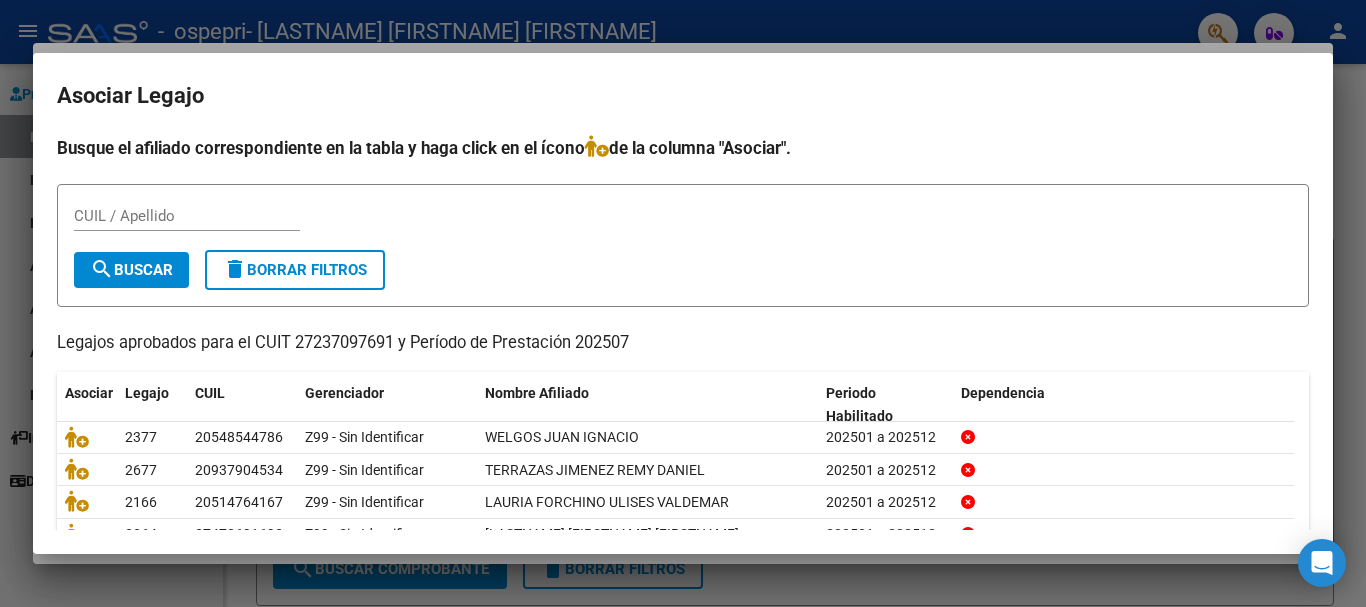 click at bounding box center [683, 303] 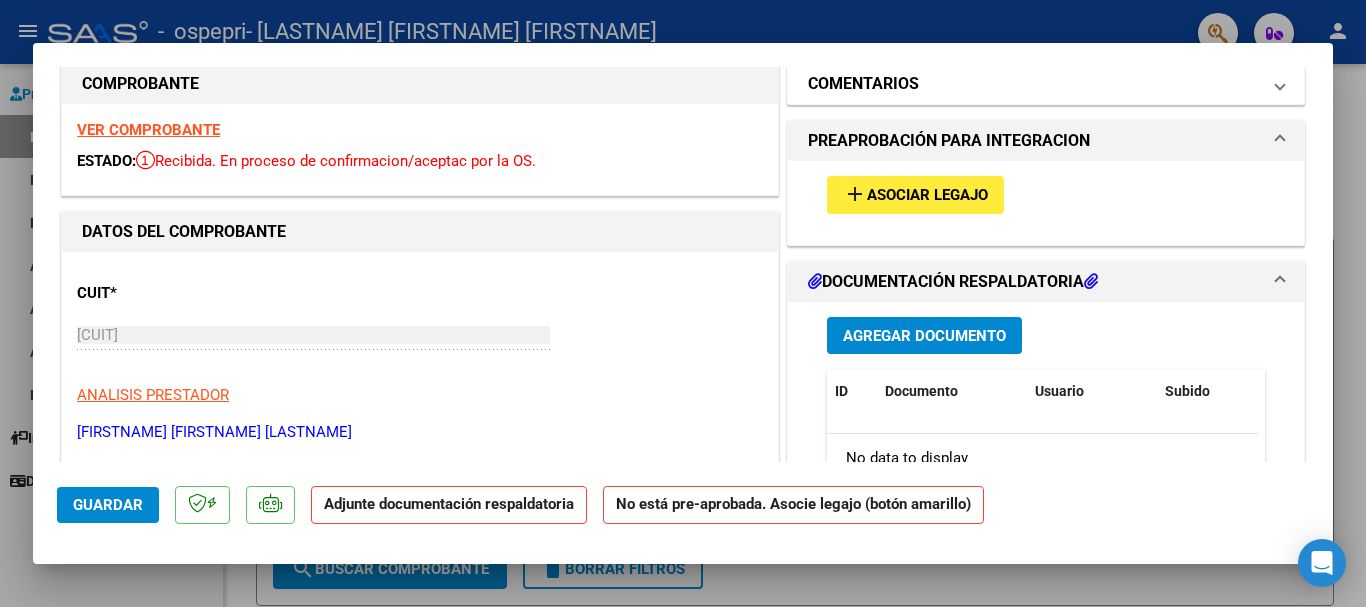click on "COMENTARIOS" at bounding box center [1046, 84] 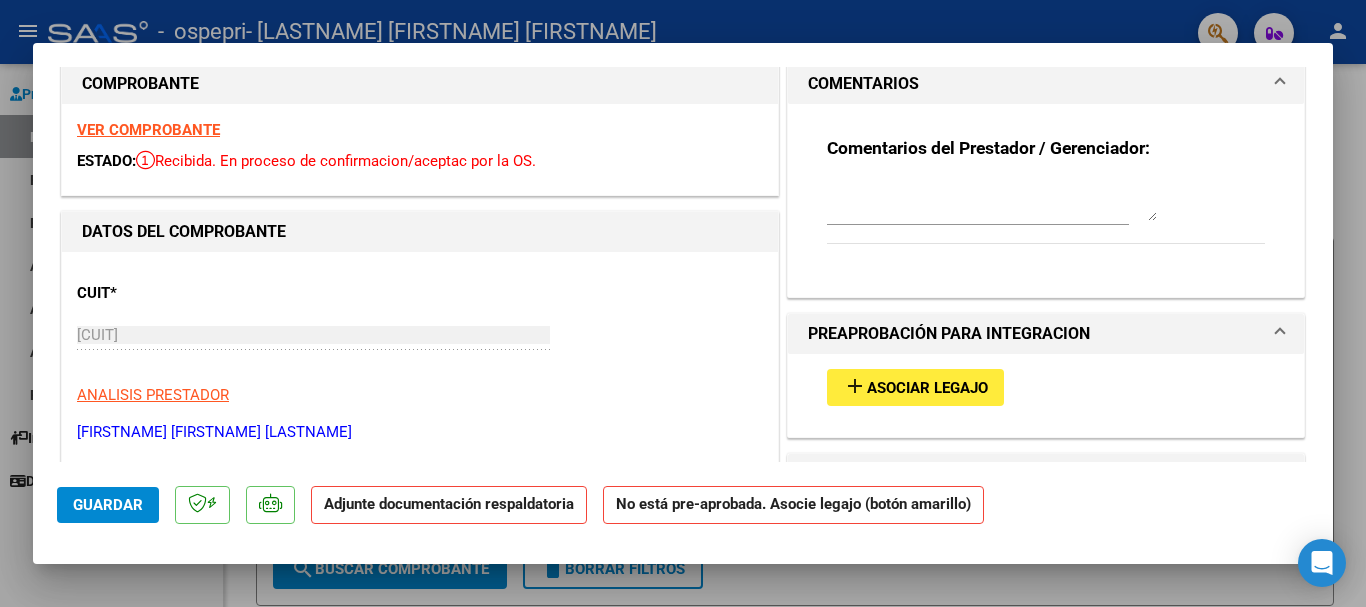 click at bounding box center (992, 201) 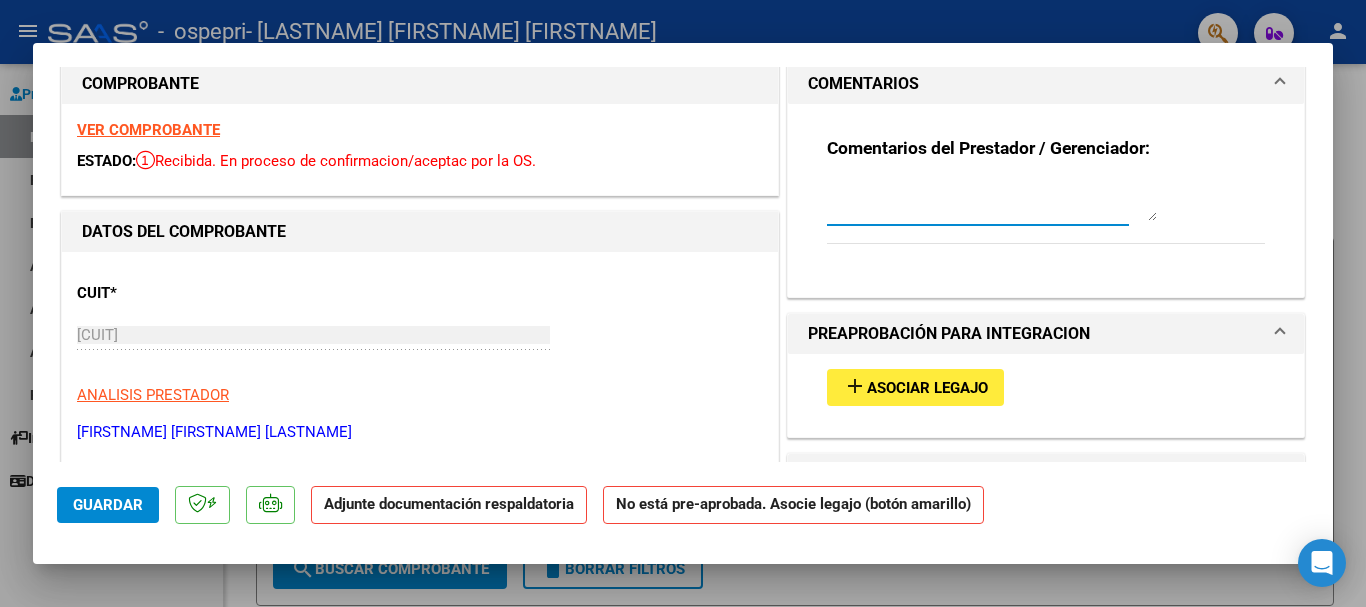 type on "B" 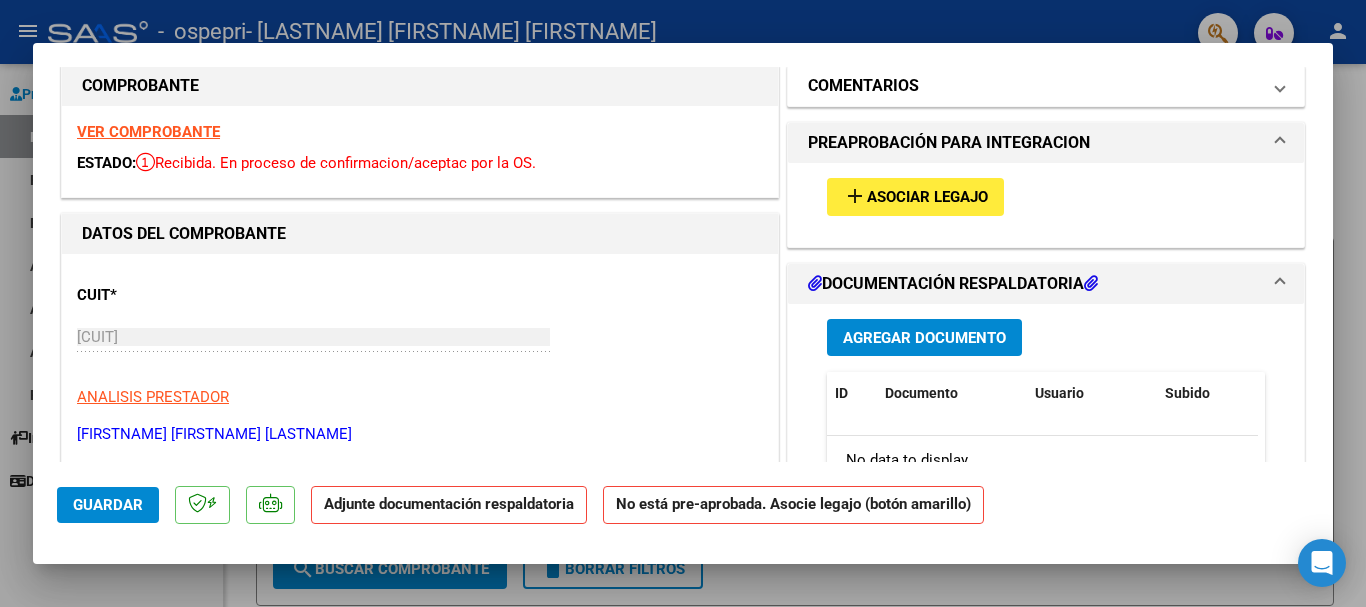 click on "COMENTARIOS" at bounding box center [863, 86] 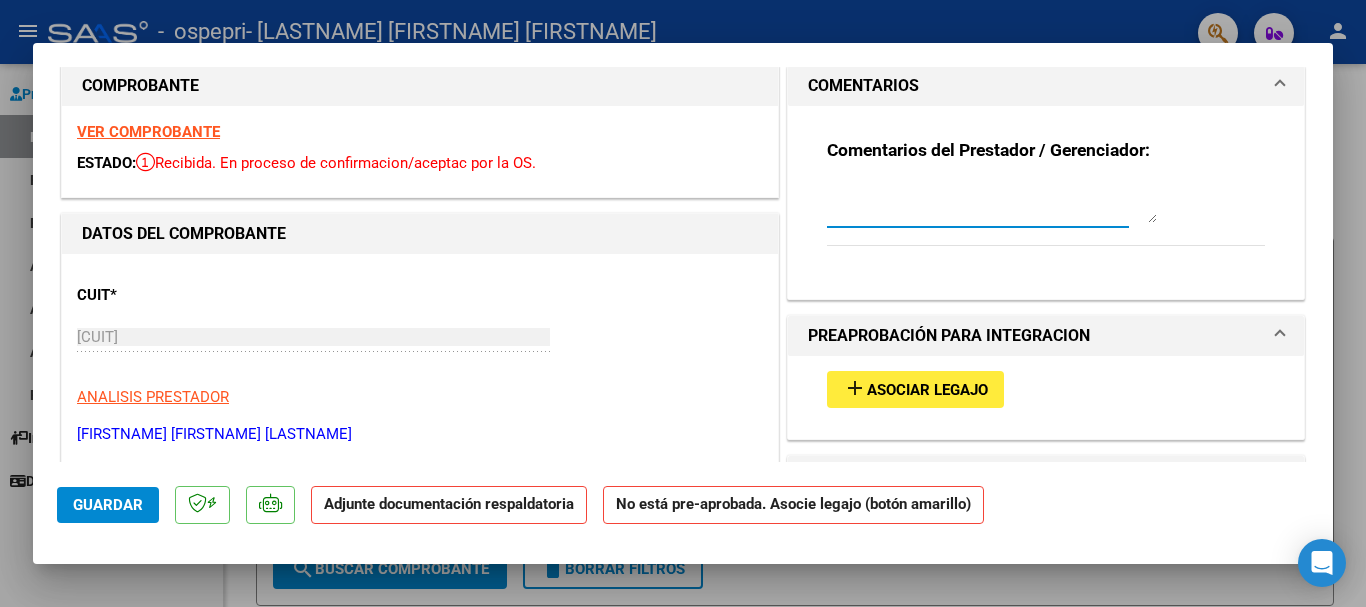 click at bounding box center (992, 203) 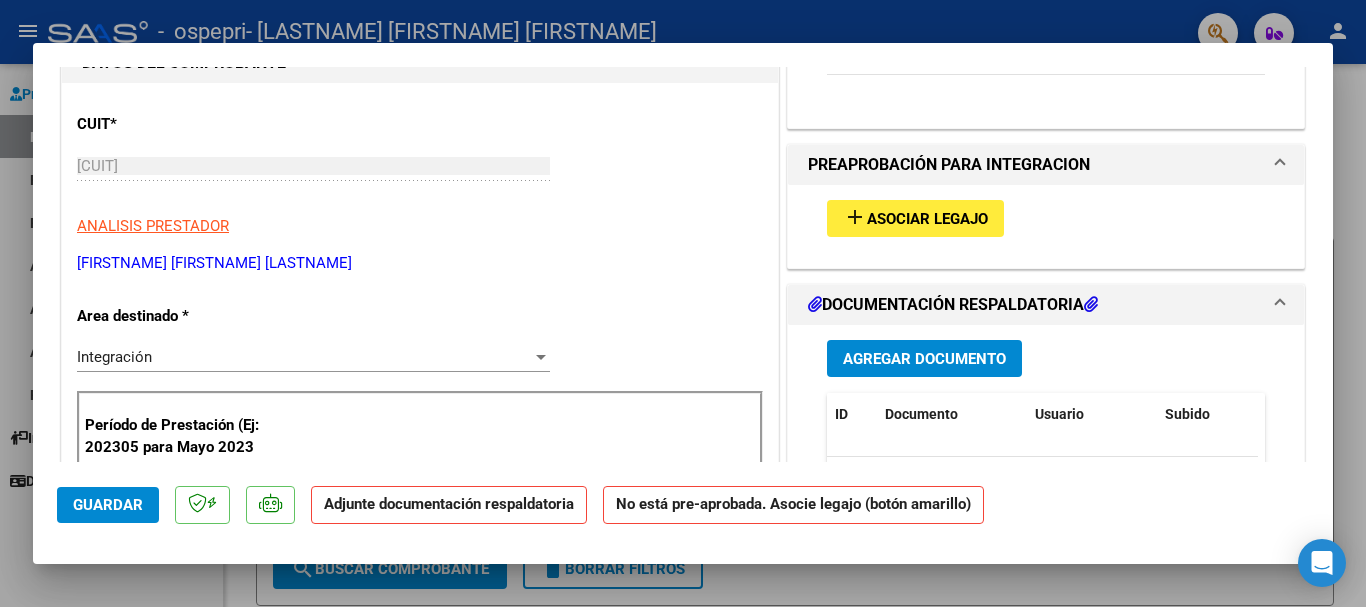 scroll, scrollTop: 203, scrollLeft: 0, axis: vertical 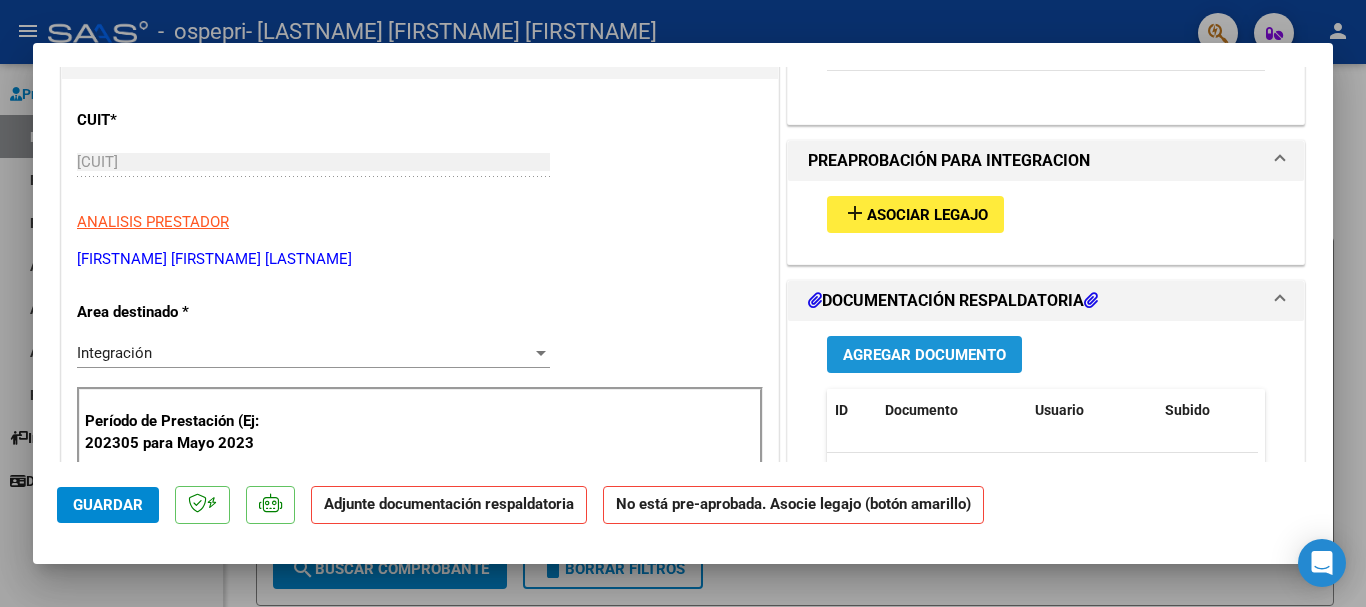 type on "NO ESTA LEGAJO ASOCIADO" 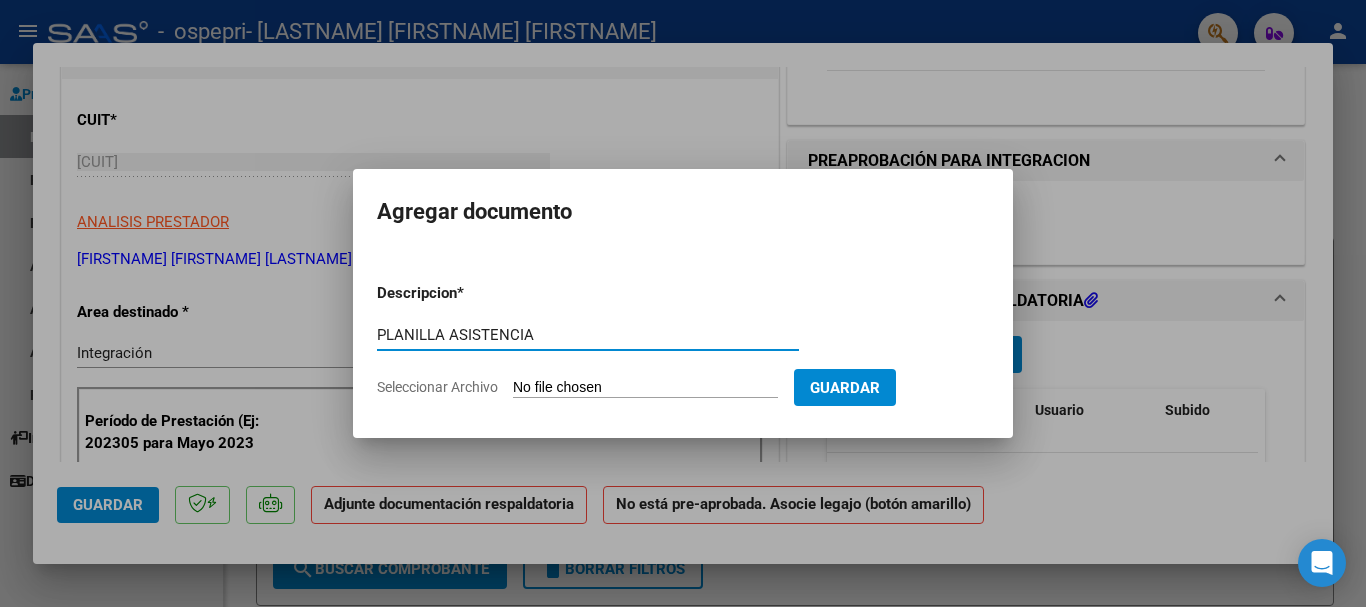 type on "PLANILLA ASISTENCIA" 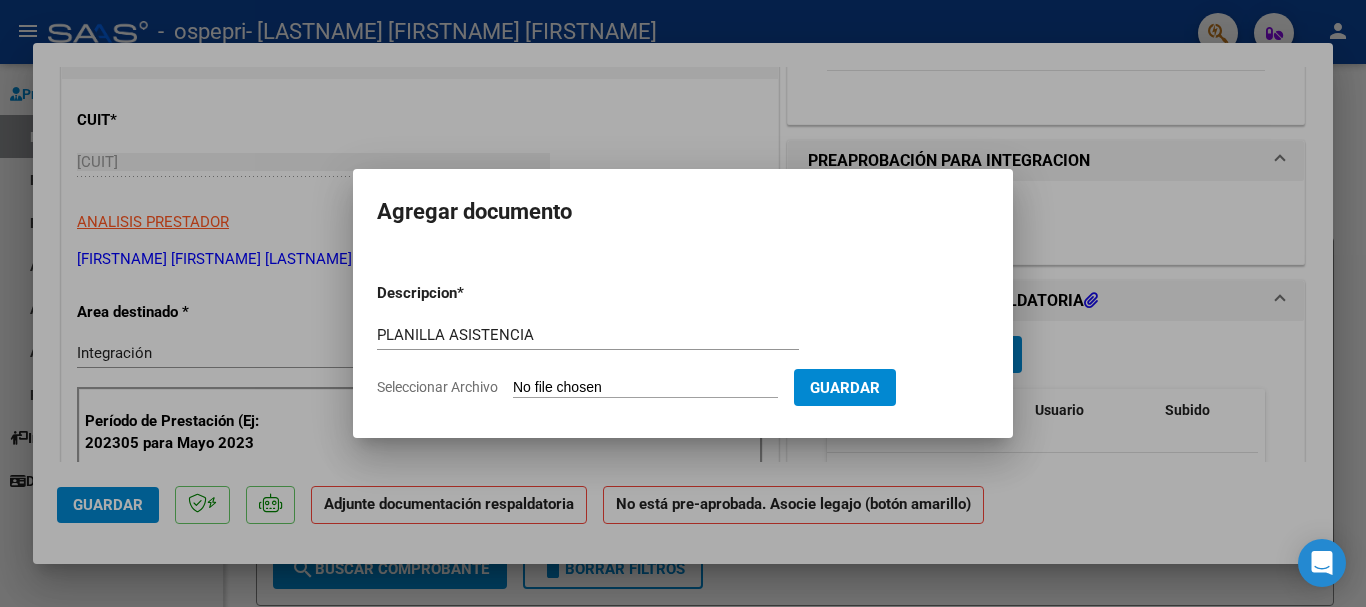 click on "Seleccionar Archivo" at bounding box center [645, 388] 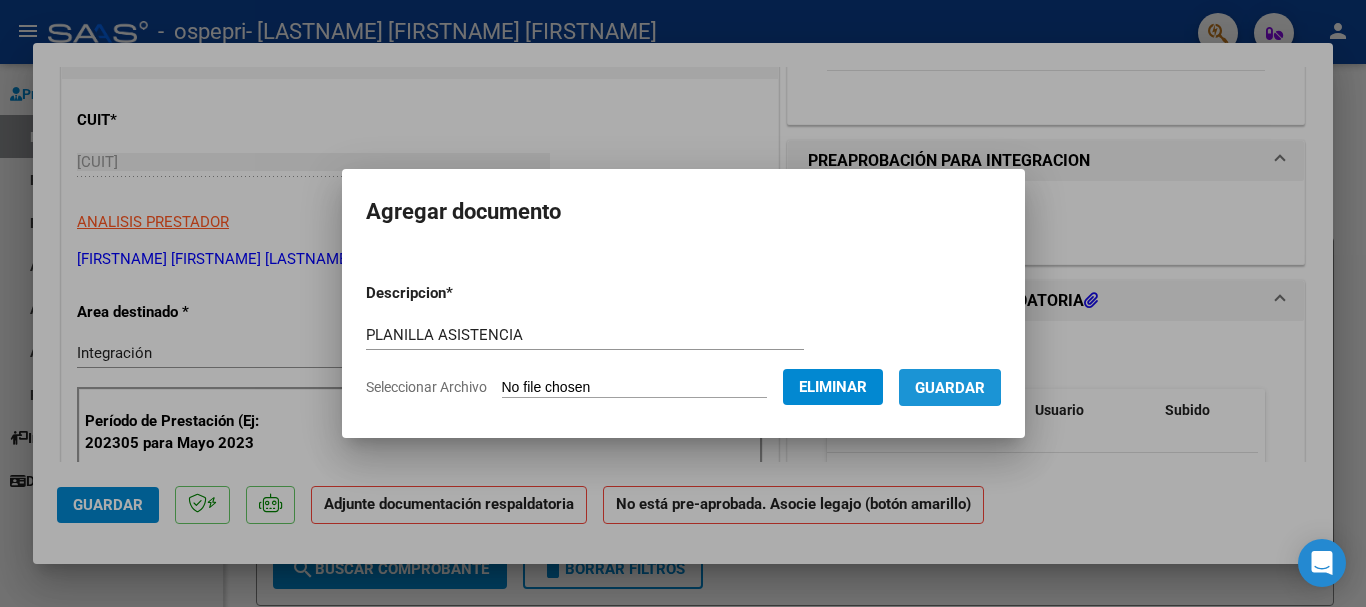 click on "Guardar" at bounding box center [950, 388] 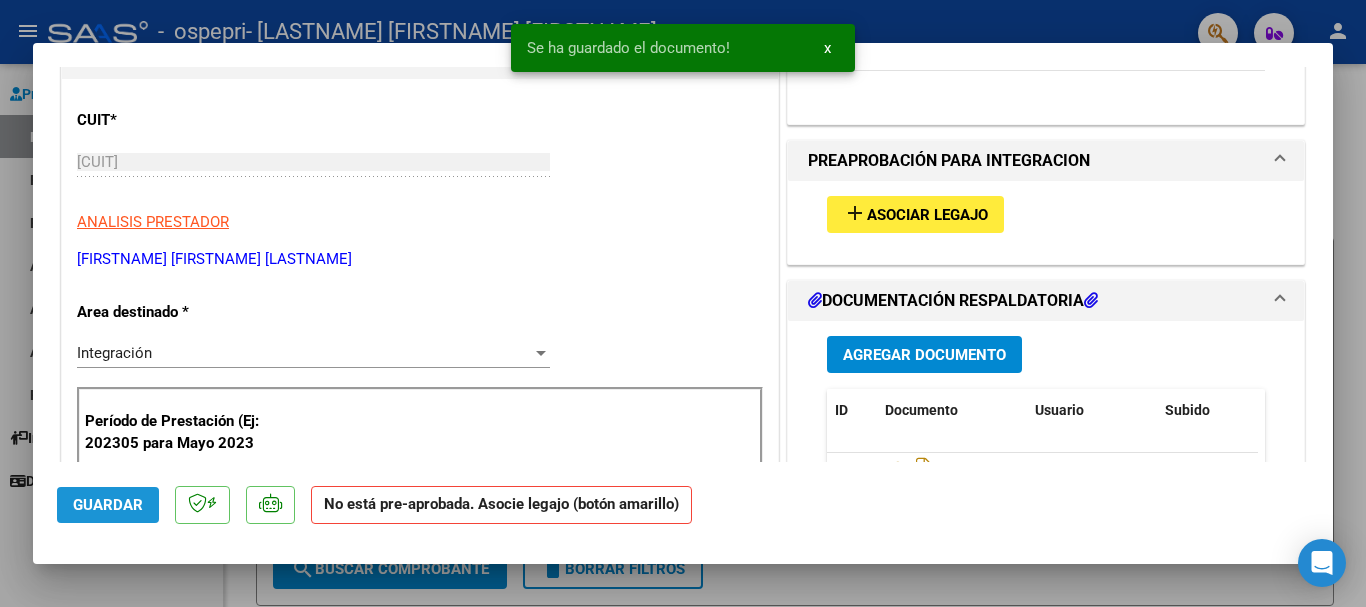 click on "Guardar" 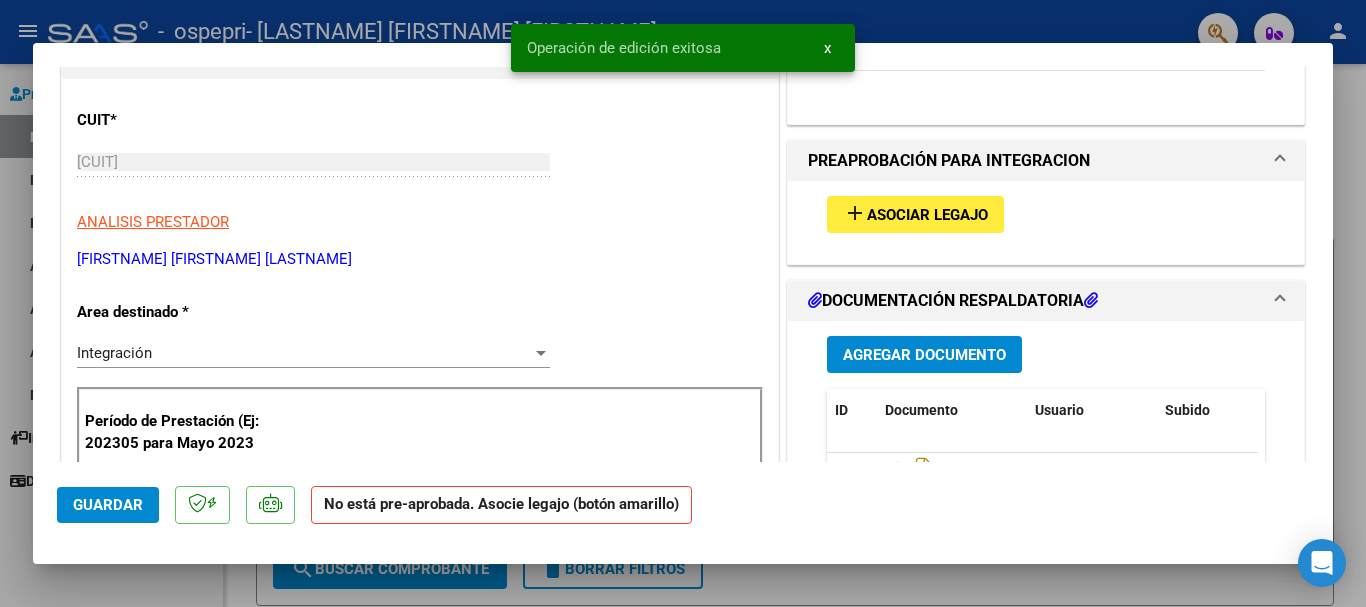 click at bounding box center [683, 303] 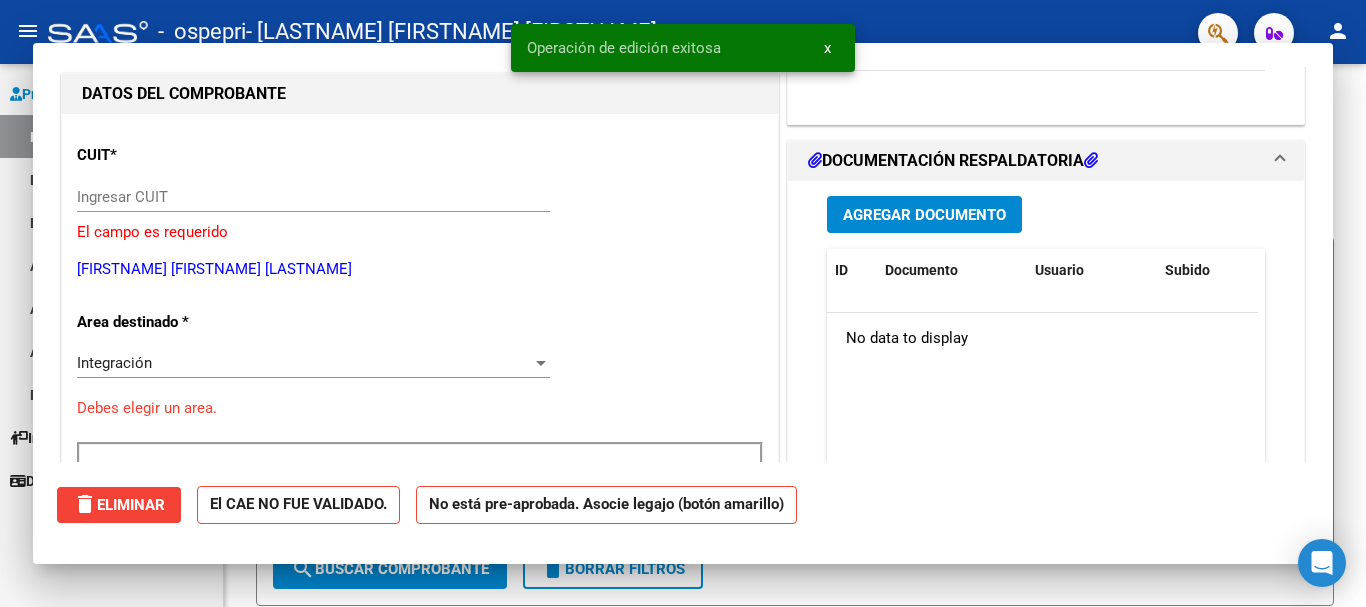 scroll, scrollTop: 238, scrollLeft: 0, axis: vertical 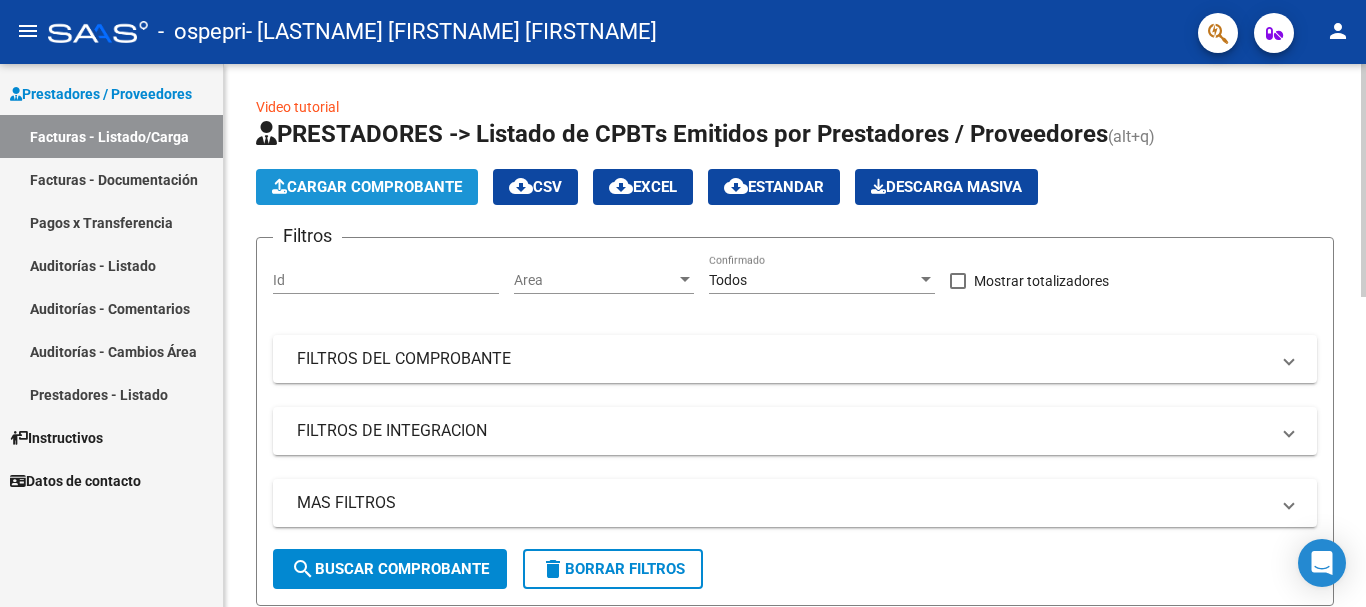 click on "Cargar Comprobante" 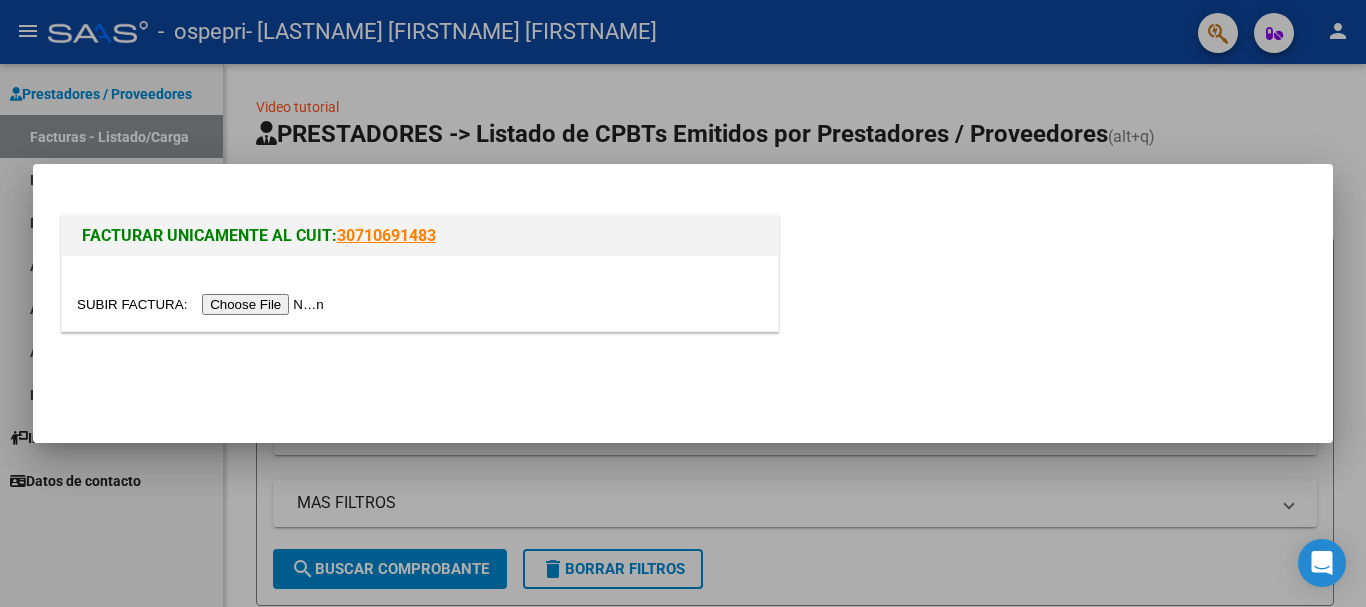 click at bounding box center [203, 304] 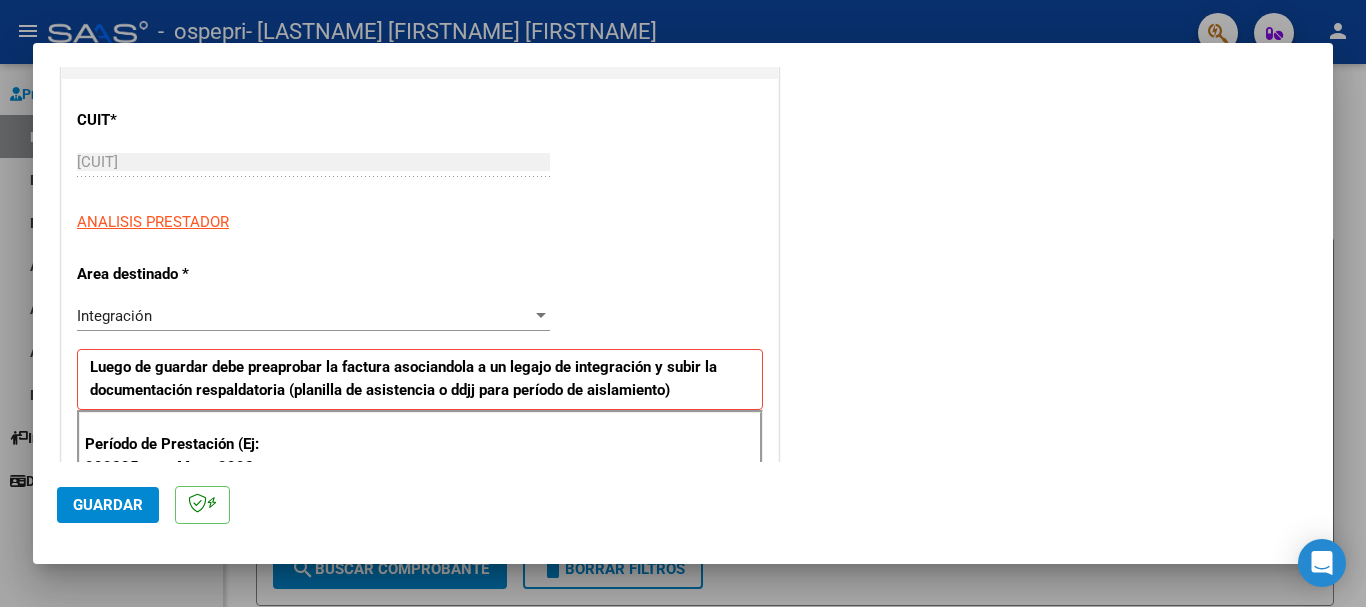 scroll, scrollTop: 306, scrollLeft: 0, axis: vertical 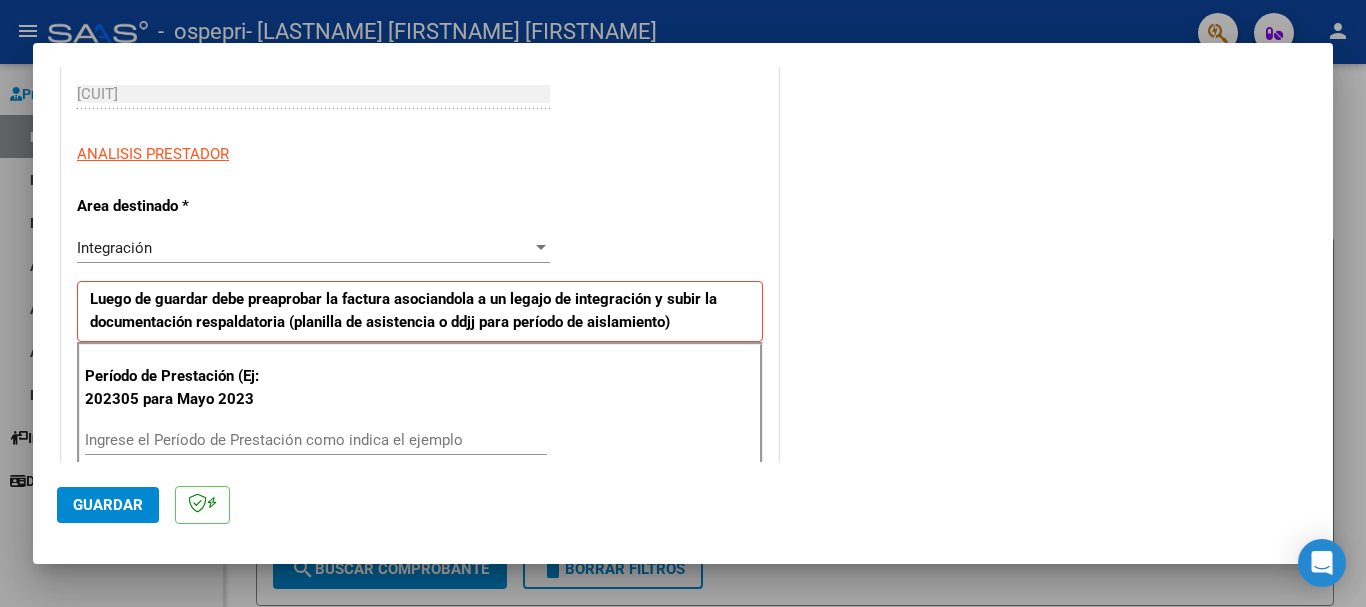 click on "Ingrese el Período de Prestación como indica el ejemplo" at bounding box center [316, 440] 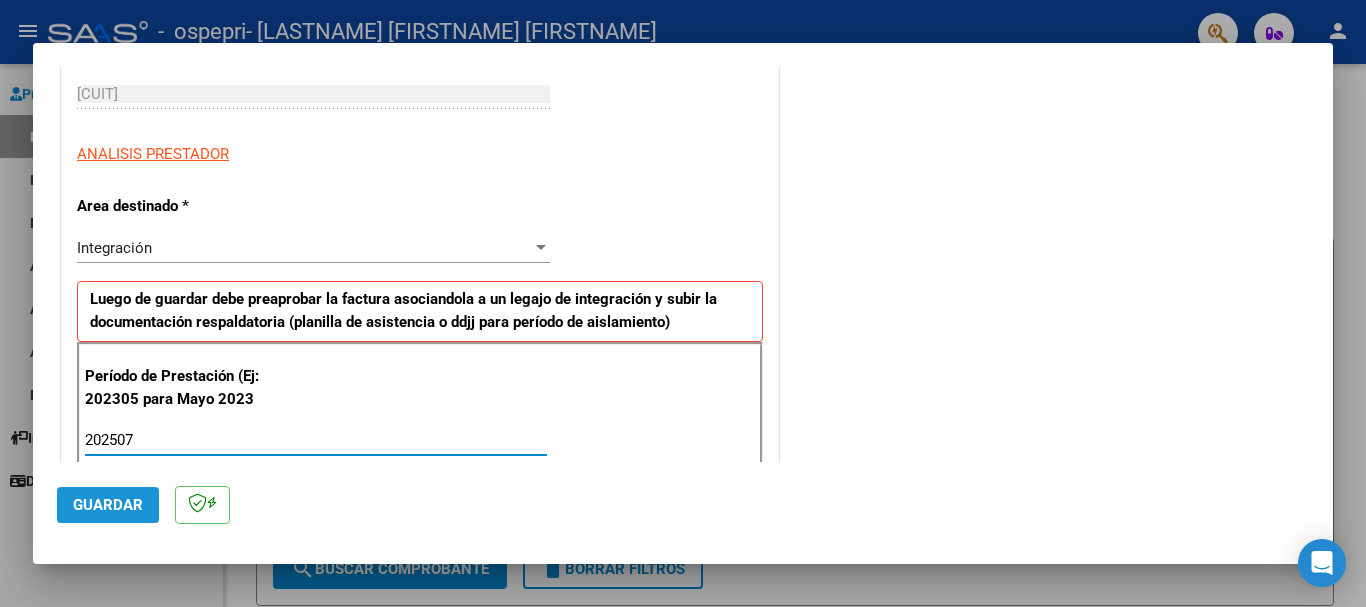 type on "202507" 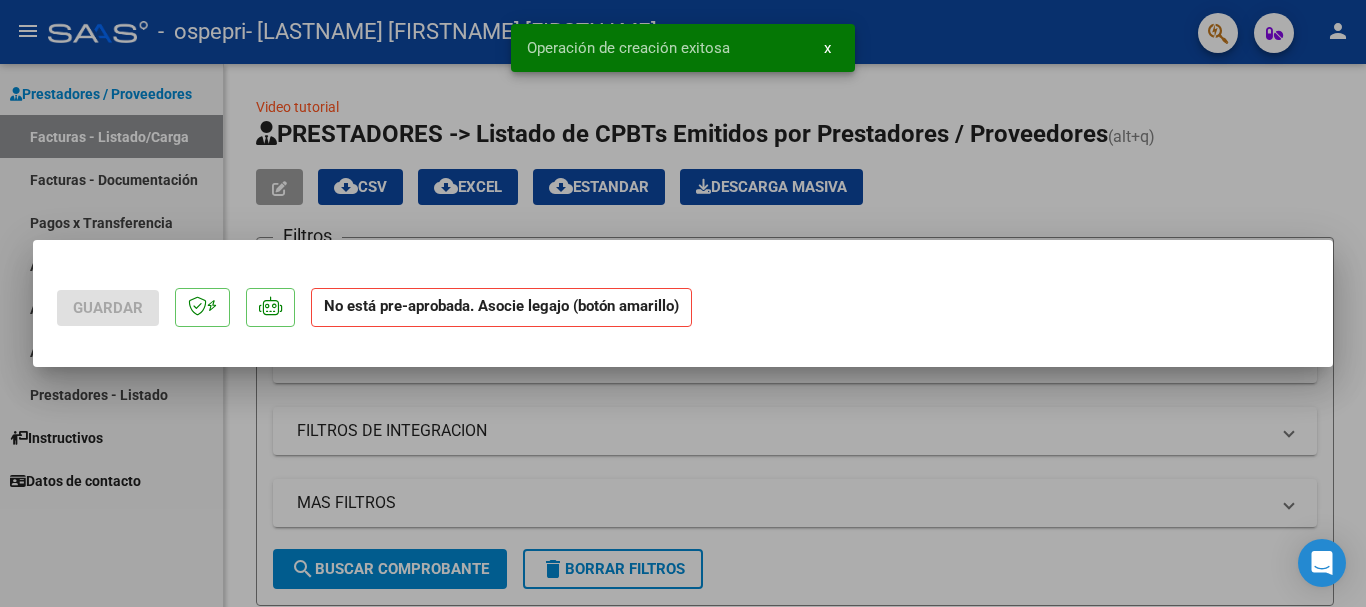 scroll, scrollTop: 0, scrollLeft: 0, axis: both 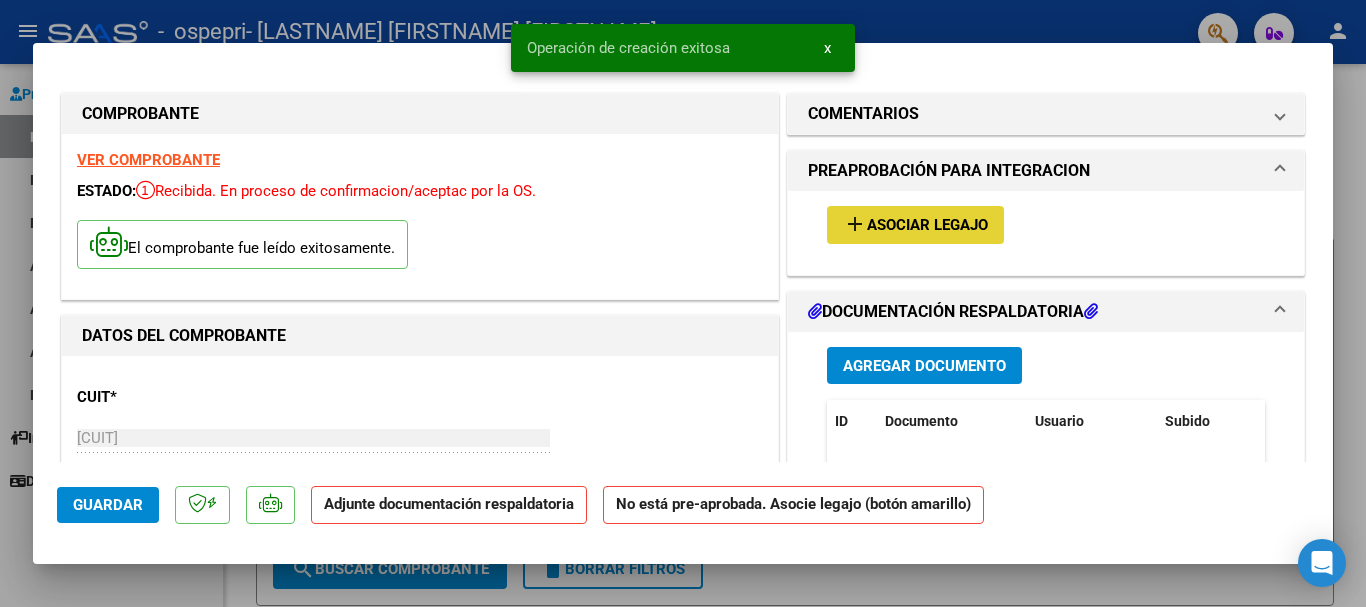 click on "Asociar Legajo" at bounding box center (927, 226) 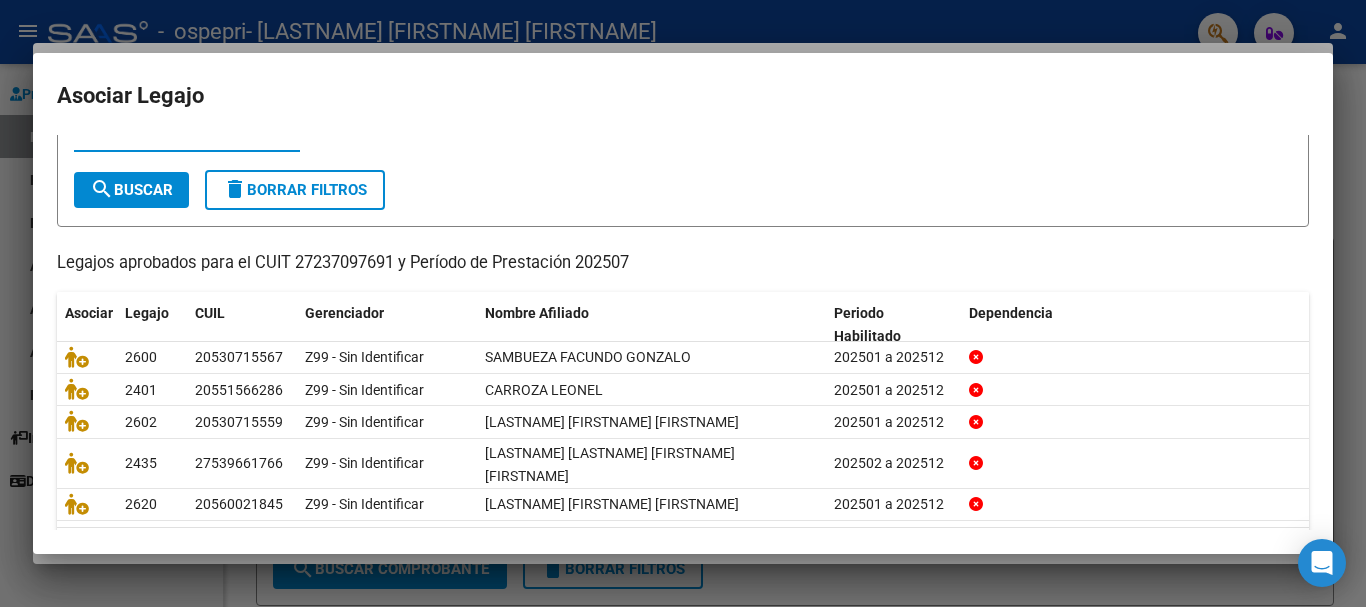 scroll, scrollTop: 107, scrollLeft: 0, axis: vertical 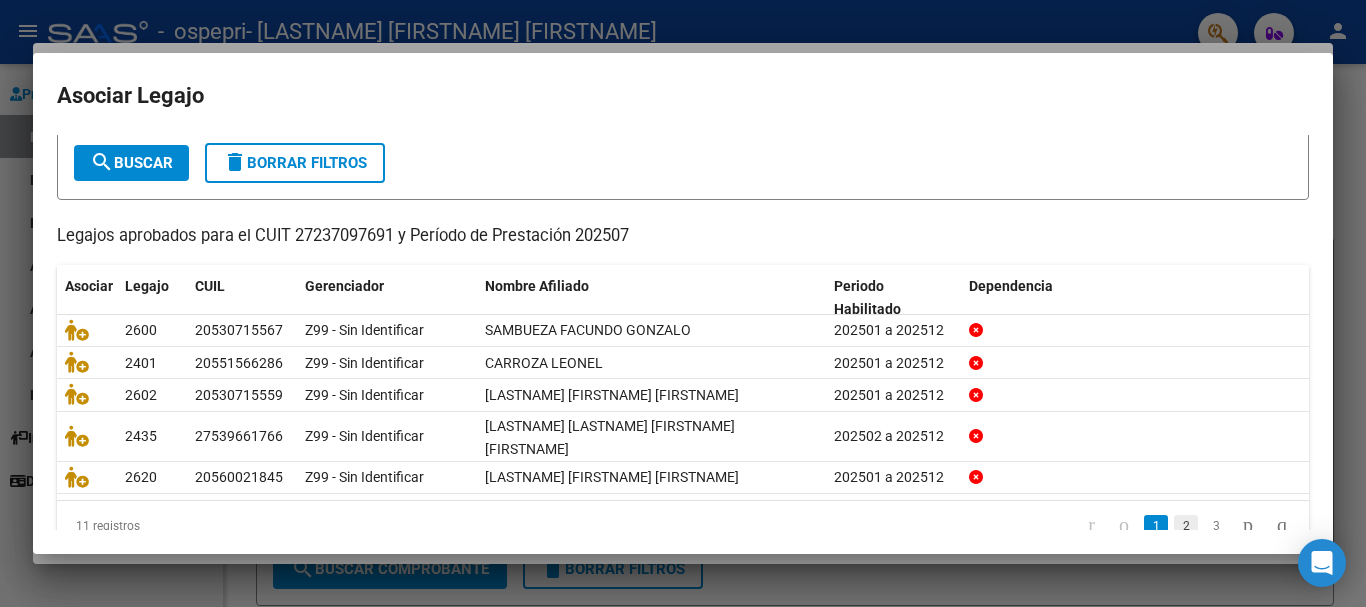 click on "2" 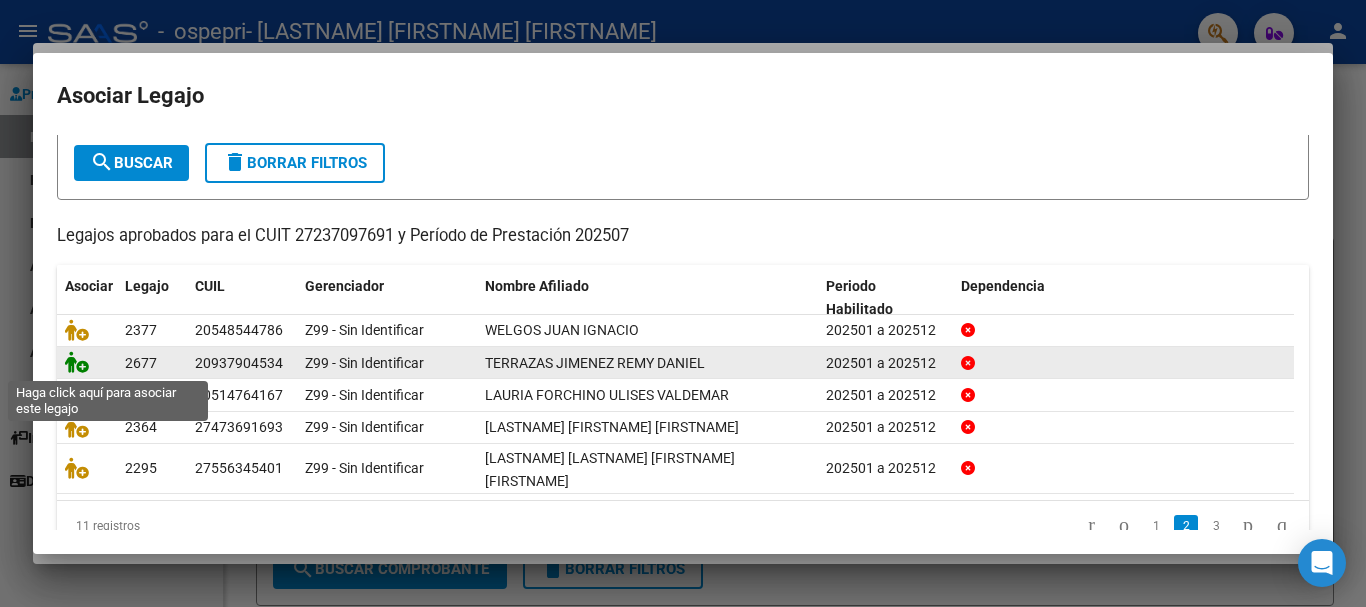 click 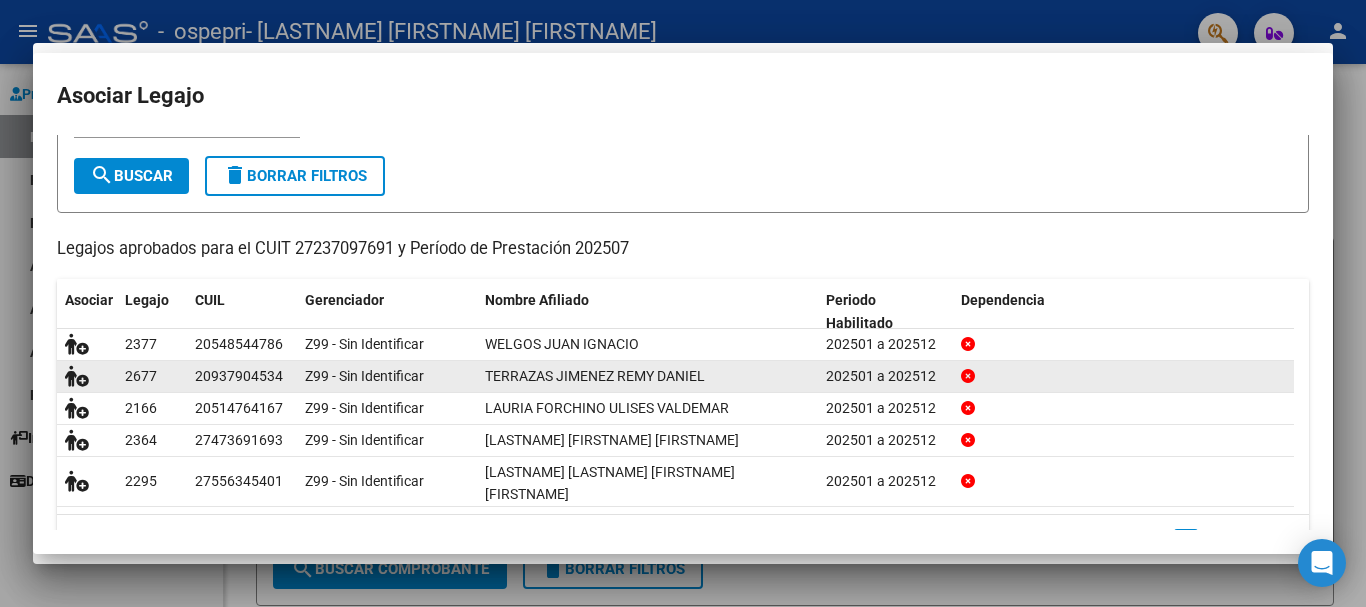 scroll, scrollTop: 0, scrollLeft: 0, axis: both 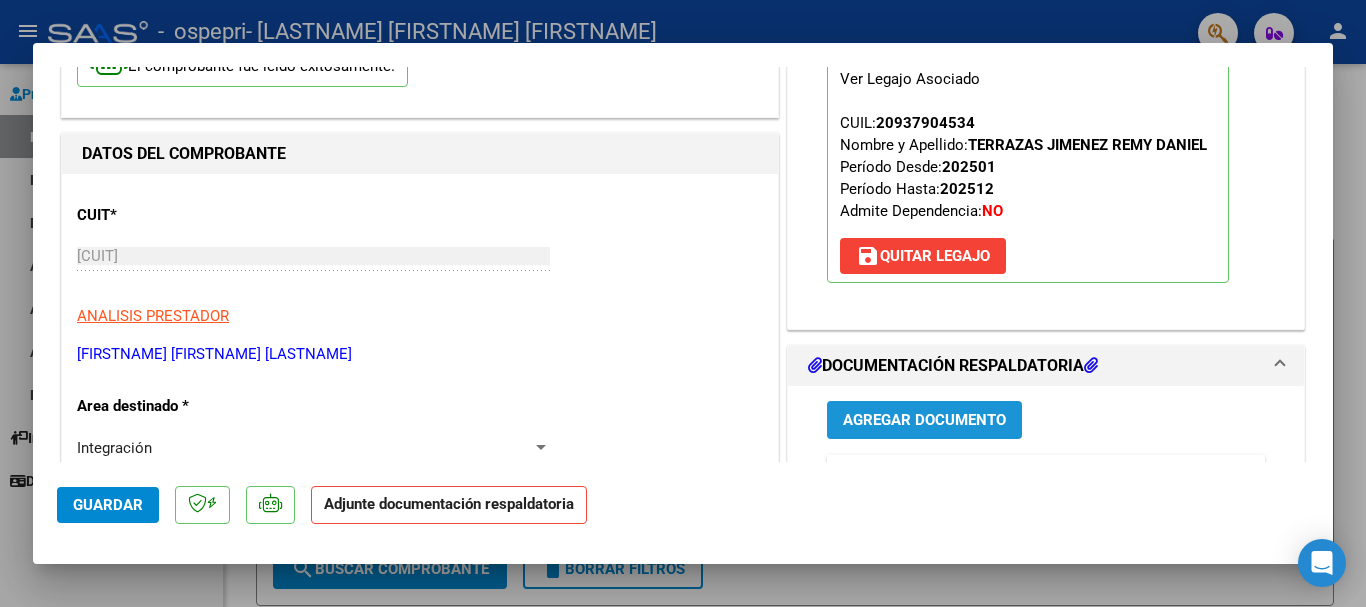 click on "Agregar Documento" at bounding box center (924, 421) 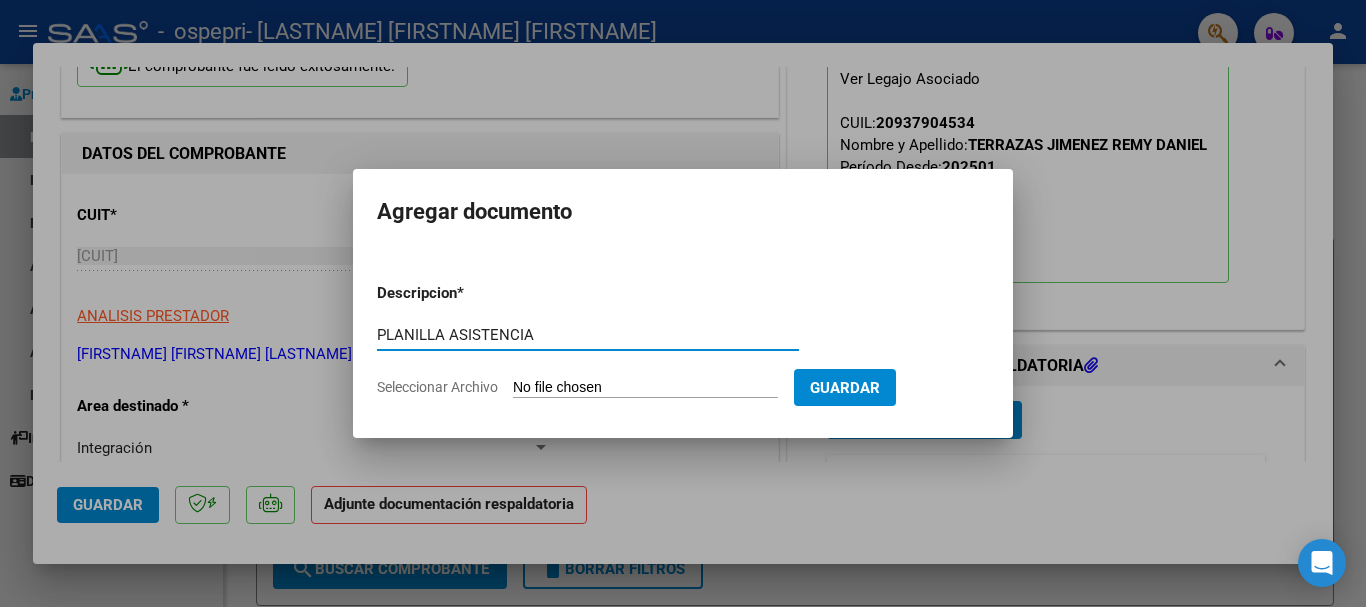 type on "PLANILLA ASISTENCIA" 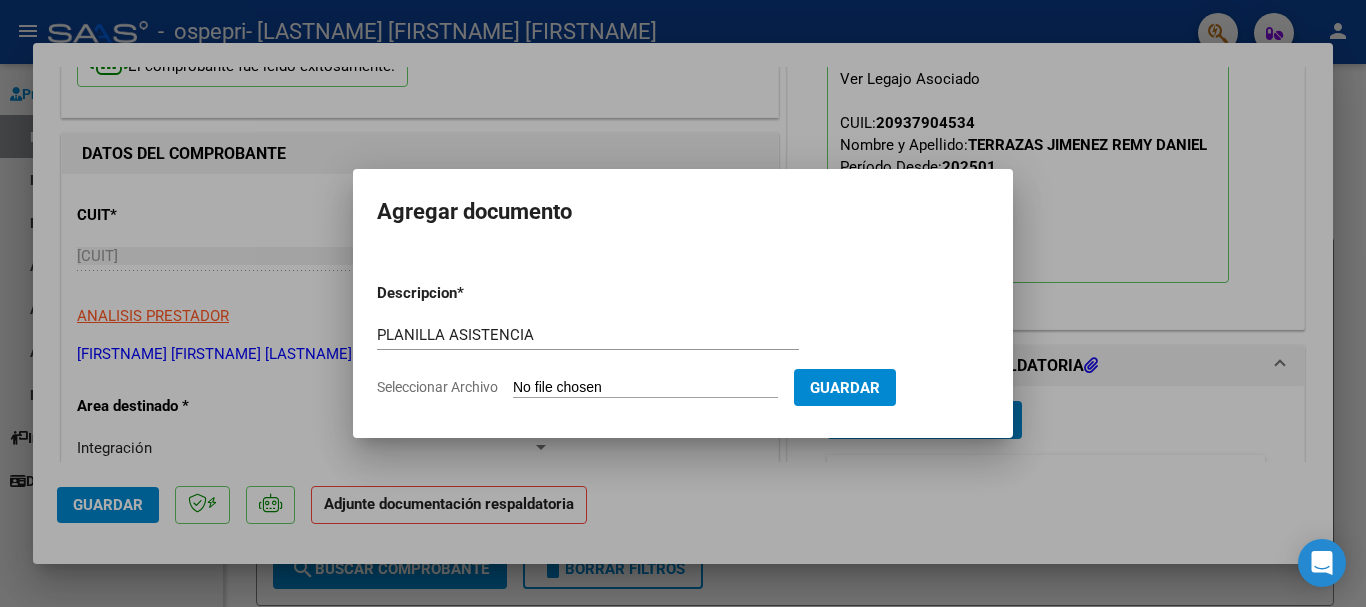 click on "Seleccionar Archivo" at bounding box center [645, 388] 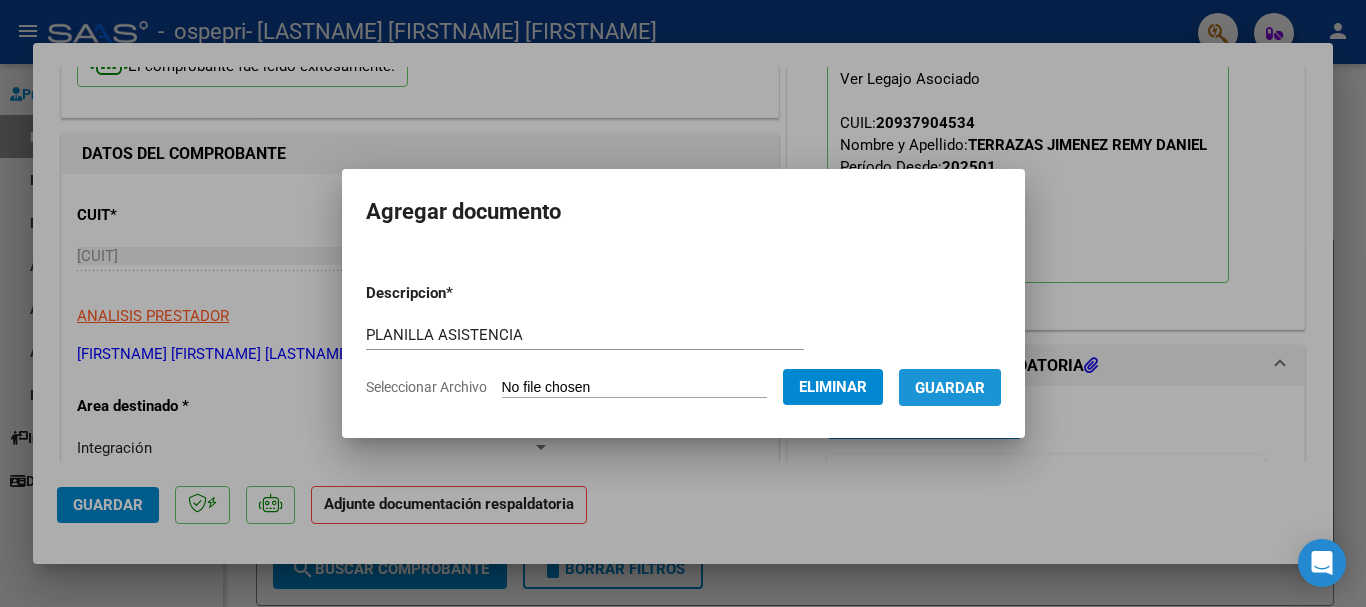 click on "Guardar" at bounding box center (950, 388) 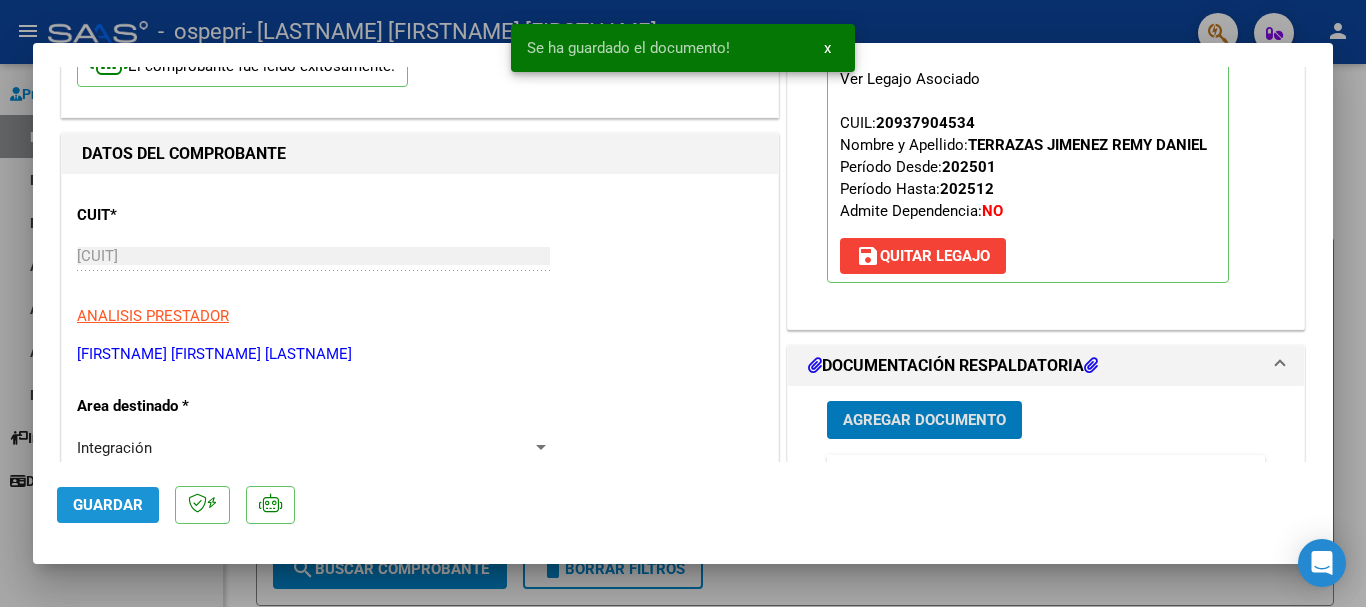 click on "Guardar" 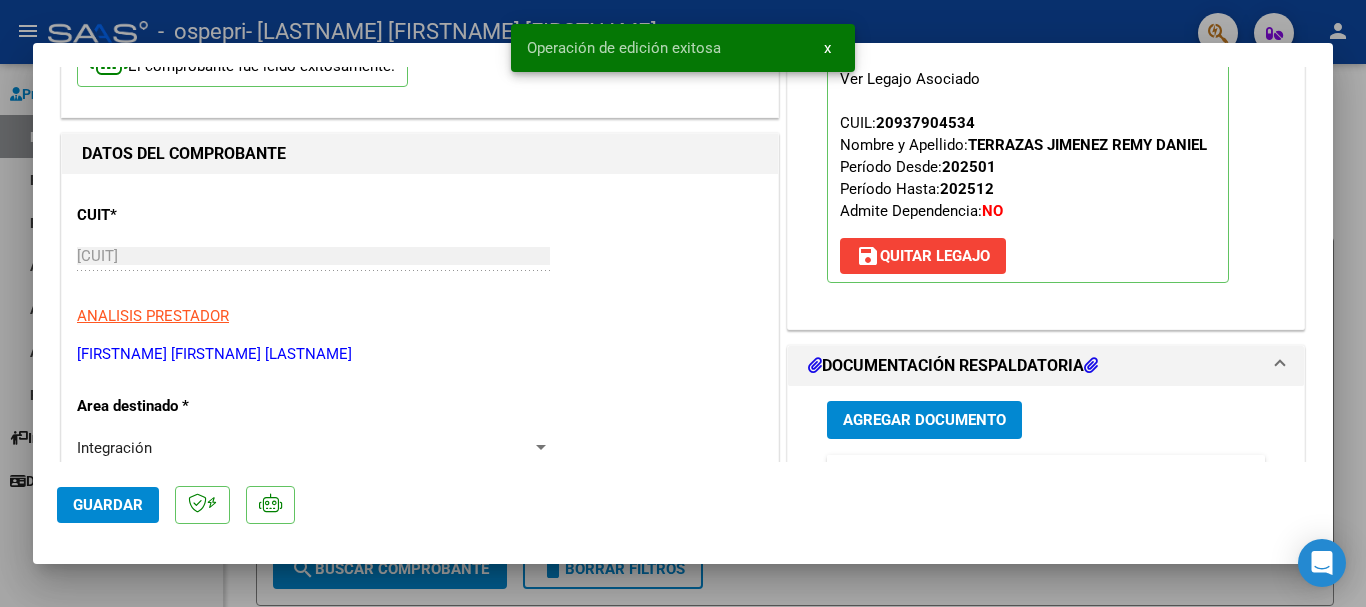 click at bounding box center (683, 303) 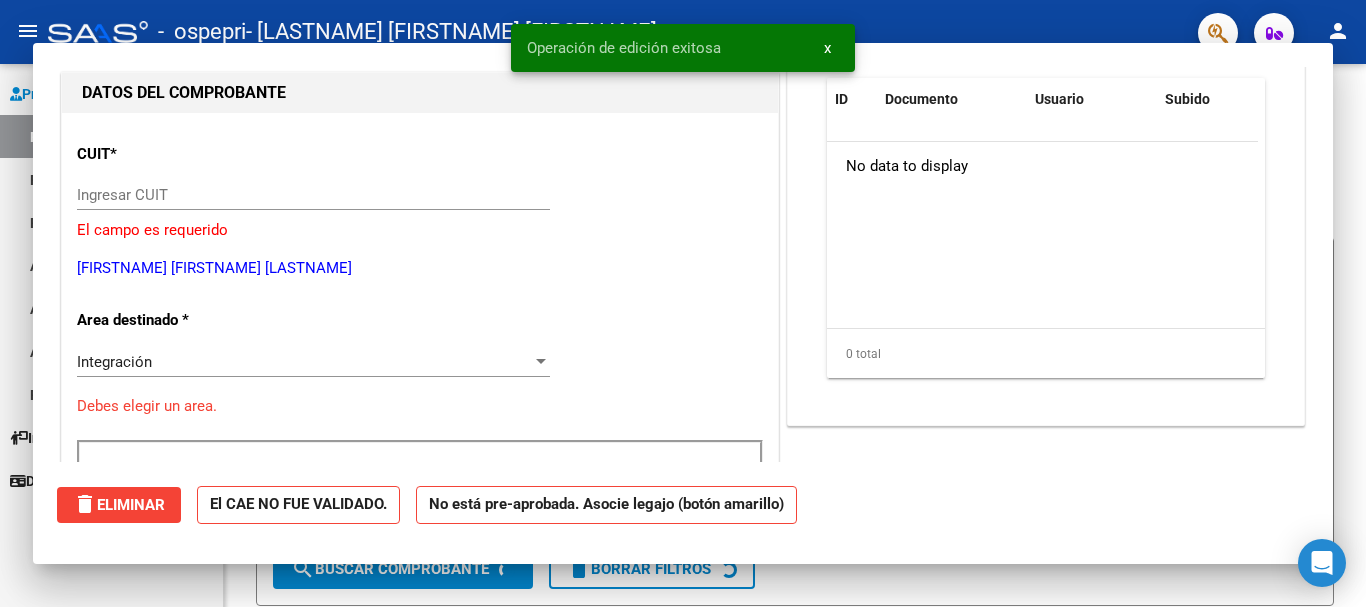 scroll, scrollTop: 0, scrollLeft: 0, axis: both 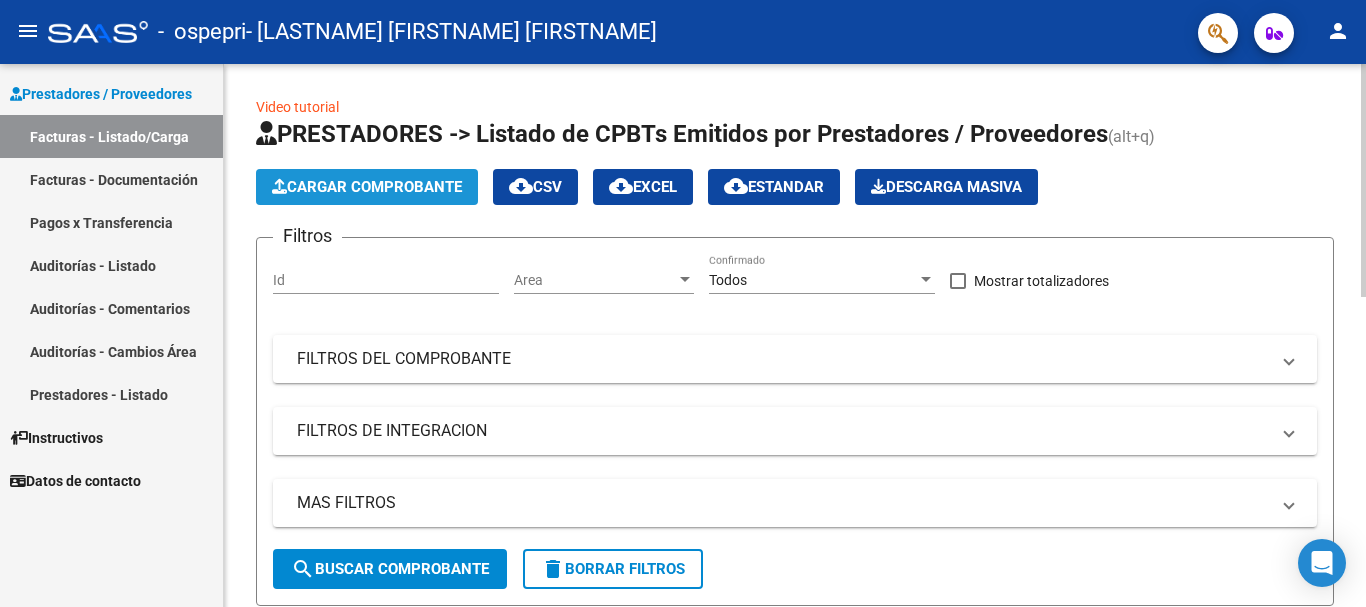 click on "Cargar Comprobante" 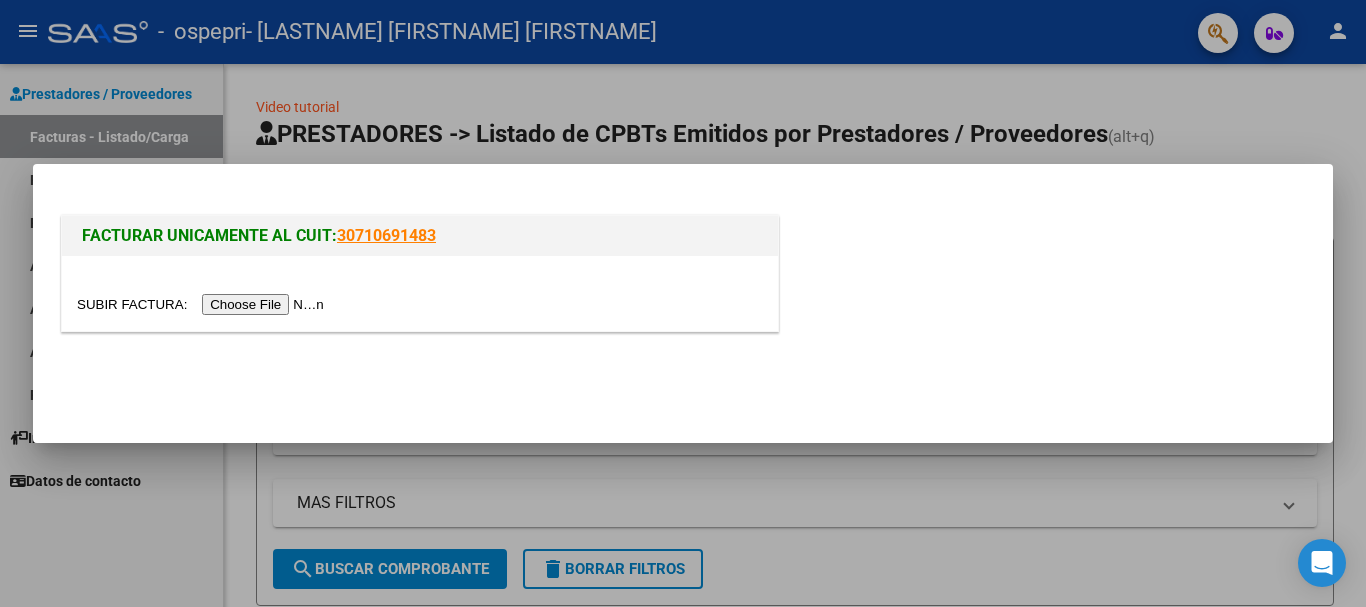 click at bounding box center (203, 304) 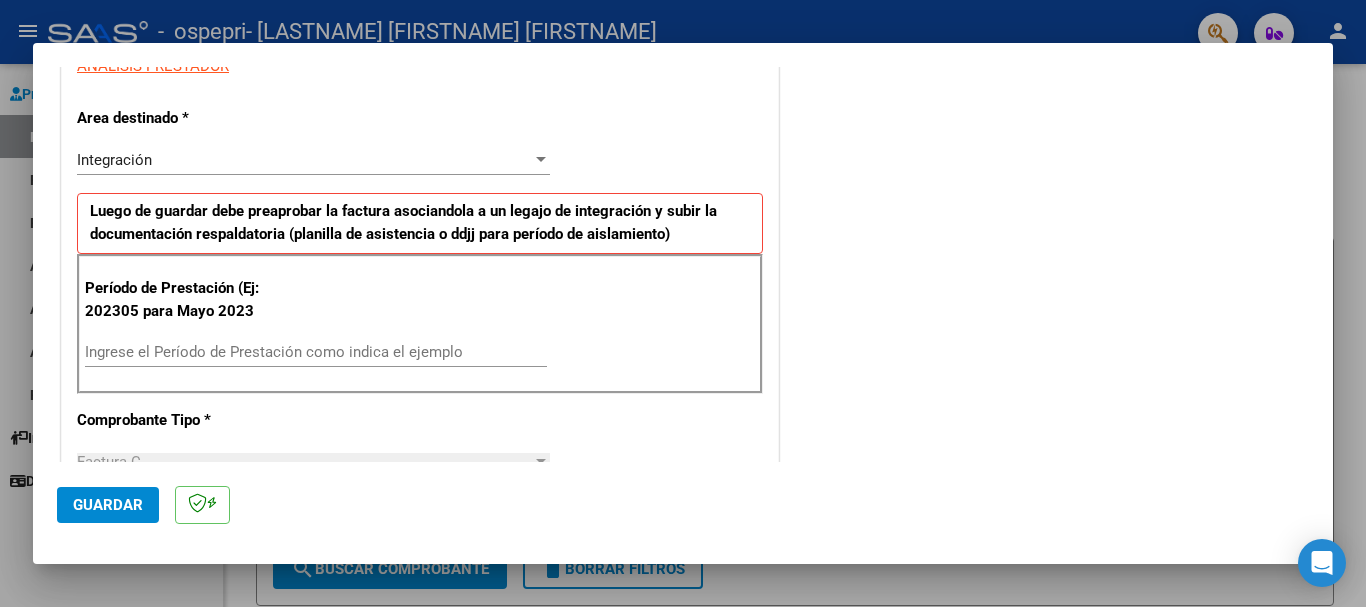 scroll, scrollTop: 398, scrollLeft: 0, axis: vertical 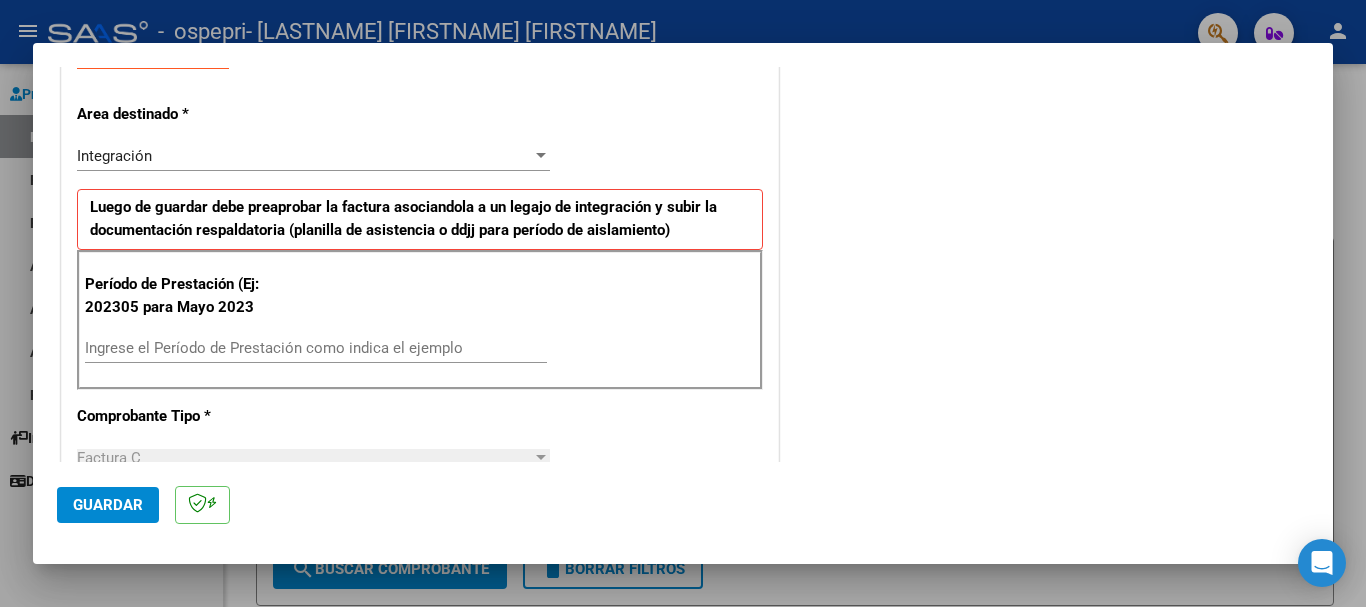click on "Ingrese el Período de Prestación como indica el ejemplo" at bounding box center [316, 348] 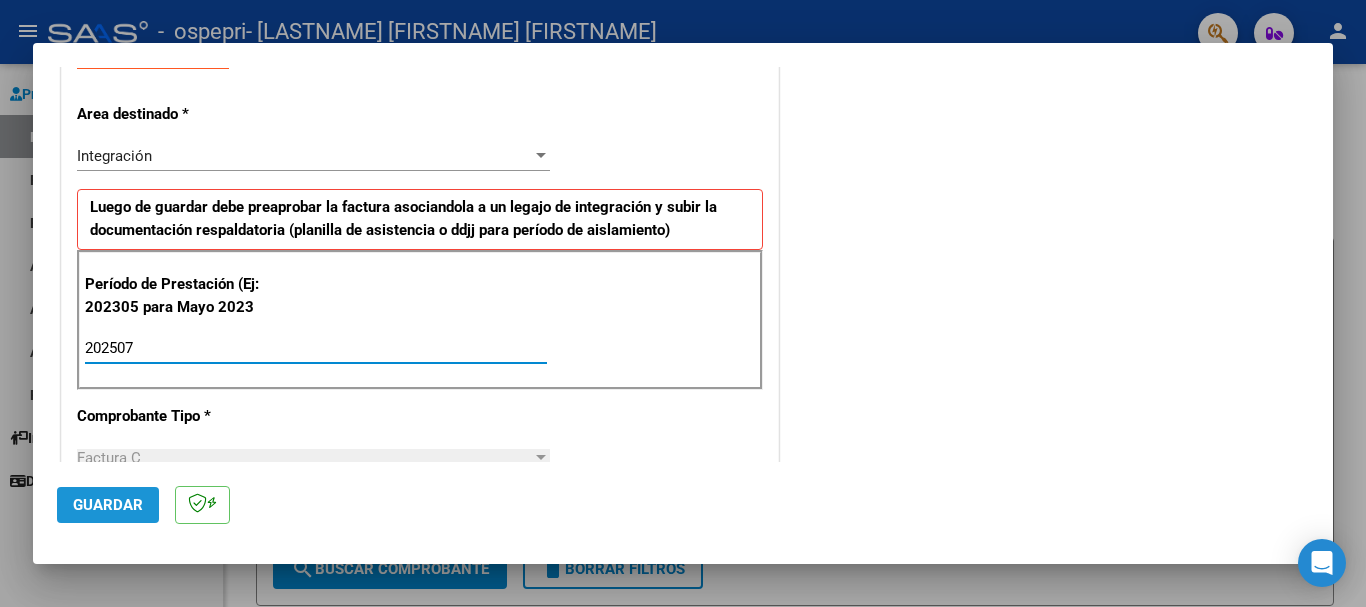 type on "202507" 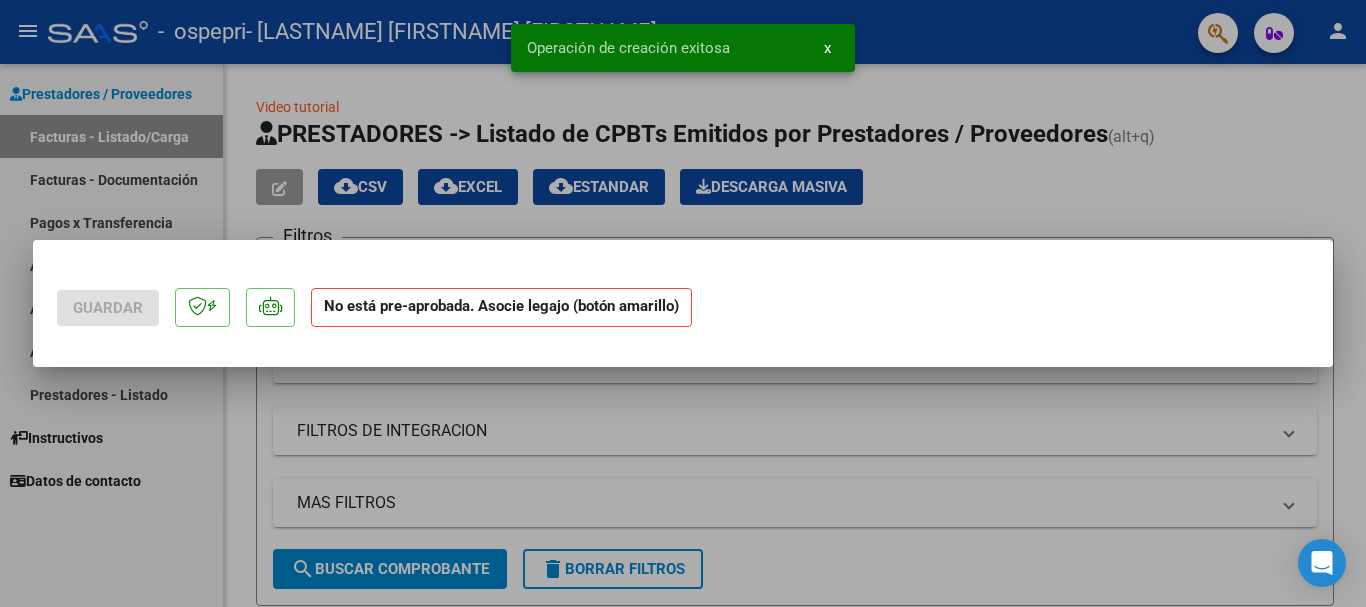 scroll, scrollTop: 0, scrollLeft: 0, axis: both 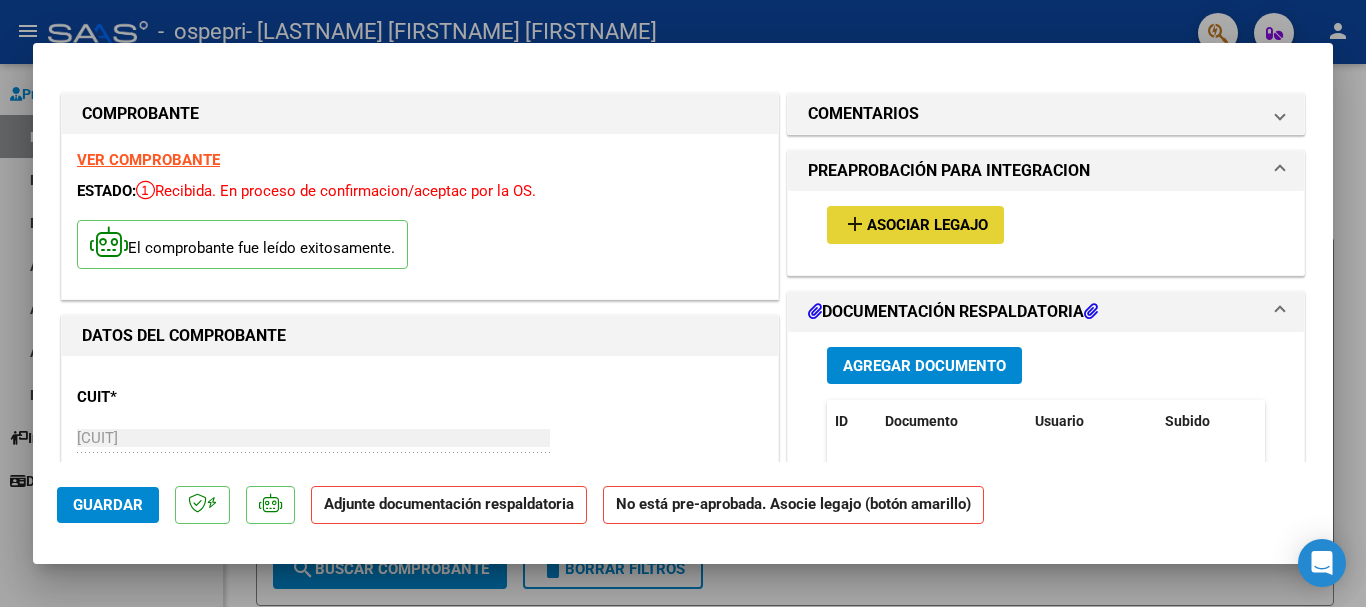 click on "Asociar Legajo" at bounding box center [927, 226] 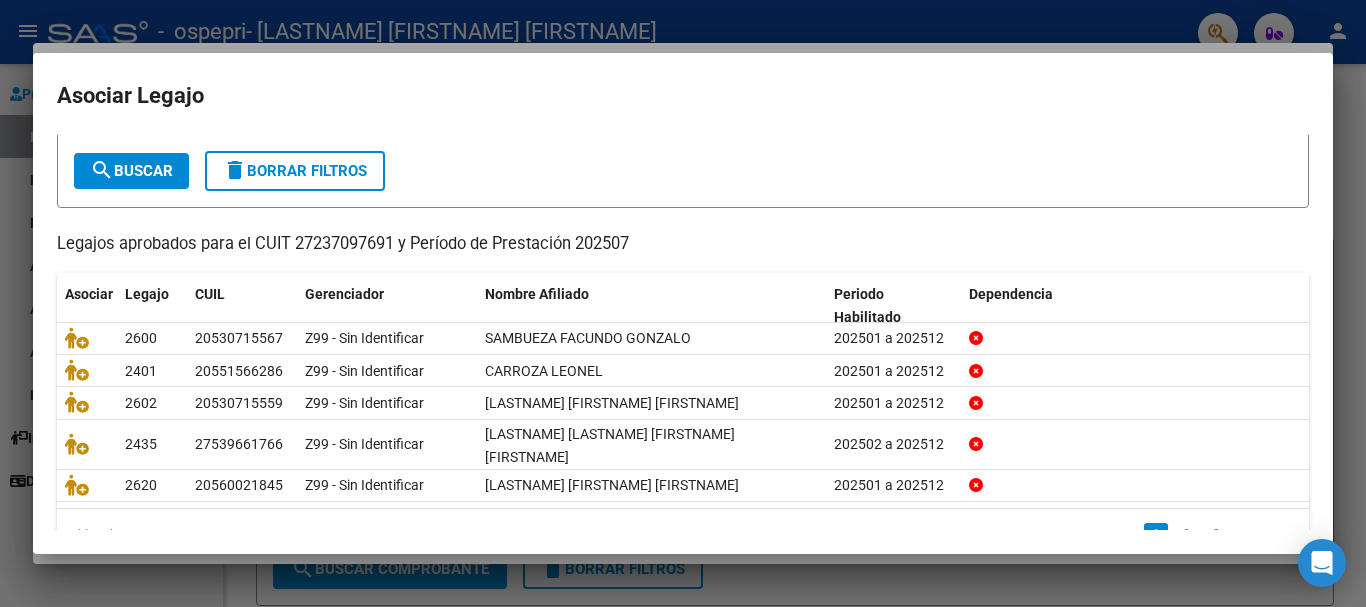 scroll, scrollTop: 103, scrollLeft: 0, axis: vertical 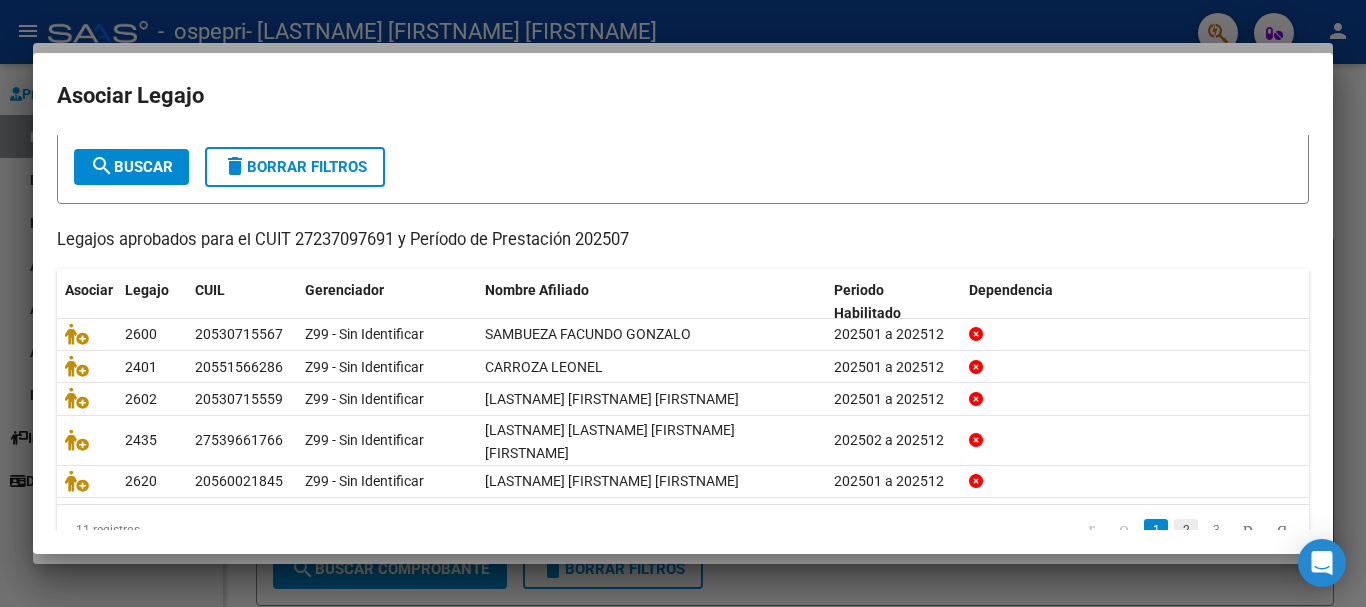 click on "2" 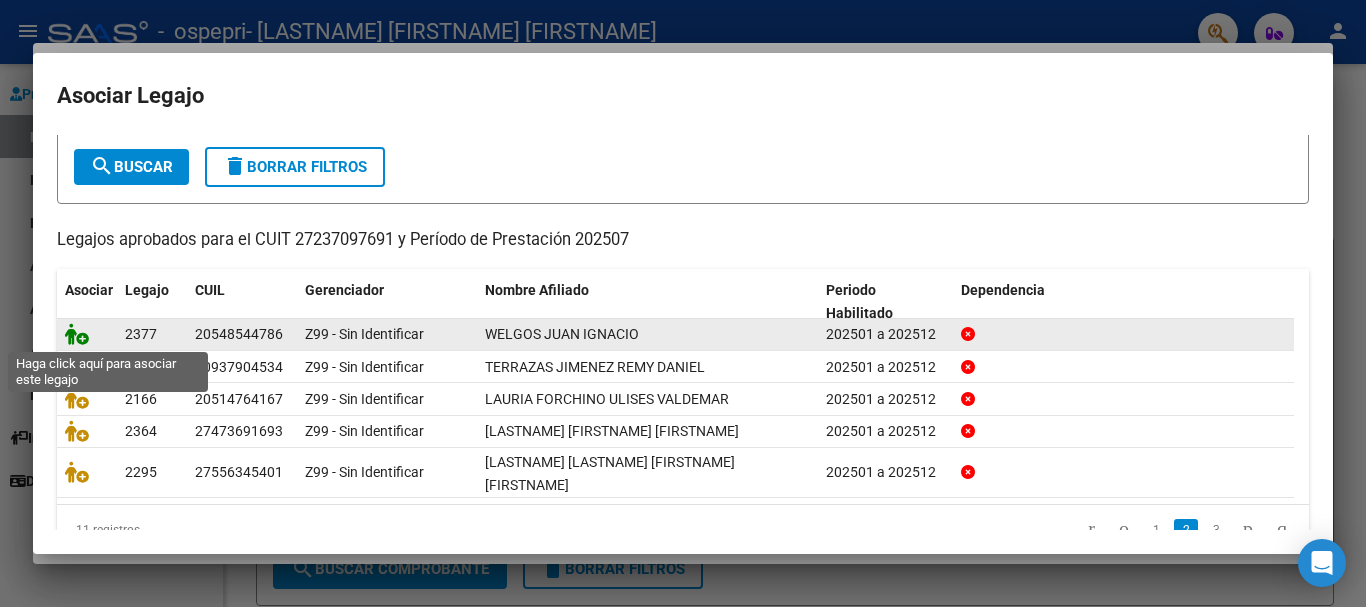 click 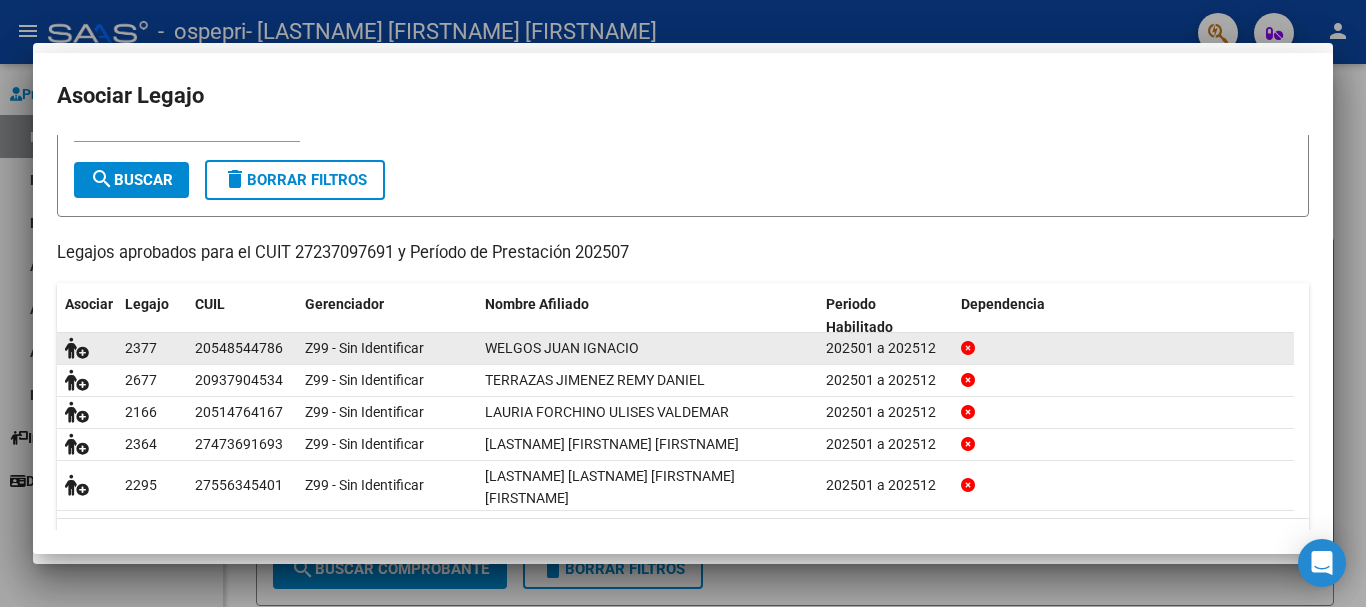 scroll, scrollTop: 0, scrollLeft: 0, axis: both 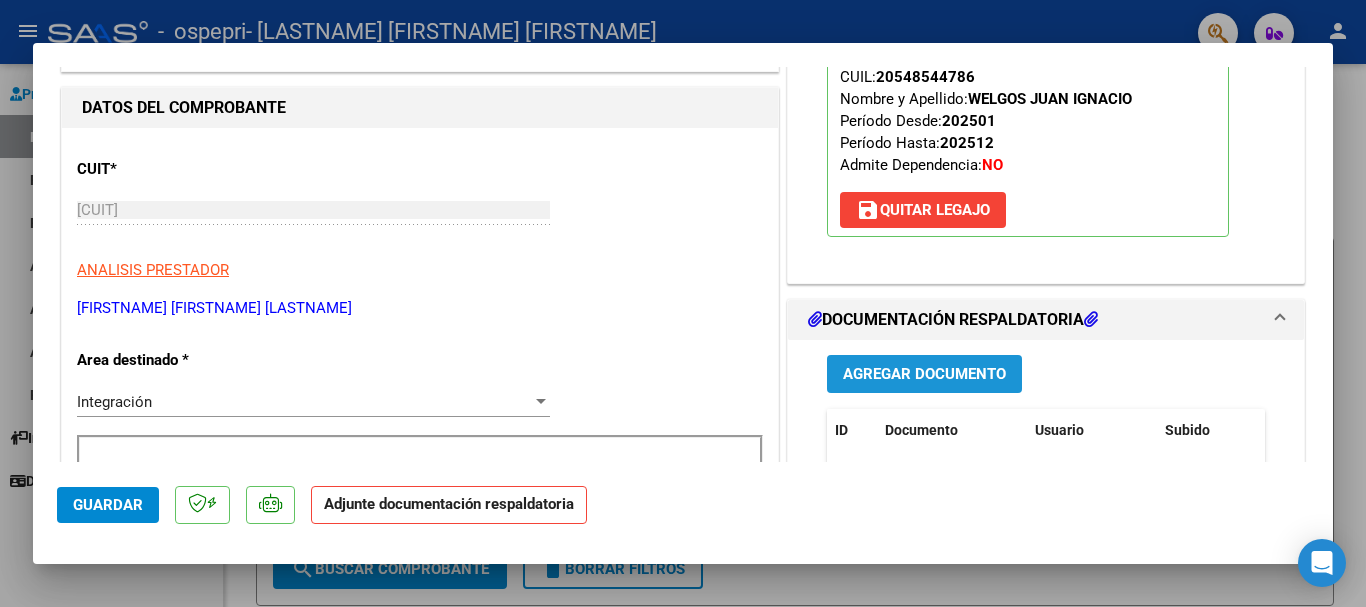 click on "Agregar Documento" at bounding box center (924, 375) 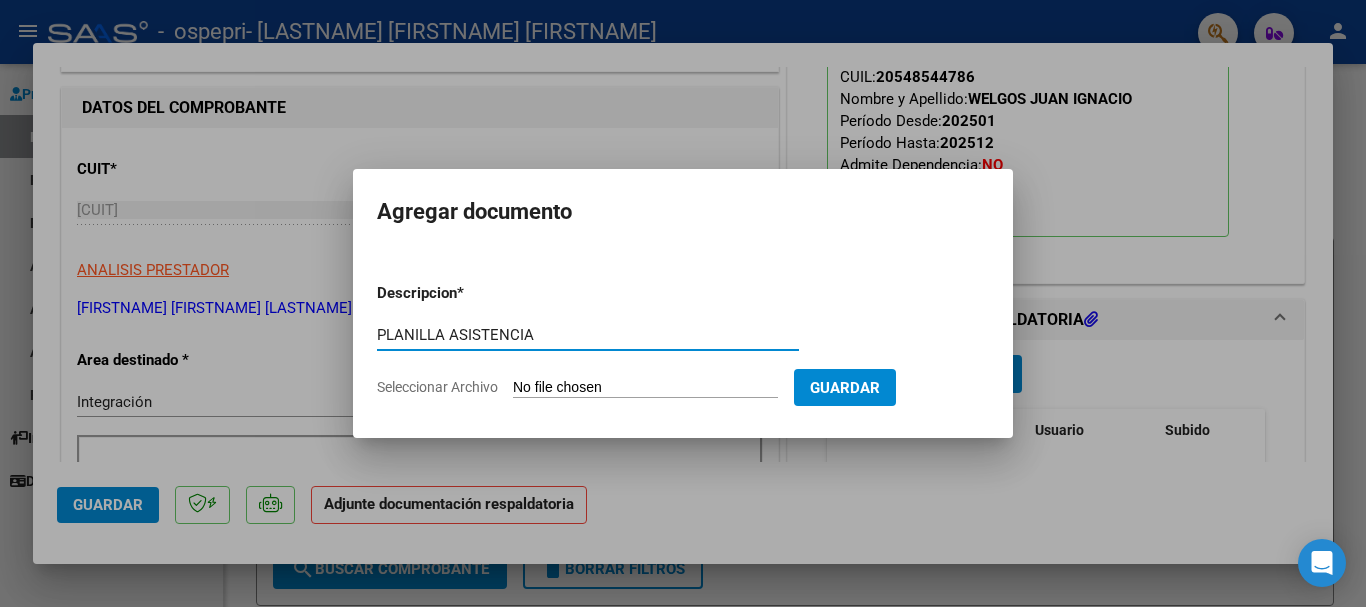 type on "PLANILLA ASISTENCIA" 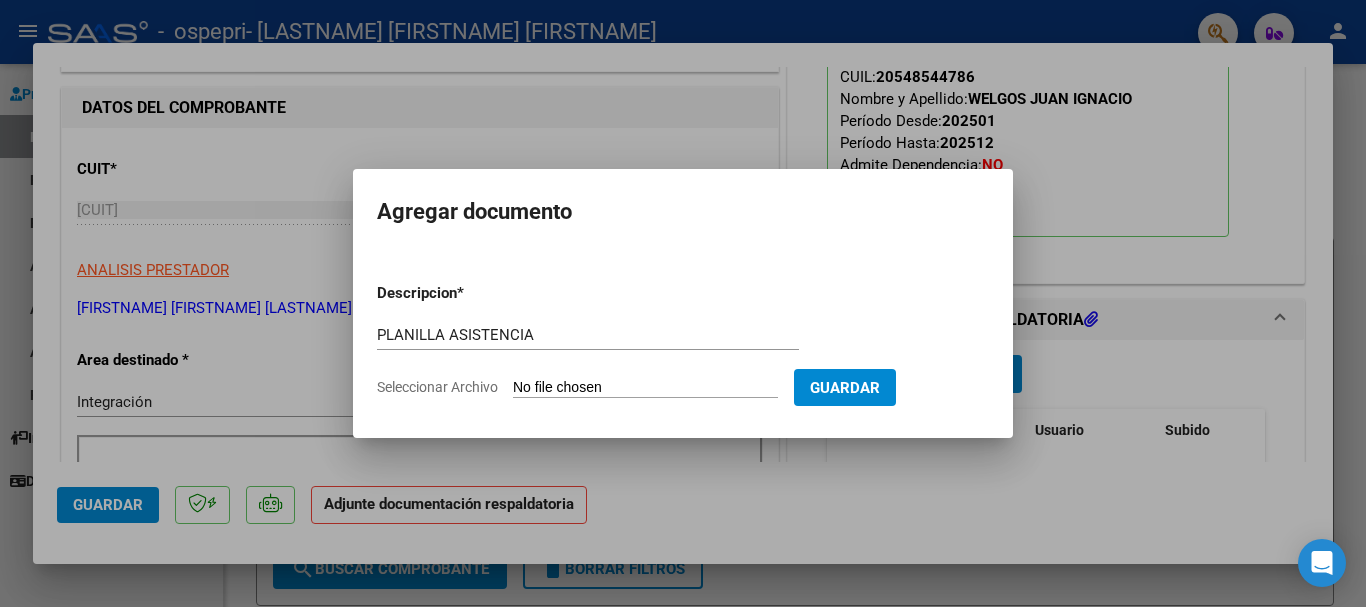 type on "C:\fakepath\PA WELGOS.pdf" 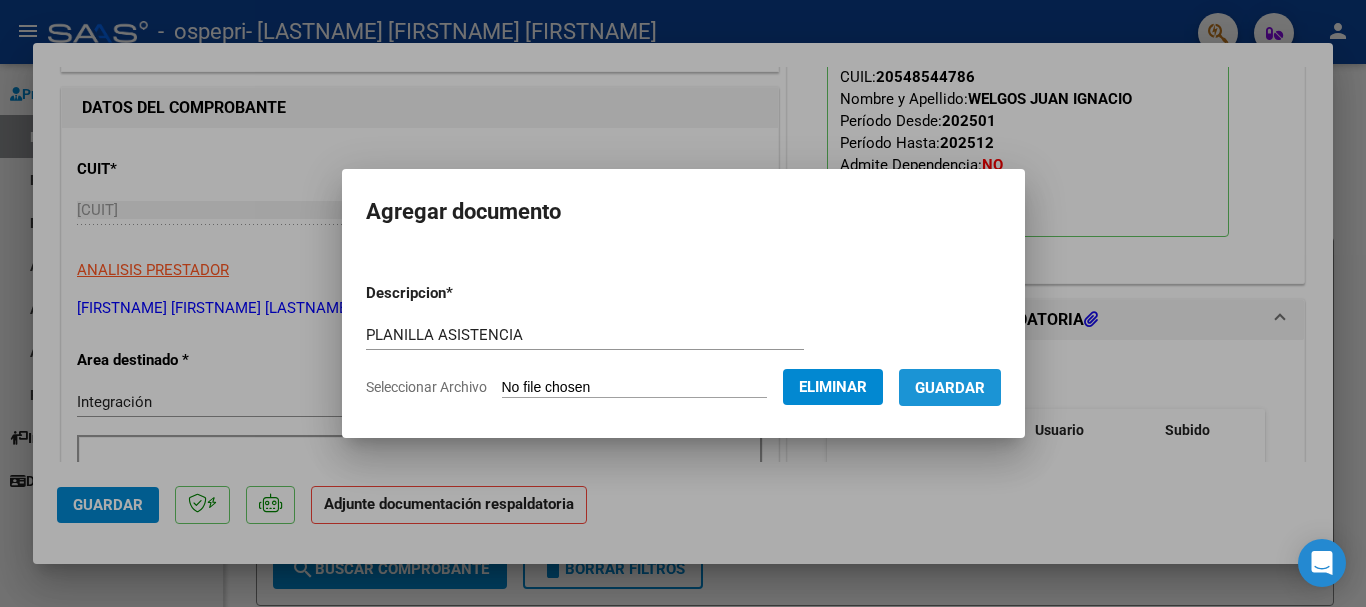 click on "Guardar" at bounding box center [950, 387] 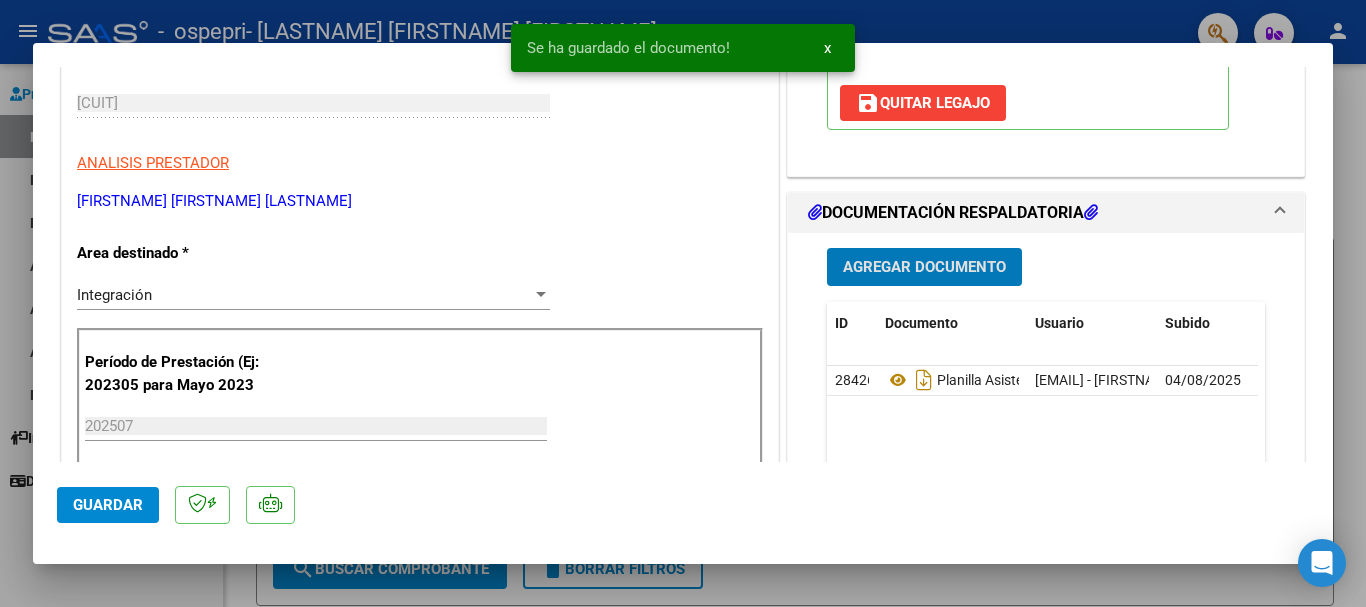 scroll, scrollTop: 343, scrollLeft: 0, axis: vertical 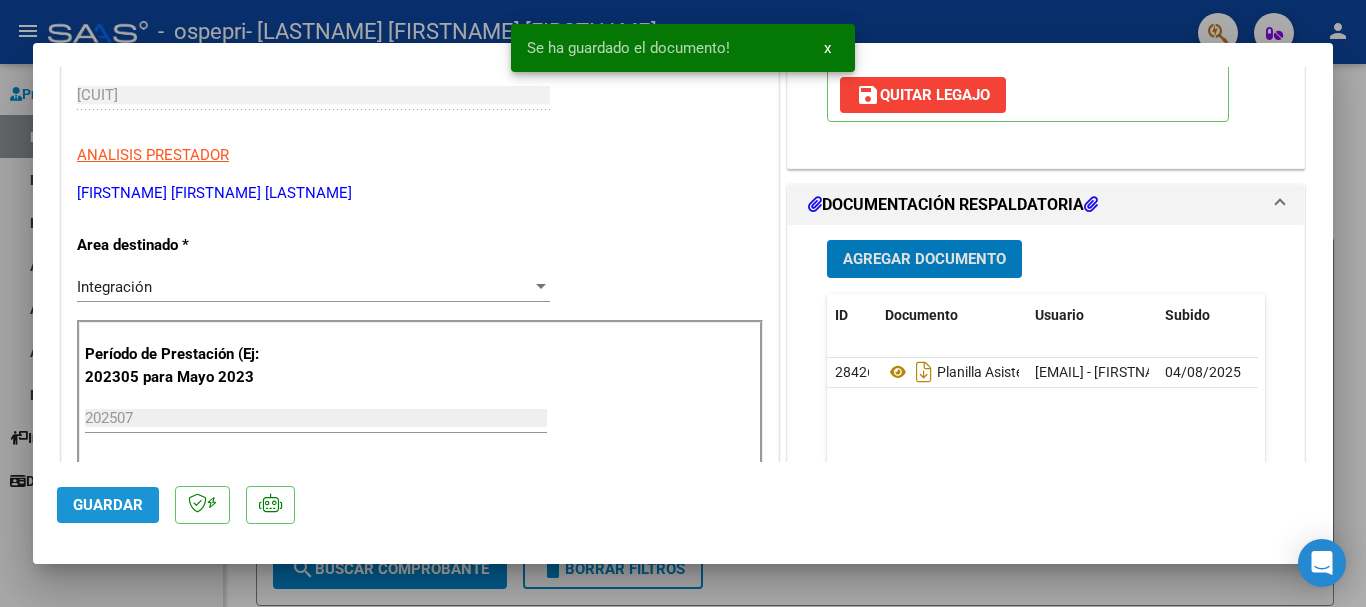 click on "Guardar" 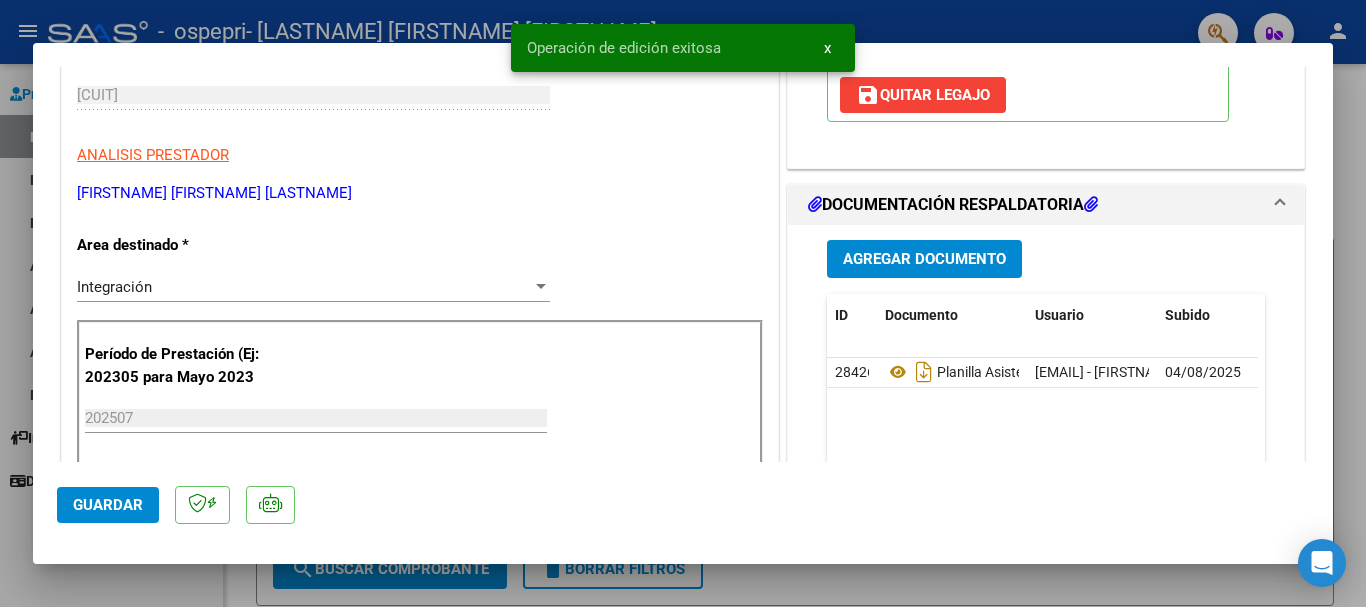 click at bounding box center [683, 303] 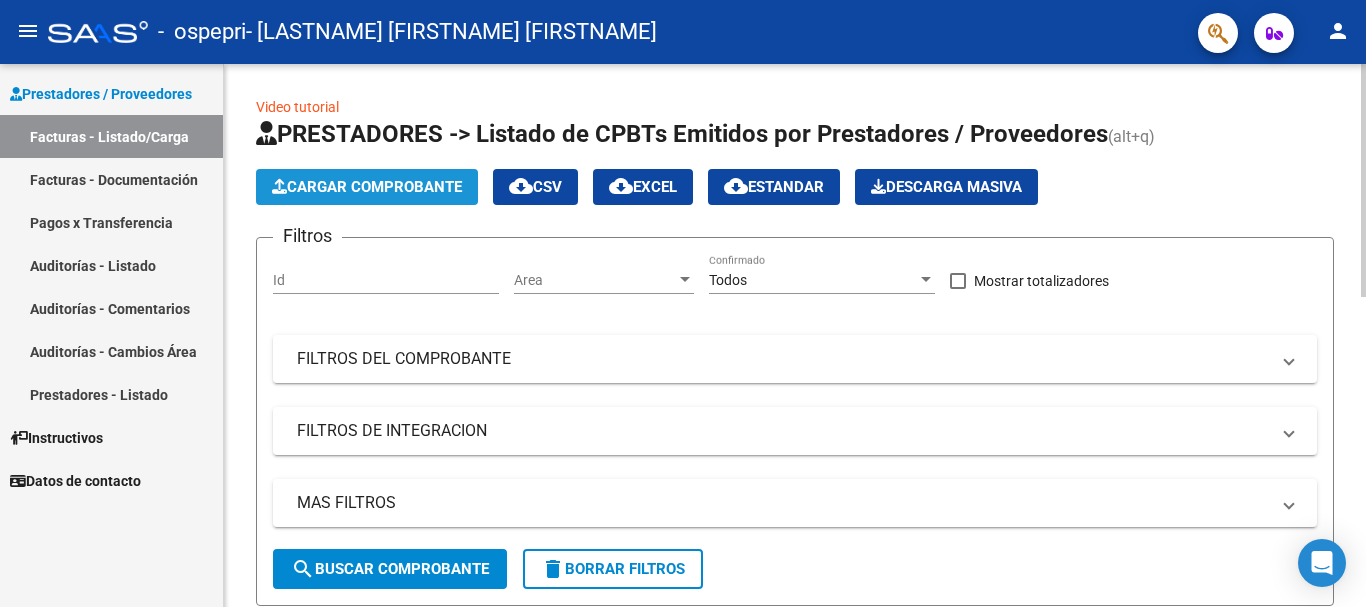 click on "Cargar Comprobante" 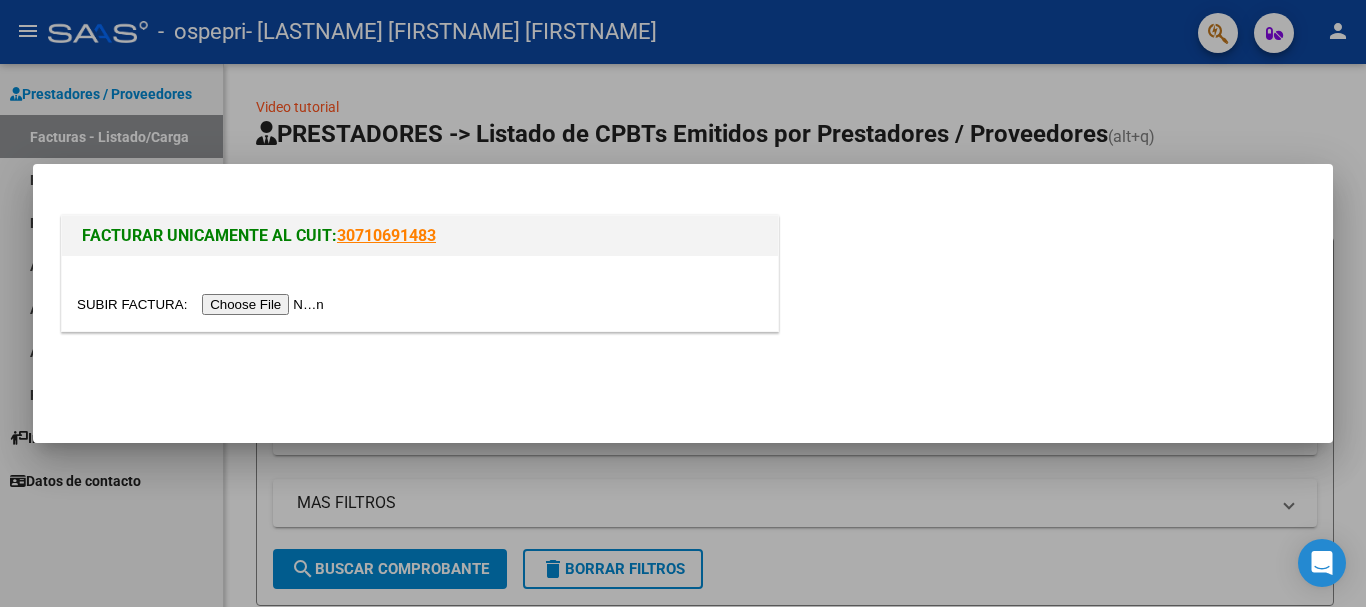 click at bounding box center (203, 304) 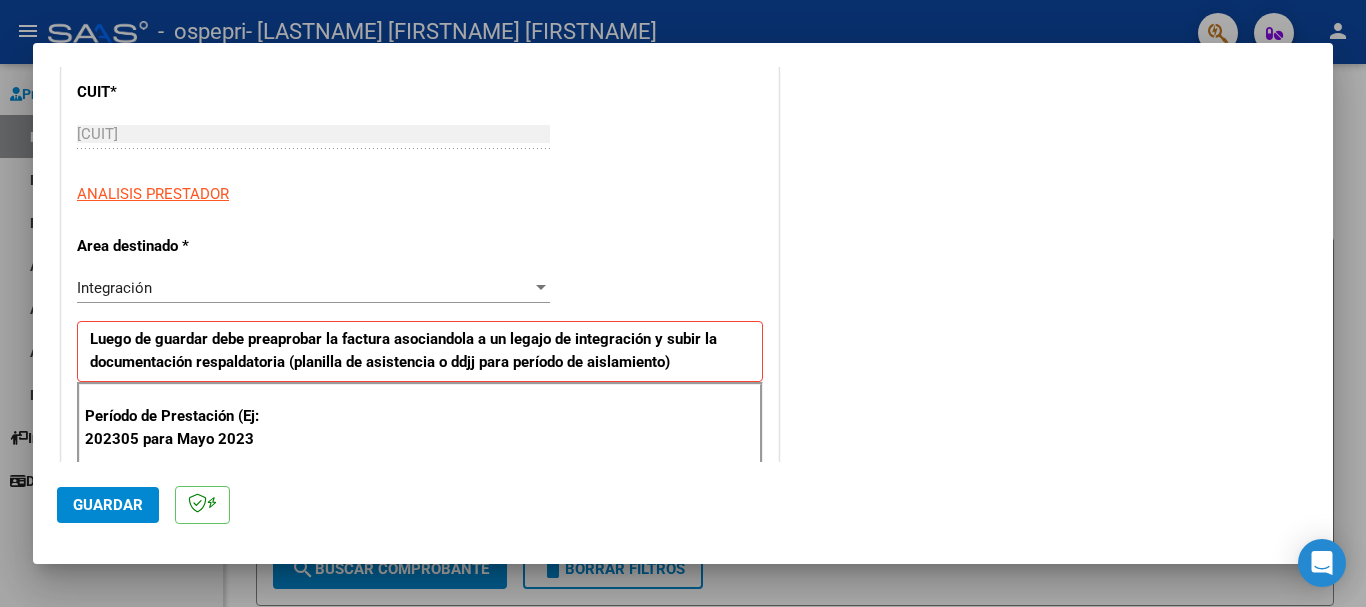scroll, scrollTop: 430, scrollLeft: 0, axis: vertical 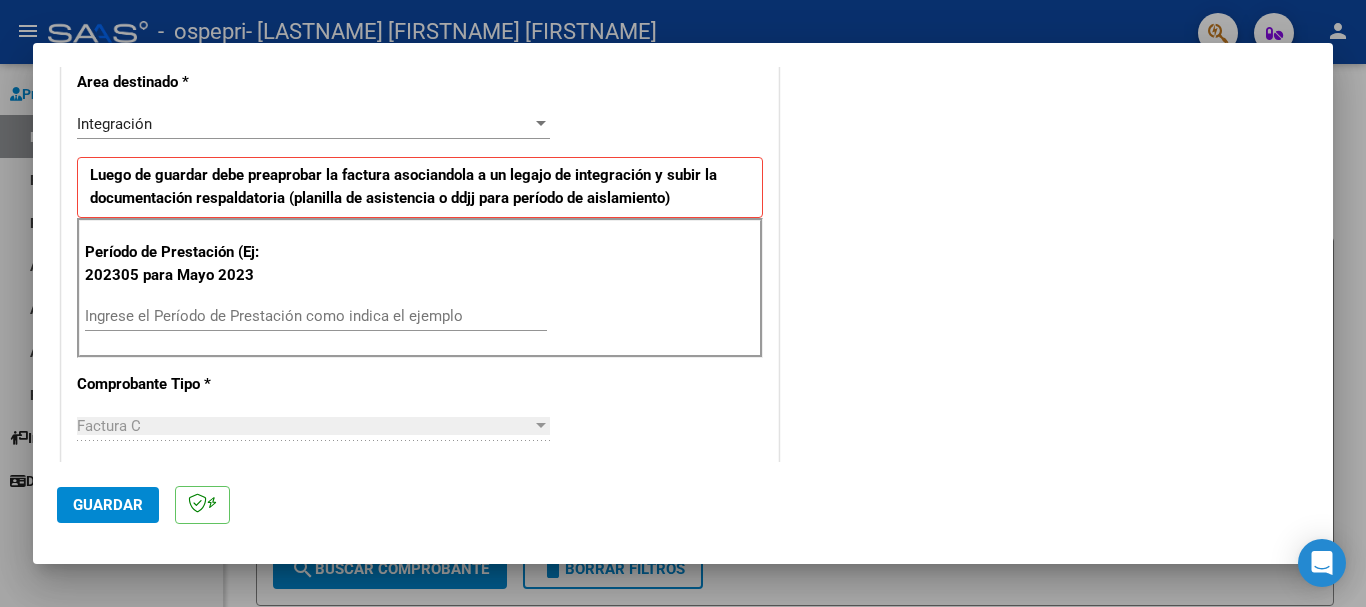 click on "Ingrese el Período de Prestación como indica el ejemplo" at bounding box center [316, 316] 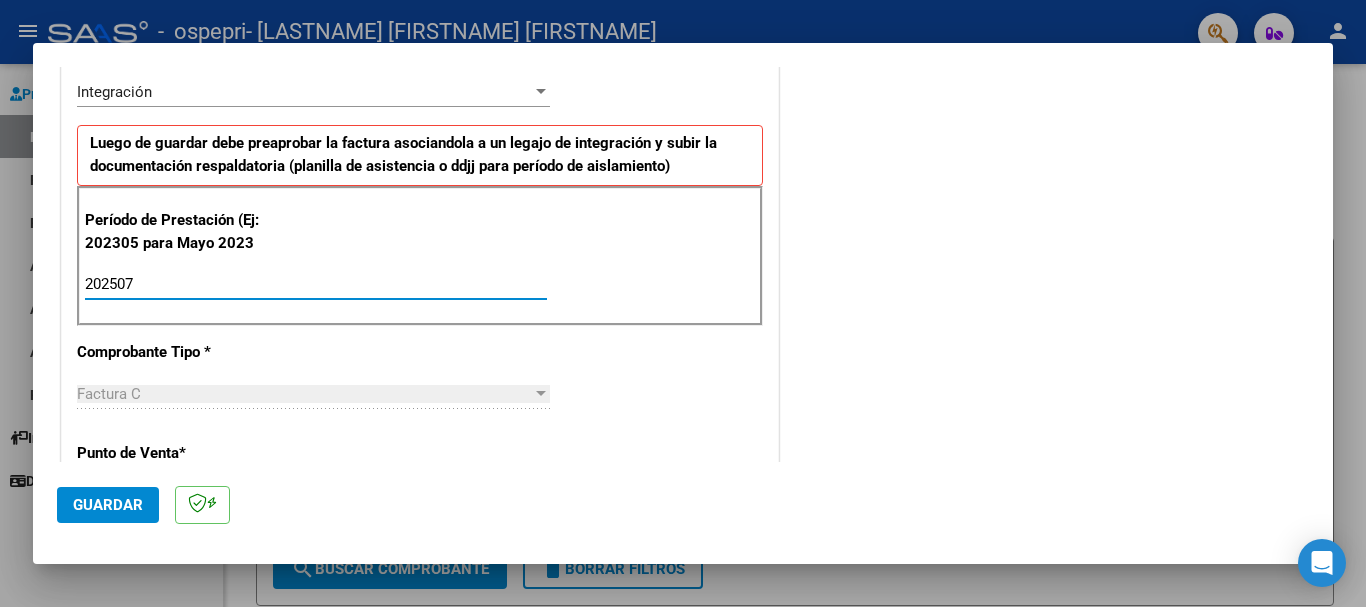 scroll, scrollTop: 463, scrollLeft: 0, axis: vertical 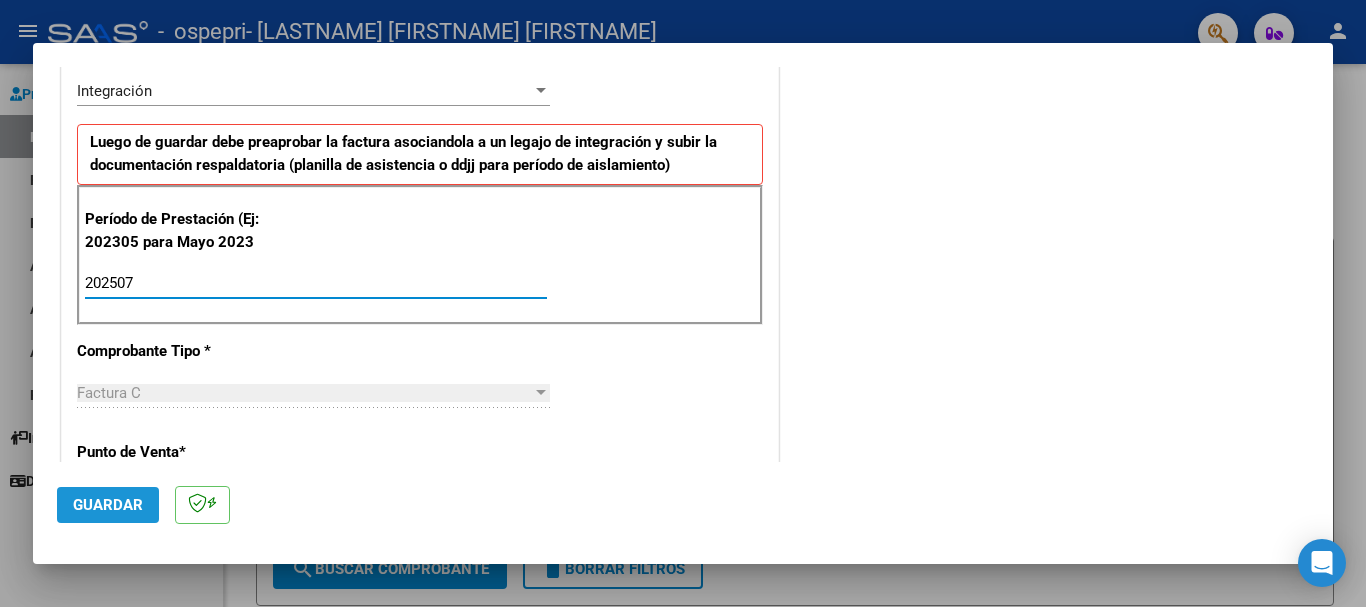 type on "202507" 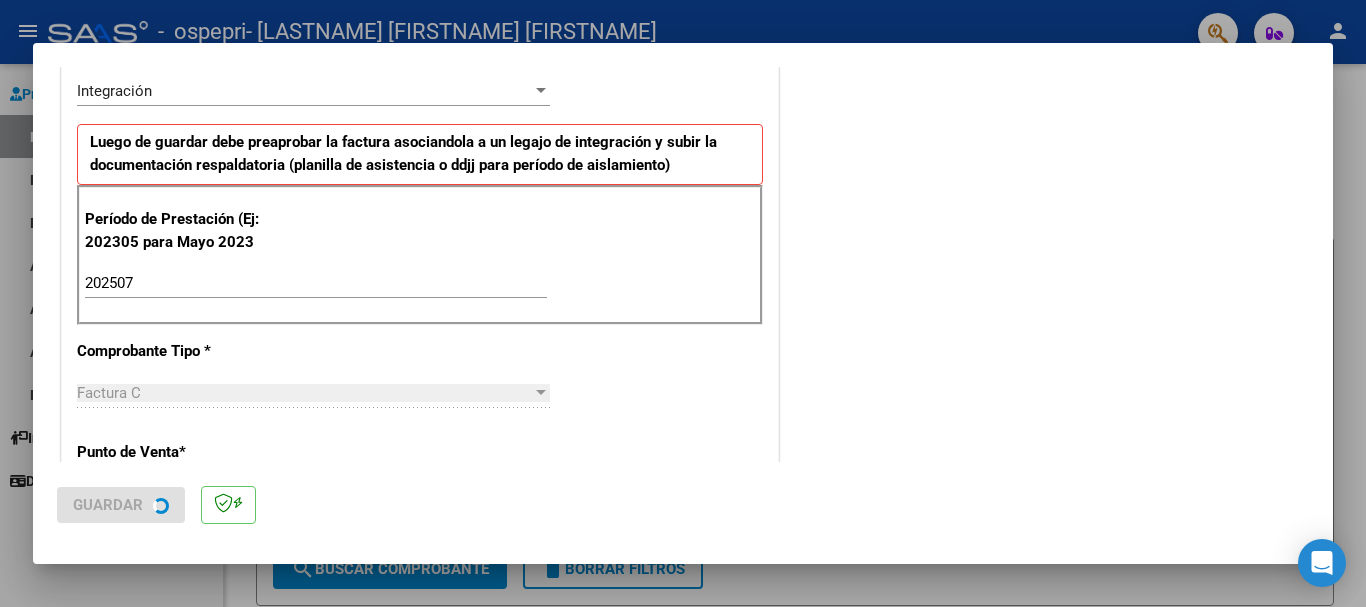 scroll, scrollTop: 0, scrollLeft: 0, axis: both 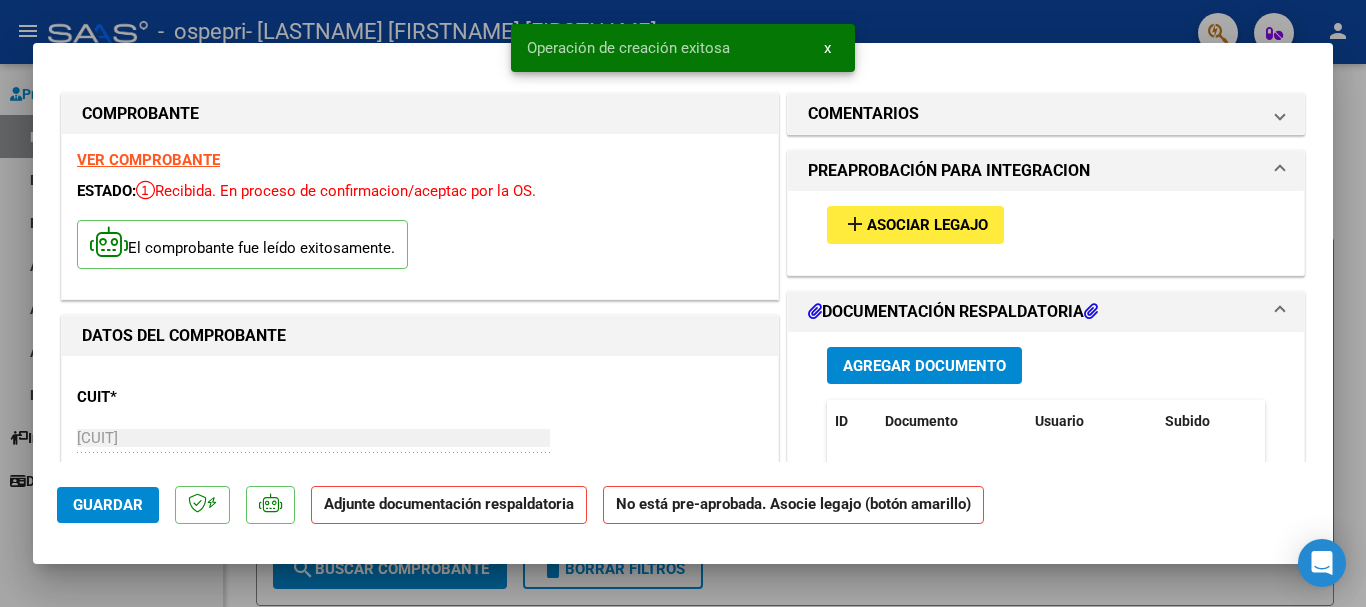 click on "add Asociar Legajo" at bounding box center (915, 224) 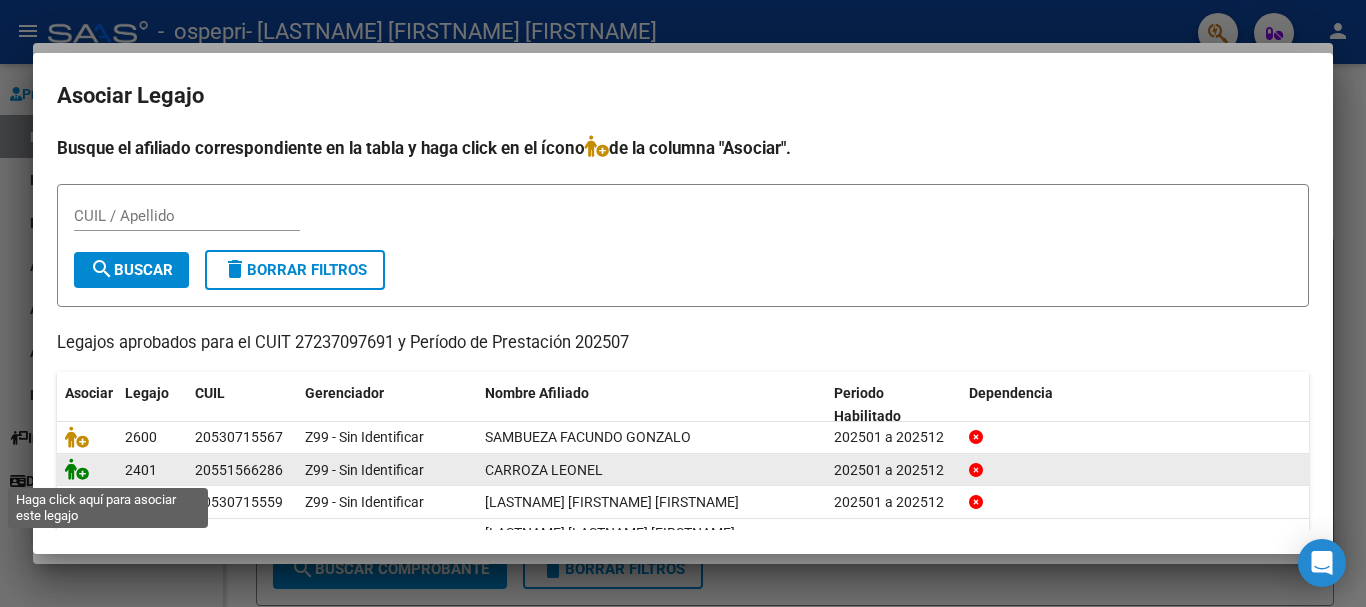click 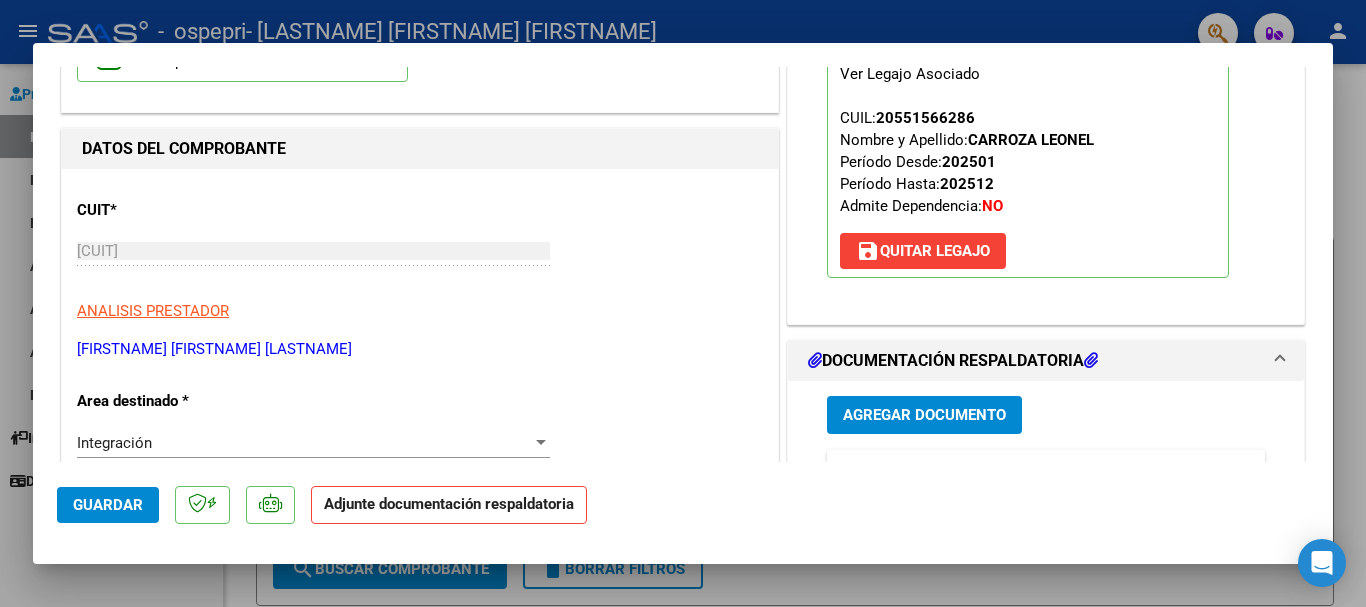 scroll, scrollTop: 190, scrollLeft: 0, axis: vertical 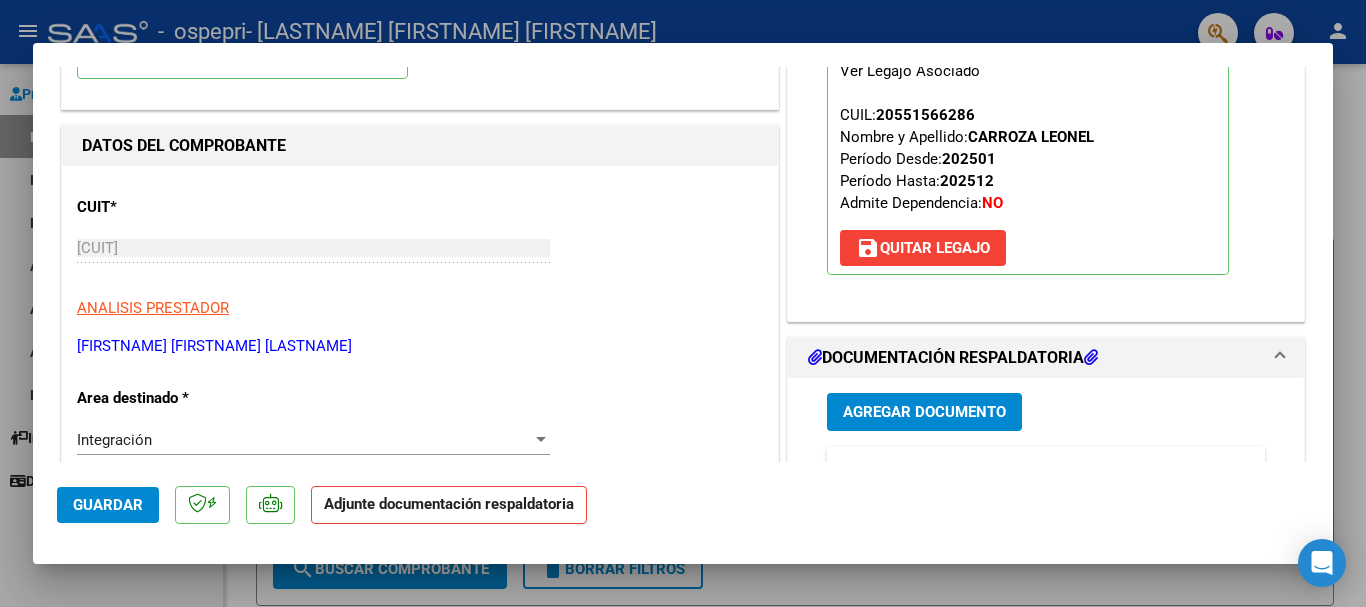 click on "Agregar Documento" at bounding box center [924, 413] 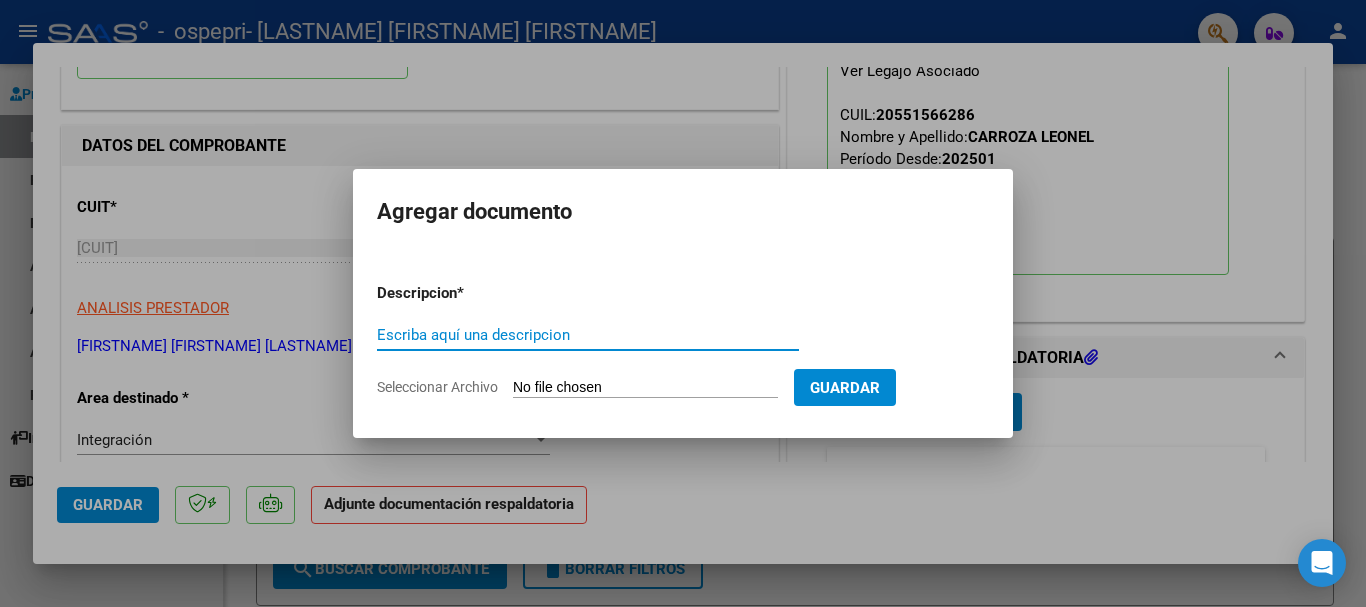 click on "Escriba aquí una descripcion" at bounding box center [588, 335] 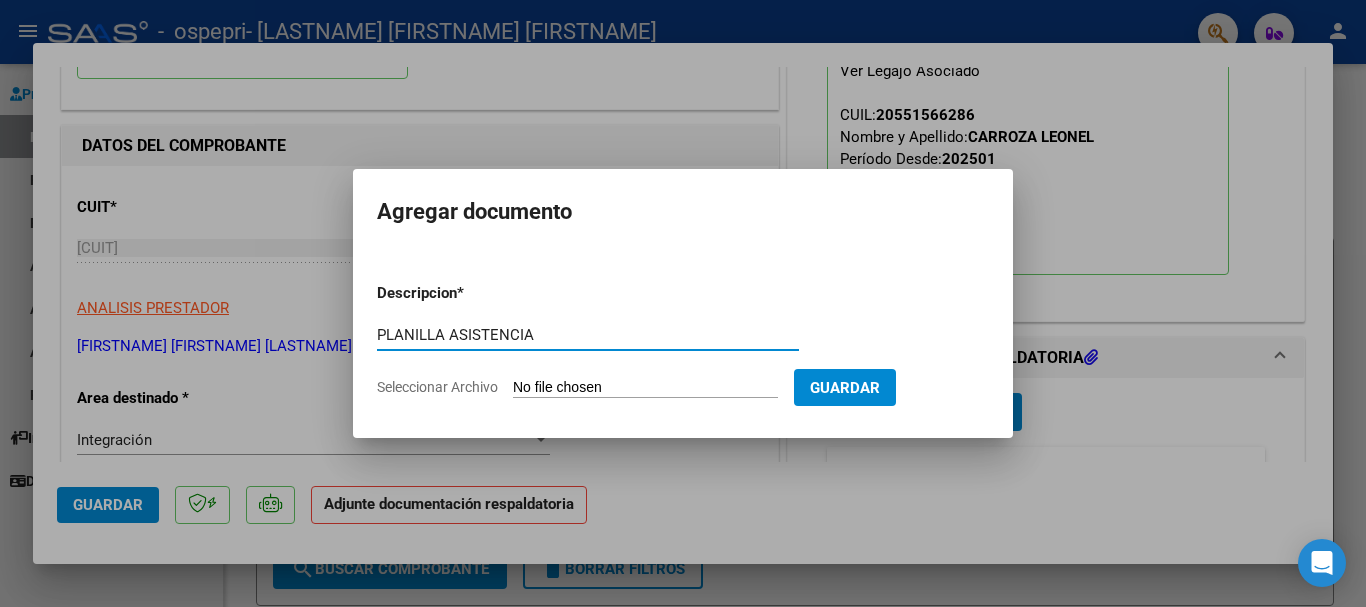 type on "PLANILLA ASISTENCIA" 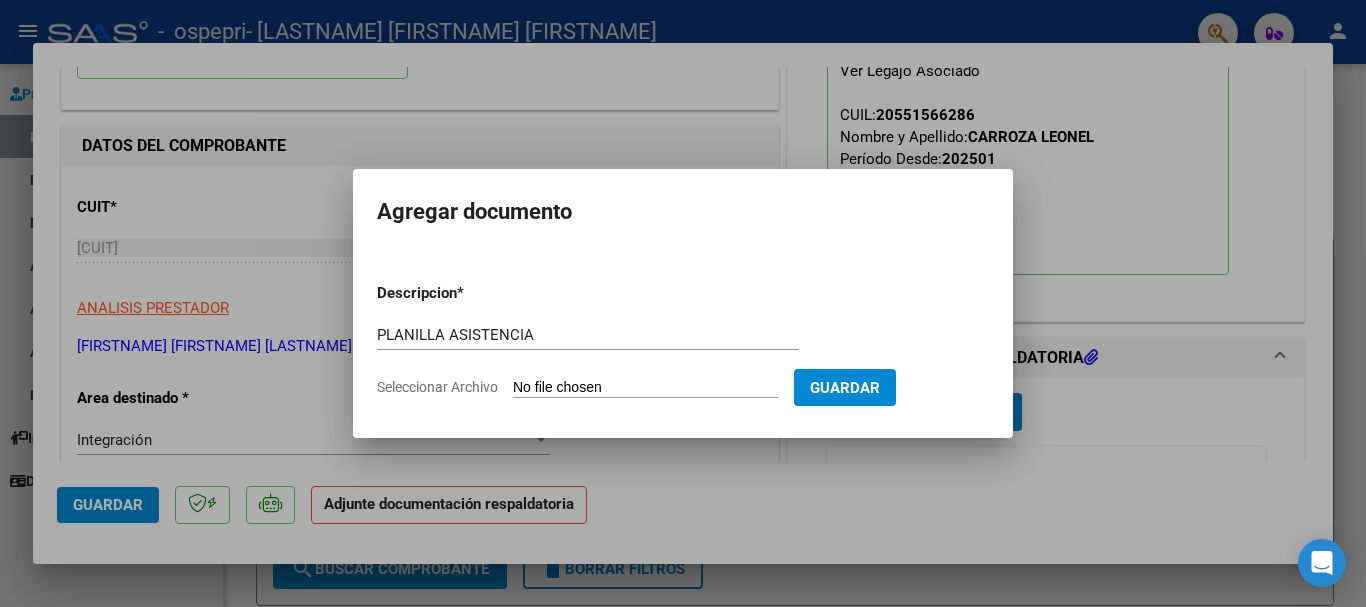 click on "Seleccionar Archivo" at bounding box center (645, 388) 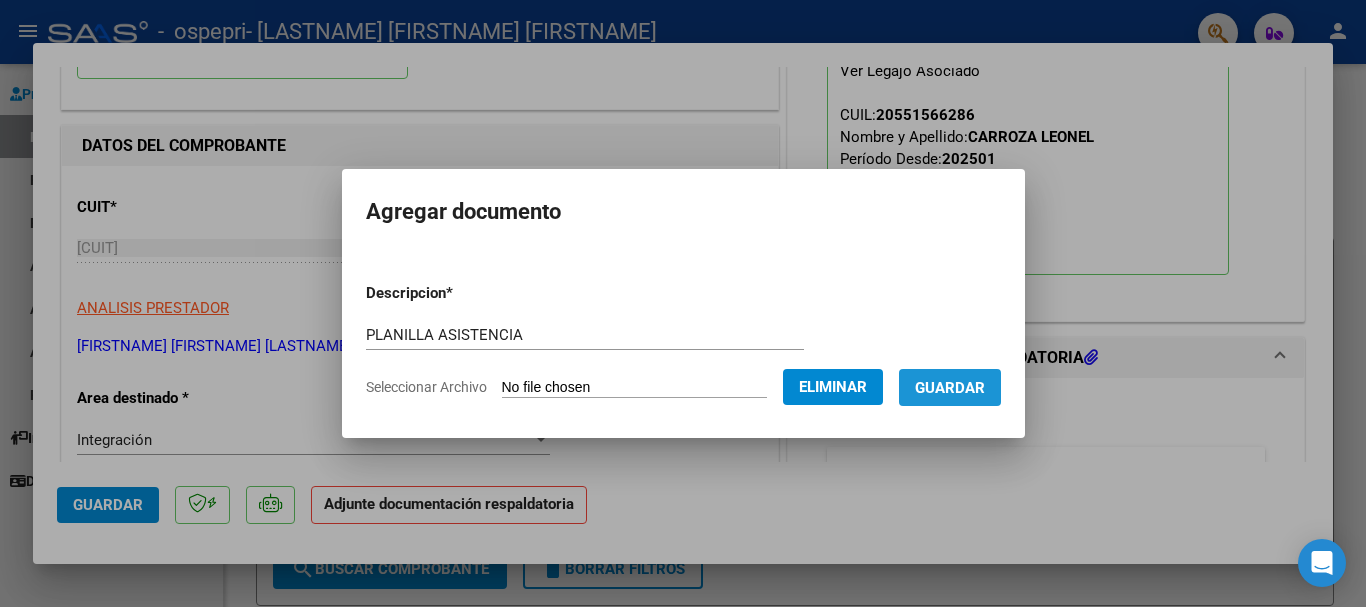 click on "Guardar" at bounding box center [950, 388] 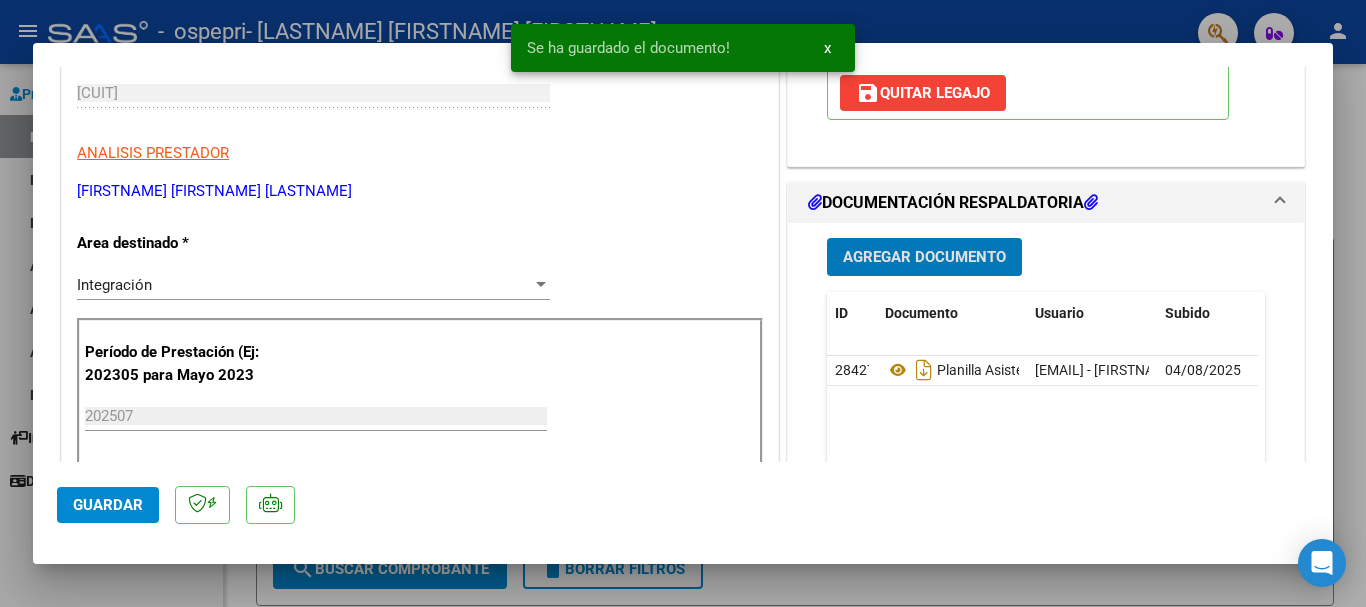 scroll, scrollTop: 347, scrollLeft: 0, axis: vertical 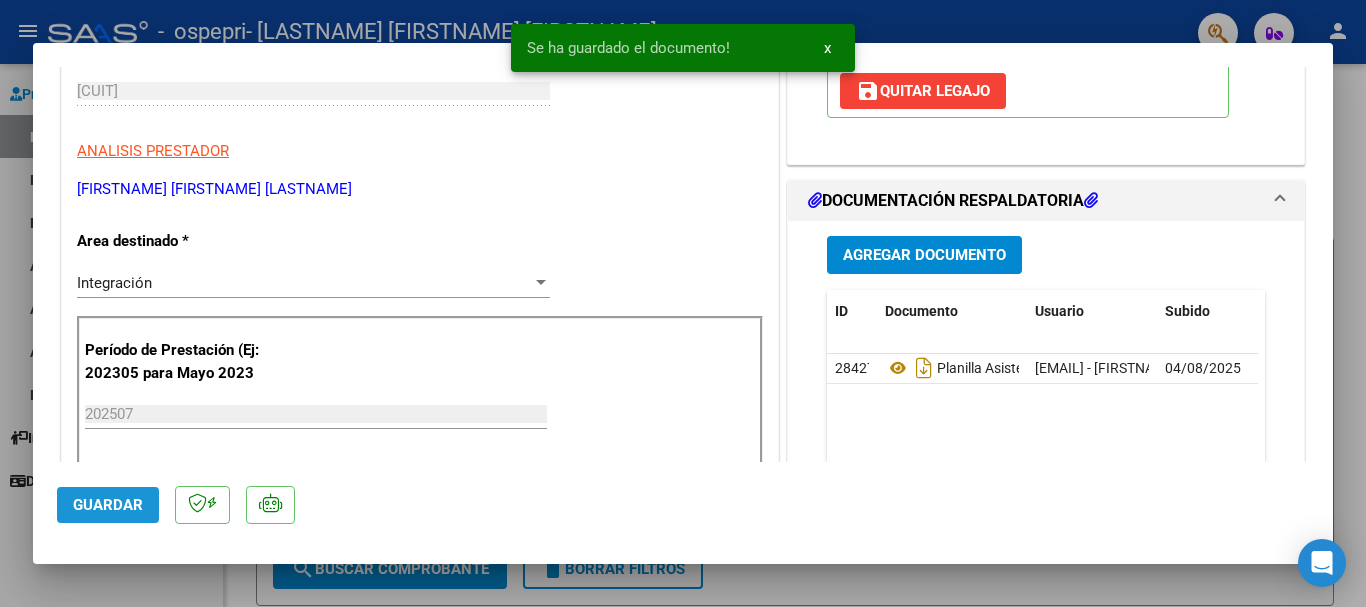 click on "Guardar" 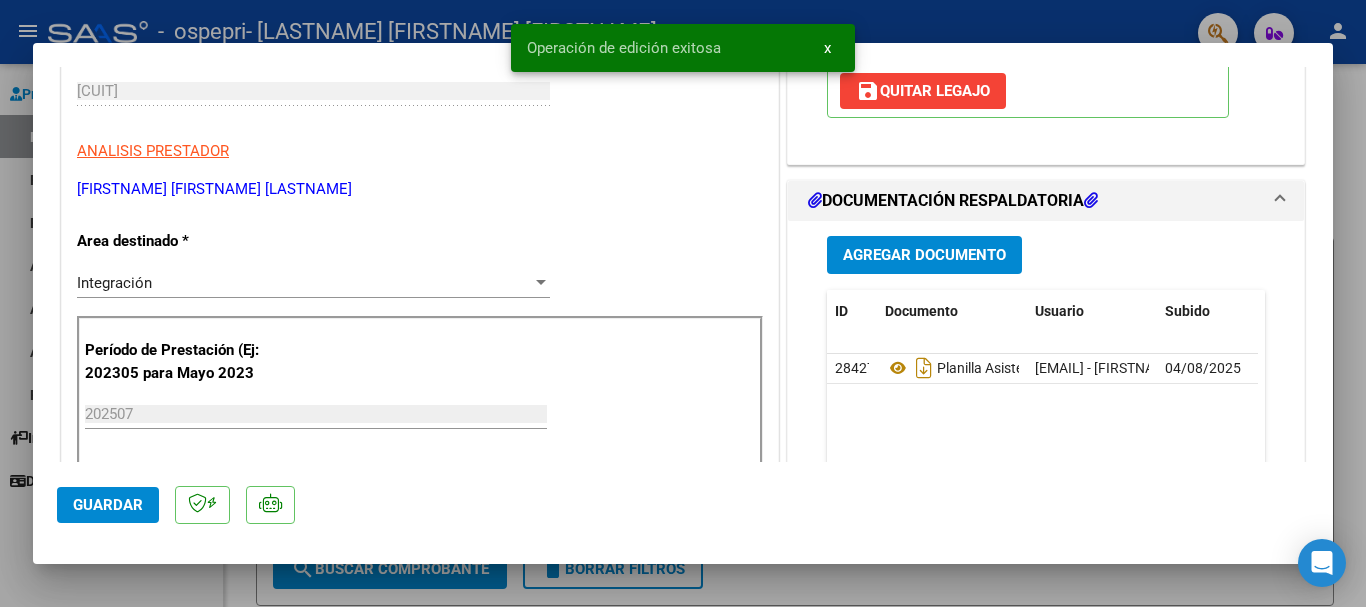 click at bounding box center (683, 303) 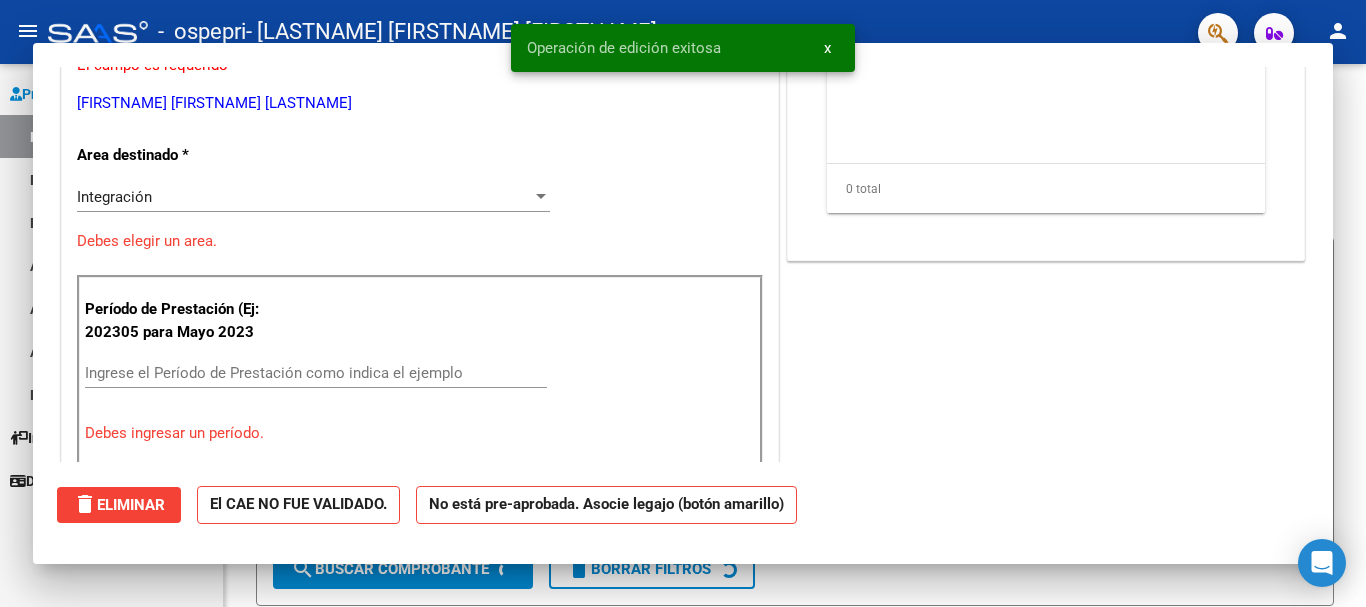 scroll, scrollTop: 0, scrollLeft: 0, axis: both 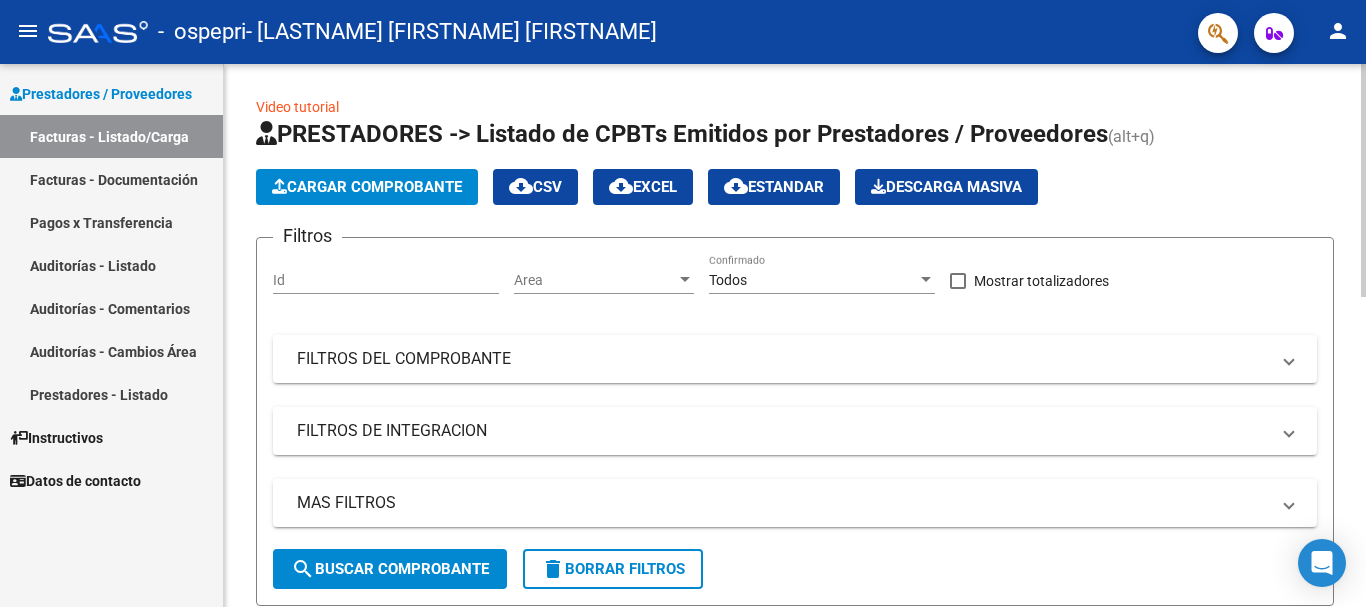 click on "Cargar Comprobante" 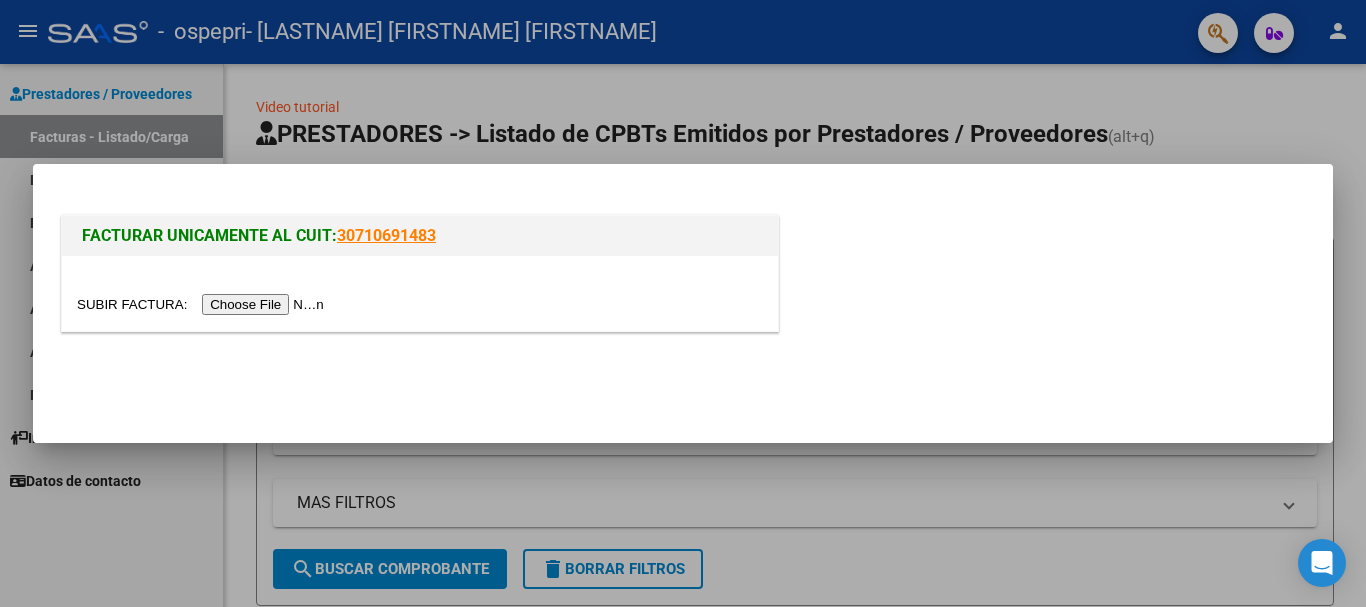 click at bounding box center (203, 304) 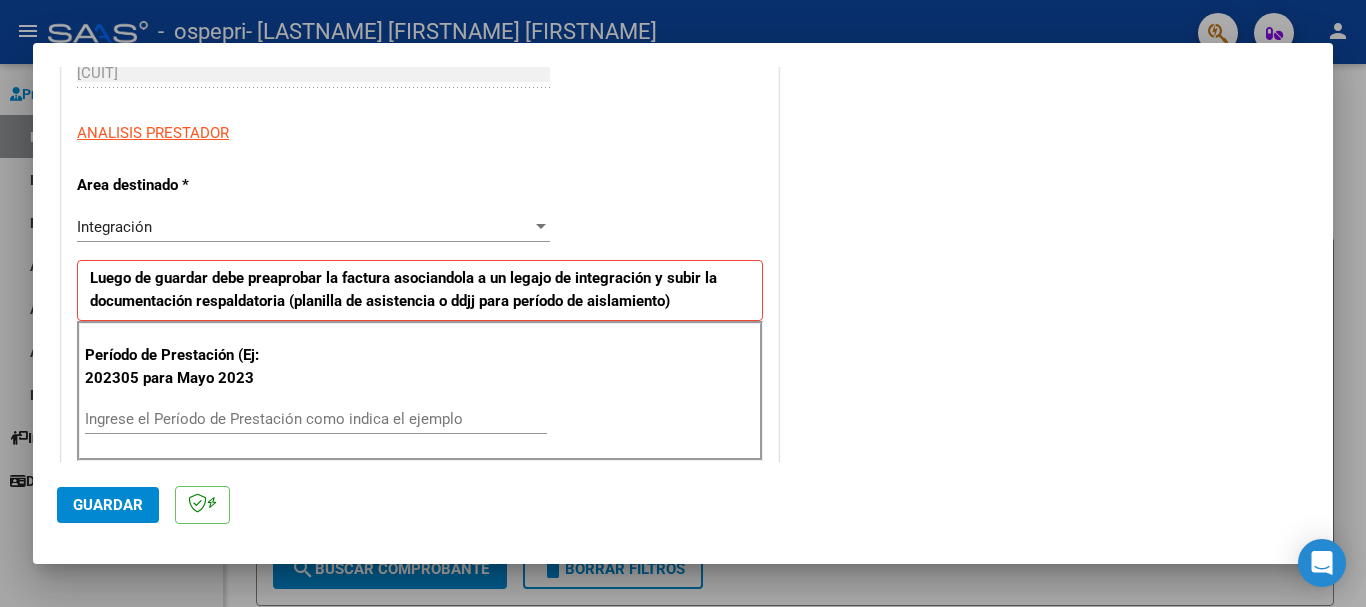scroll, scrollTop: 328, scrollLeft: 0, axis: vertical 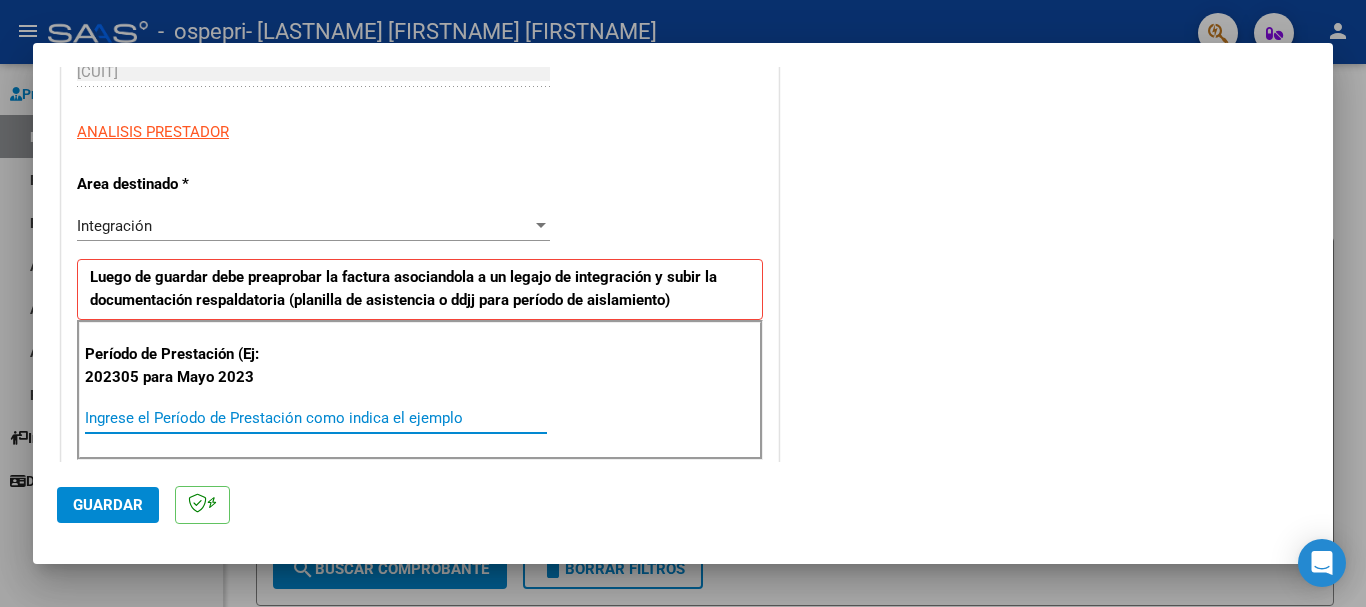 click on "Ingrese el Período de Prestación como indica el ejemplo" at bounding box center (316, 418) 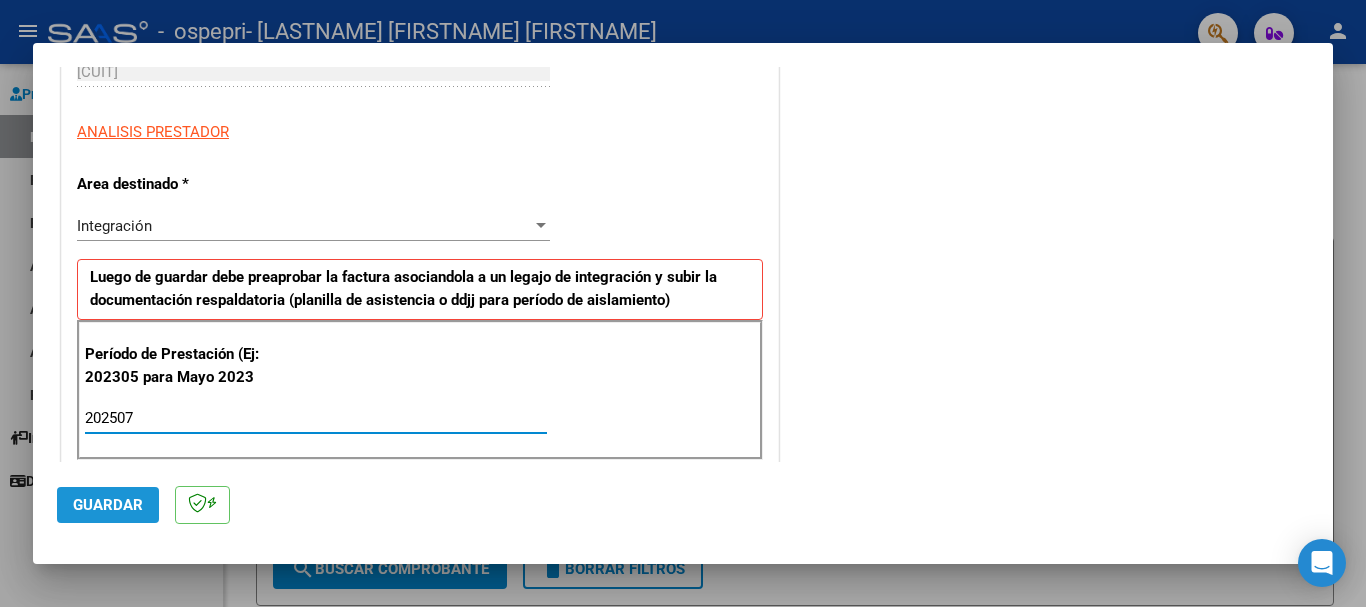 type on "202507" 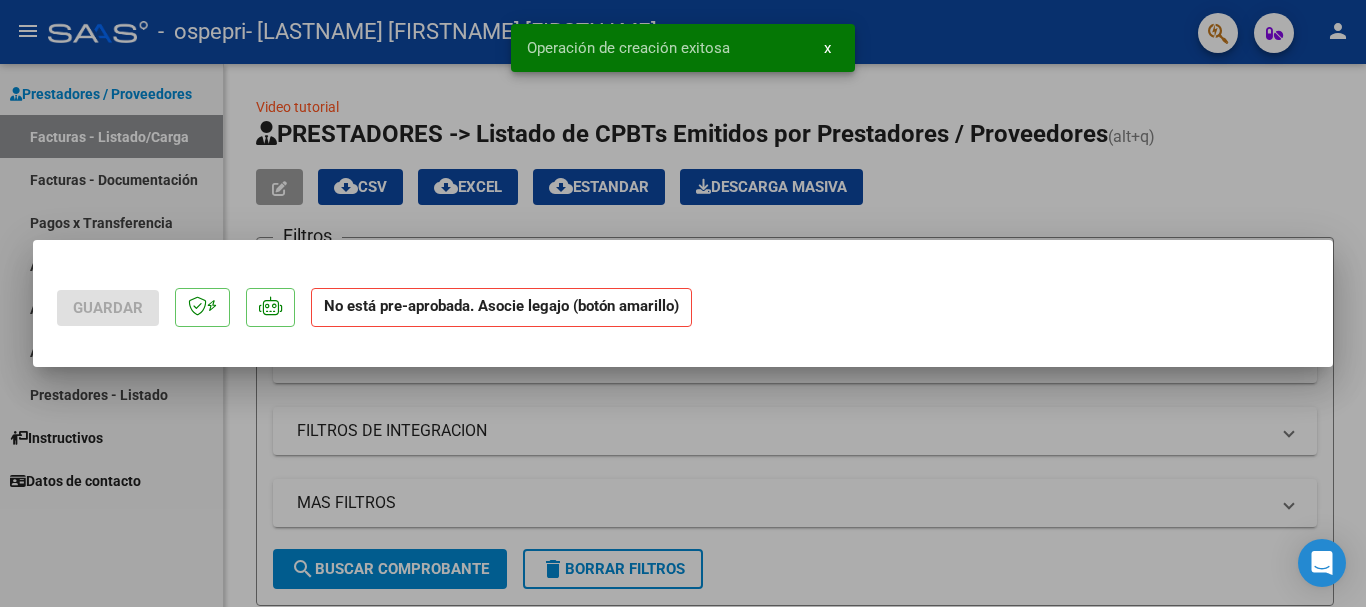 scroll, scrollTop: 0, scrollLeft: 0, axis: both 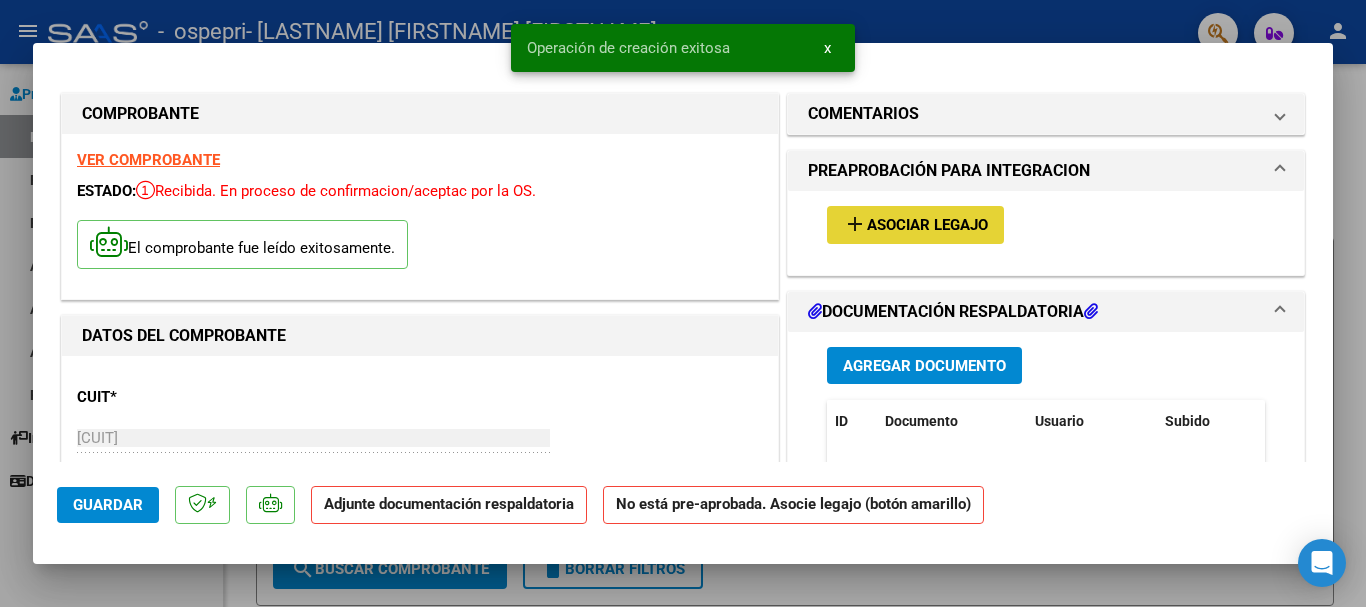 click on "Asociar Legajo" at bounding box center [927, 226] 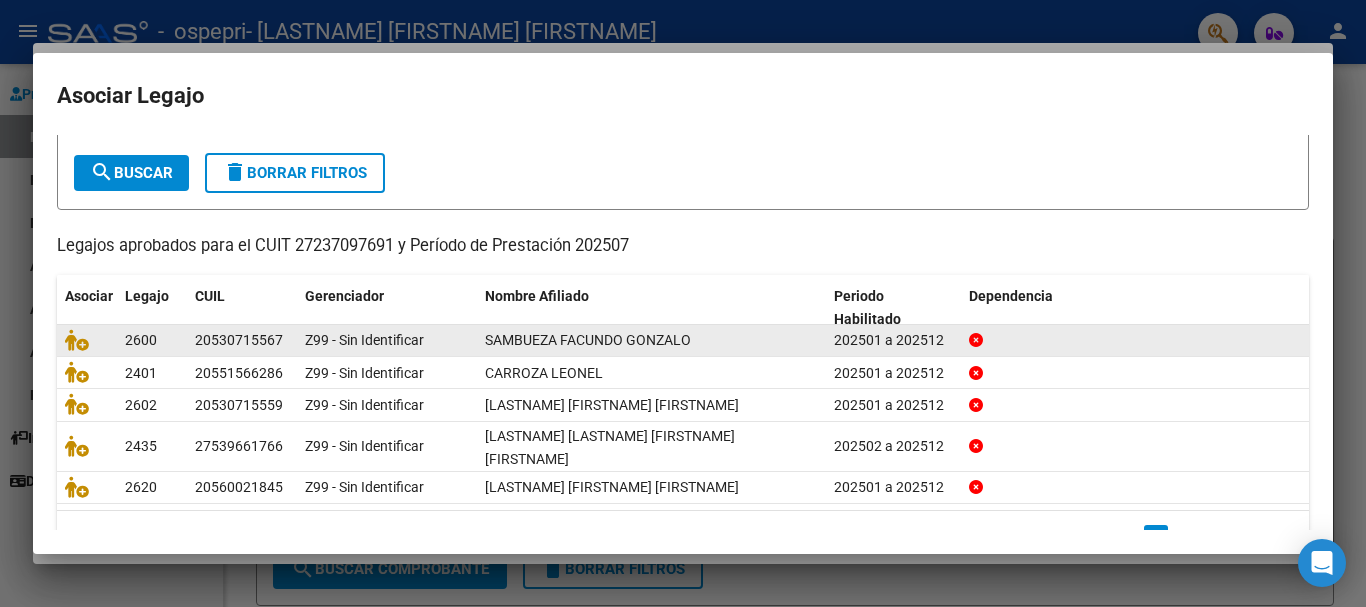 scroll, scrollTop: 131, scrollLeft: 0, axis: vertical 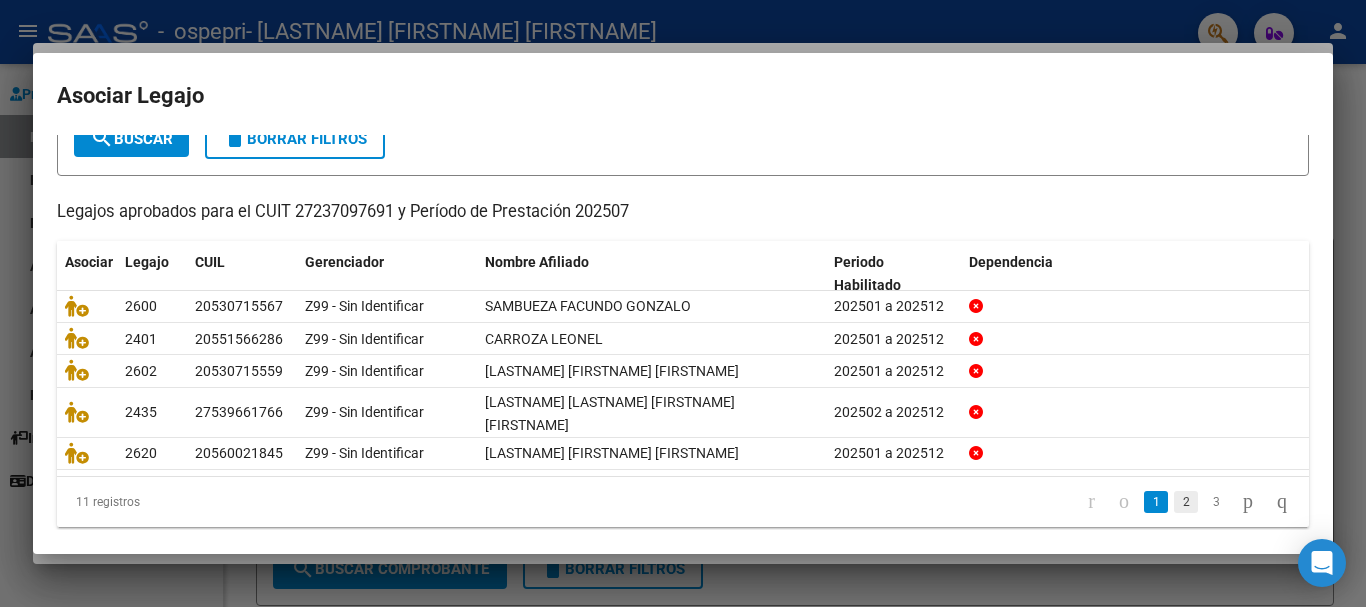 click on "2" 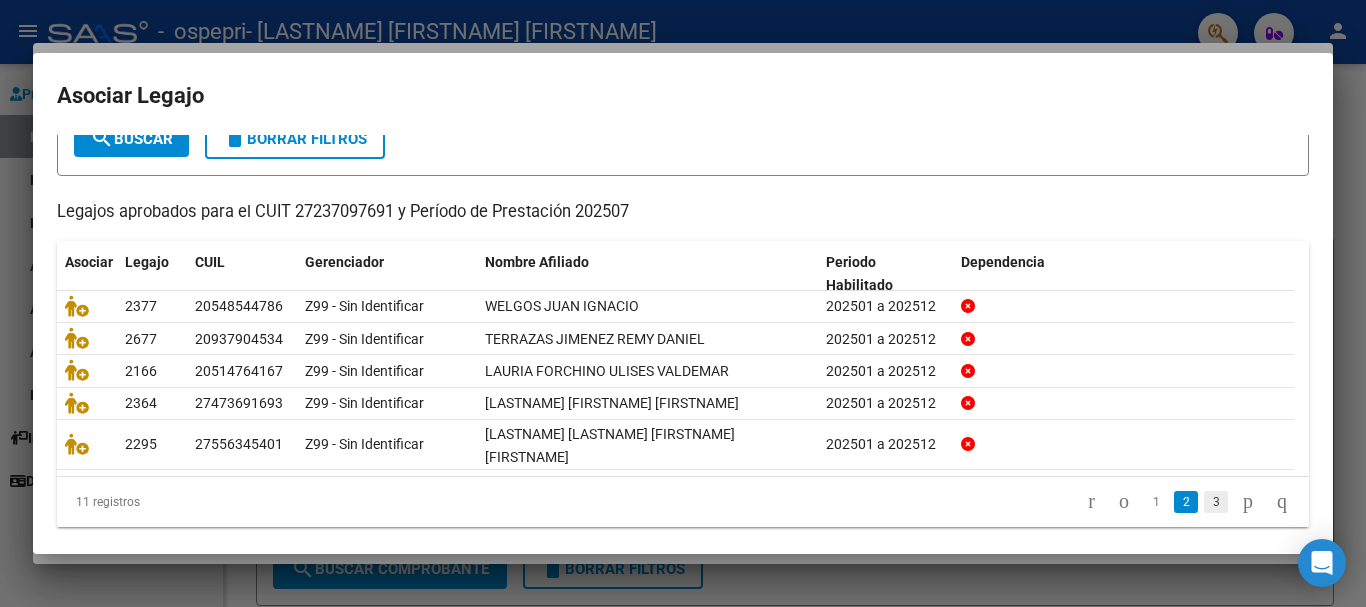click on "3" 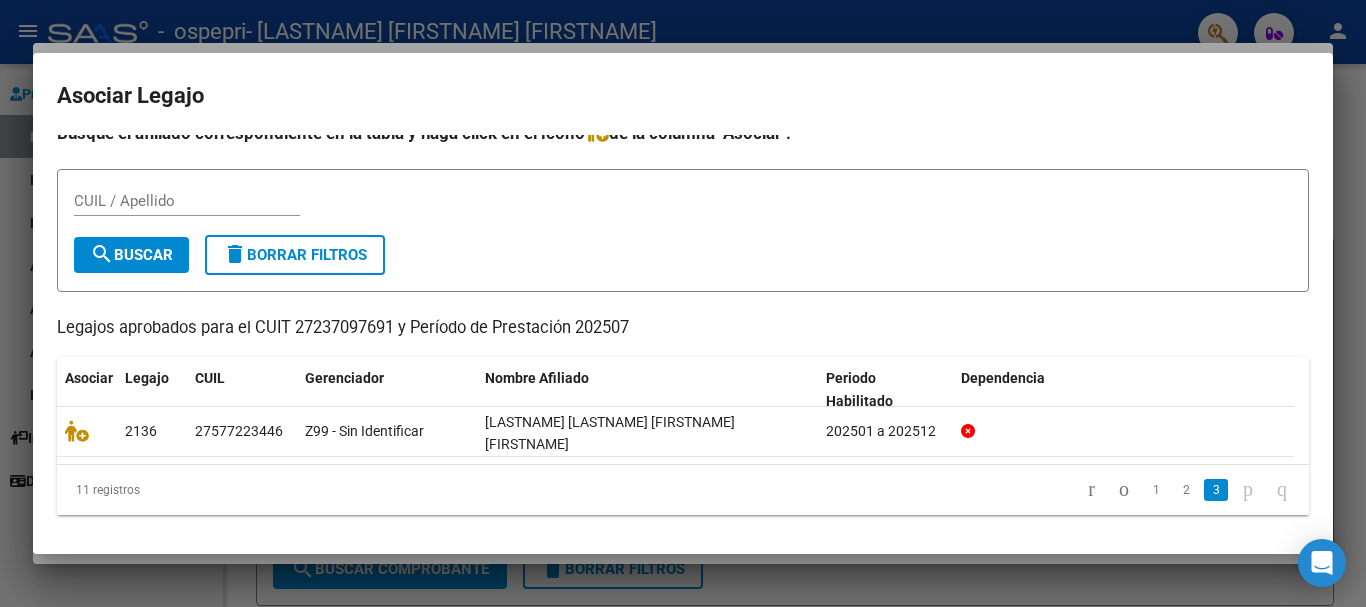 scroll, scrollTop: 0, scrollLeft: 0, axis: both 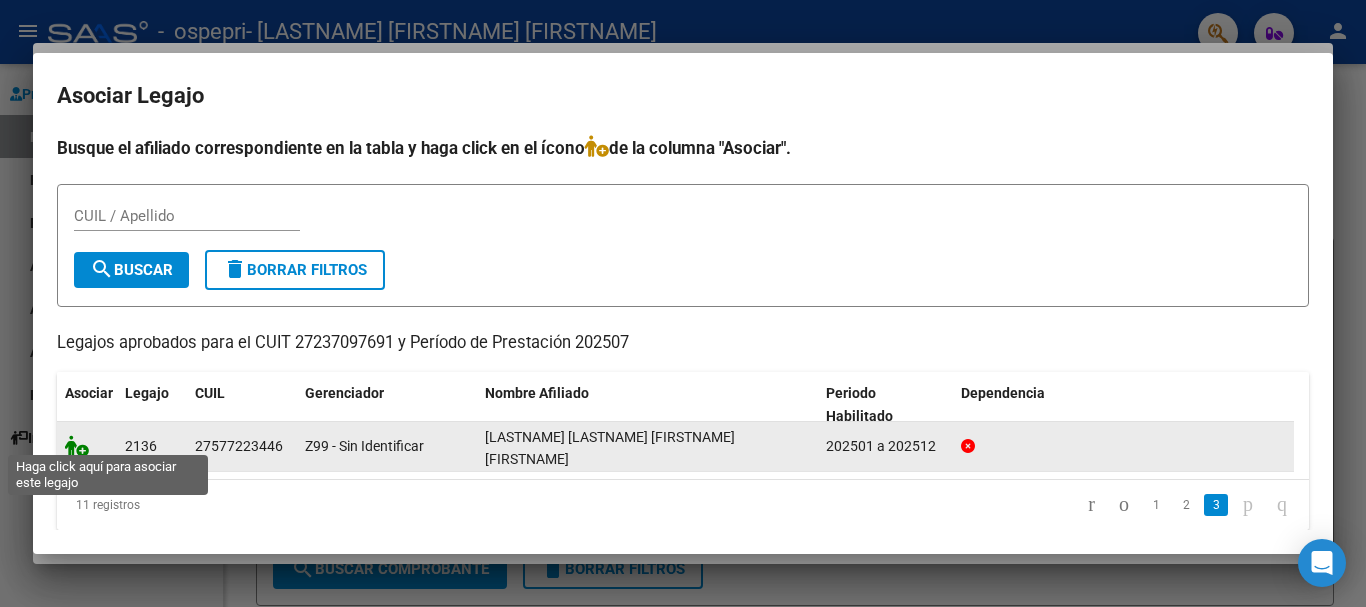 click 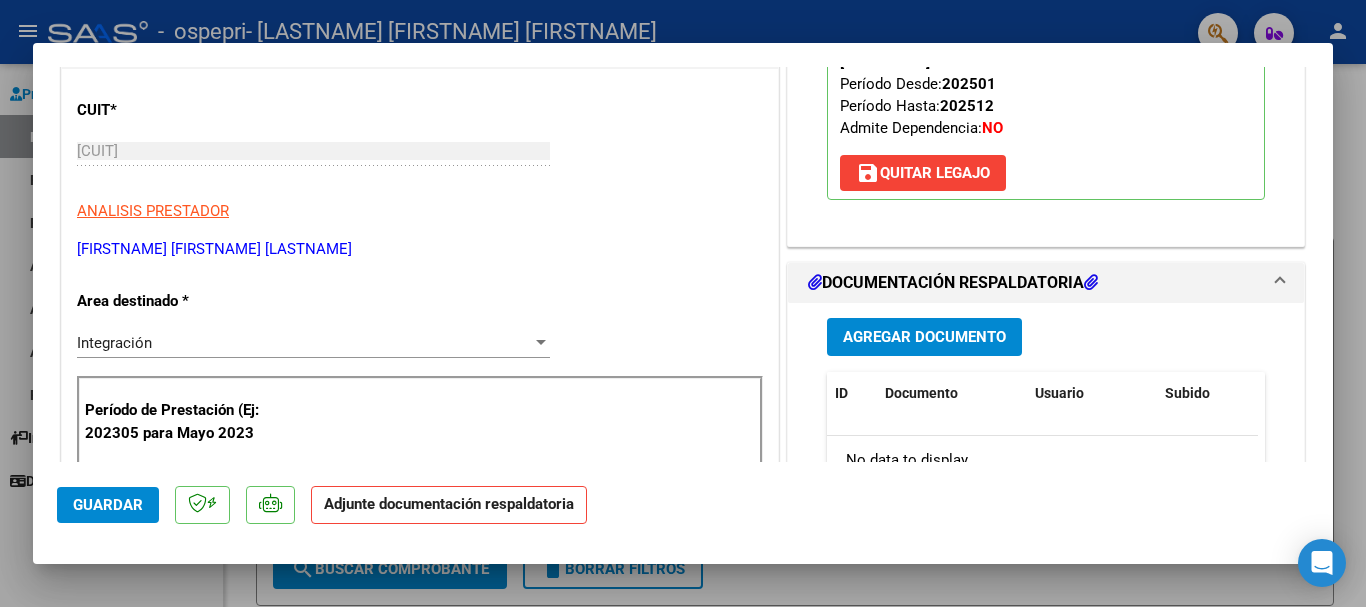 scroll, scrollTop: 317, scrollLeft: 0, axis: vertical 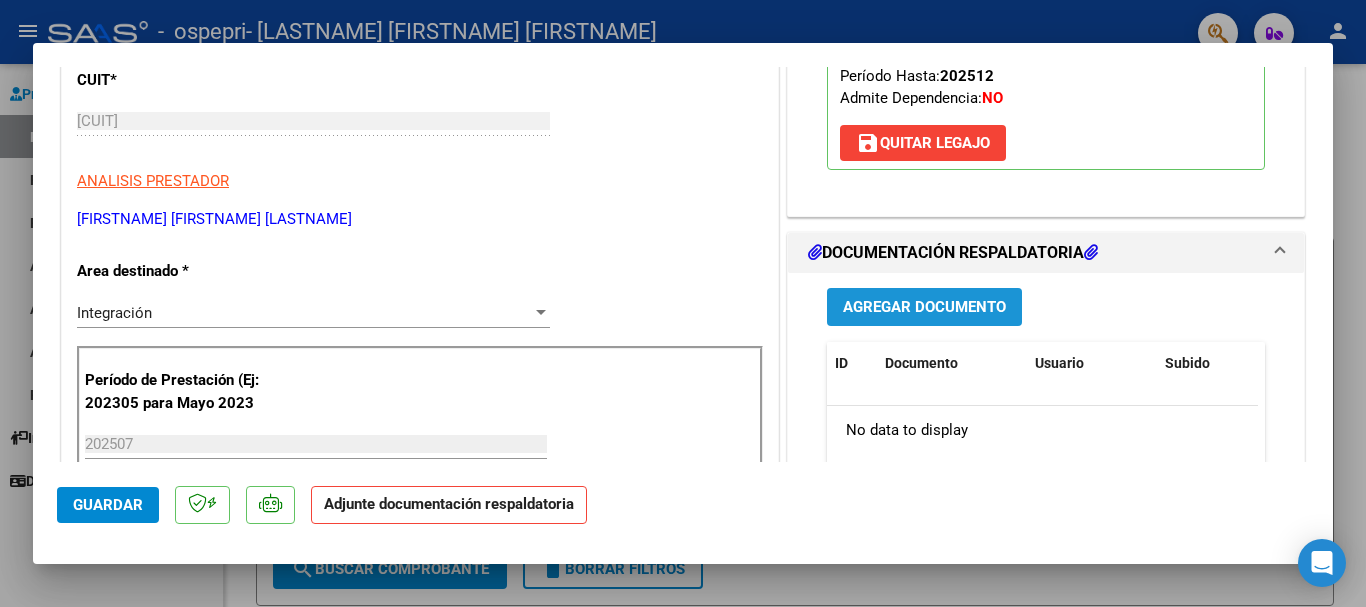 click on "Agregar Documento" at bounding box center (924, 308) 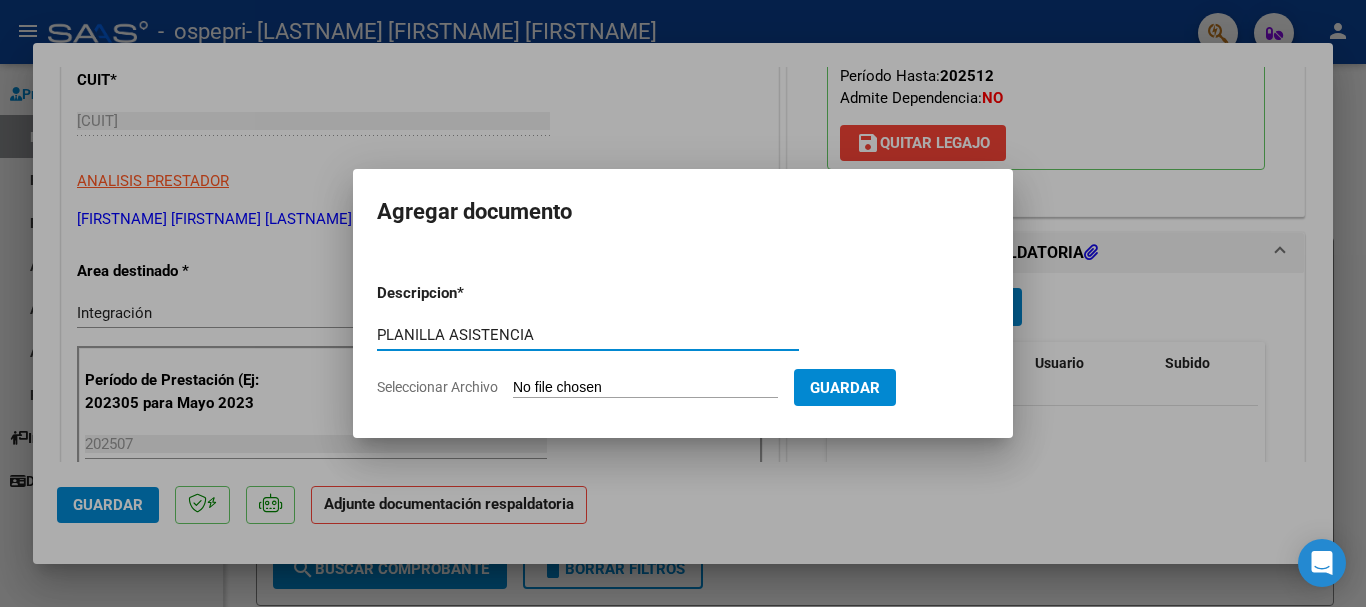 type on "PLANILLA ASISTENCIA" 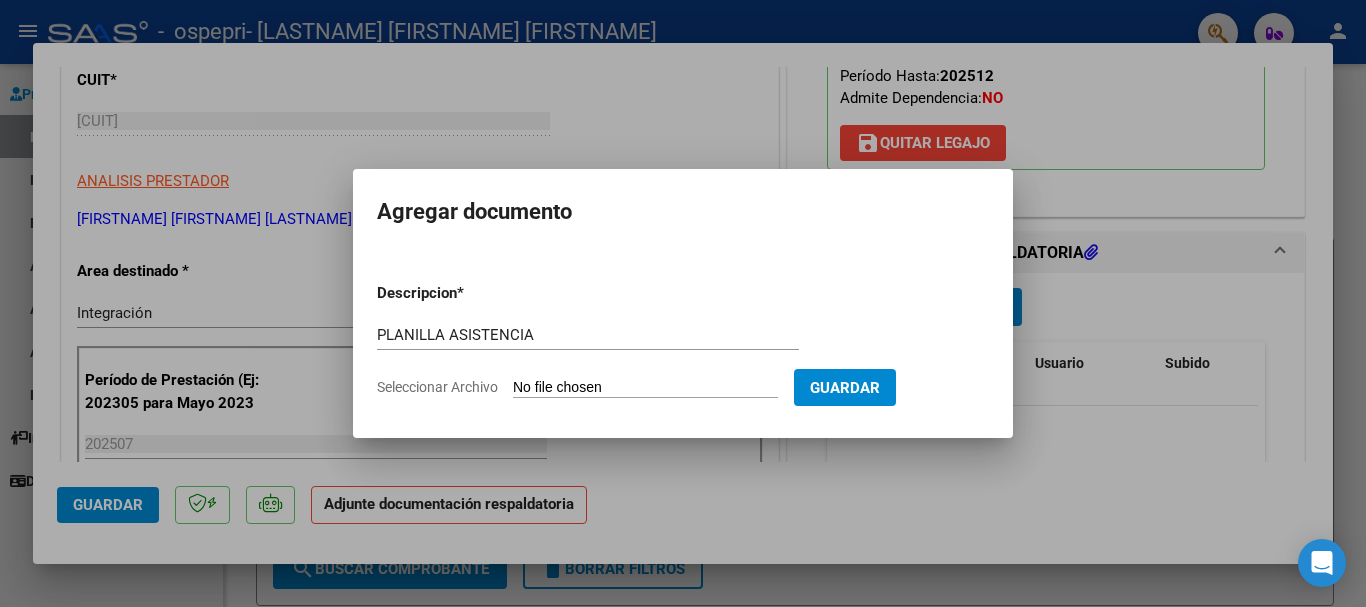 click on "Seleccionar Archivo" at bounding box center [645, 388] 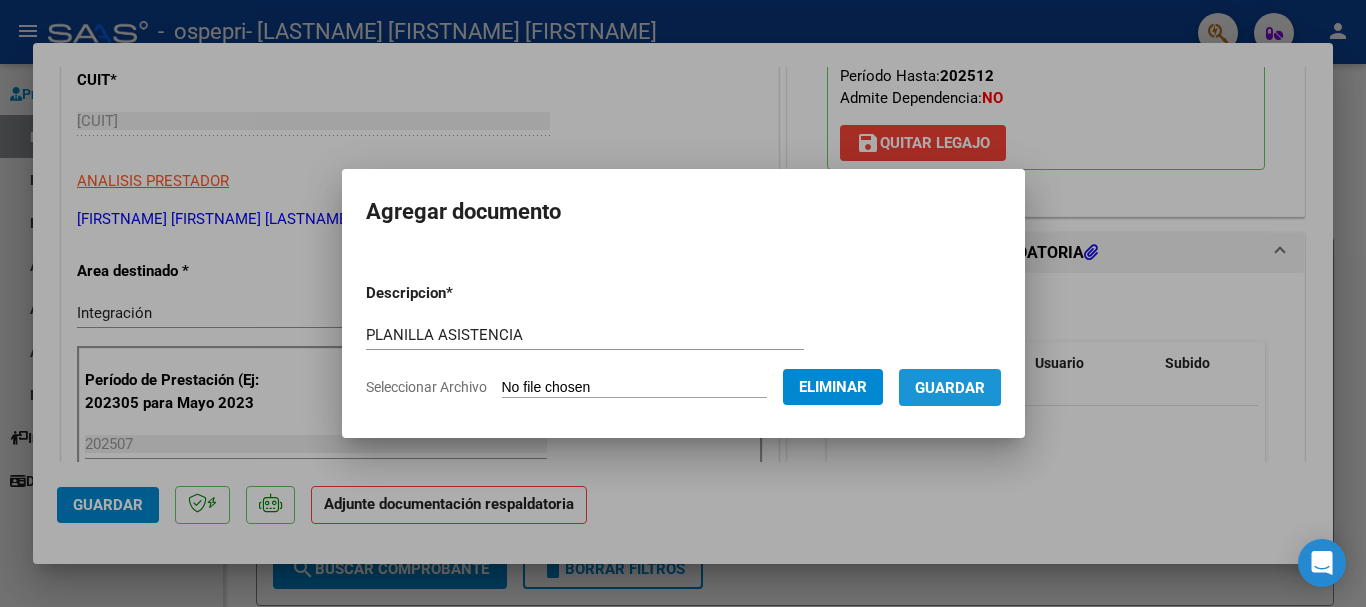 click on "Guardar" at bounding box center (950, 388) 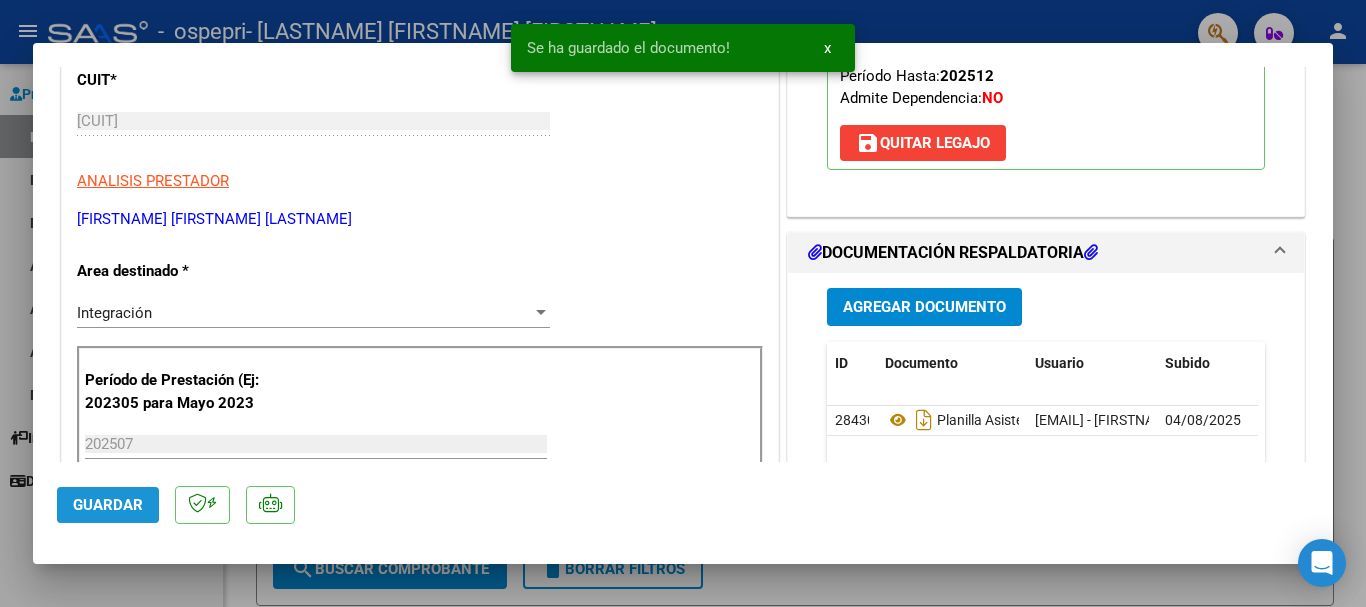 click on "Guardar" 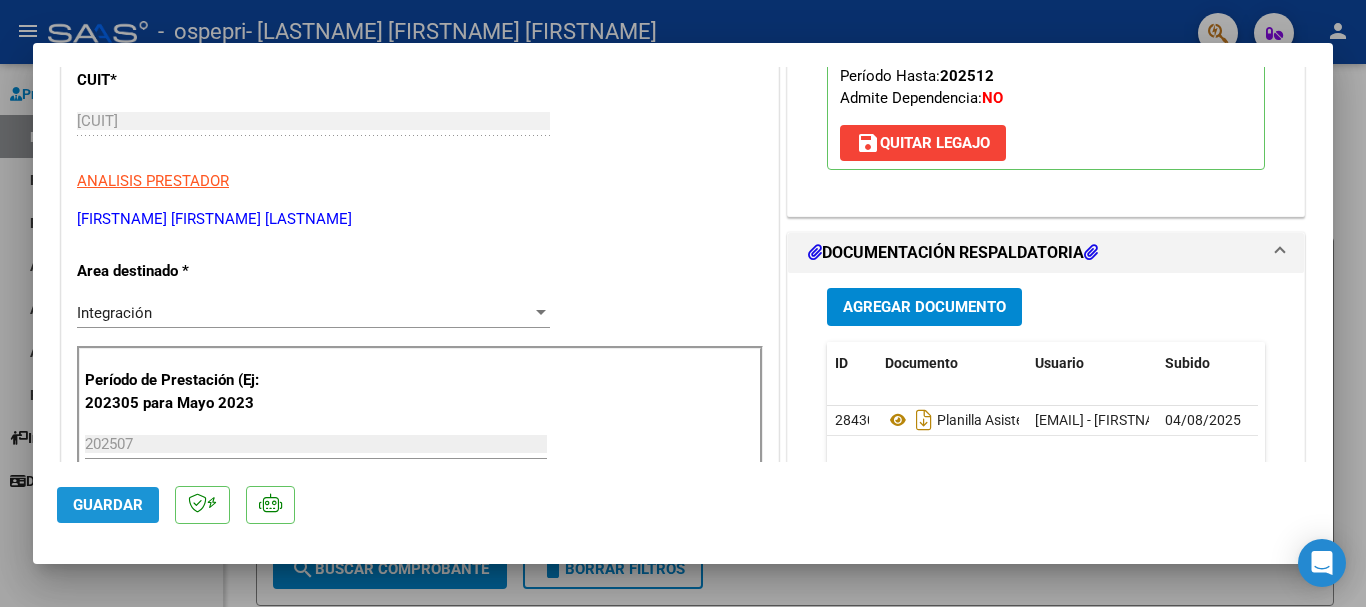 click on "Guardar" 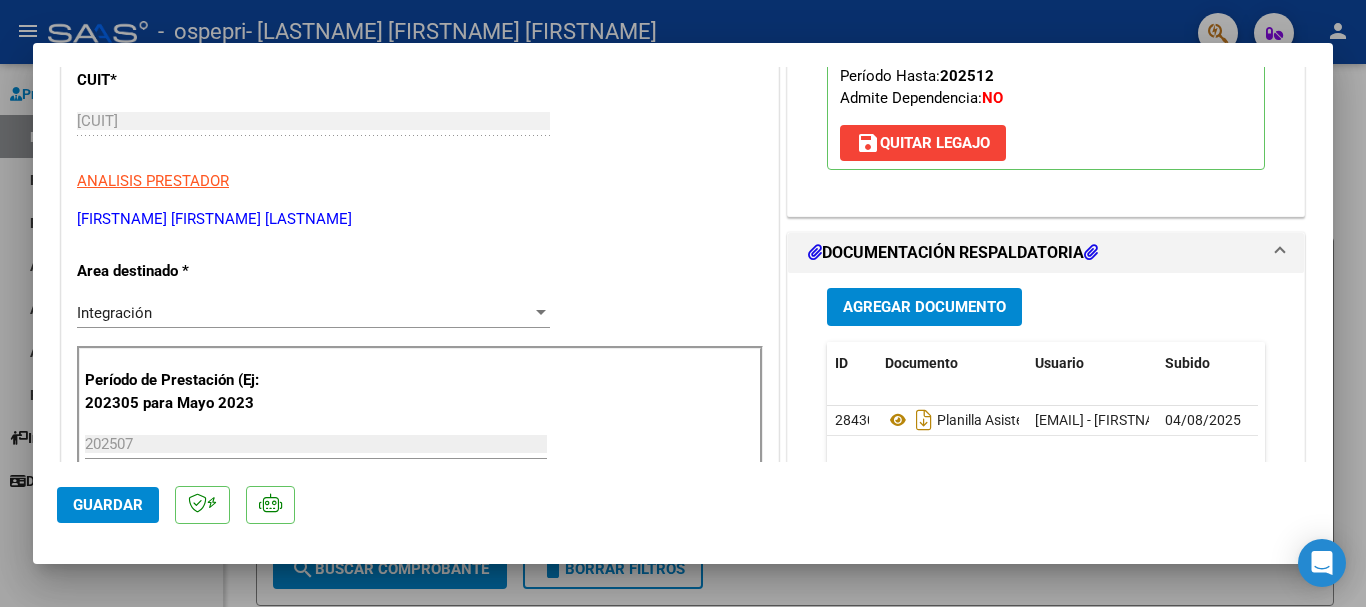 click at bounding box center (683, 303) 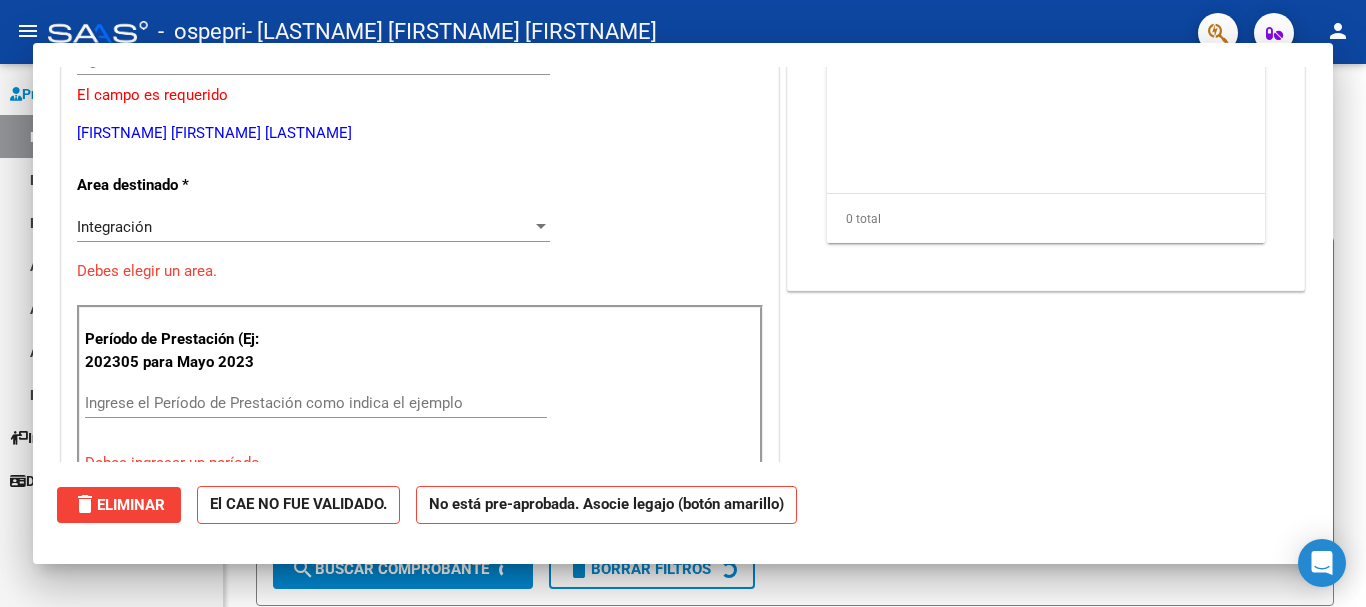 scroll, scrollTop: 0, scrollLeft: 0, axis: both 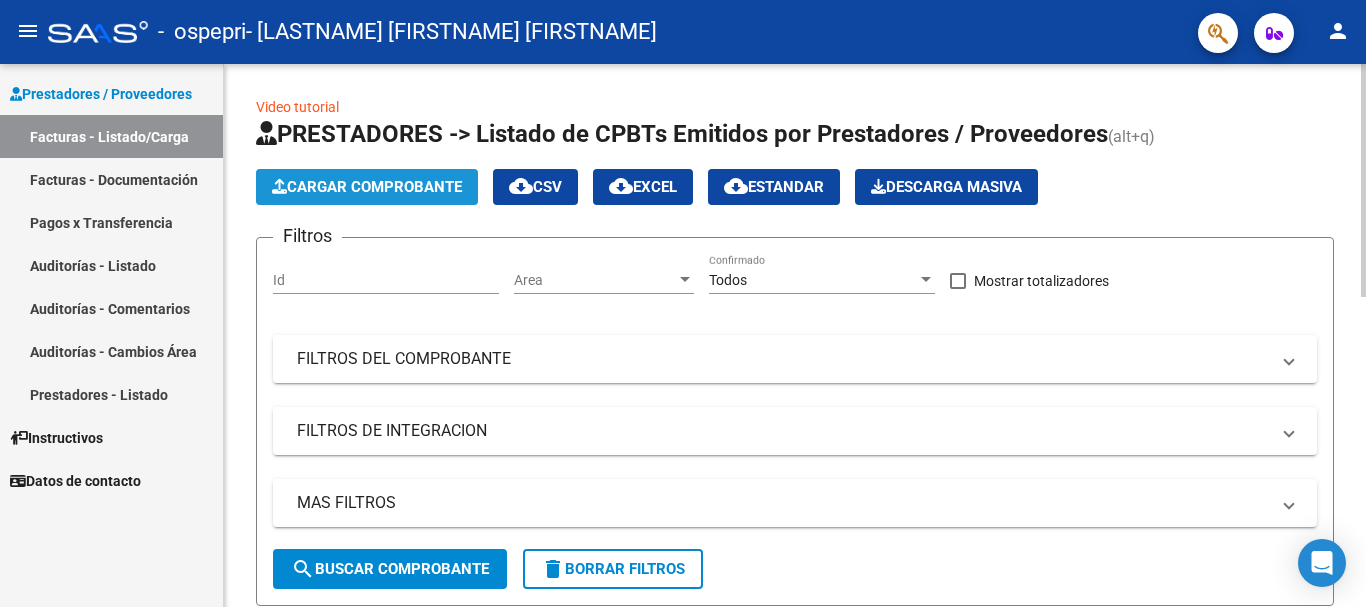 click on "Cargar Comprobante" 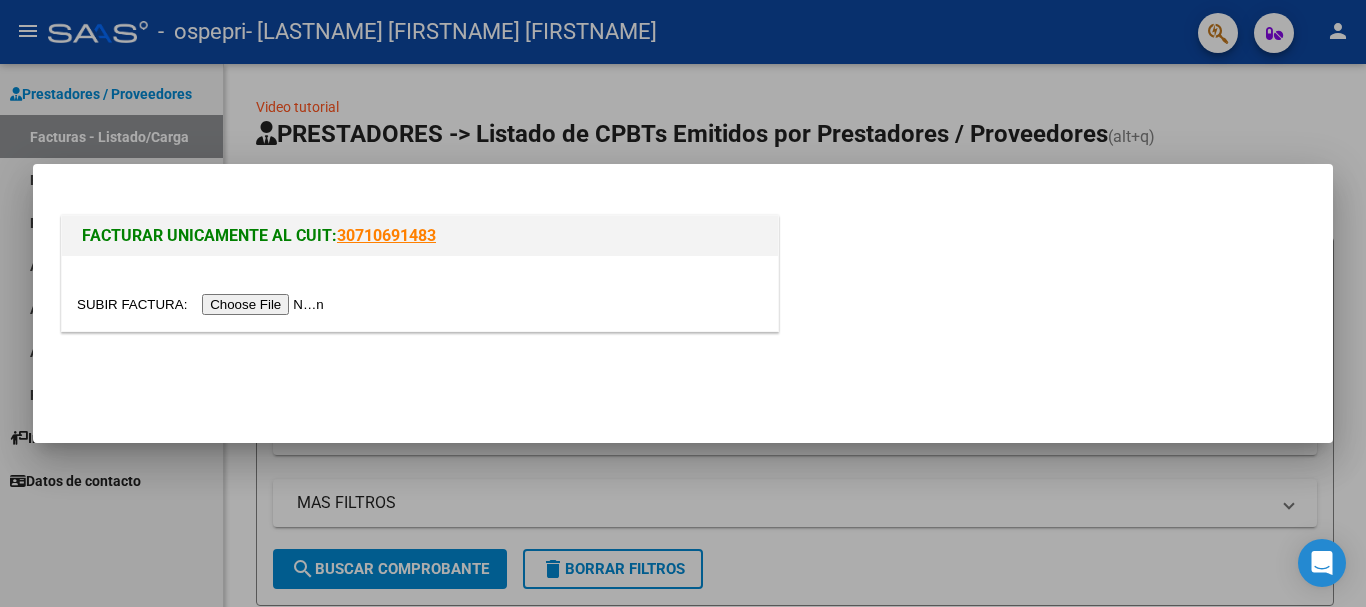 click at bounding box center [203, 304] 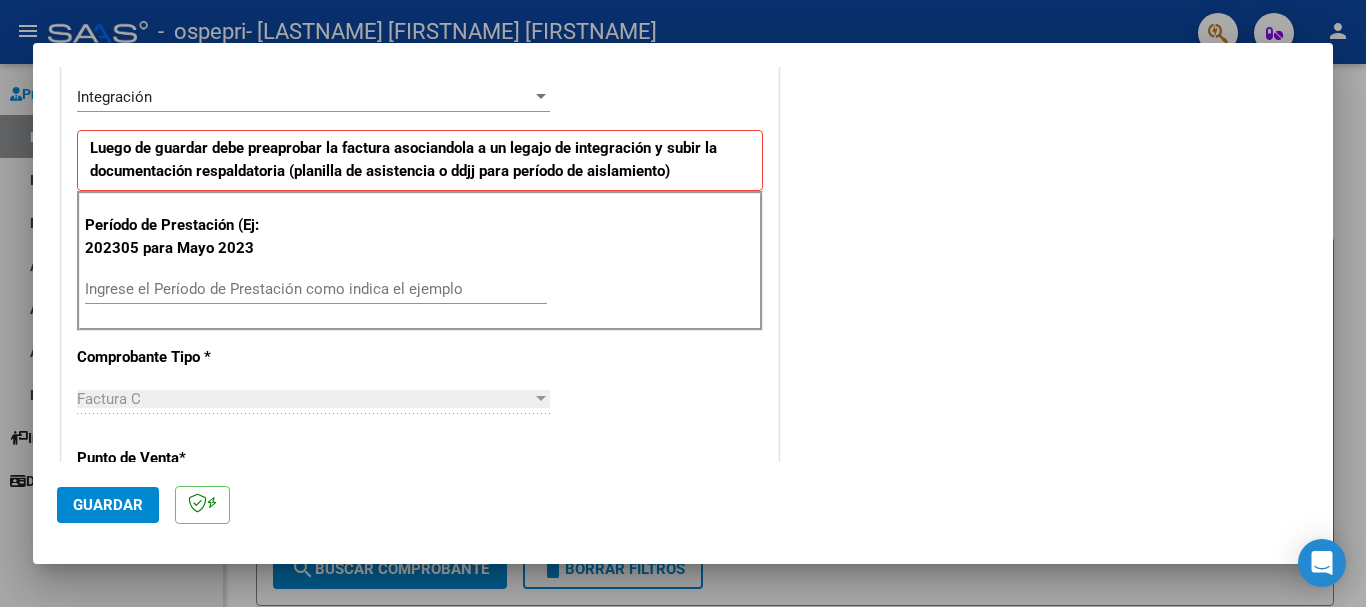scroll, scrollTop: 460, scrollLeft: 0, axis: vertical 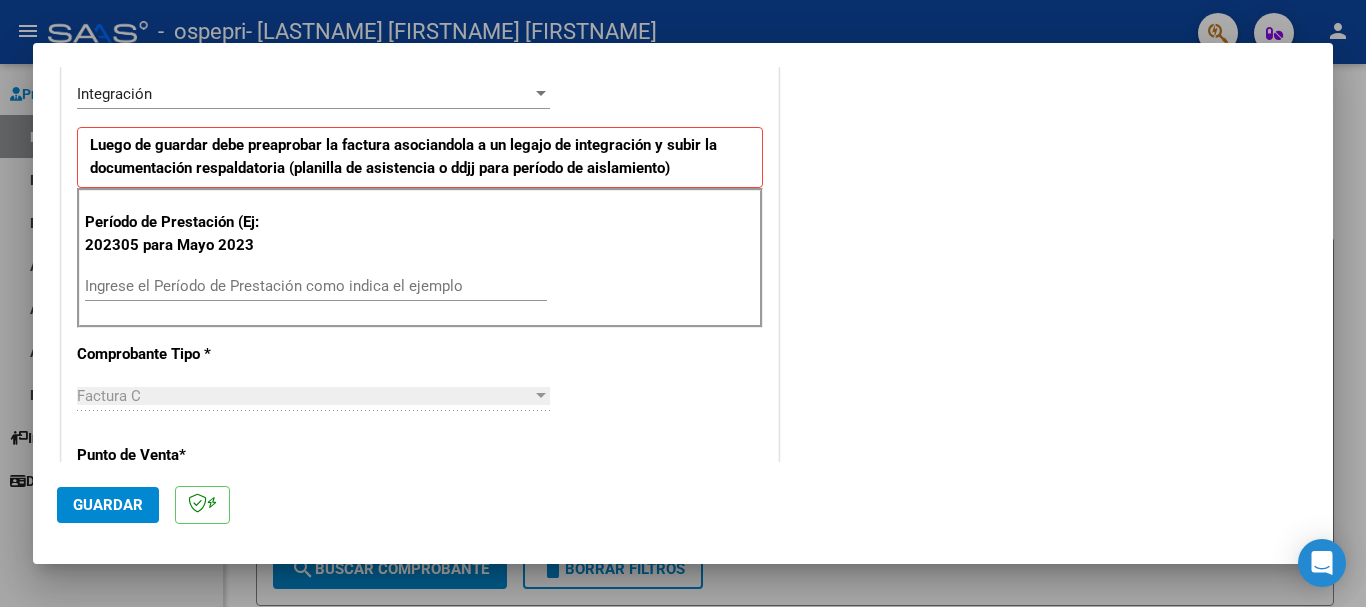 click on "Ingrese el Período de Prestación como indica el ejemplo" at bounding box center [316, 286] 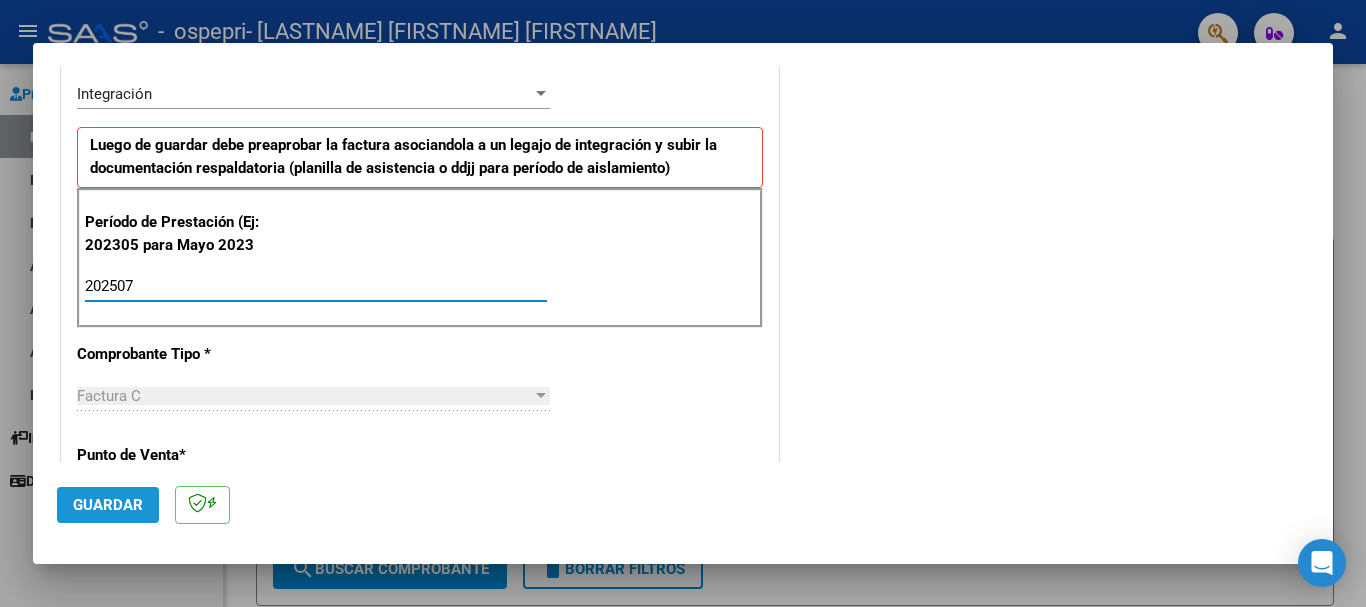 type on "202507" 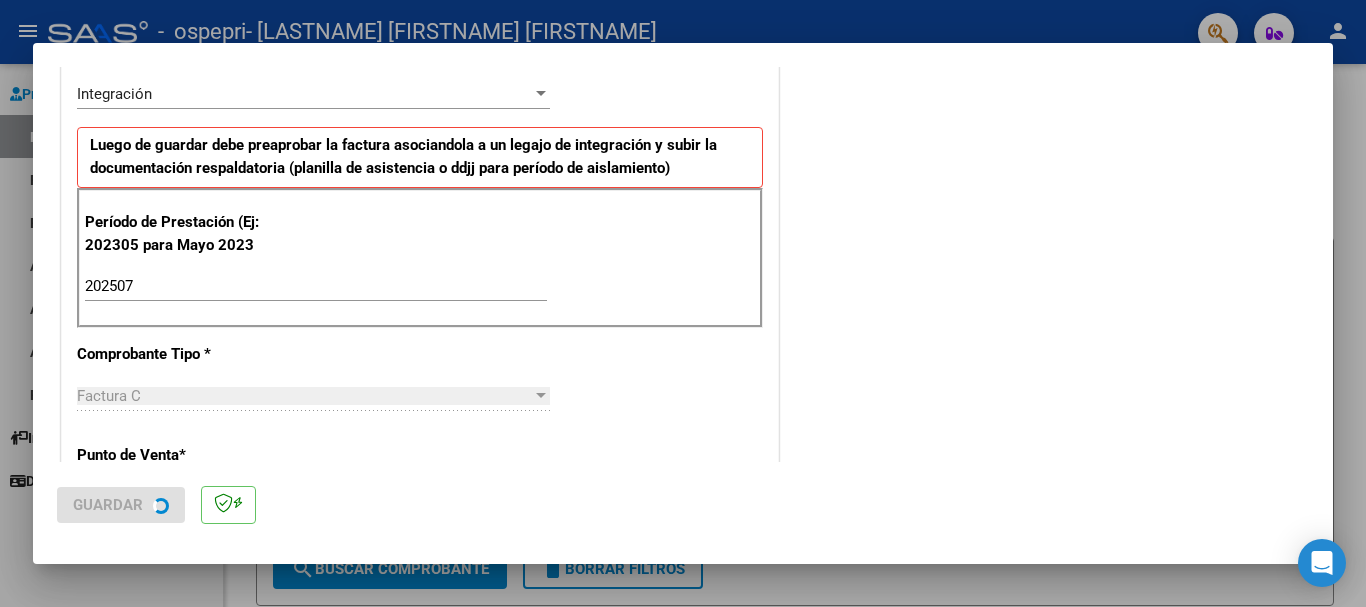scroll, scrollTop: 0, scrollLeft: 0, axis: both 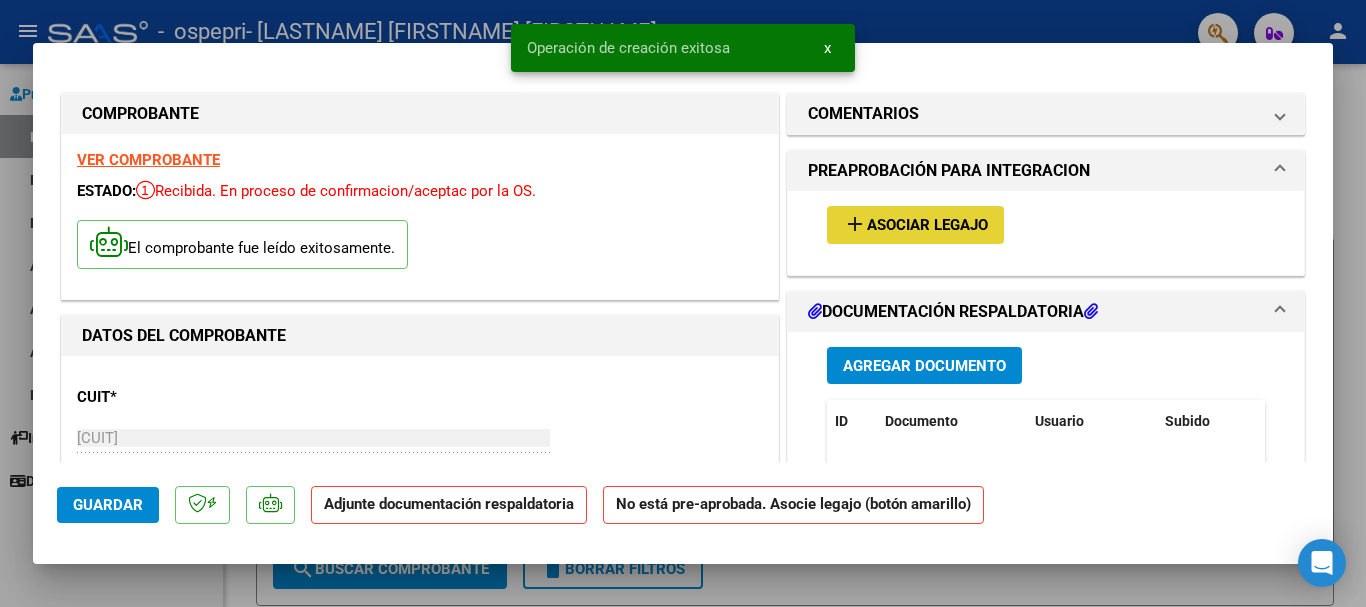 click on "Asociar Legajo" at bounding box center [927, 226] 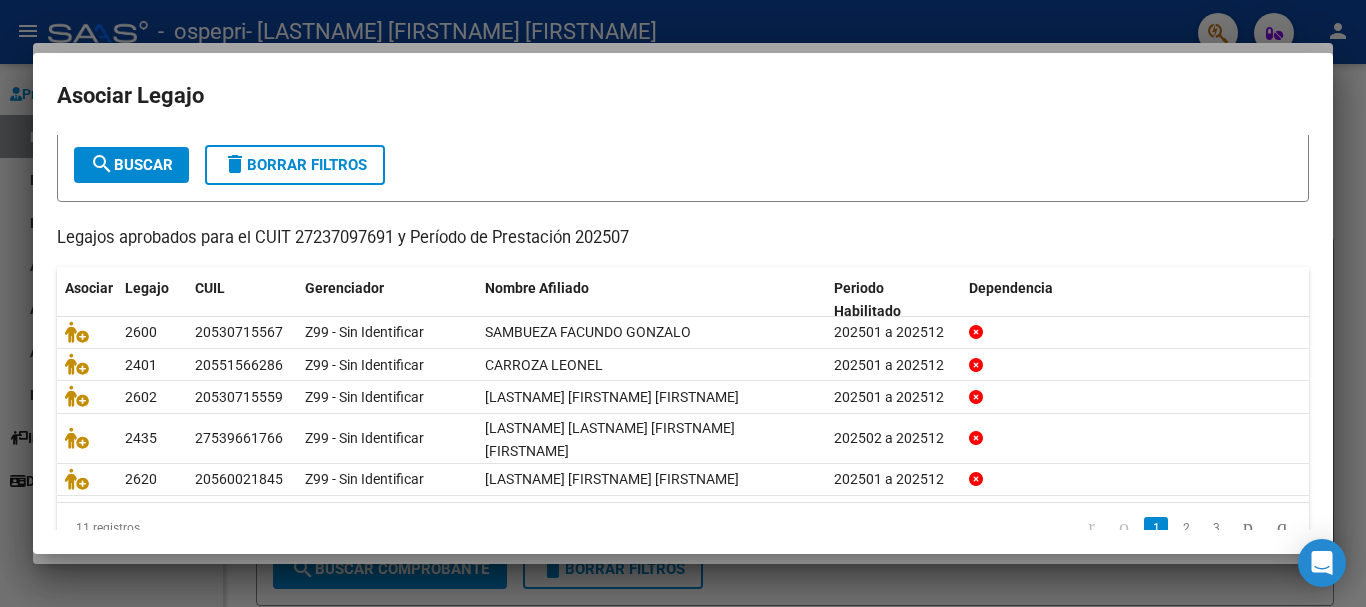 scroll, scrollTop: 131, scrollLeft: 0, axis: vertical 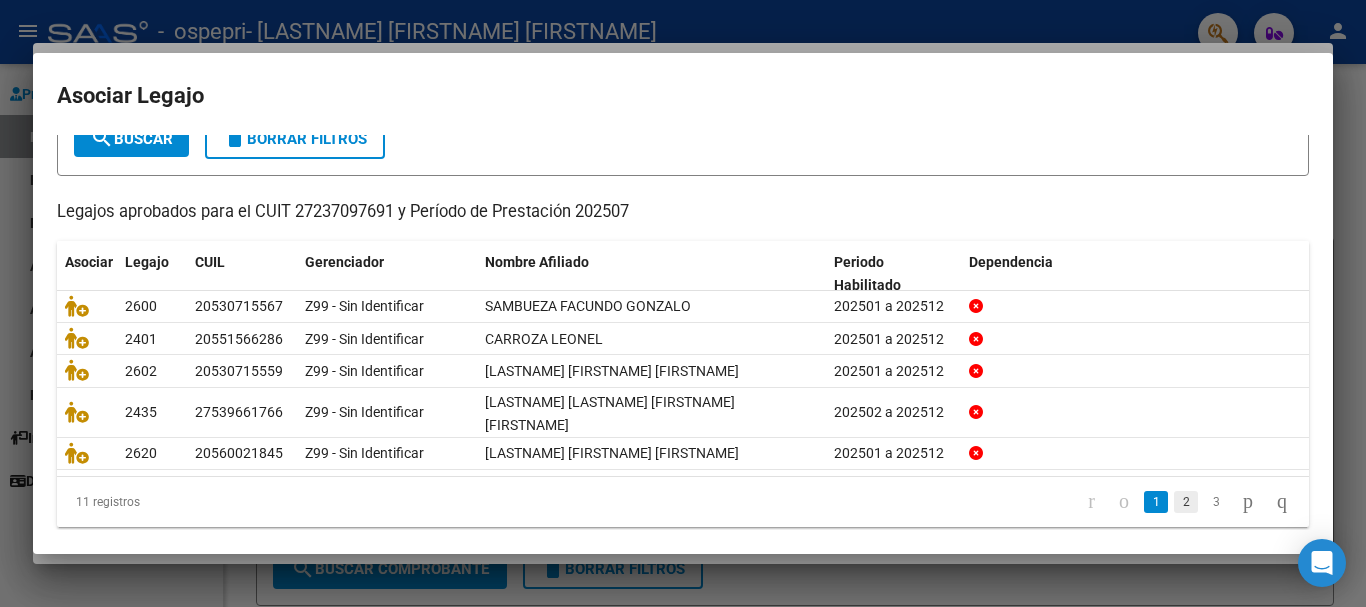 click on "2" 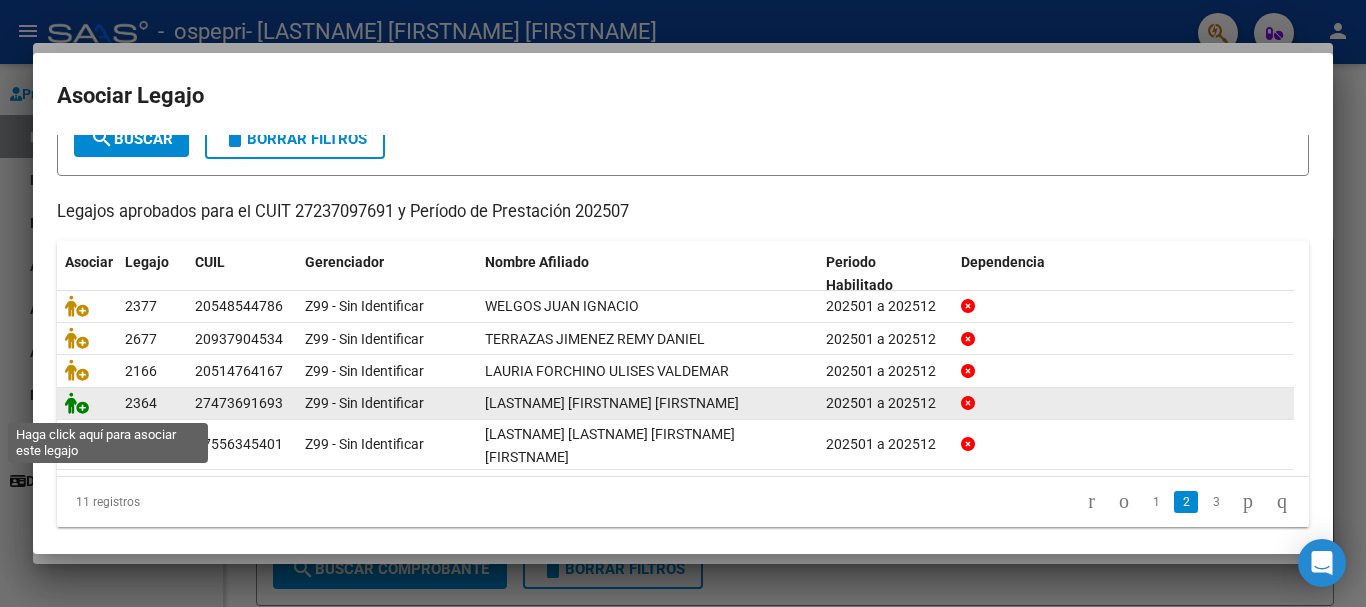 click 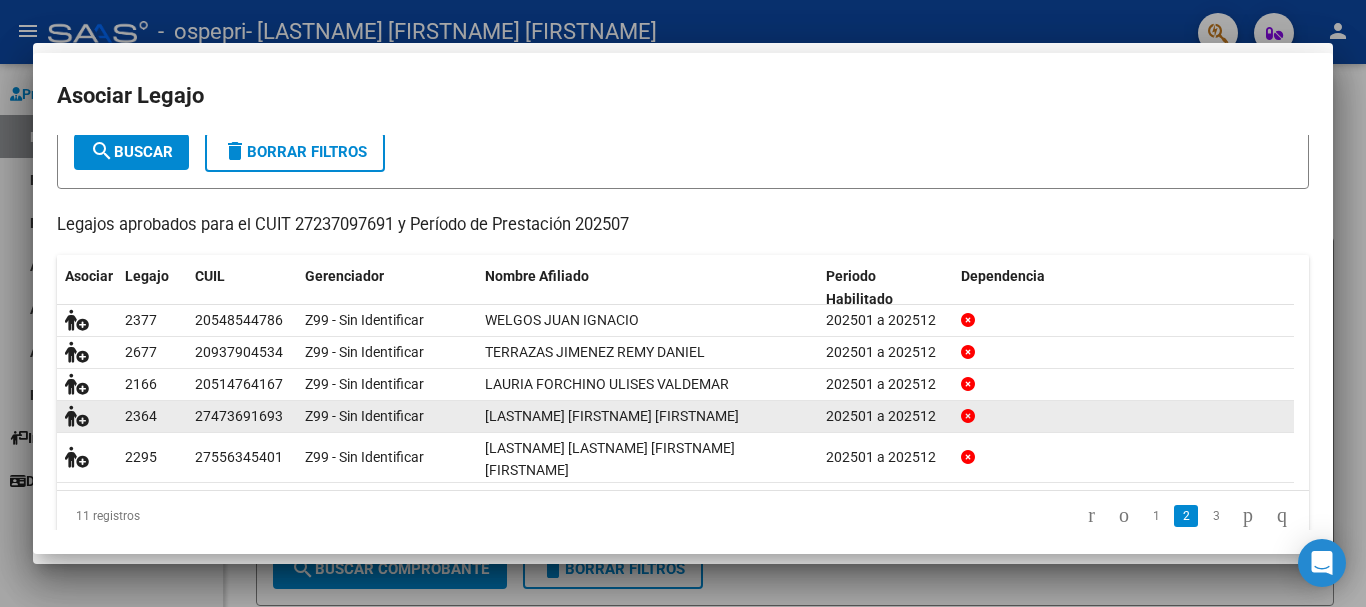 scroll, scrollTop: 0, scrollLeft: 0, axis: both 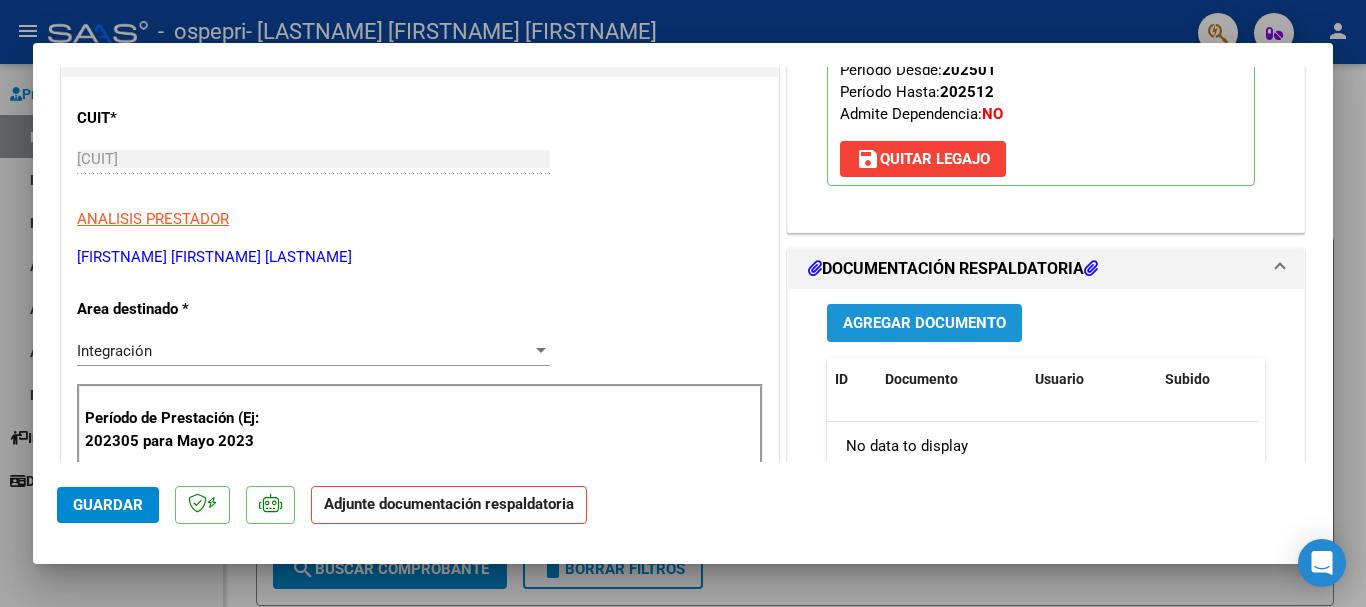 click on "Agregar Documento" at bounding box center [924, 324] 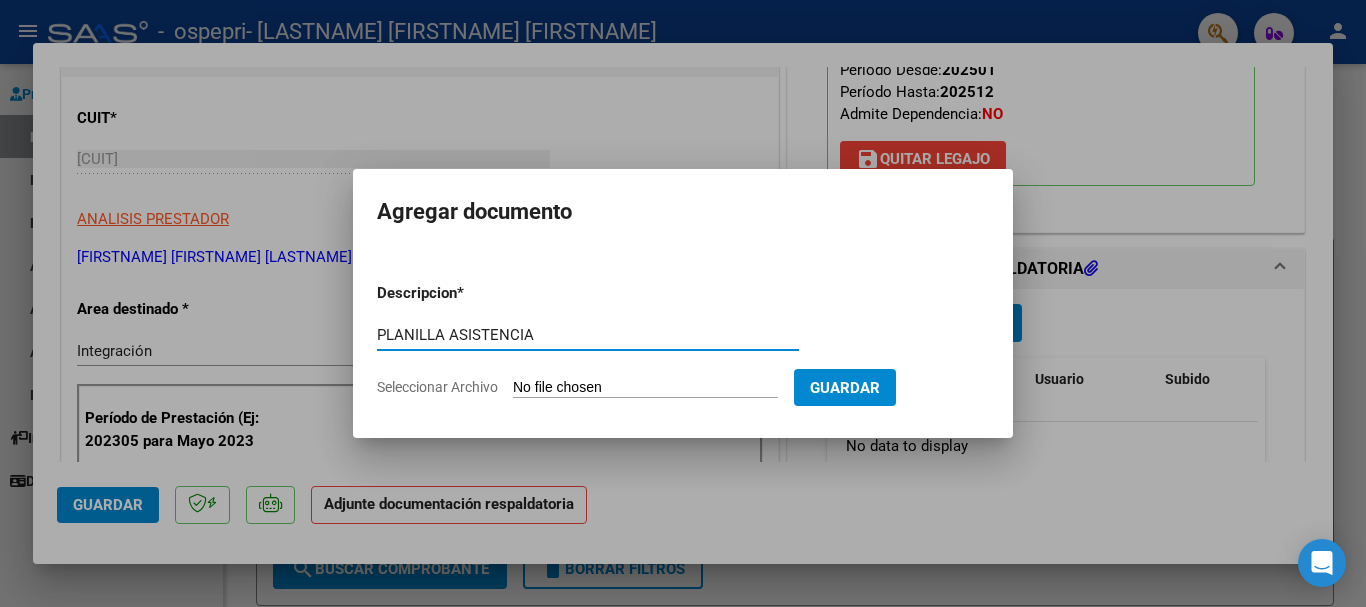 type on "PLANILLA ASISTENCIA" 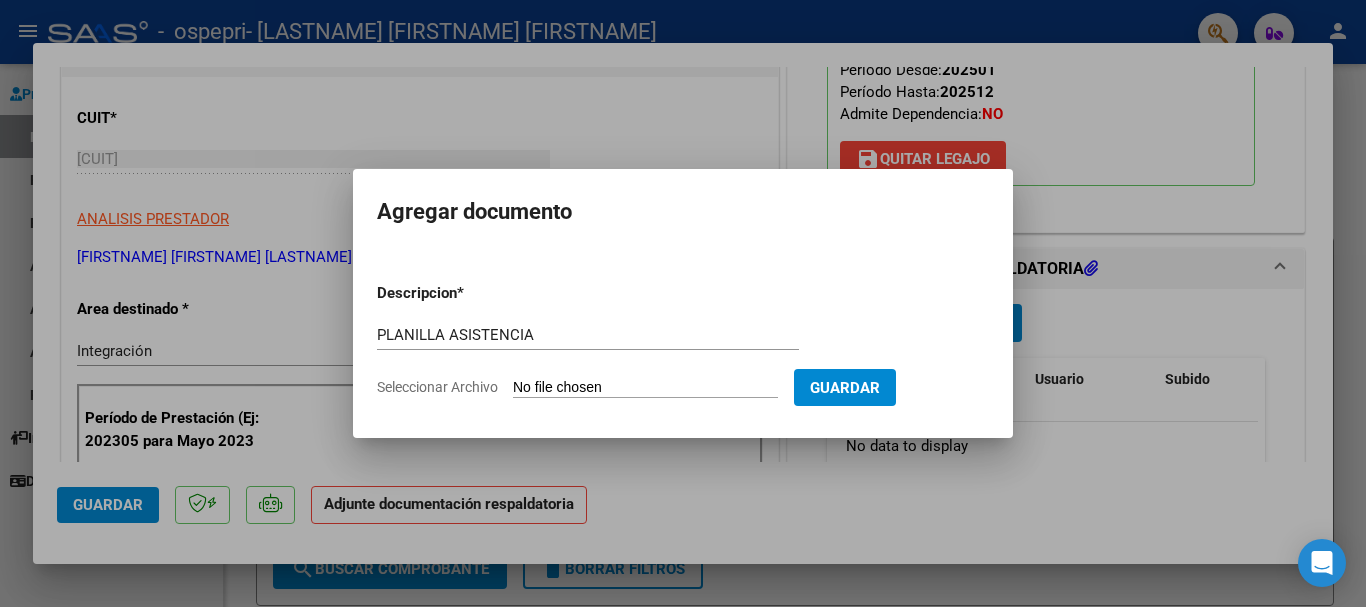 type on "C:\fakepath\PA MARIN.pdf" 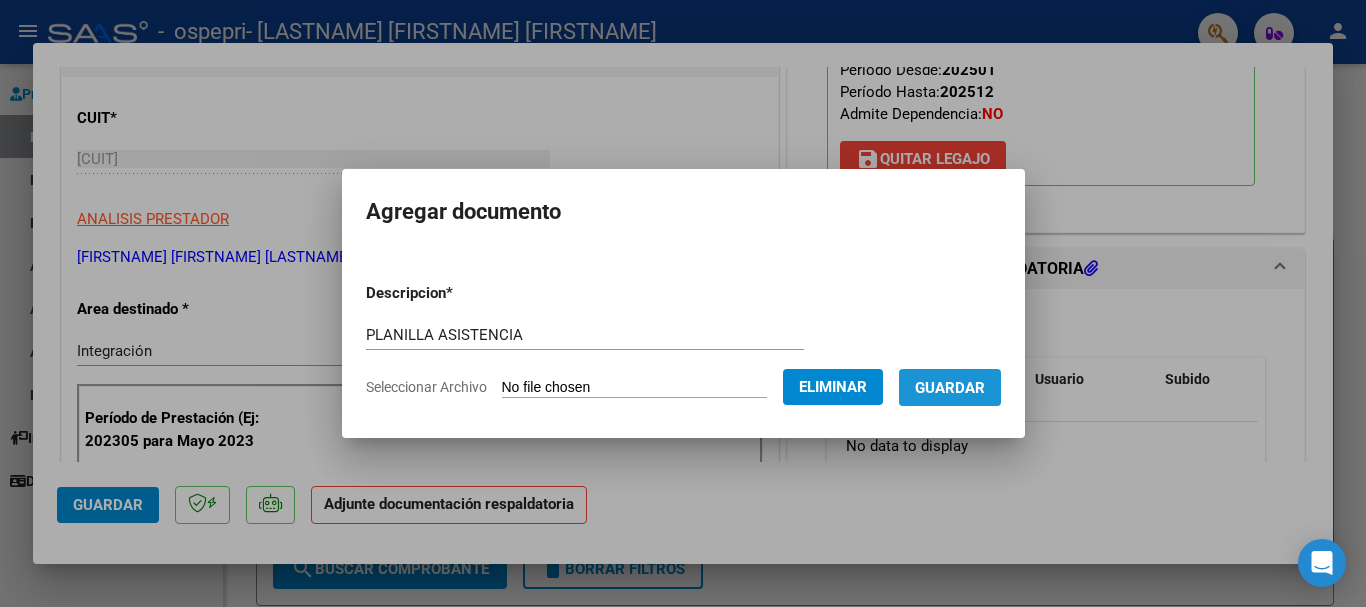click on "Guardar" at bounding box center (950, 387) 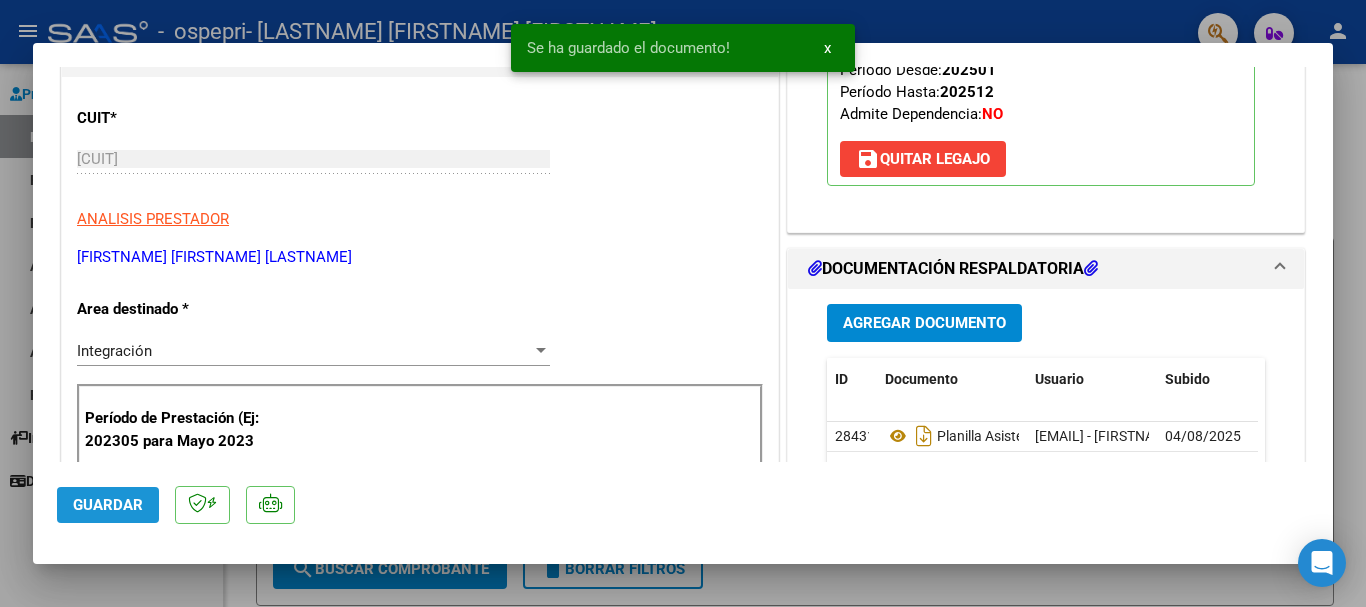 click on "Guardar" 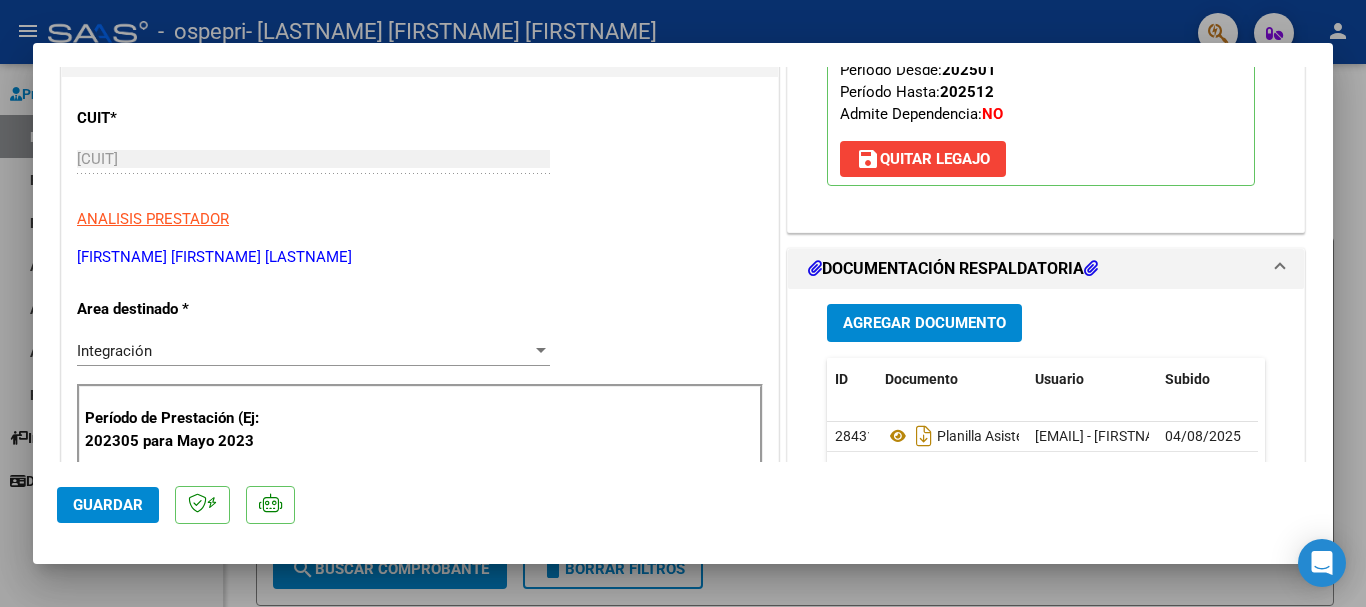 click at bounding box center (683, 303) 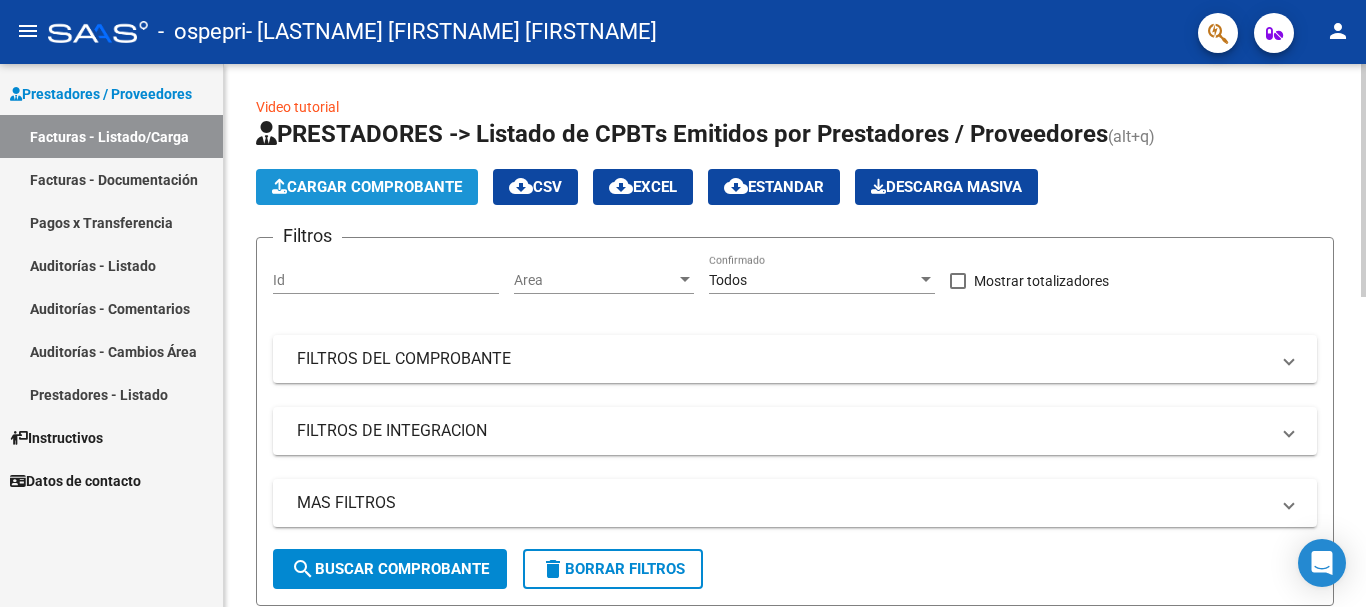 click on "Cargar Comprobante" 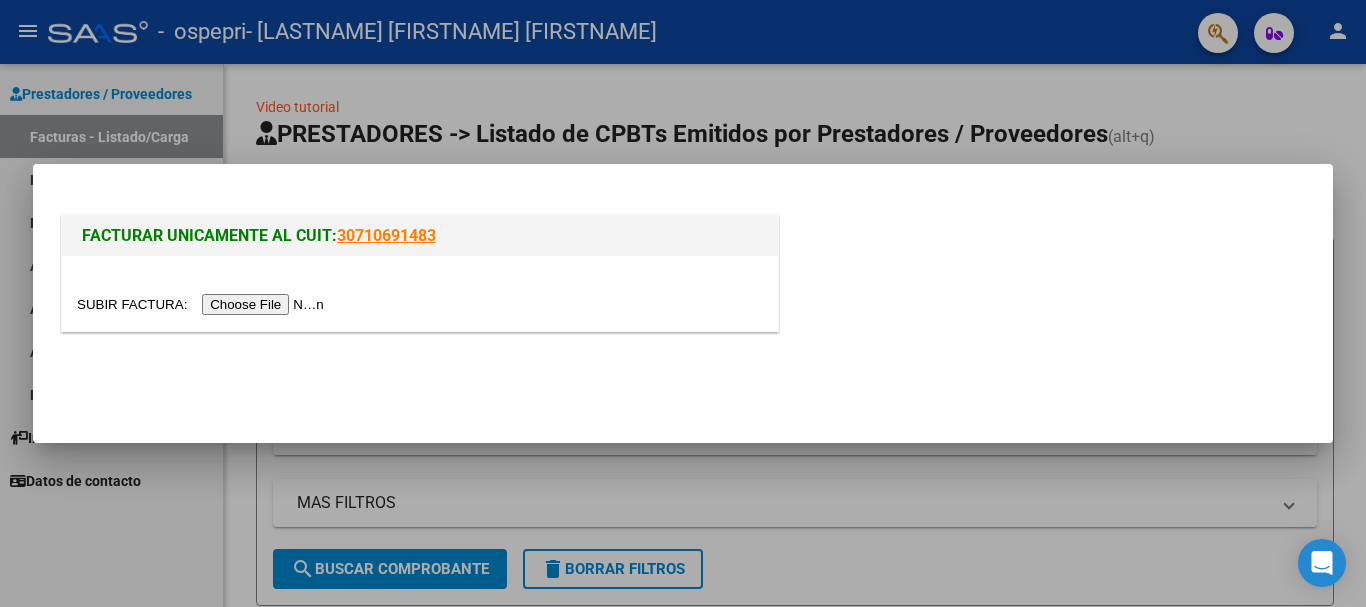 click at bounding box center (203, 304) 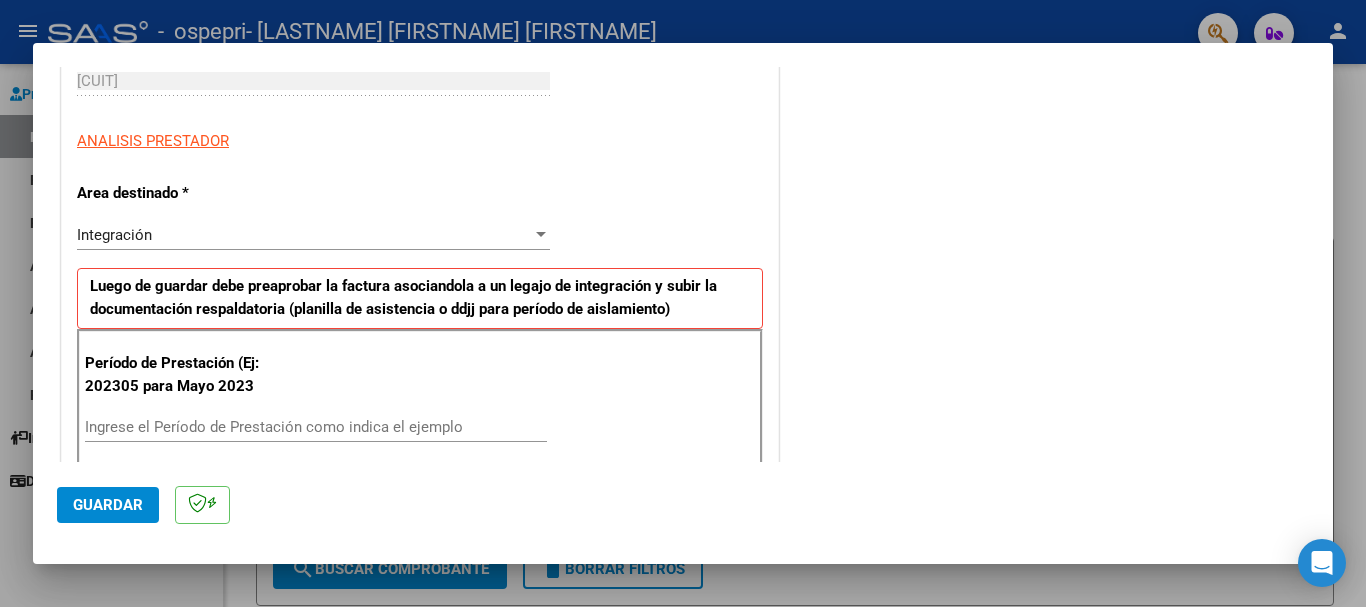 scroll, scrollTop: 330, scrollLeft: 0, axis: vertical 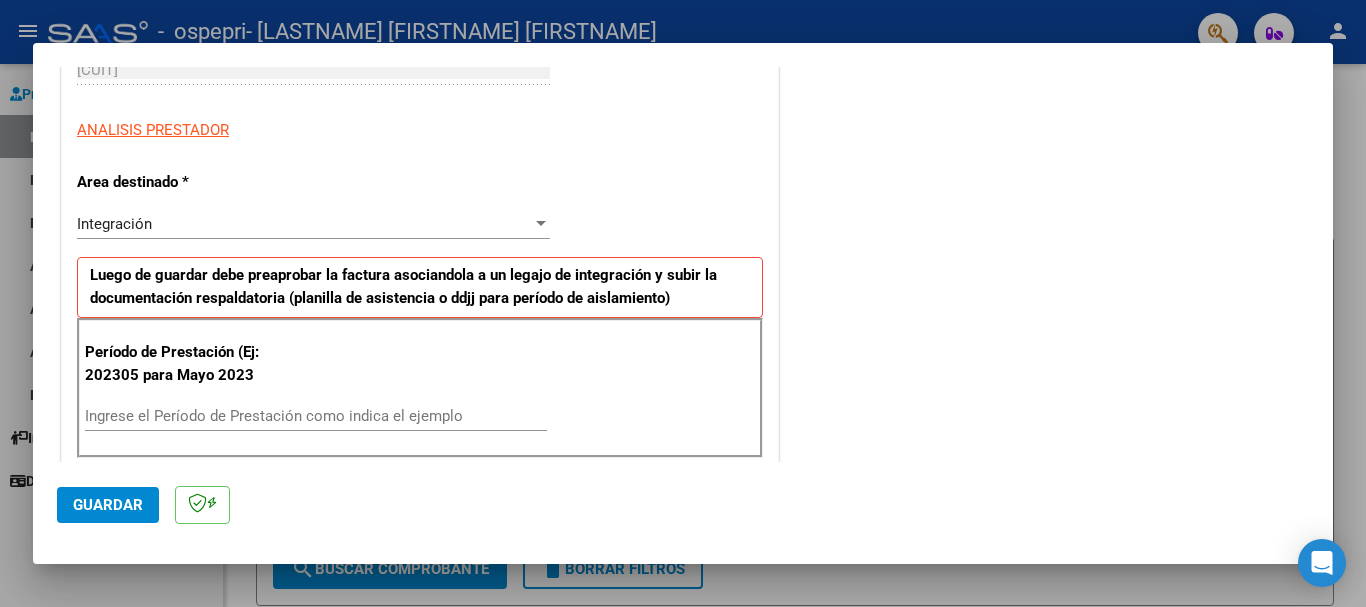 click on "Ingrese el Período de Prestación como indica el ejemplo" at bounding box center (316, 416) 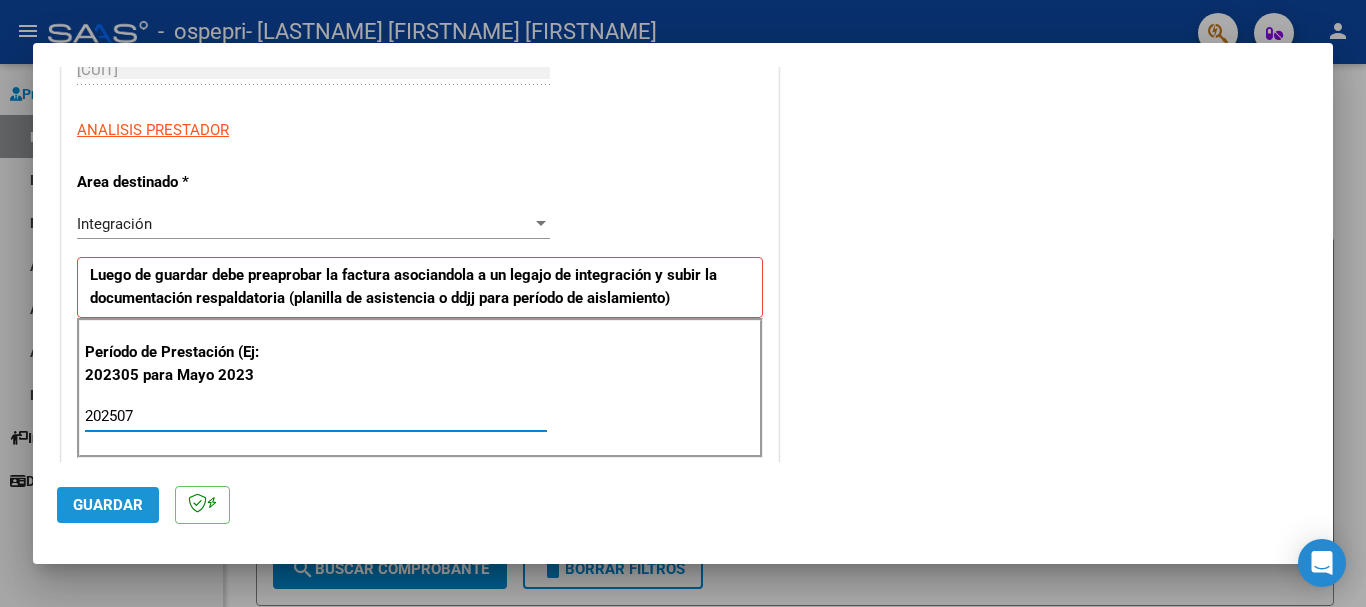 type on "202507" 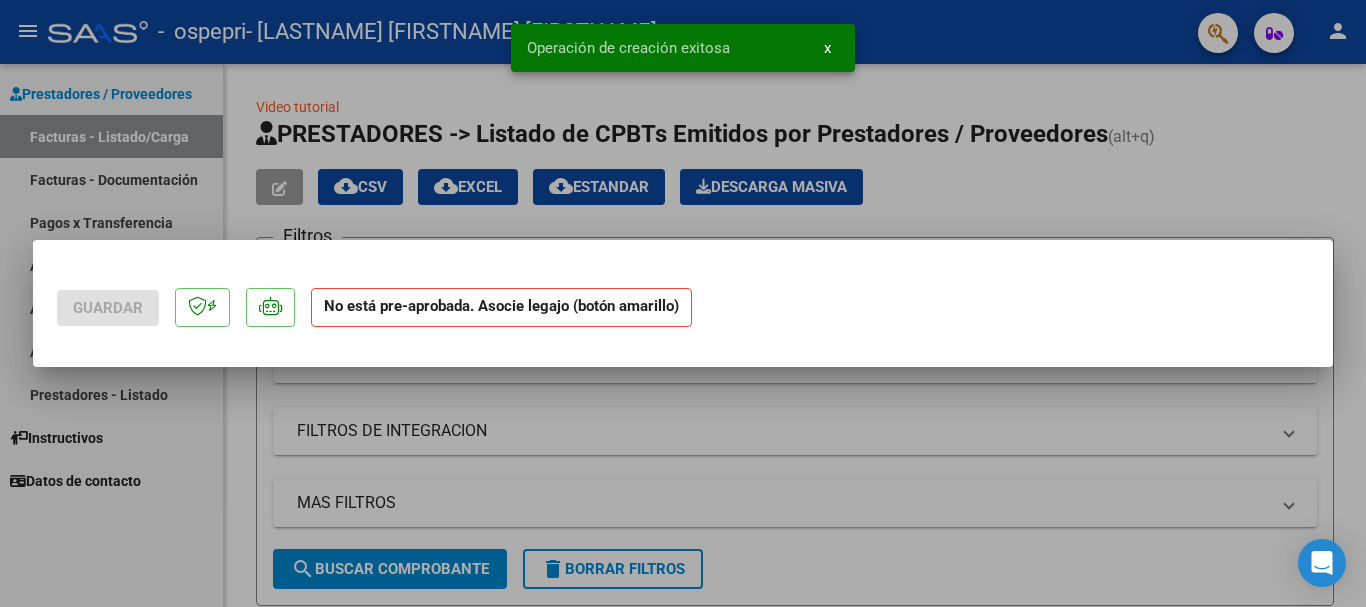 scroll, scrollTop: 0, scrollLeft: 0, axis: both 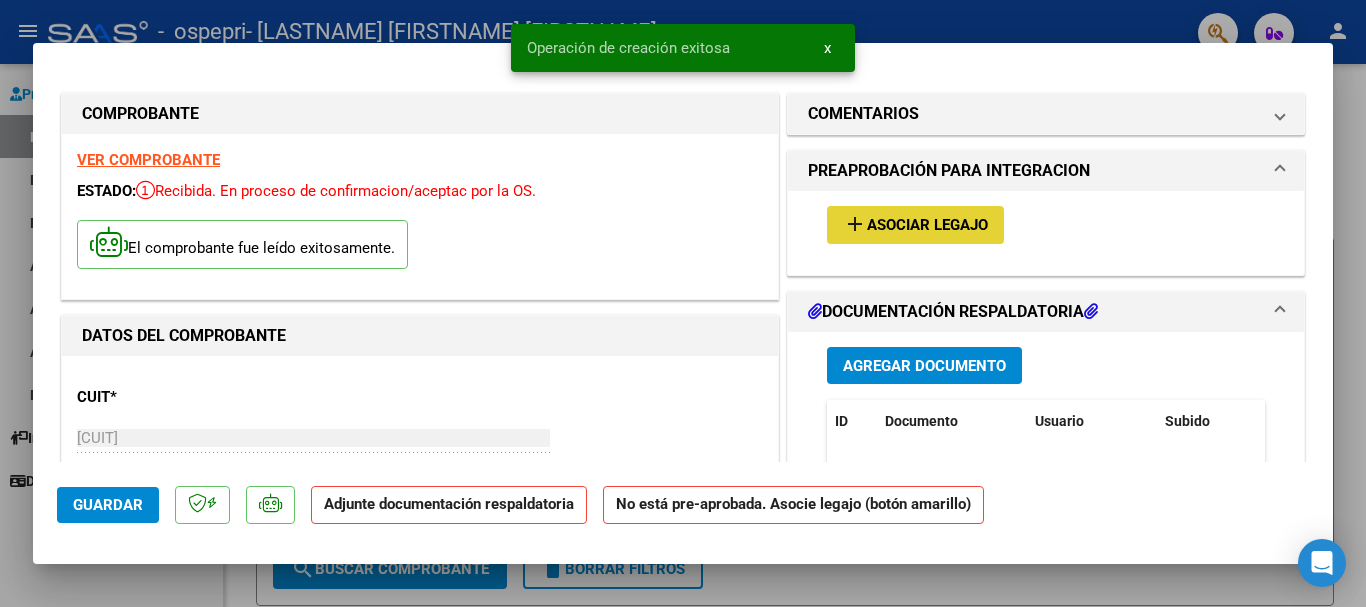 click on "Asociar Legajo" at bounding box center [927, 226] 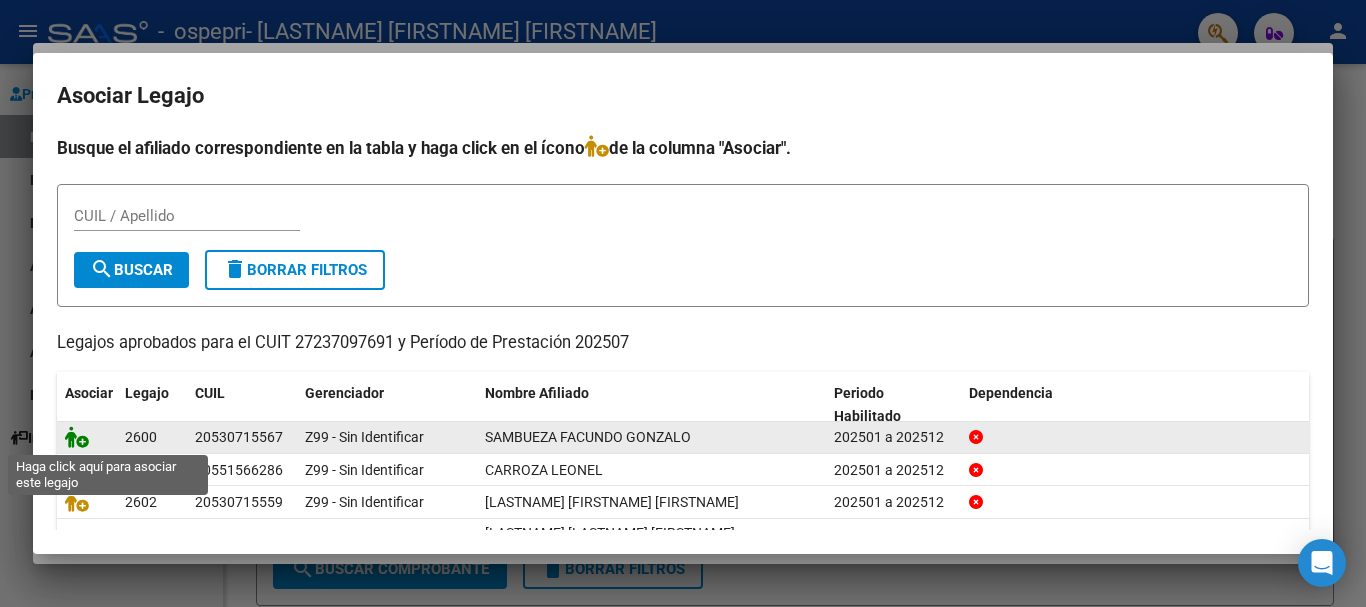 click 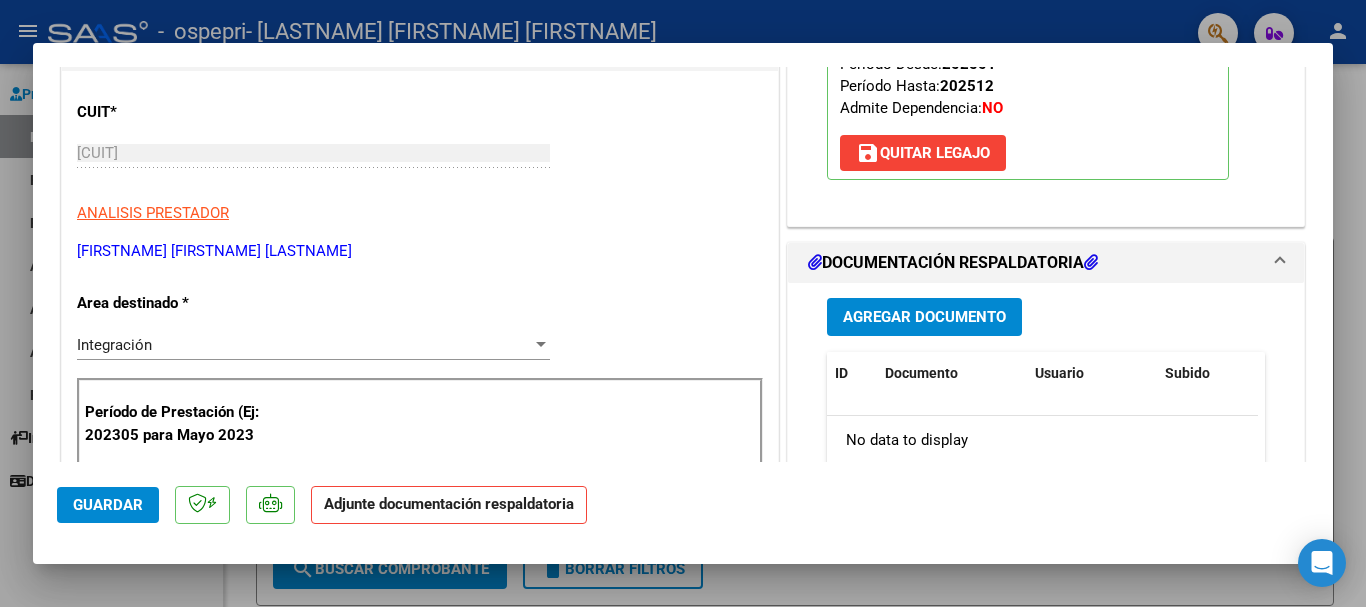 scroll, scrollTop: 309, scrollLeft: 0, axis: vertical 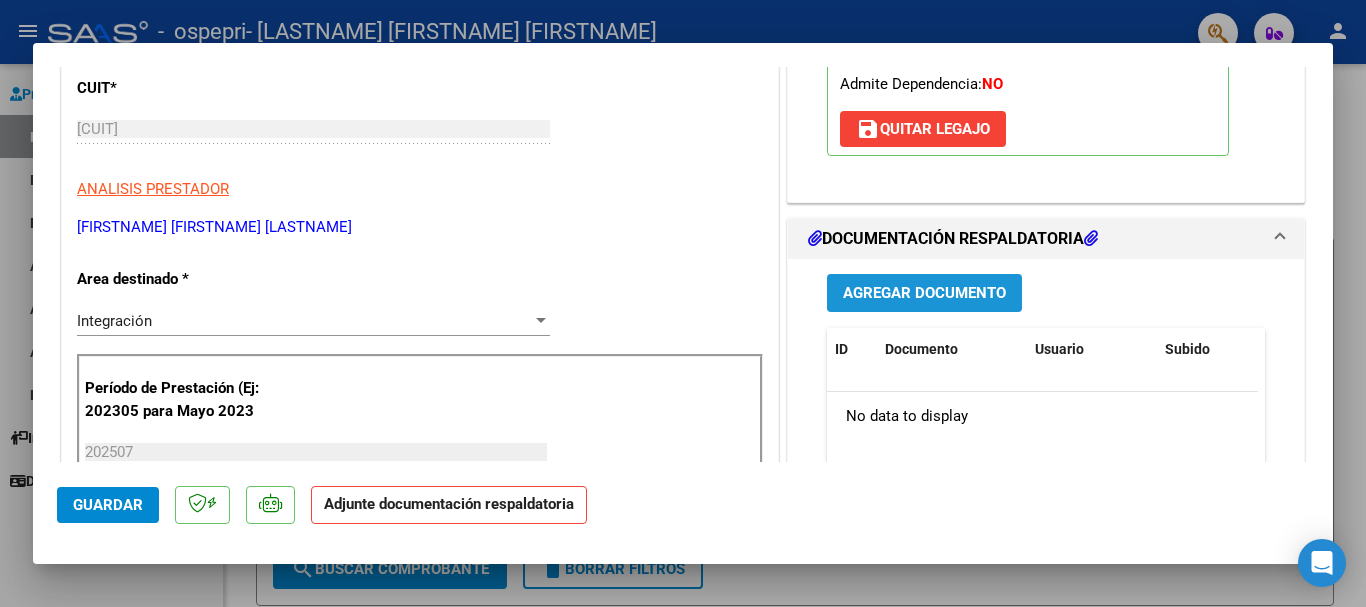 click on "Agregar Documento" at bounding box center (924, 294) 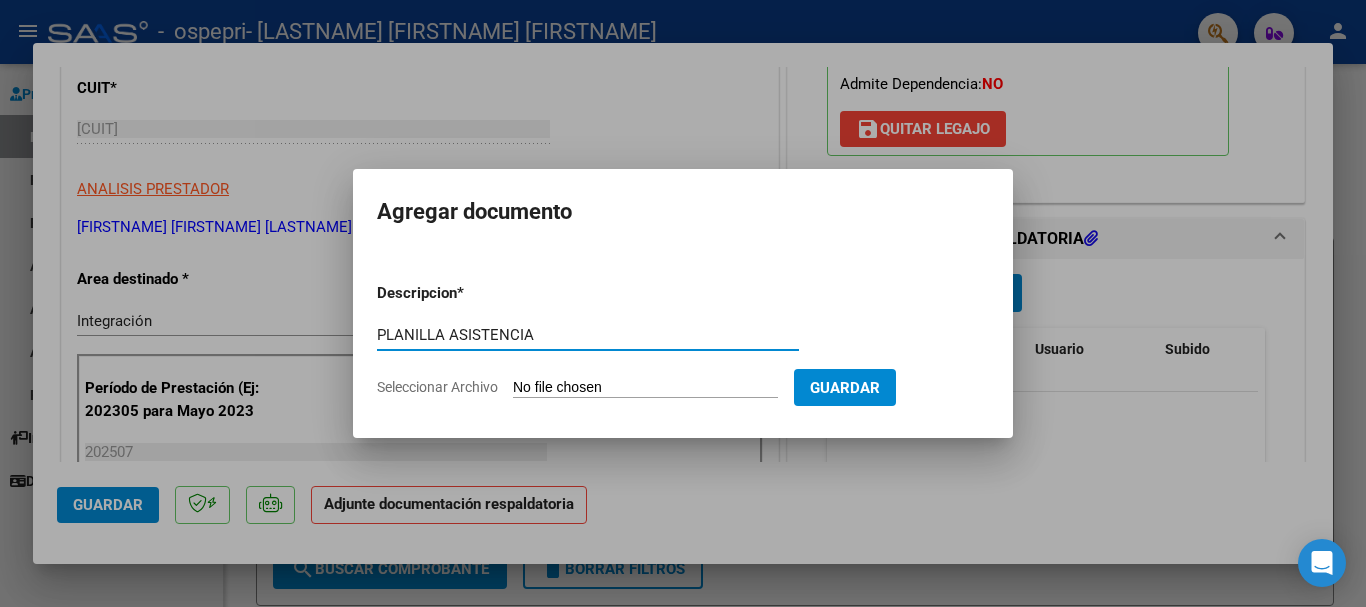 type on "PLANILLA ASISTENCIA" 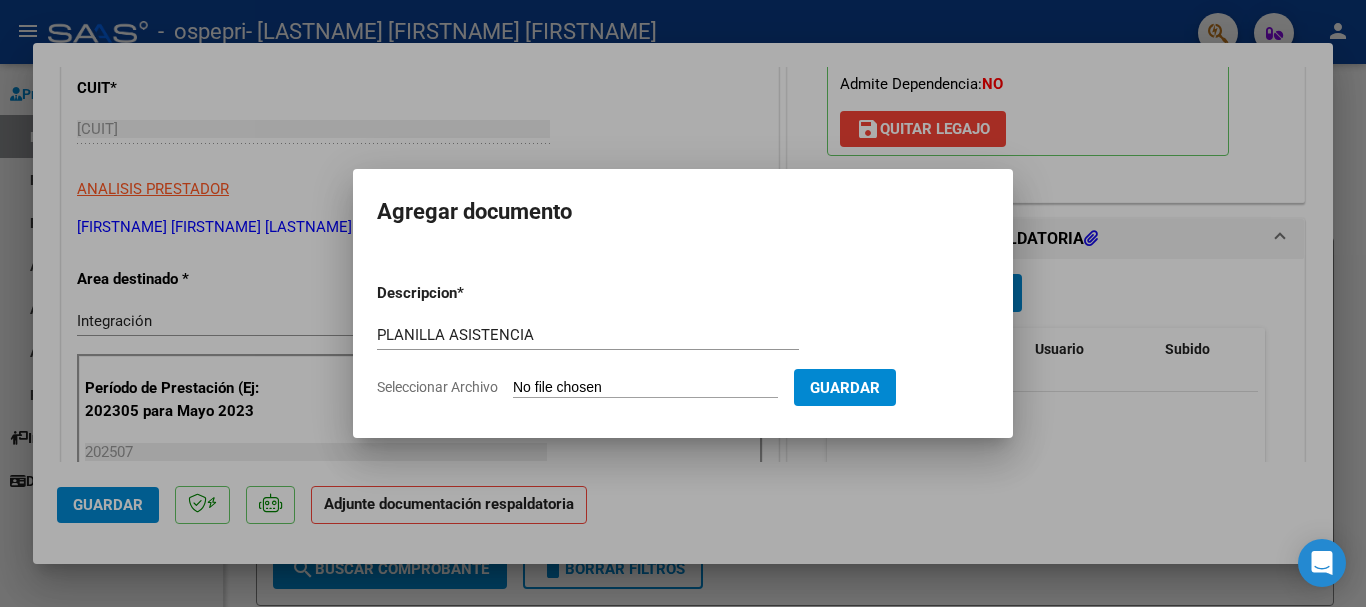 type on "C:\fakepath\PA SAMBUEZA FACUNDO.pdf" 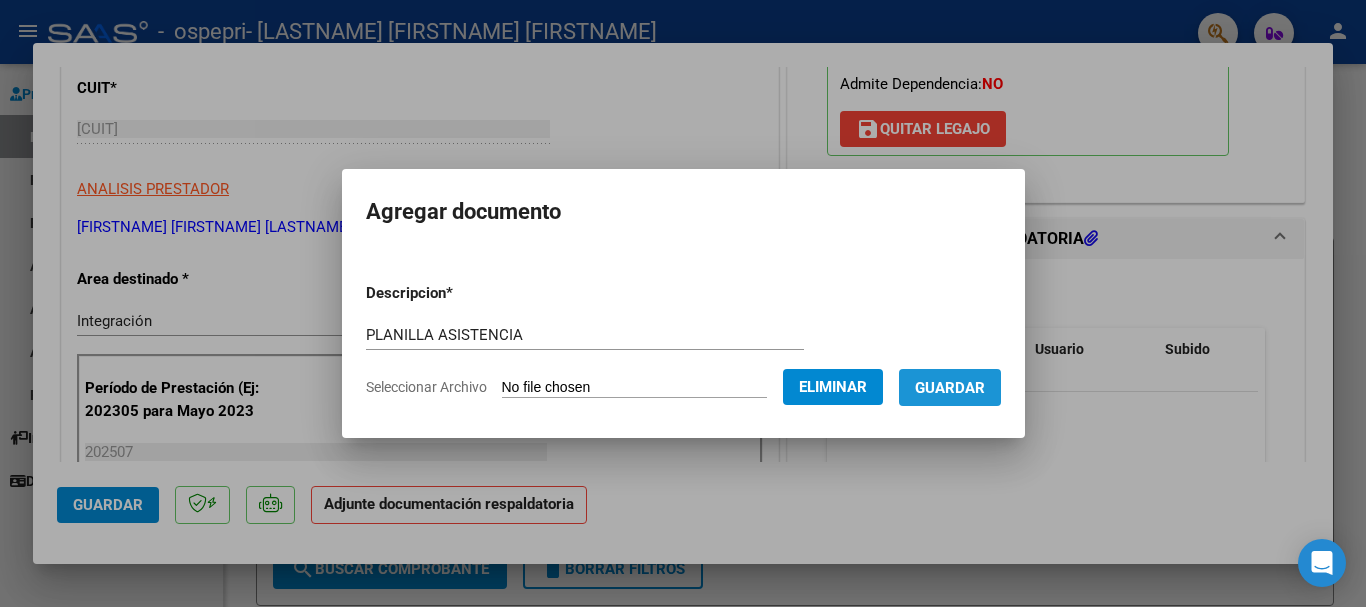 click on "Guardar" at bounding box center (950, 388) 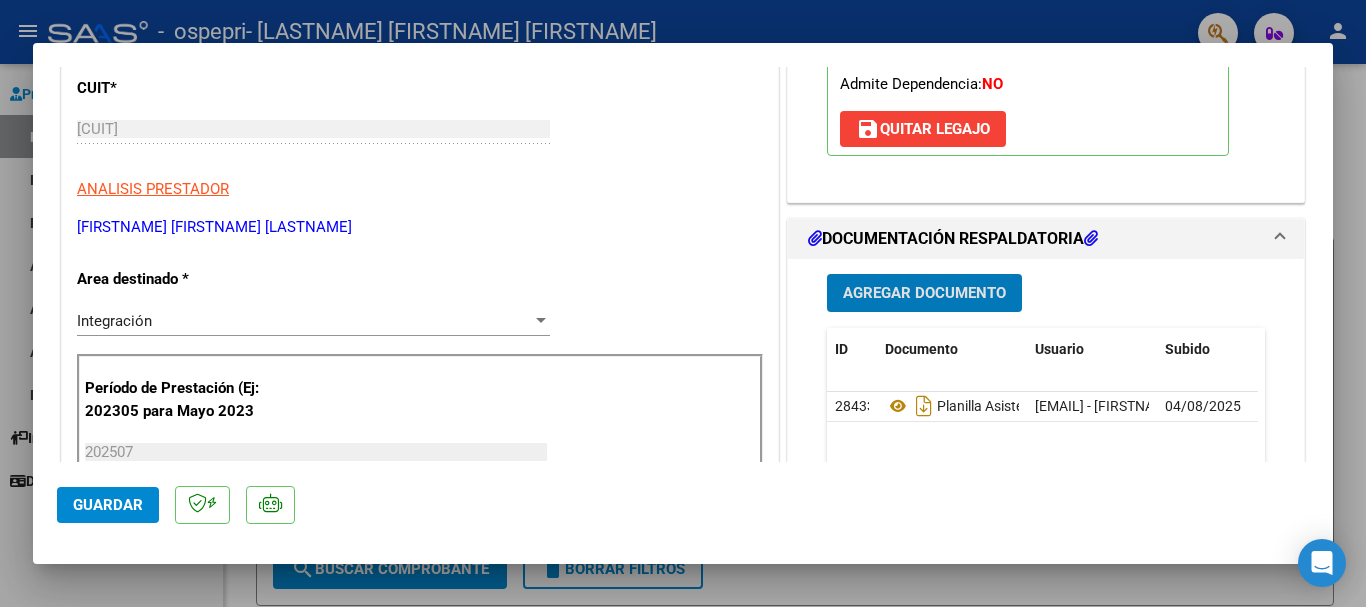 click on "Guardar" 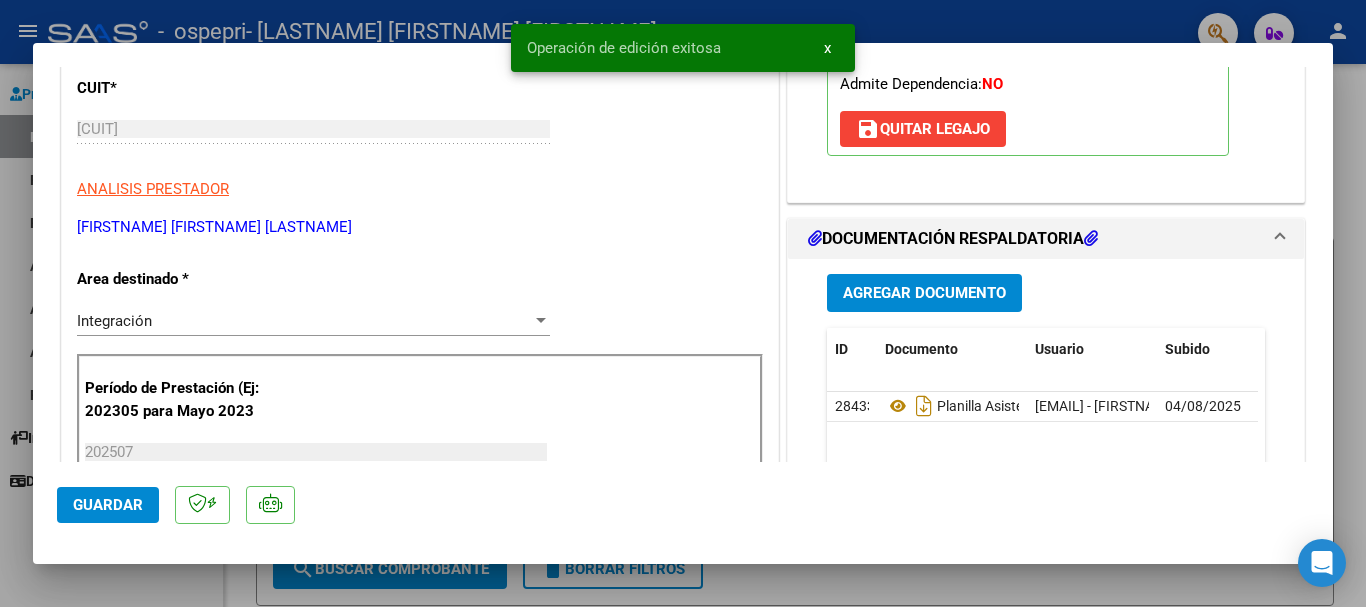 click at bounding box center [683, 303] 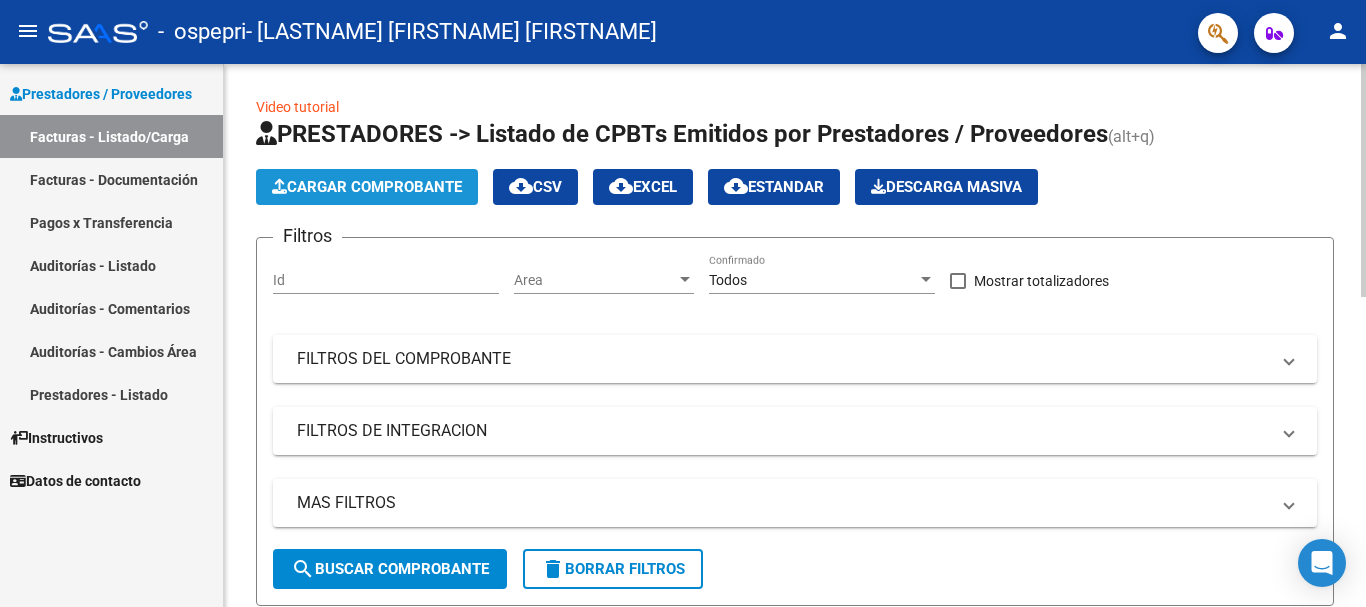 click on "Cargar Comprobante" 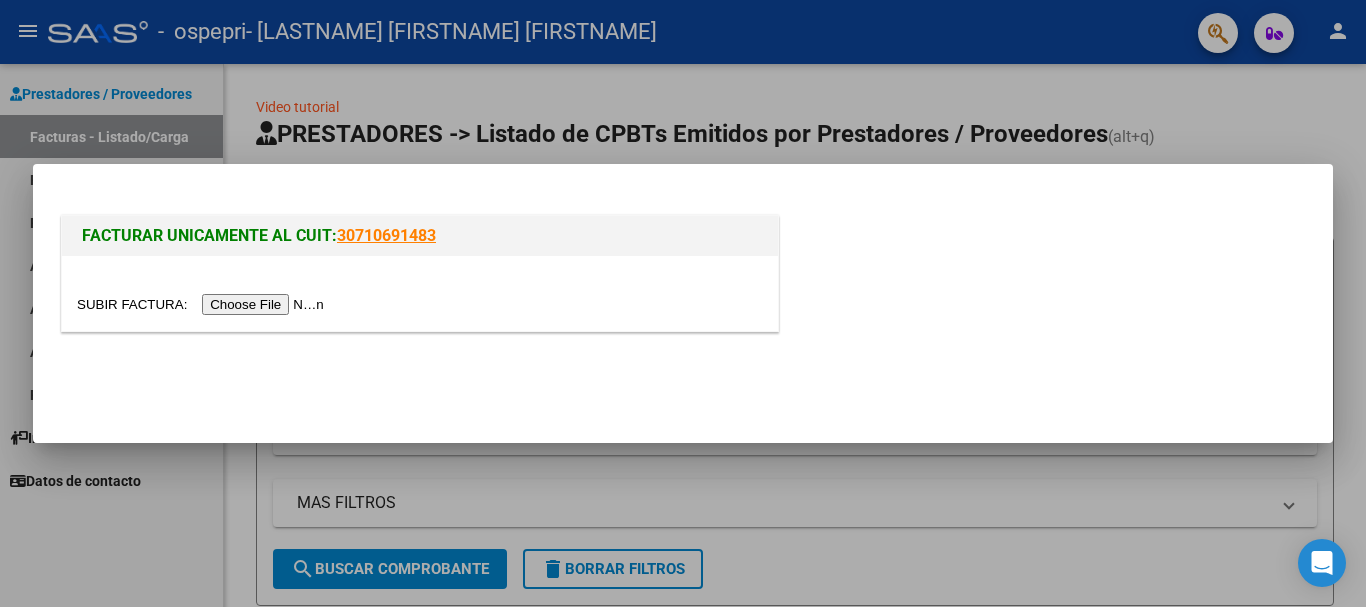 click at bounding box center (203, 304) 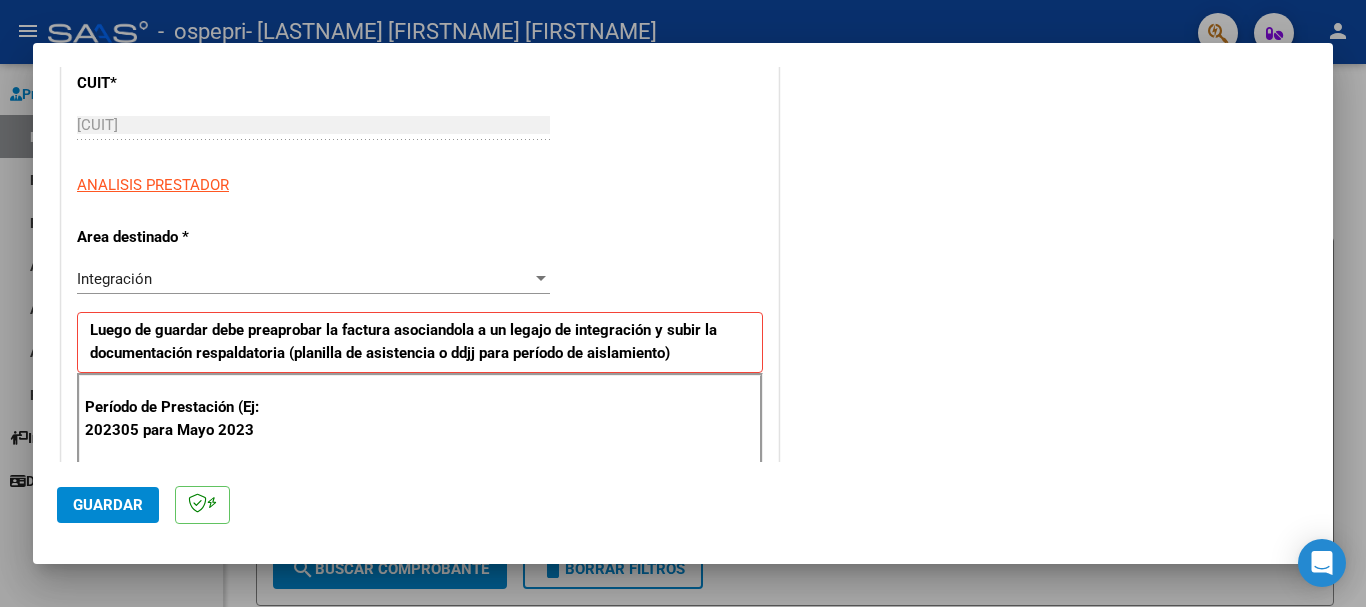 scroll, scrollTop: 357, scrollLeft: 0, axis: vertical 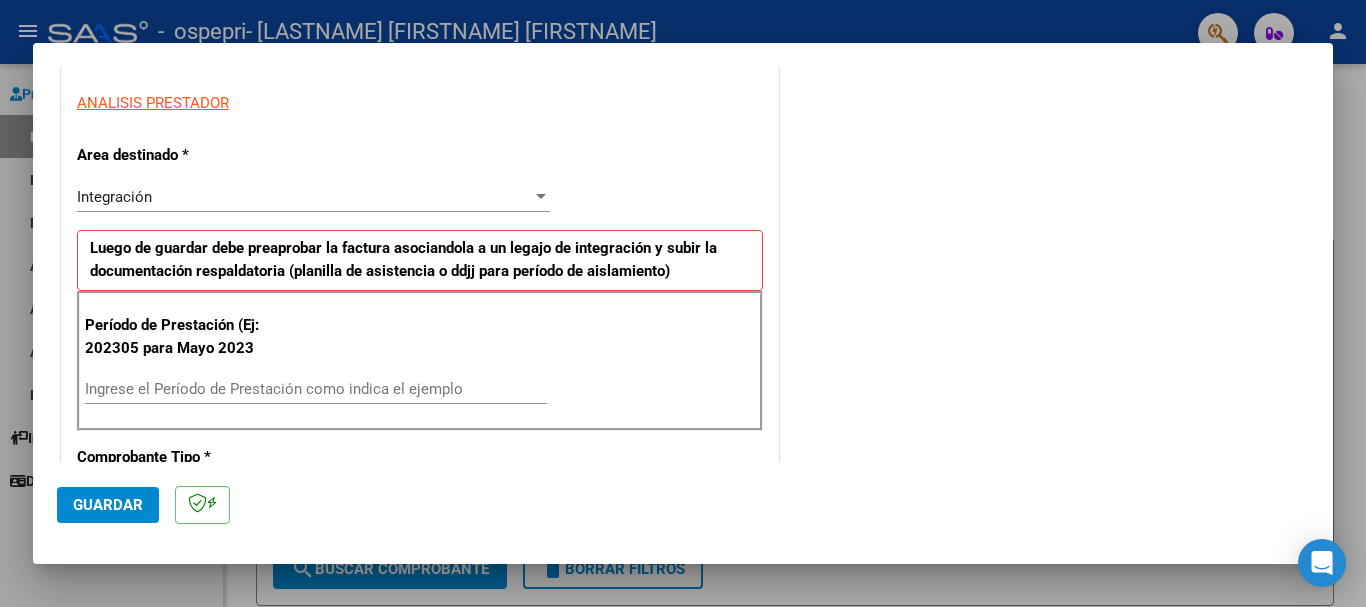 click on "Ingrese el Período de Prestación como indica el ejemplo" at bounding box center (316, 389) 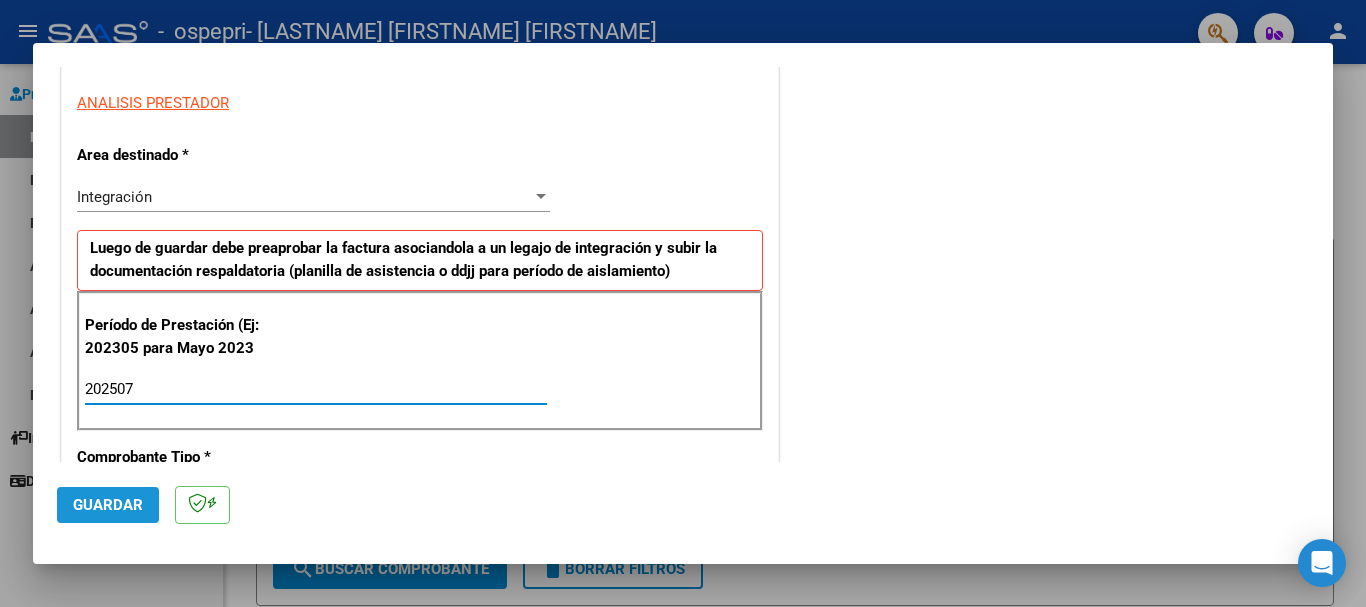type on "202507" 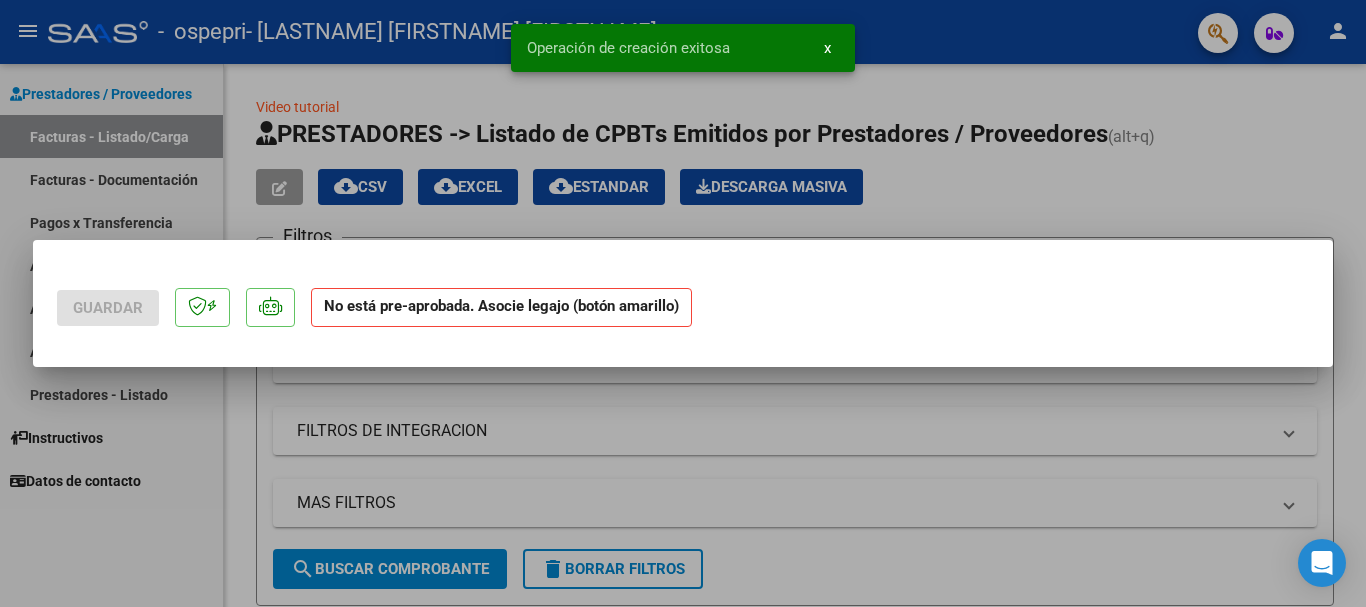 scroll, scrollTop: 0, scrollLeft: 0, axis: both 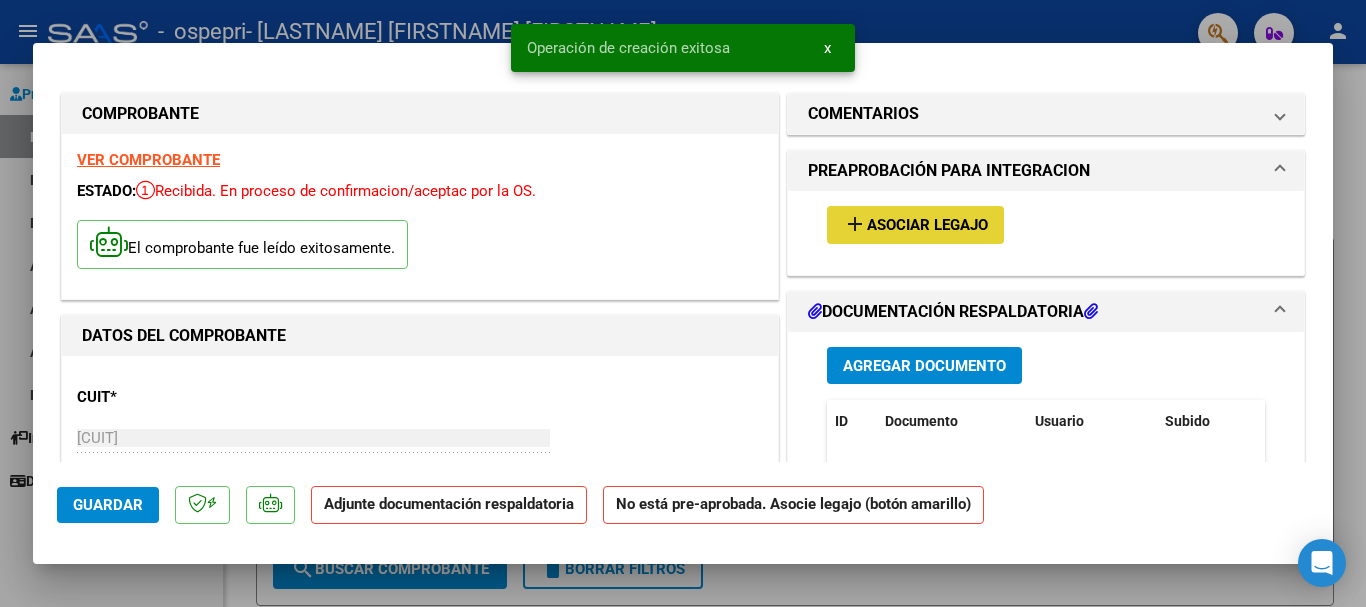 click on "add Asociar Legajo" at bounding box center (915, 224) 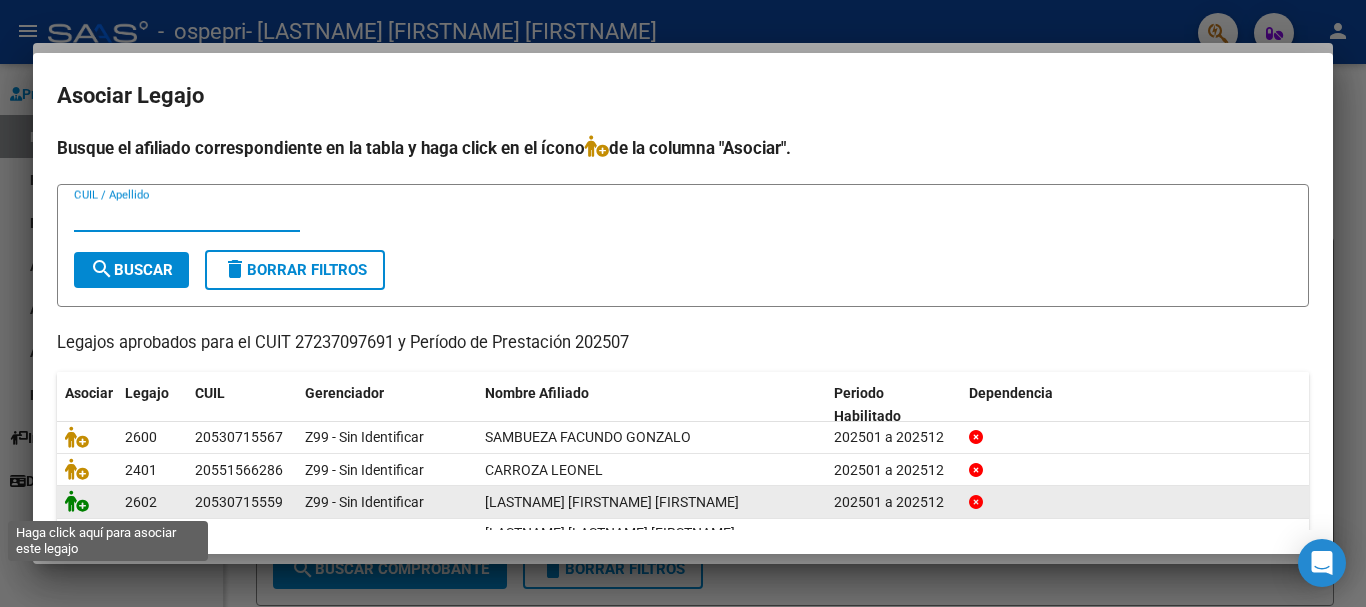 click 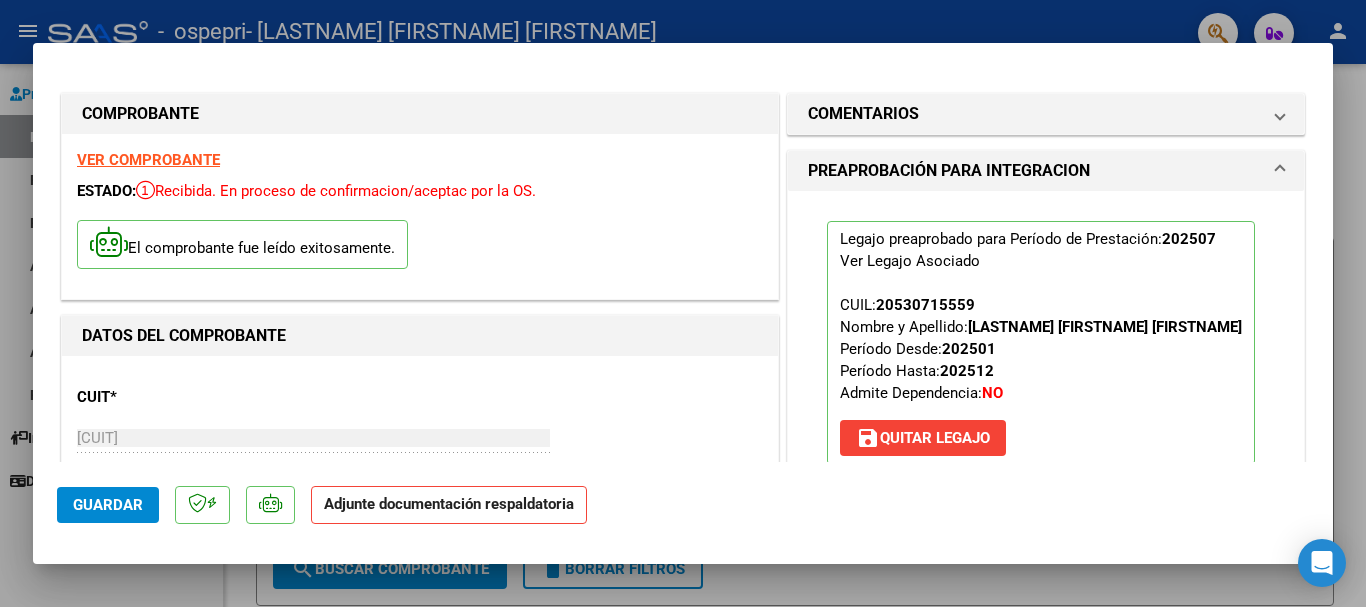 scroll, scrollTop: 280, scrollLeft: 0, axis: vertical 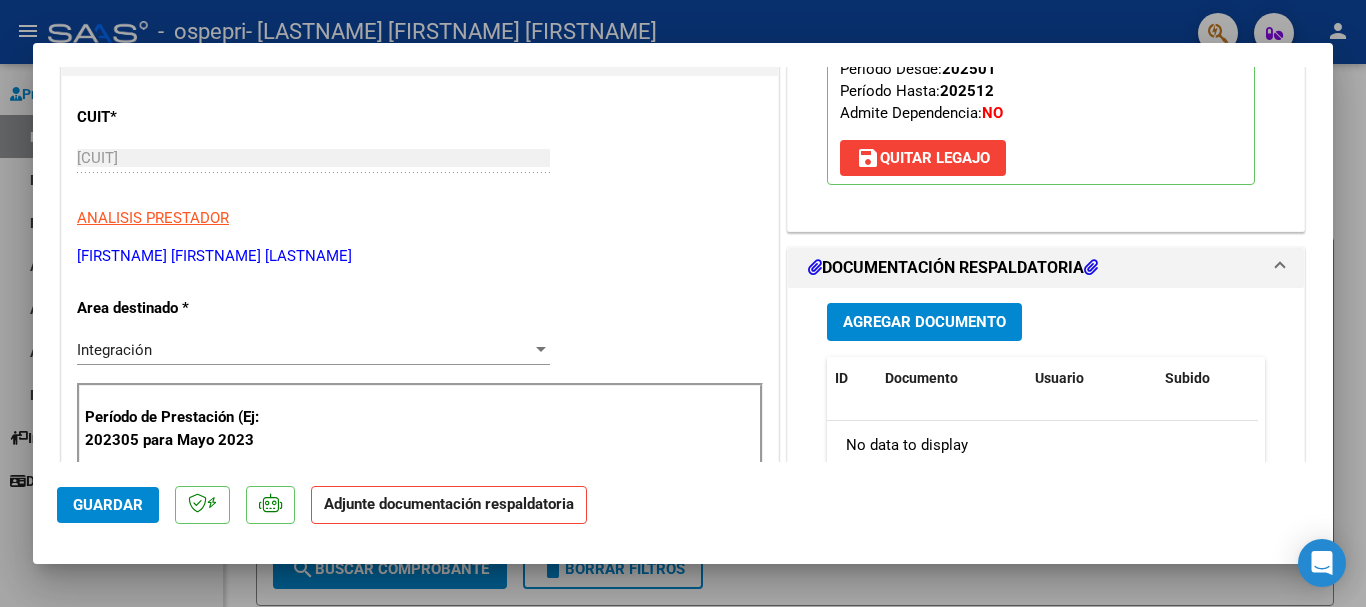 click on "Agregar Documento" at bounding box center (924, 323) 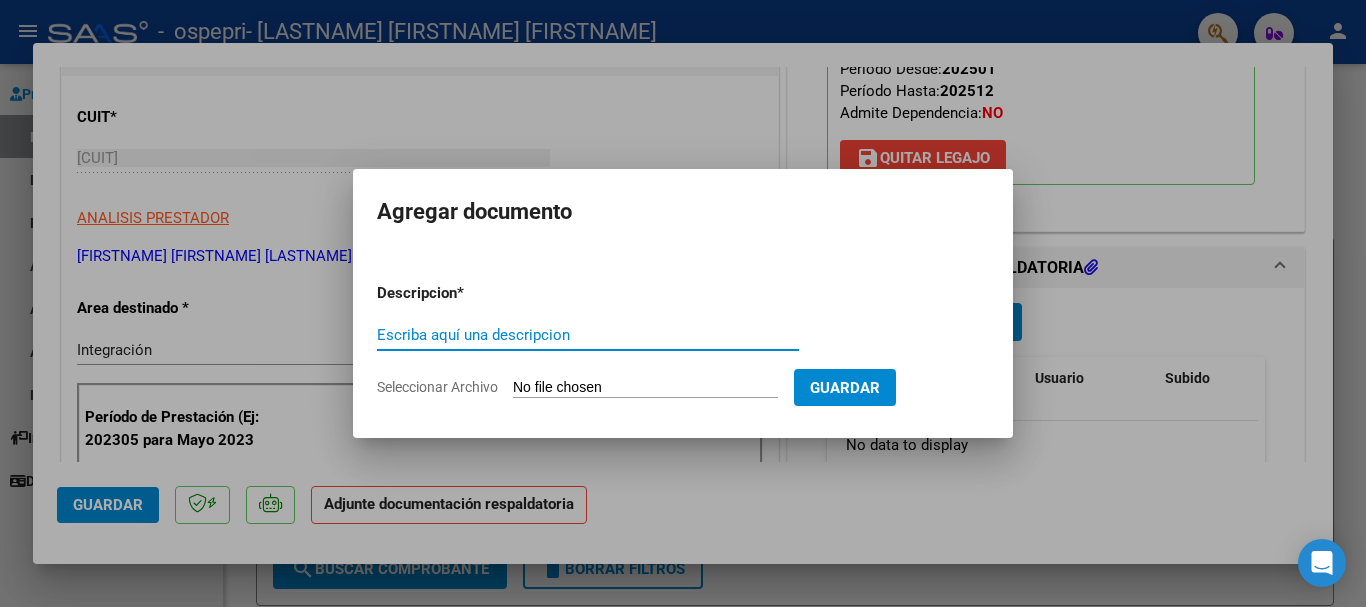 click on "Escriba aquí una descripcion" at bounding box center [588, 335] 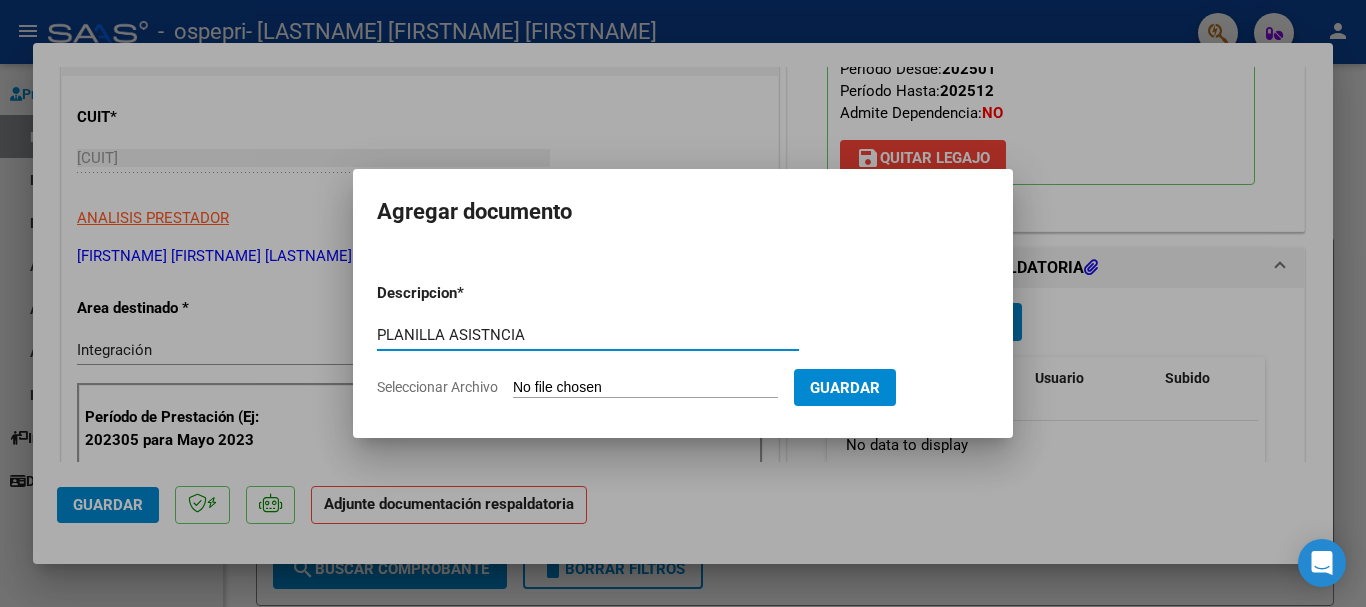 type on "PLANILLA ASISTNCIA" 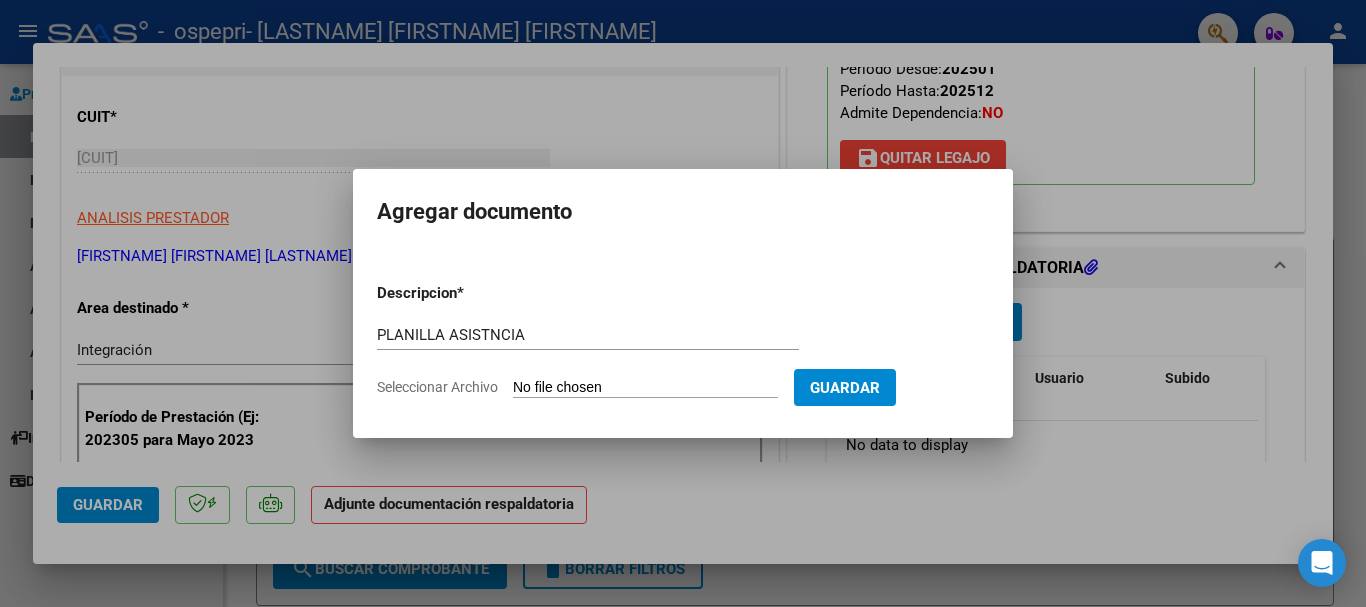 click on "Seleccionar Archivo" at bounding box center [645, 388] 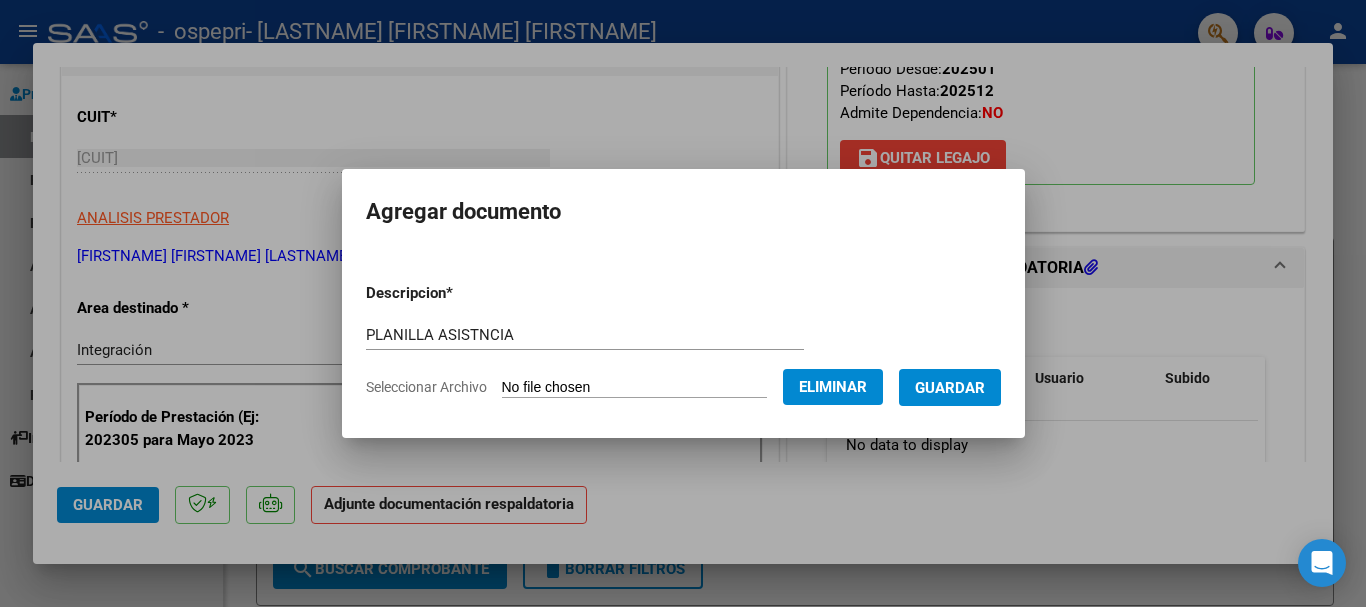 click on "Guardar" at bounding box center [950, 388] 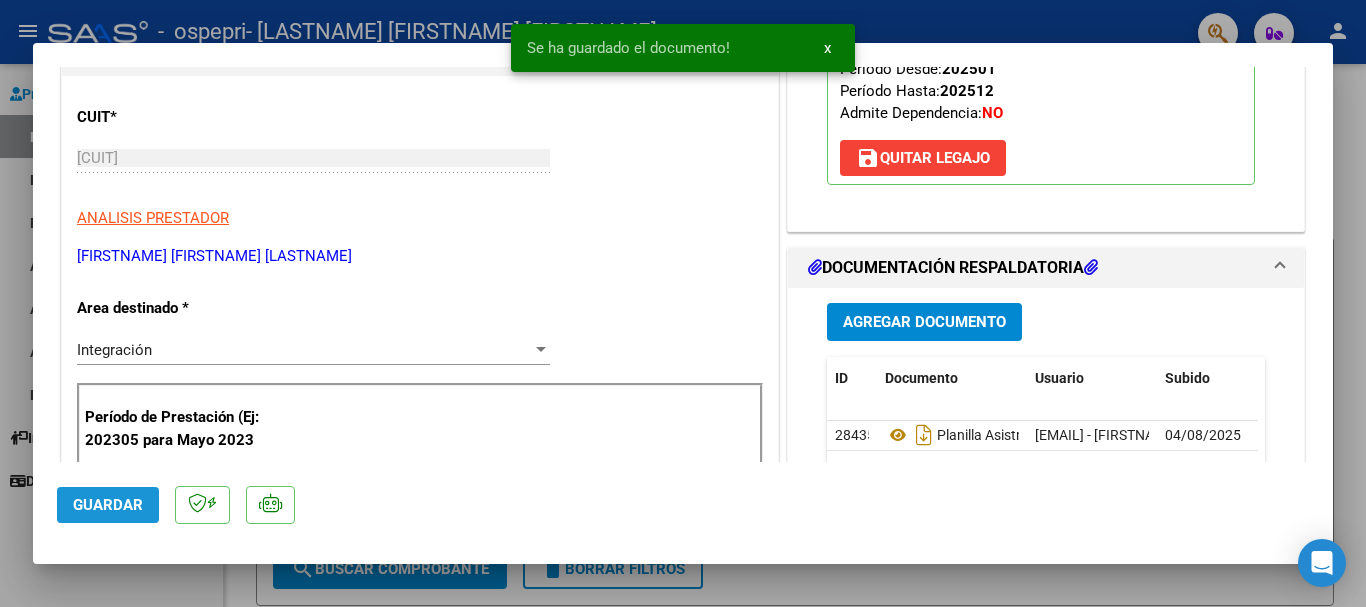 click on "Guardar" 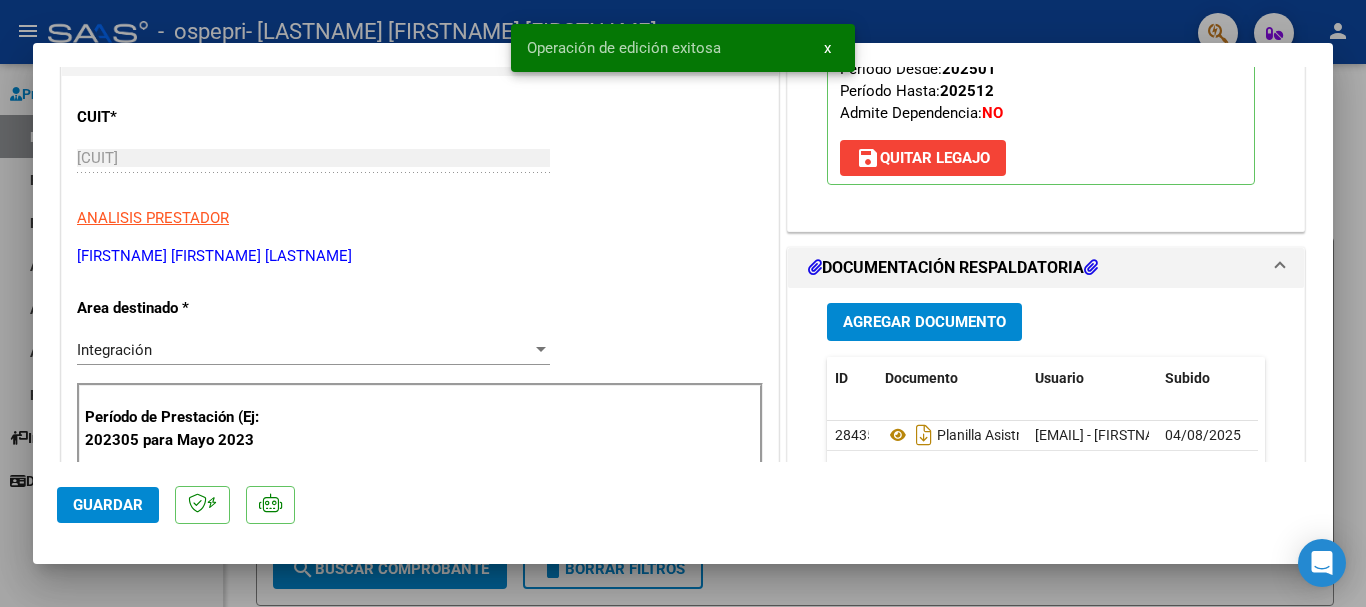 click at bounding box center (683, 303) 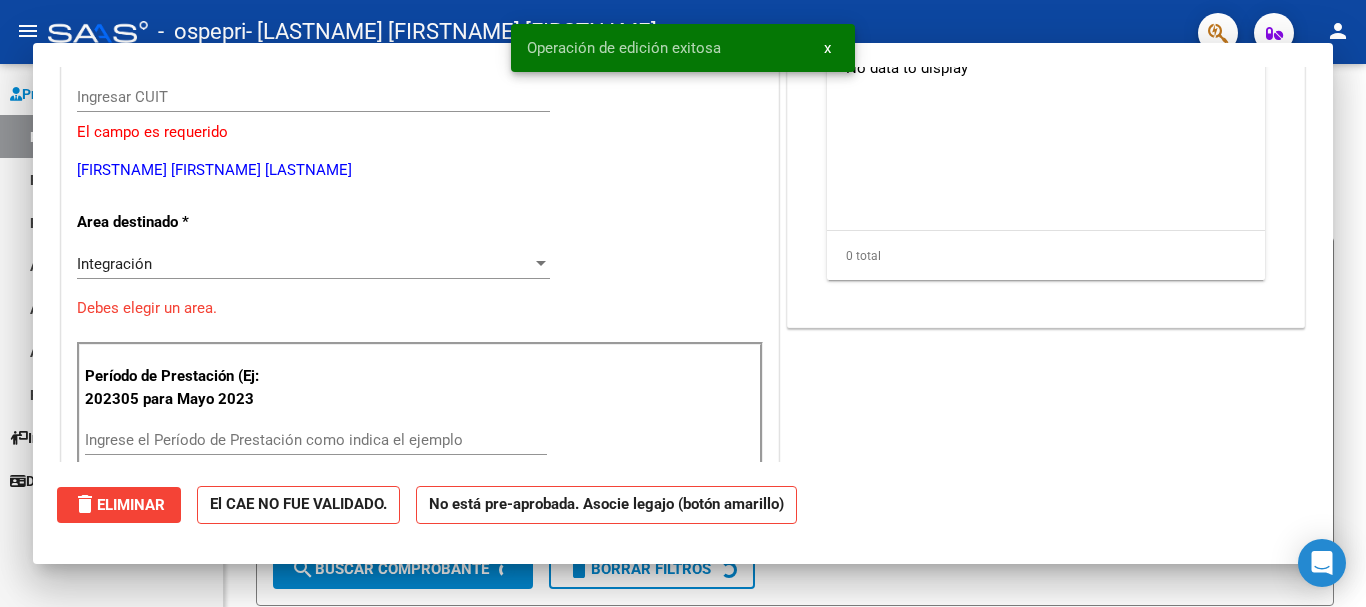 scroll, scrollTop: 0, scrollLeft: 0, axis: both 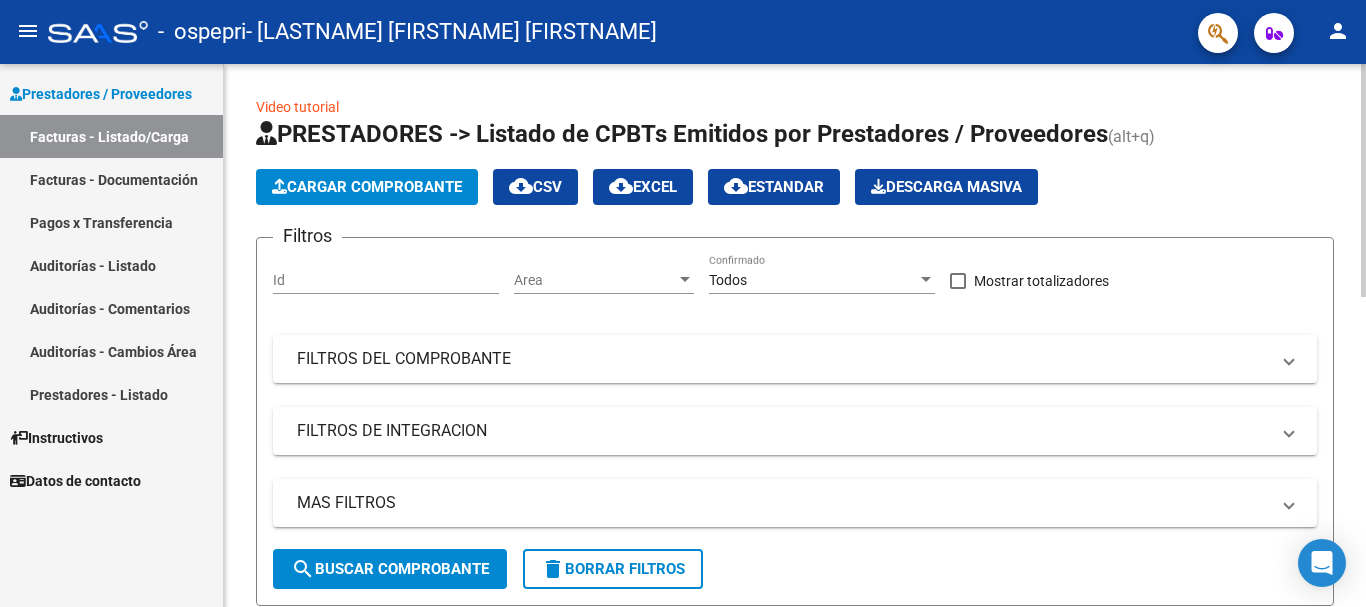 click on "Cargar Comprobante" 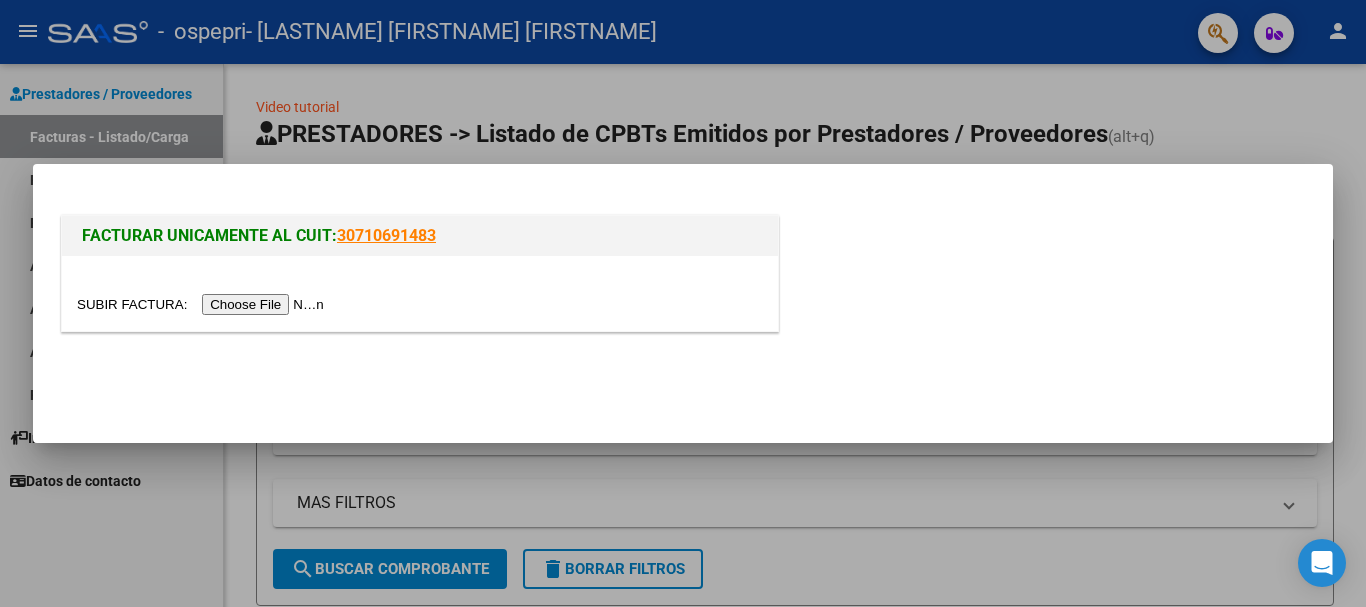 click at bounding box center [203, 304] 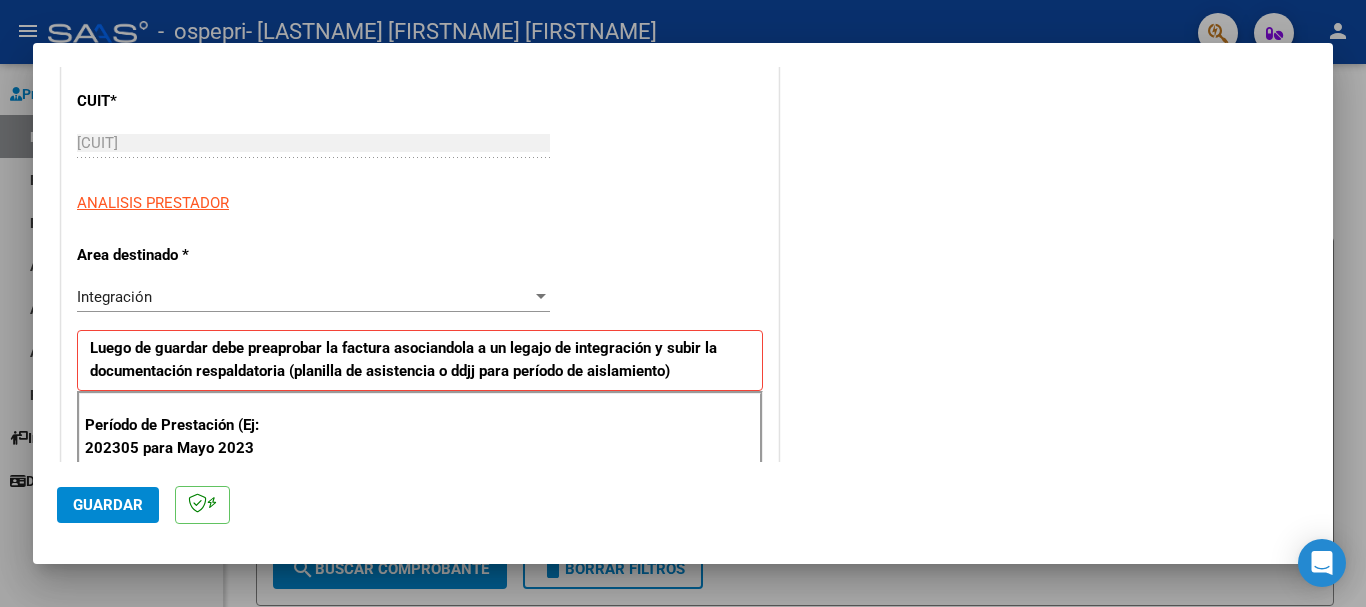 scroll, scrollTop: 344, scrollLeft: 0, axis: vertical 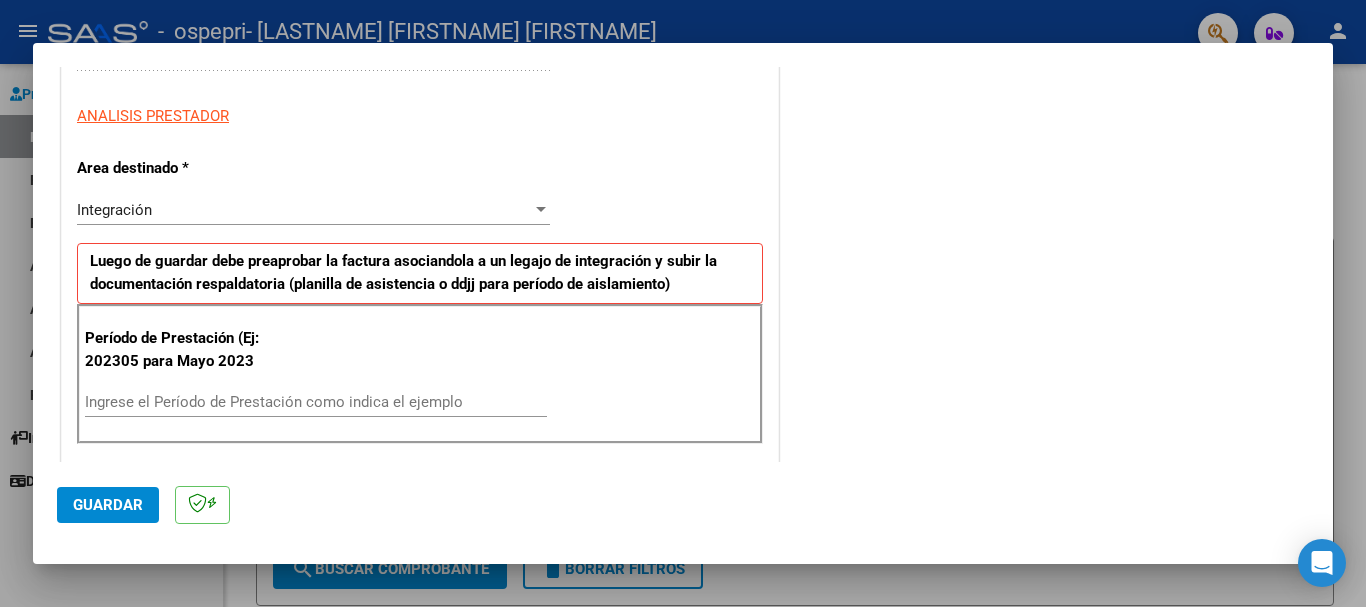 click on "Ingrese el Período de Prestación como indica el ejemplo" at bounding box center [316, 402] 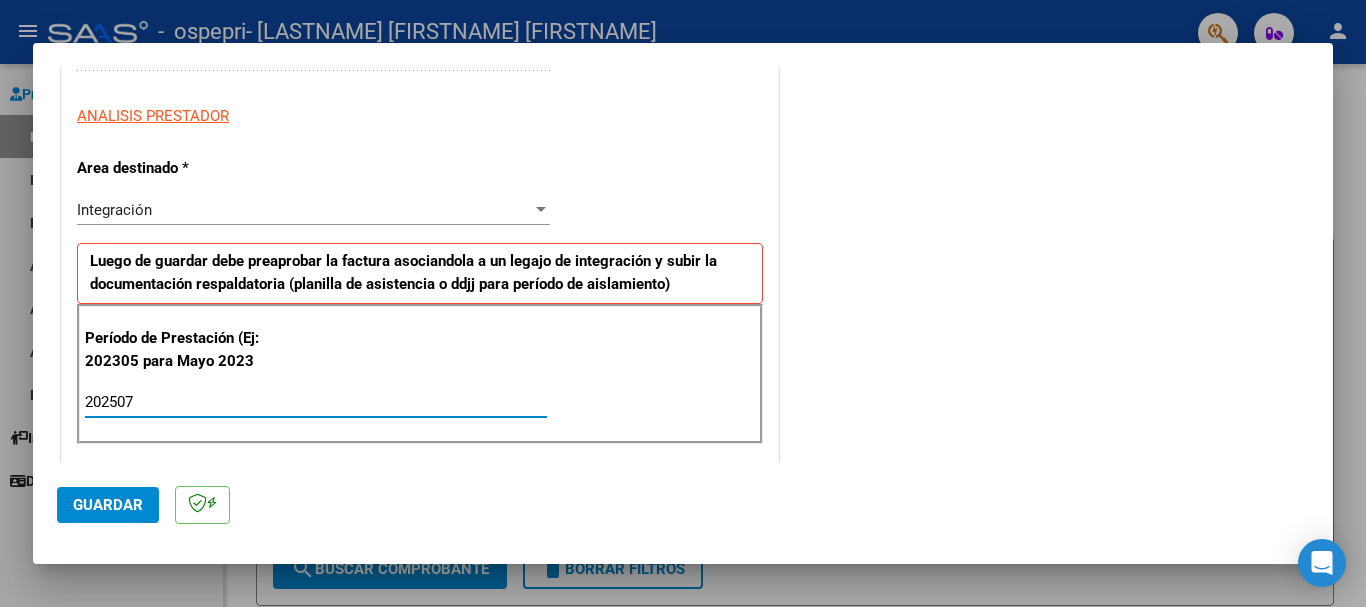 type on "202507" 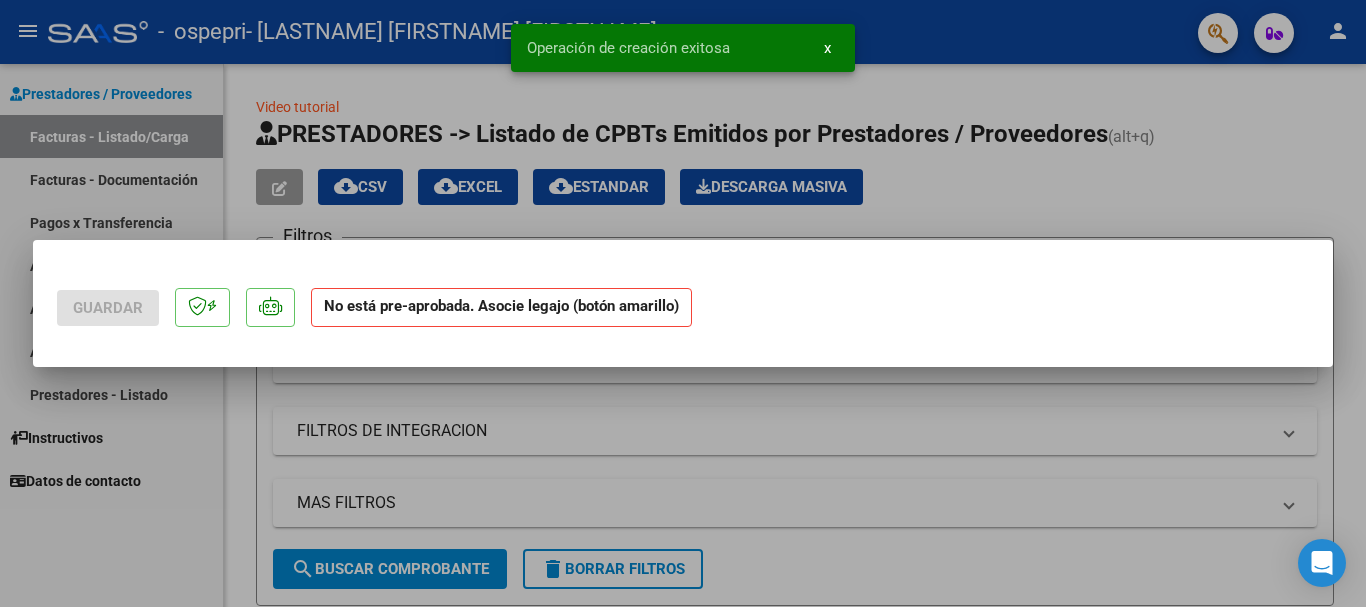 scroll, scrollTop: 0, scrollLeft: 0, axis: both 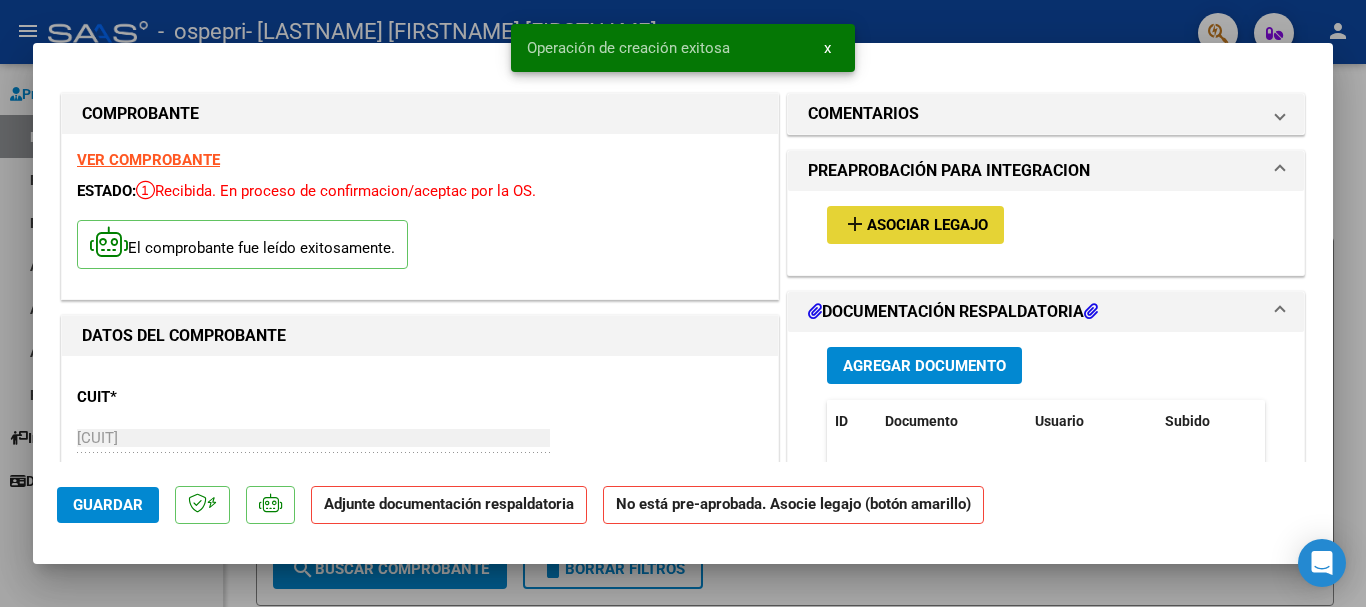 click on "Asociar Legajo" at bounding box center [927, 226] 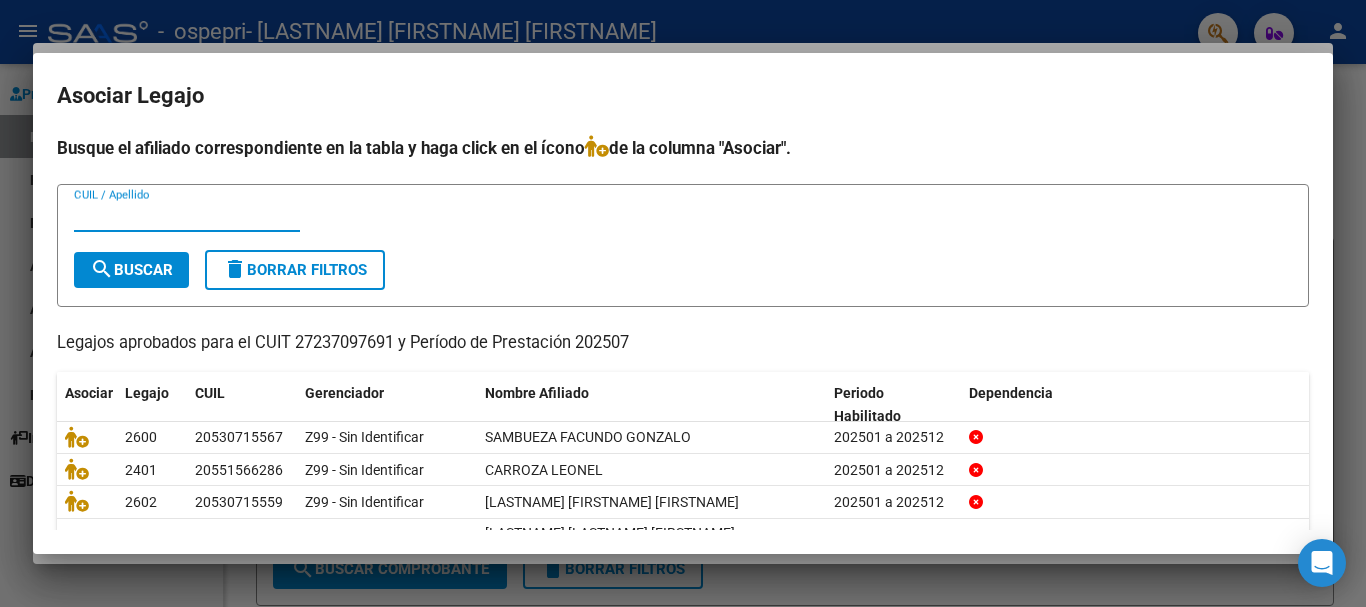 scroll, scrollTop: 112, scrollLeft: 0, axis: vertical 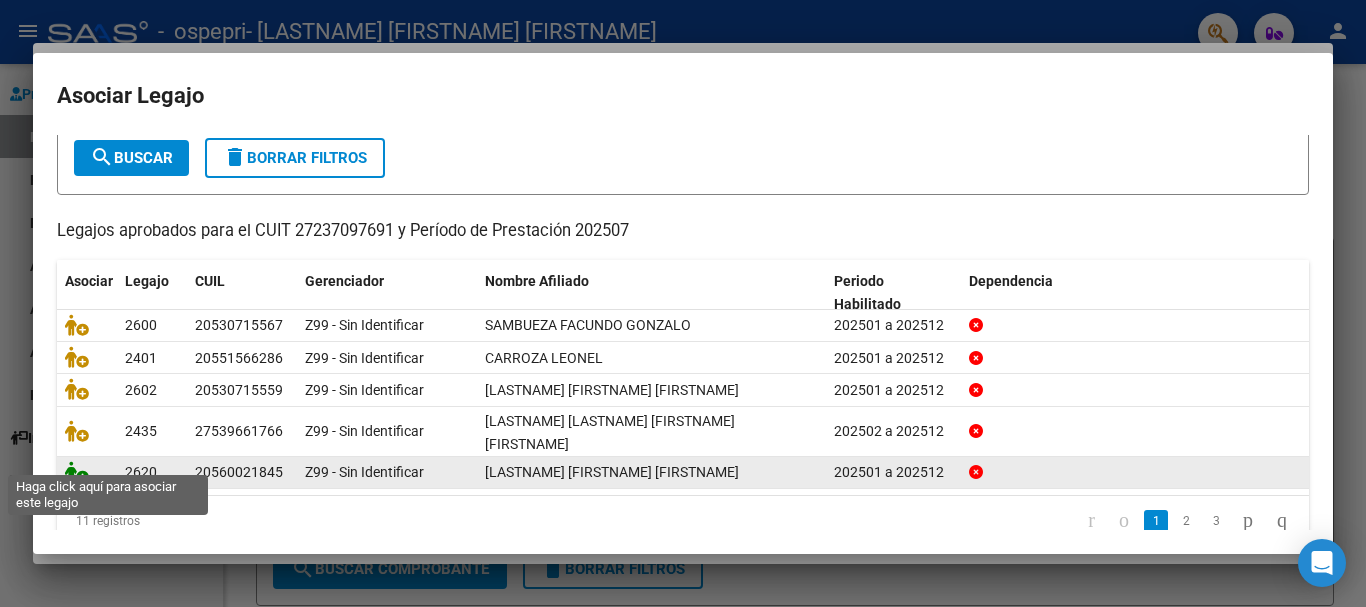 click 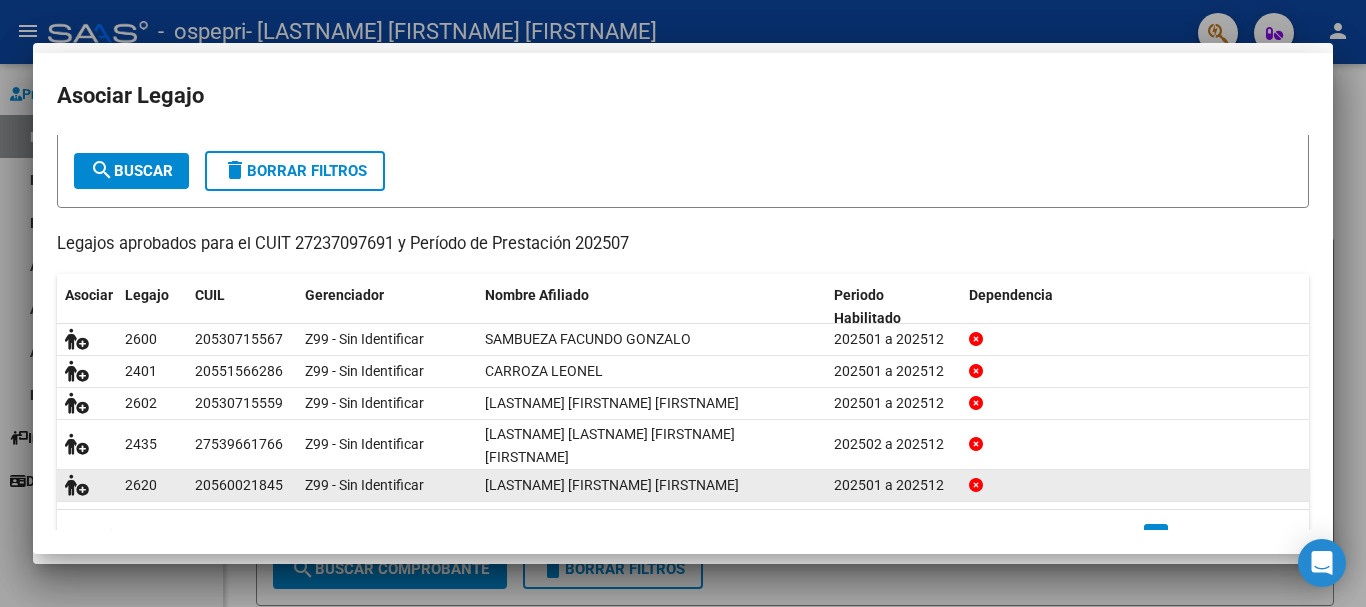 scroll, scrollTop: 0, scrollLeft: 0, axis: both 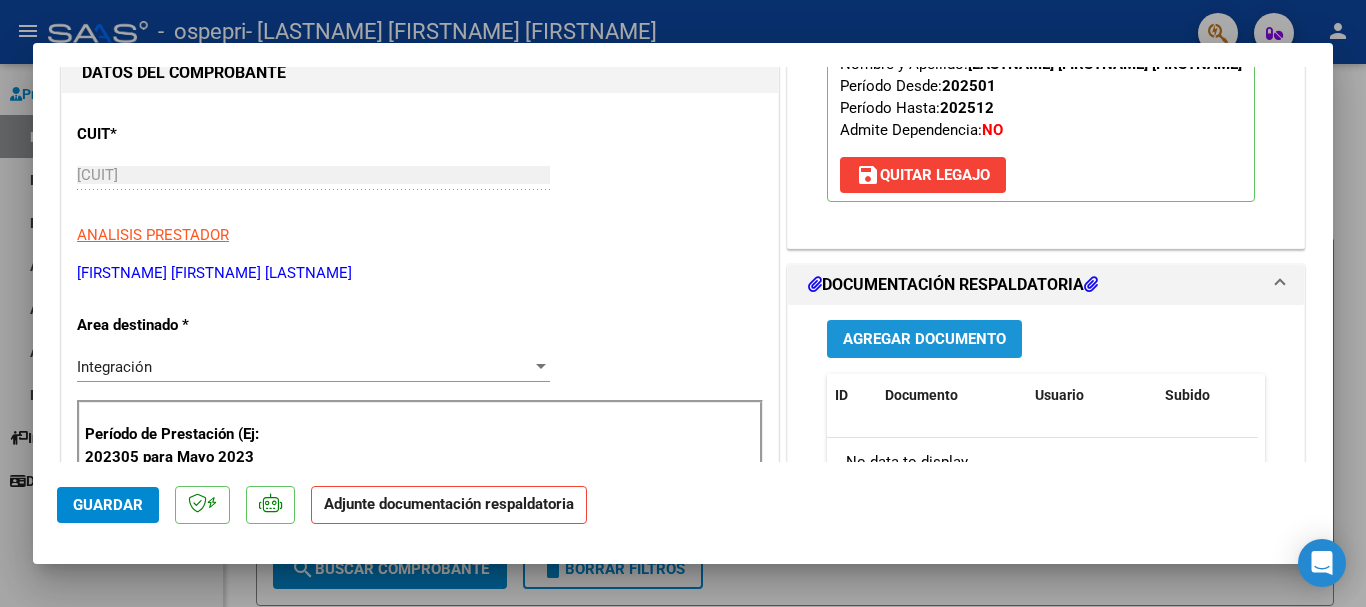 click on "Agregar Documento" at bounding box center [924, 340] 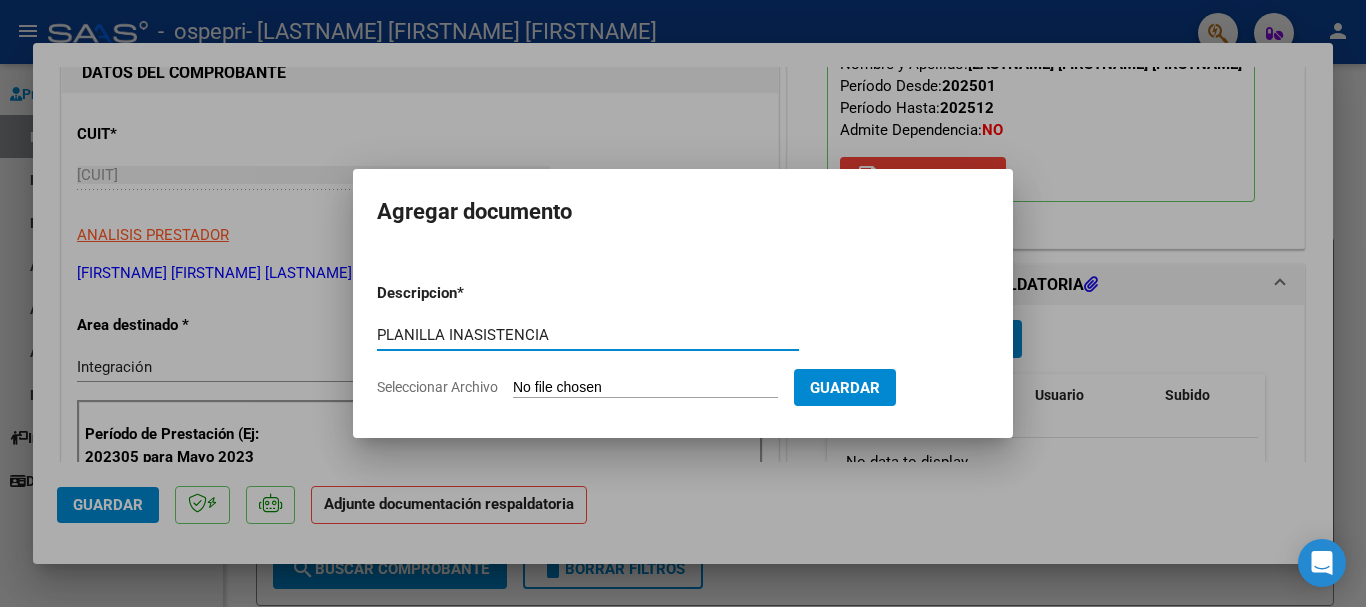type on "PLANILLA INASISTENCIA" 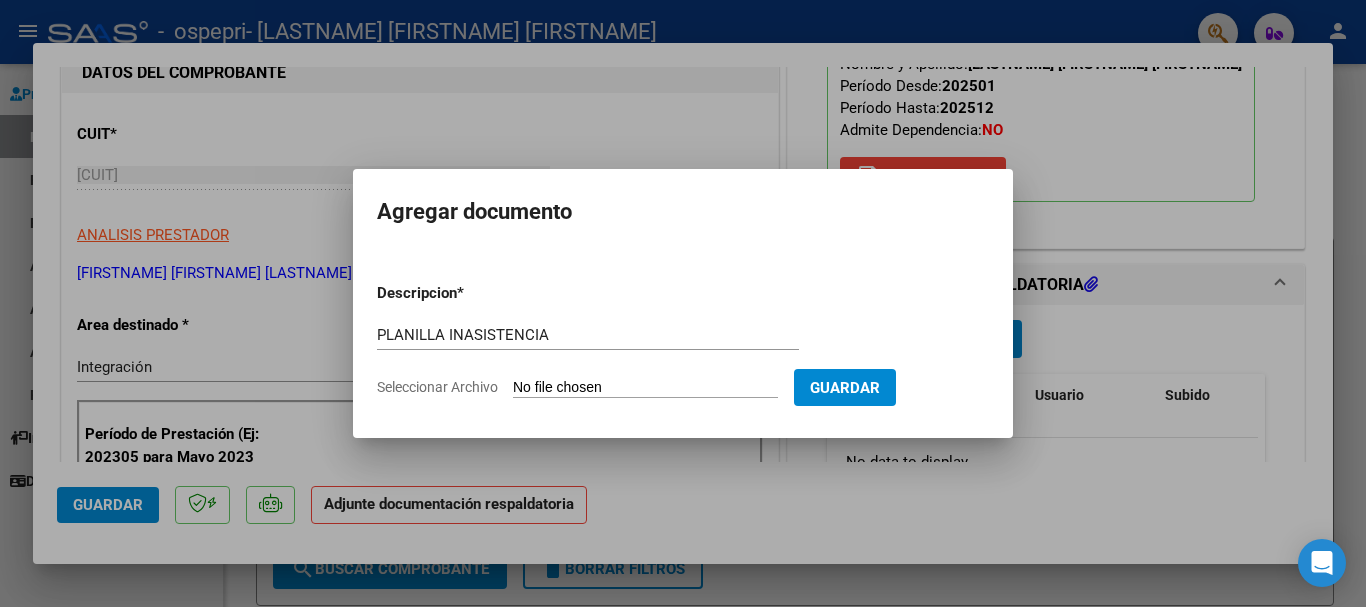 click on "Seleccionar Archivo" at bounding box center (645, 388) 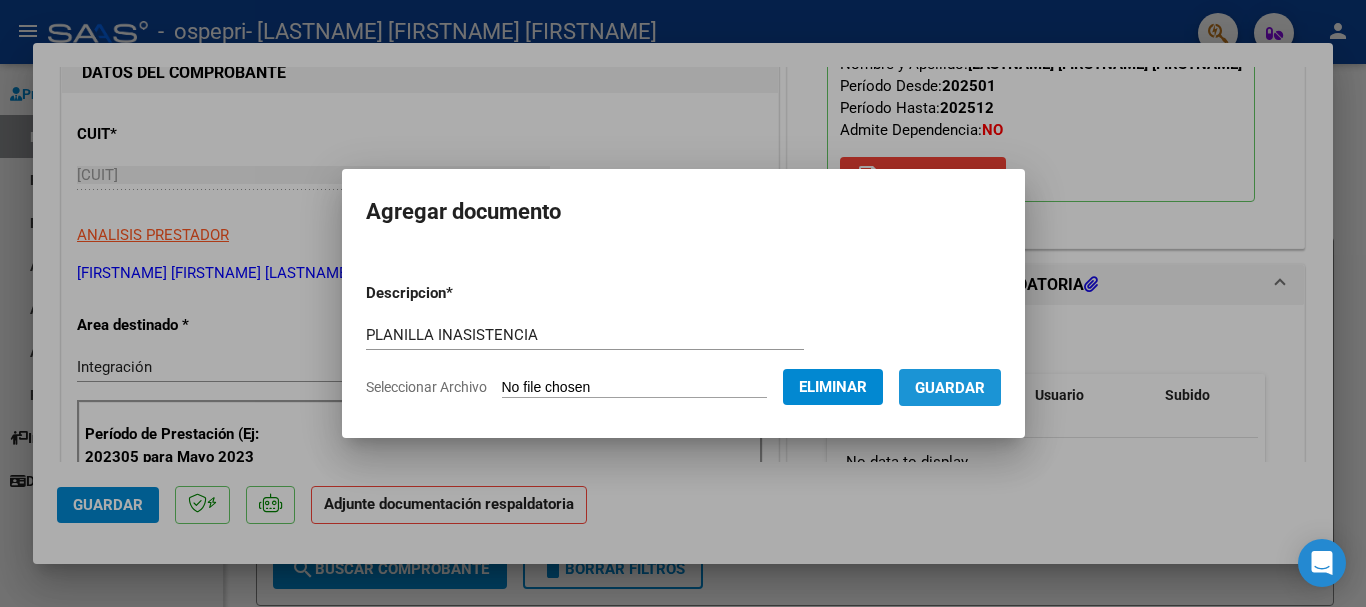 click on "Guardar" at bounding box center (950, 387) 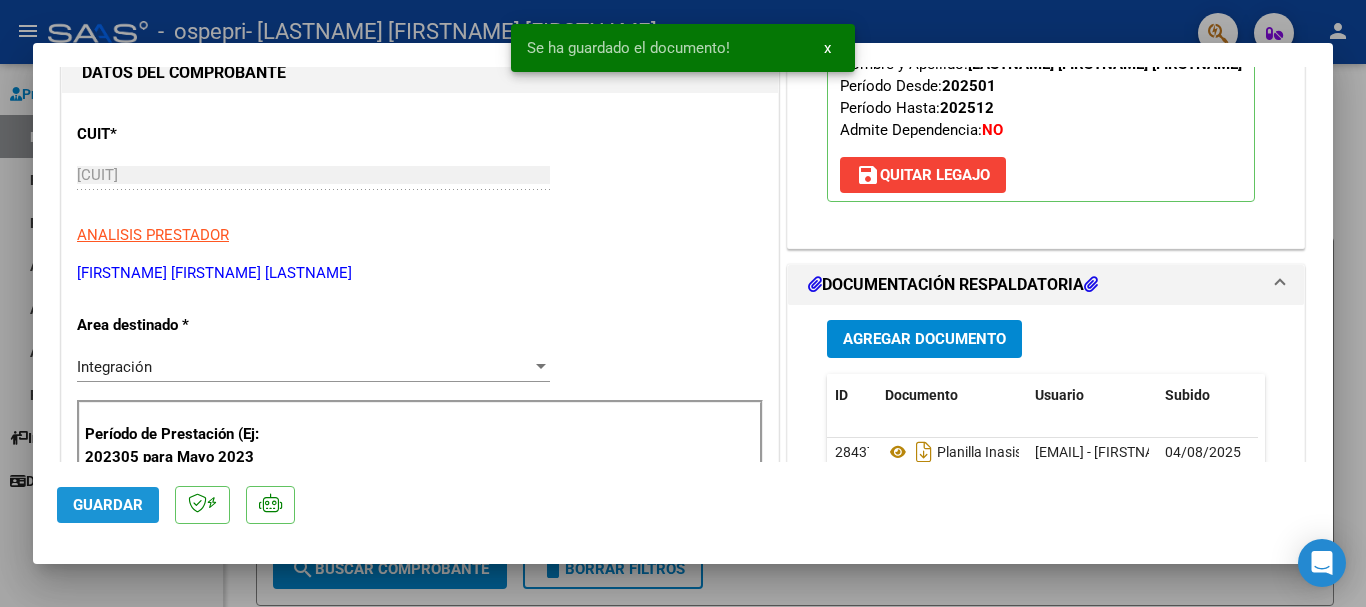 click on "Guardar" 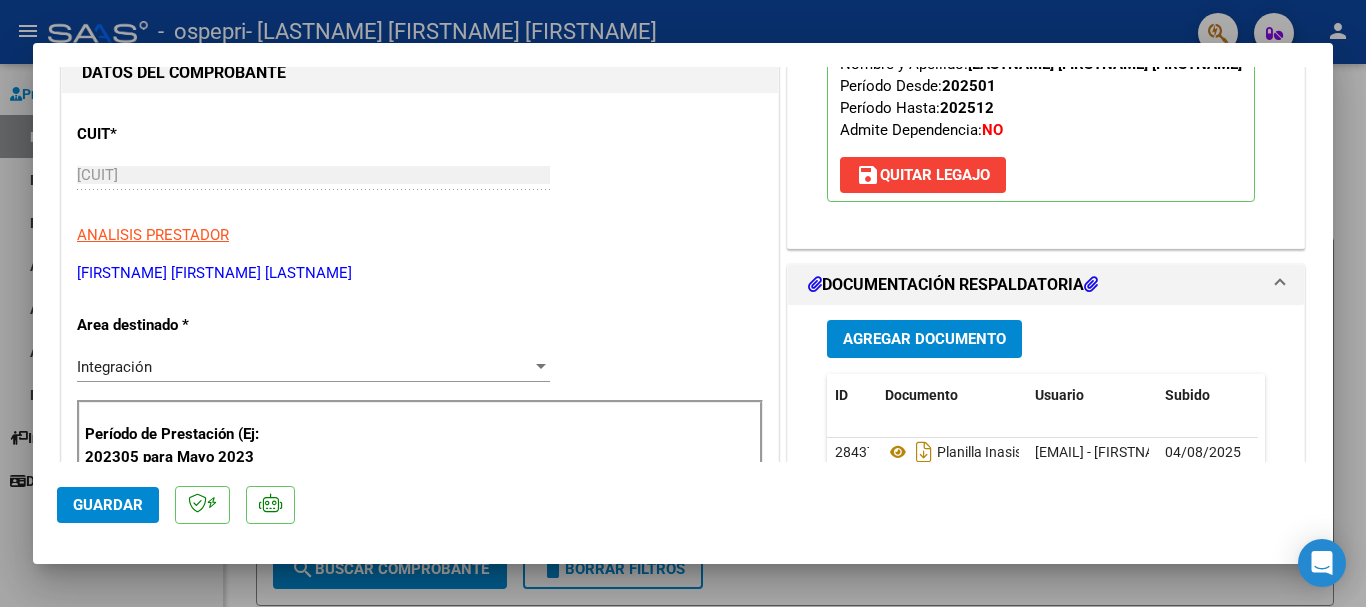 click at bounding box center [683, 303] 